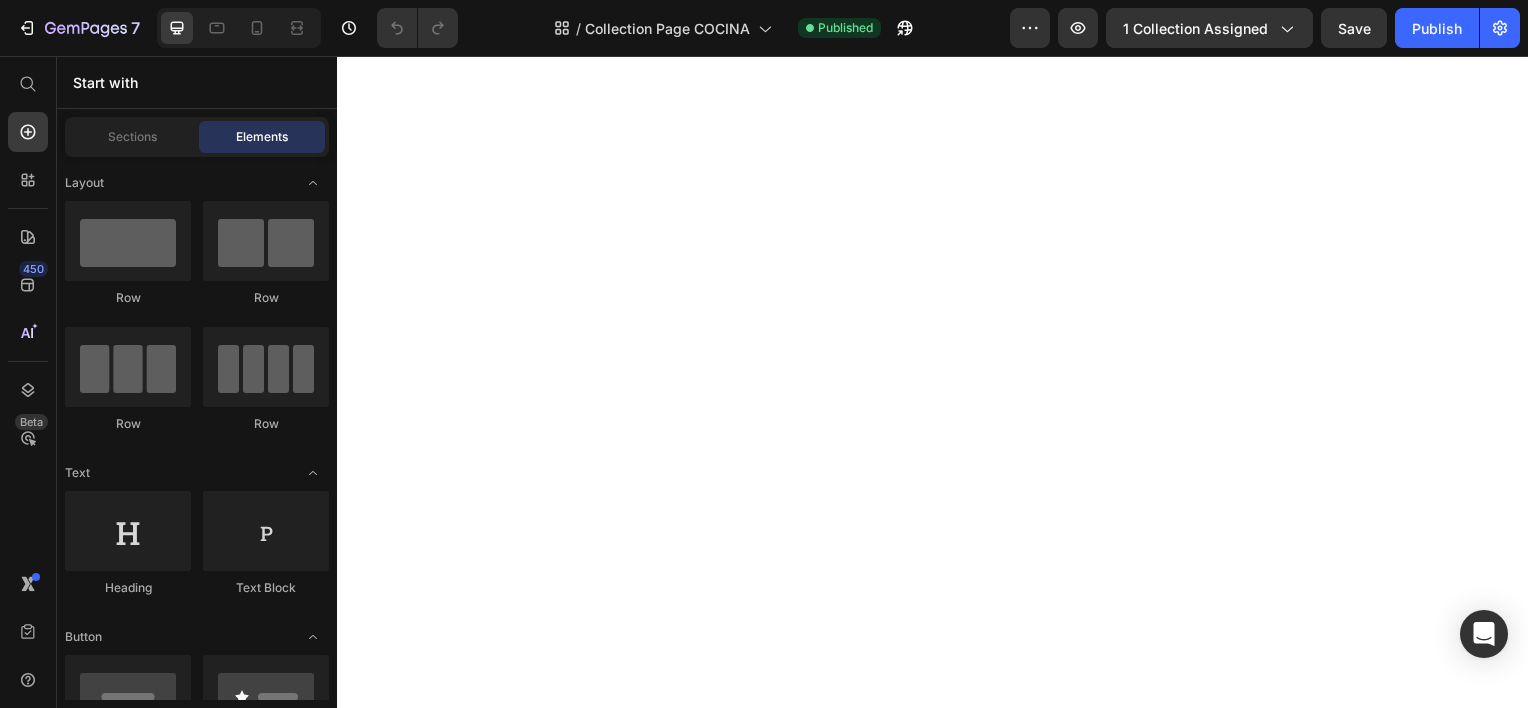 scroll, scrollTop: 0, scrollLeft: 0, axis: both 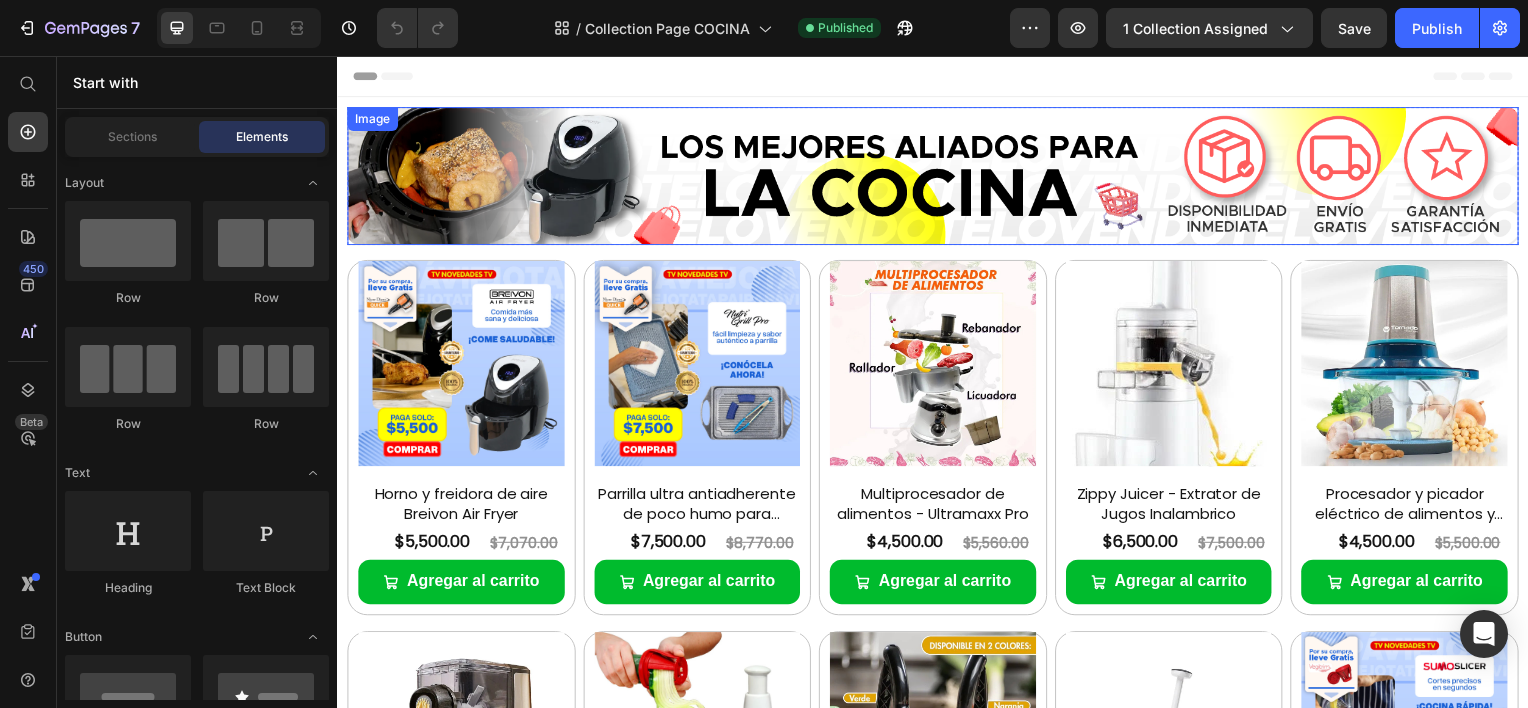 click at bounding box center [937, 176] 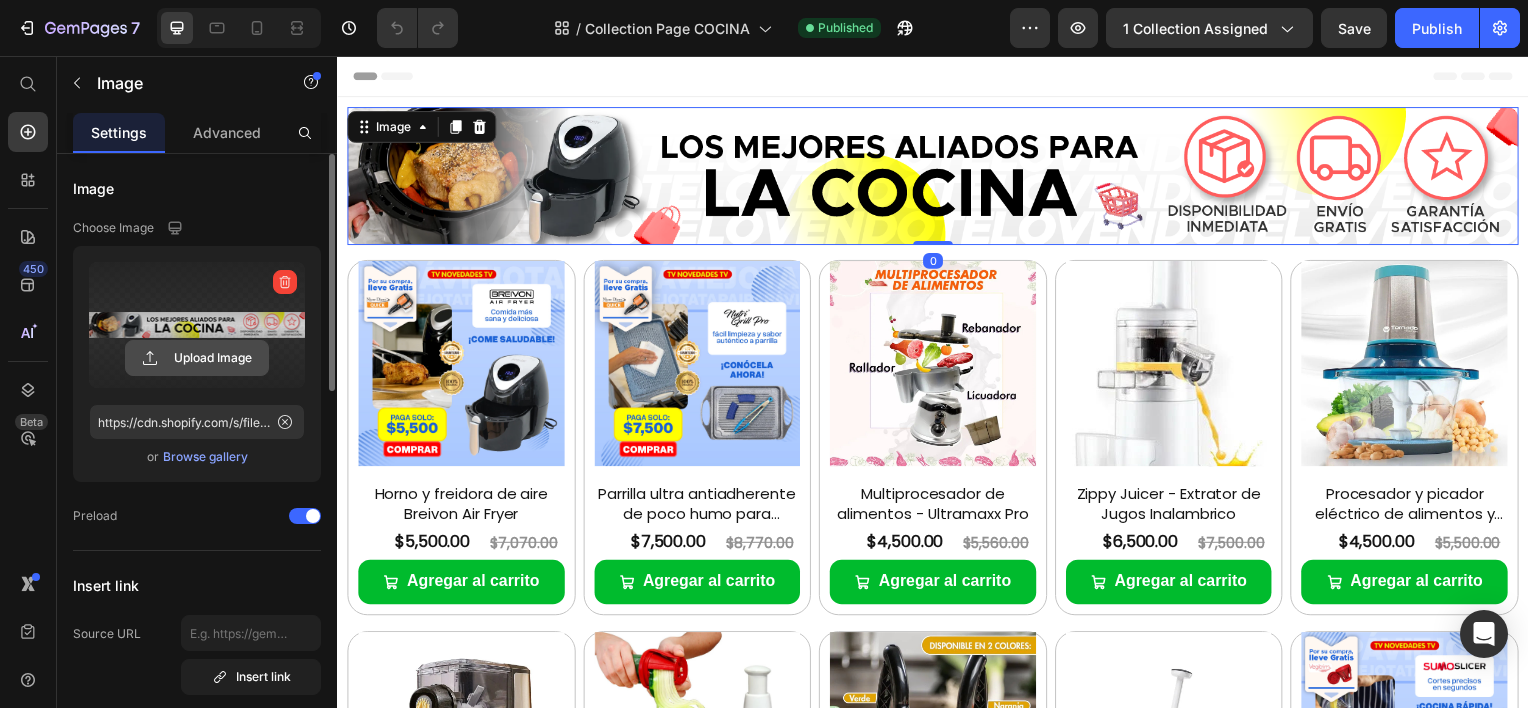 click 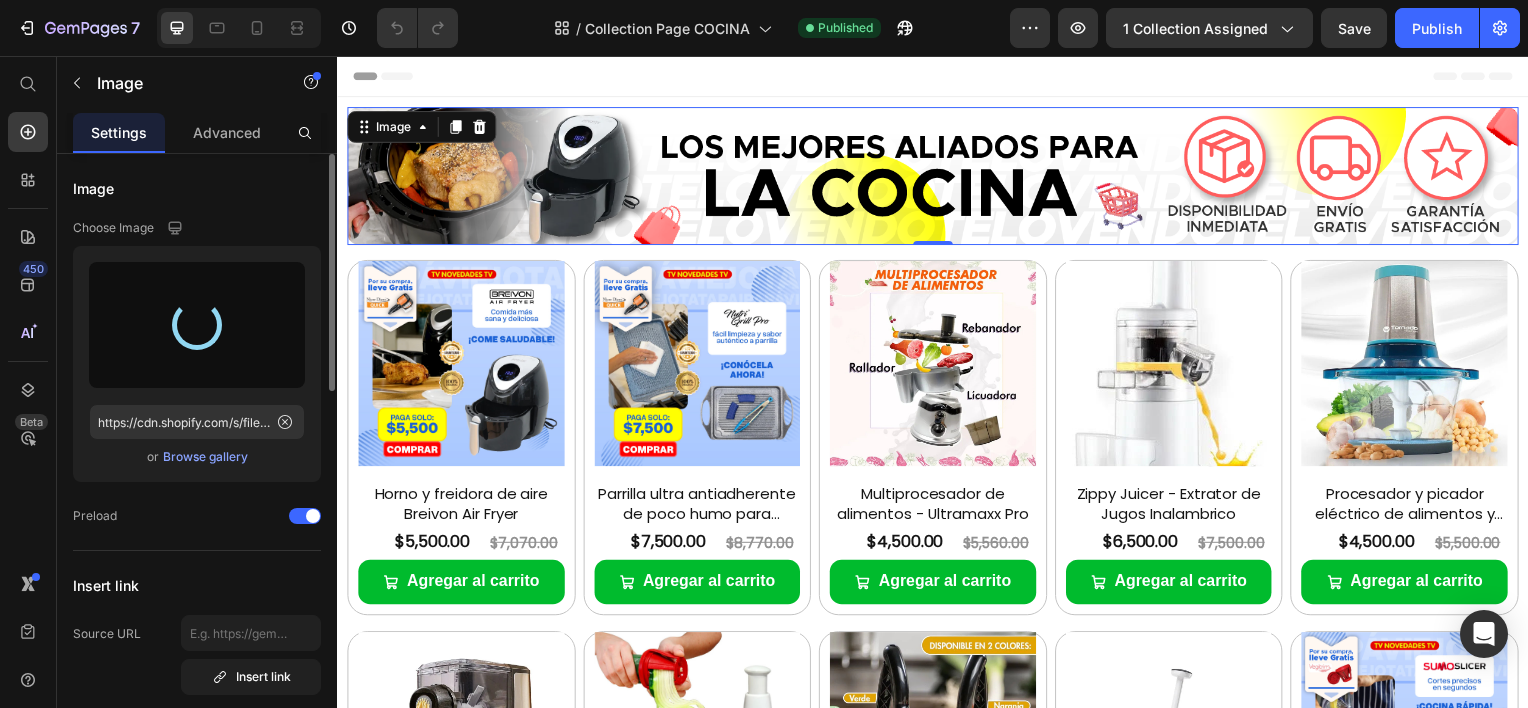 type on "https://cdn.shopify.com/s/files/1/0603/6275/2075/files/gempages_555154769006560066-065b466c-d2d2-4fb8-9f04-a278fdfa793c.jpg" 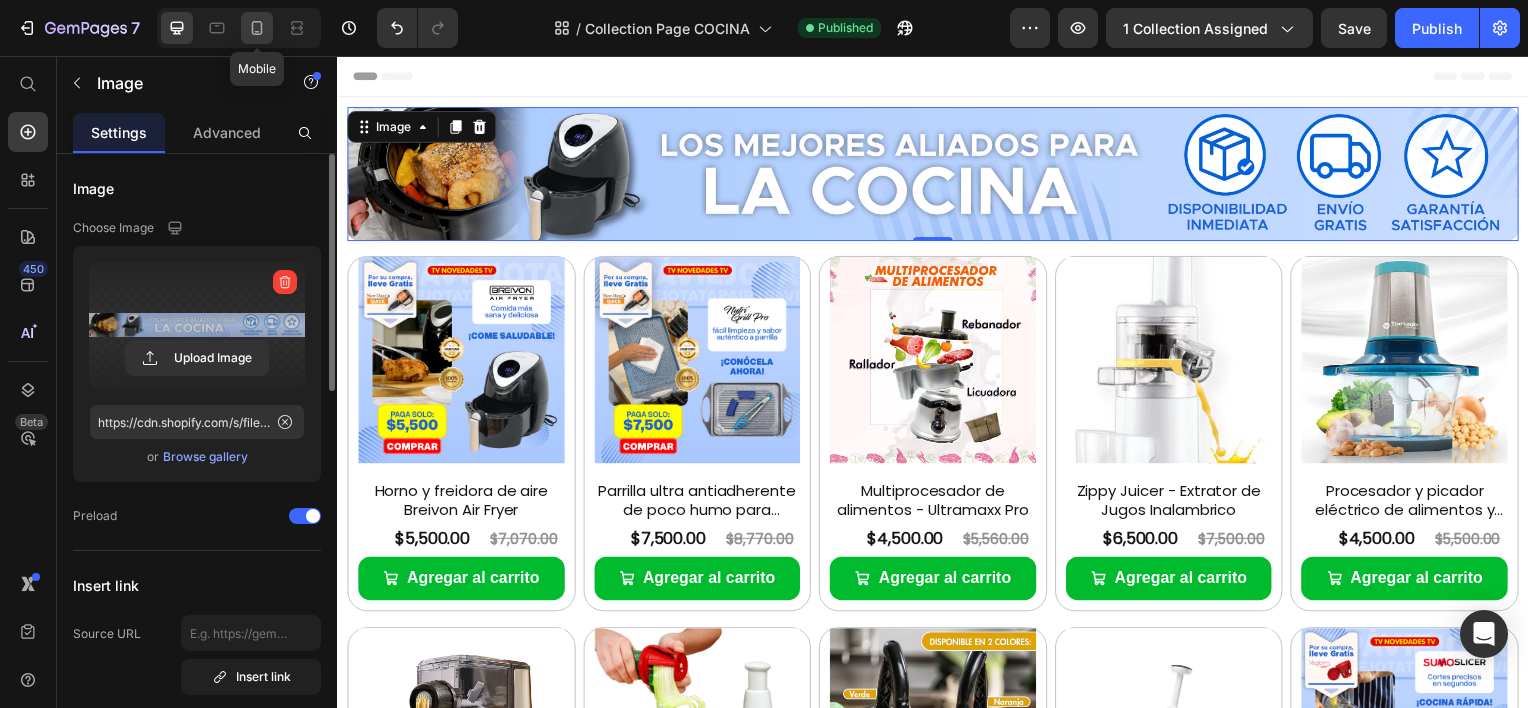 click 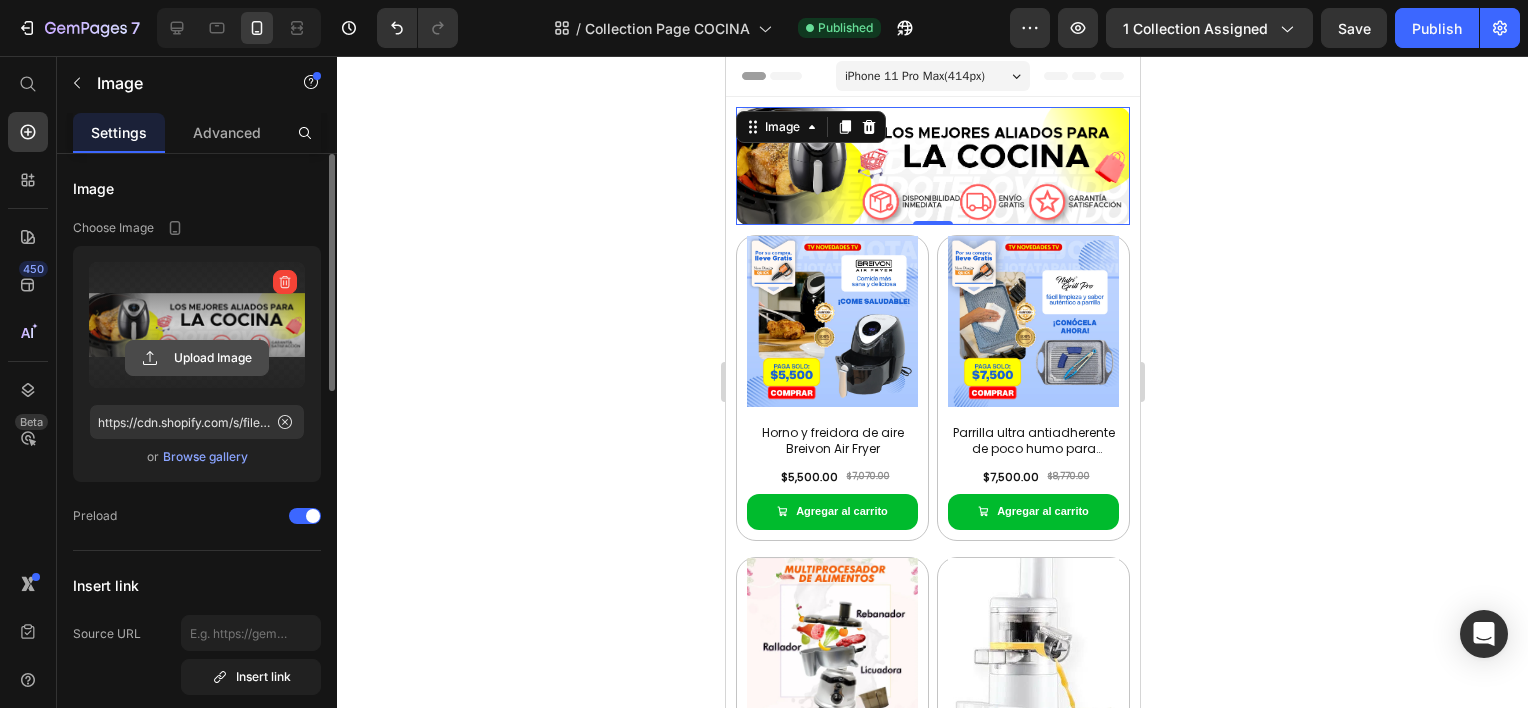 click 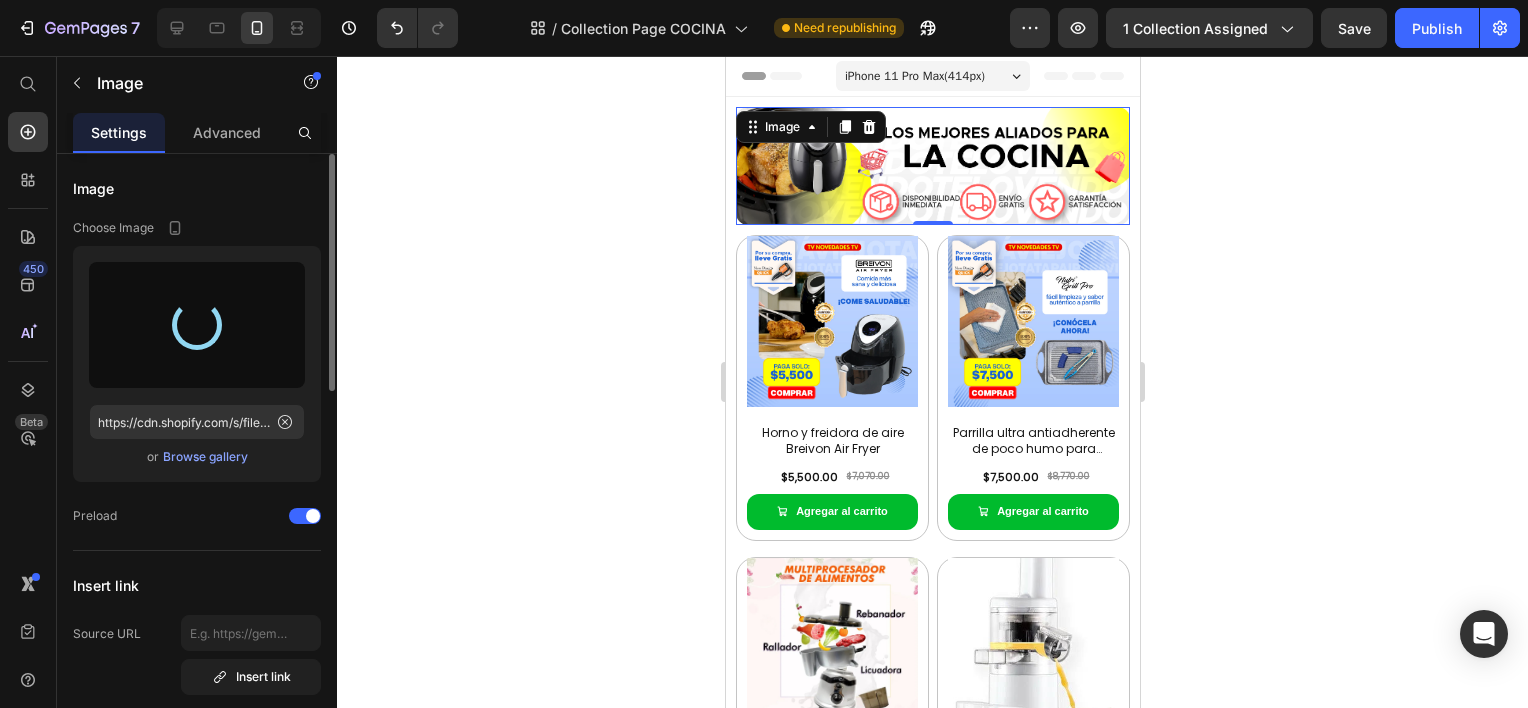 type on "https://cdn.shopify.com/s/files/1/0603/6275/2075/files/gempages_555154769006560066-03284eeb-bcd1-4018-8002-ed6db590985f.jpg" 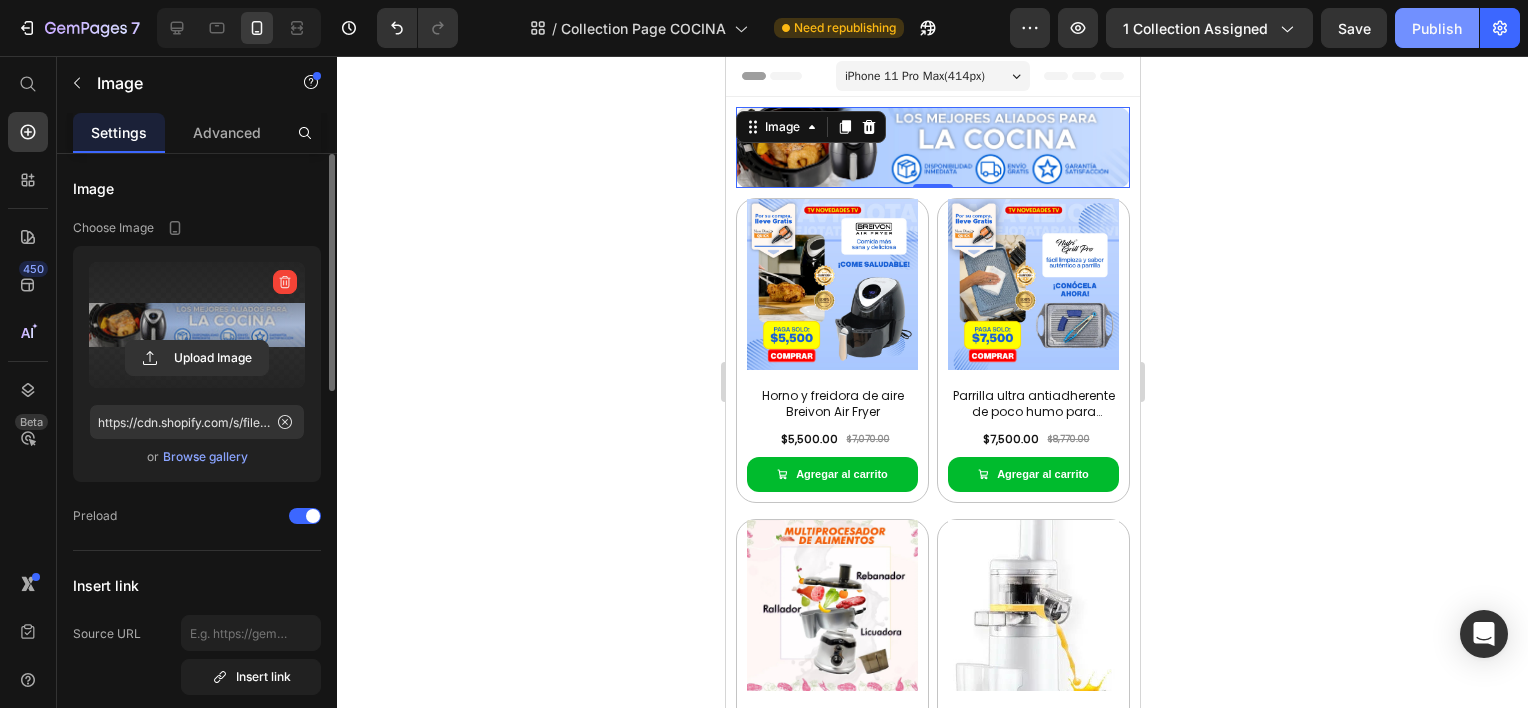 click on "Publish" 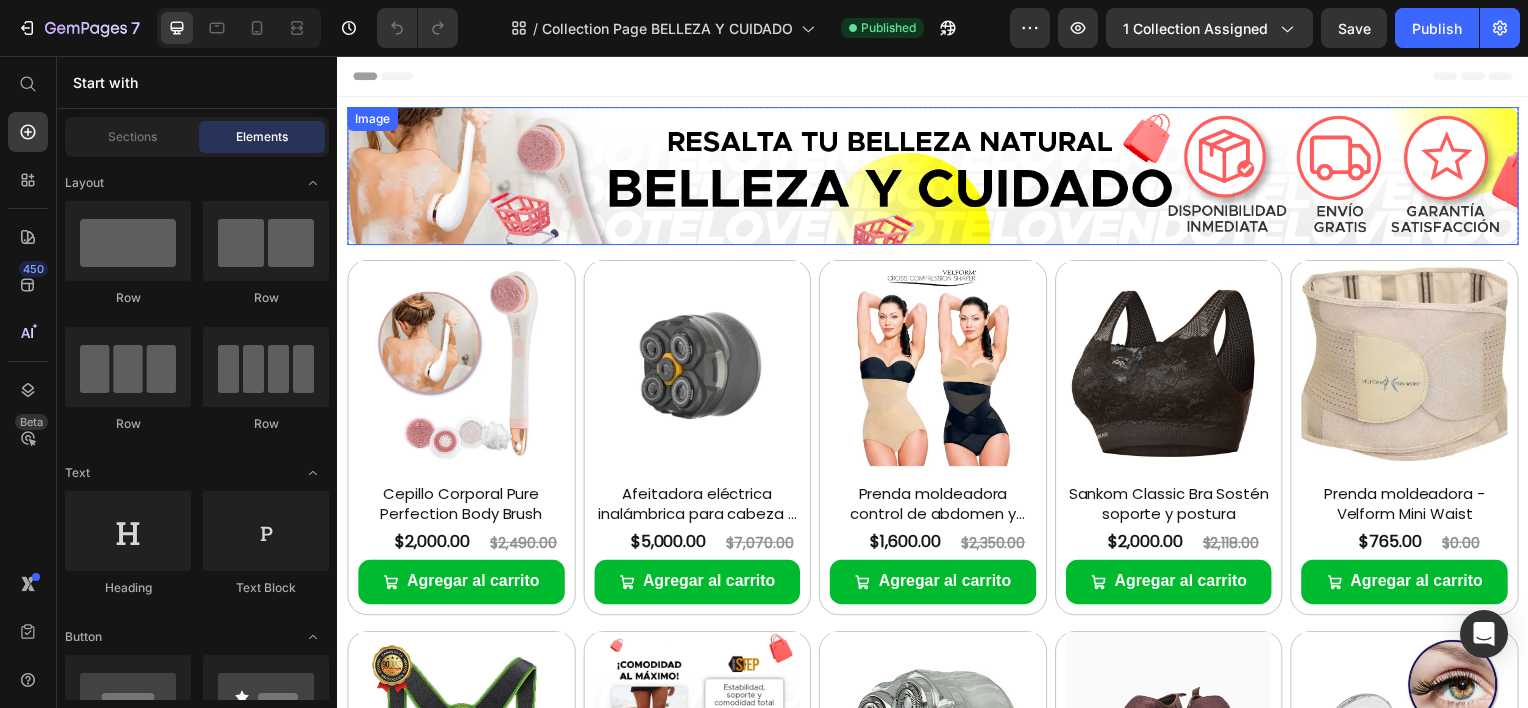 scroll, scrollTop: 0, scrollLeft: 0, axis: both 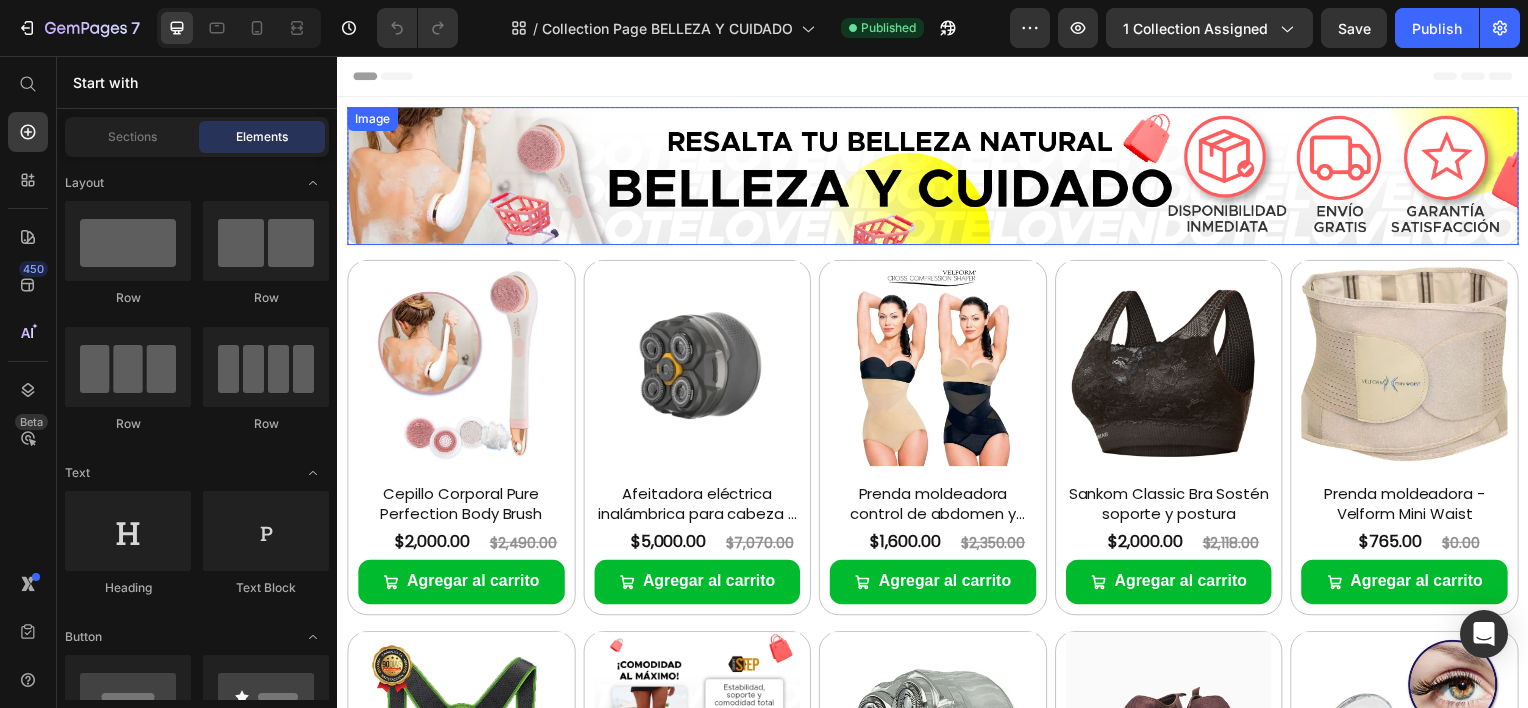 click at bounding box center [937, 176] 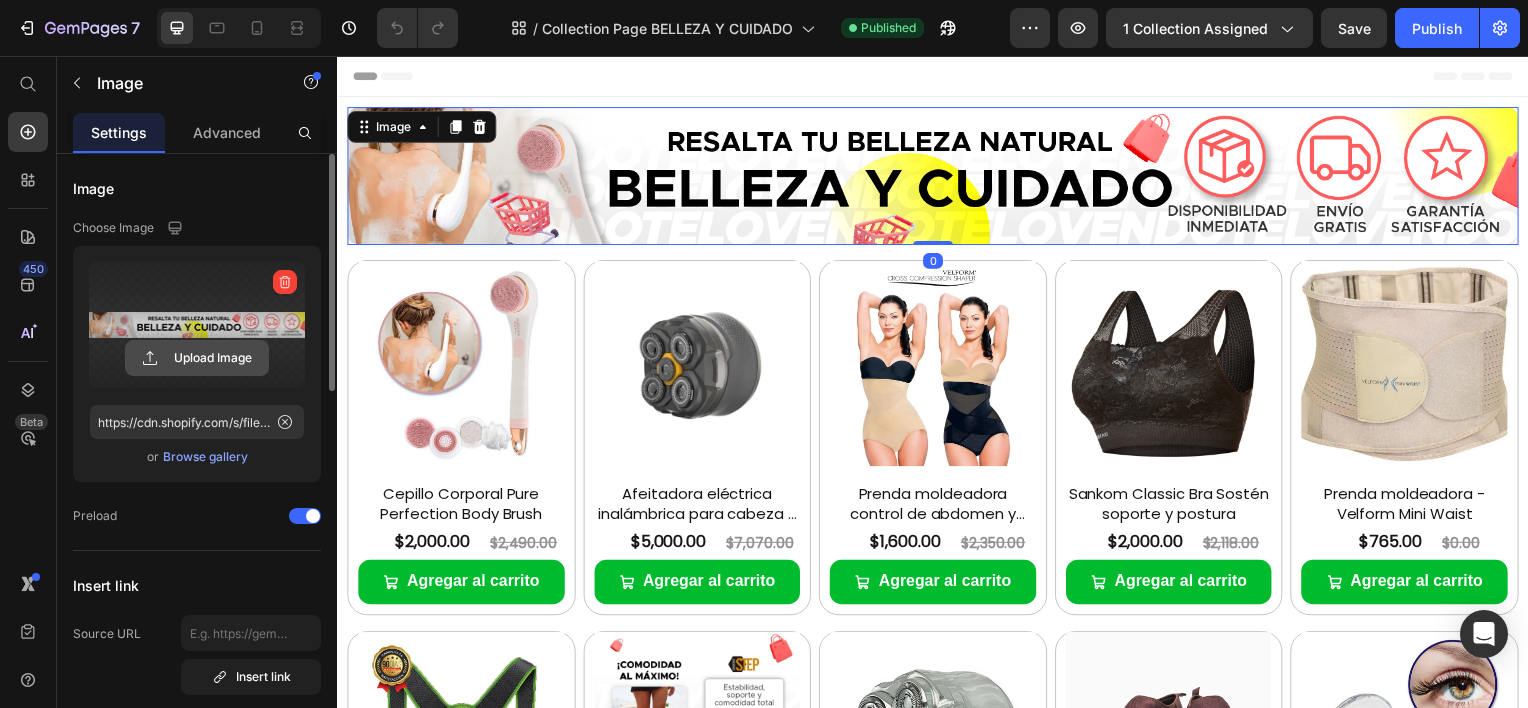 click 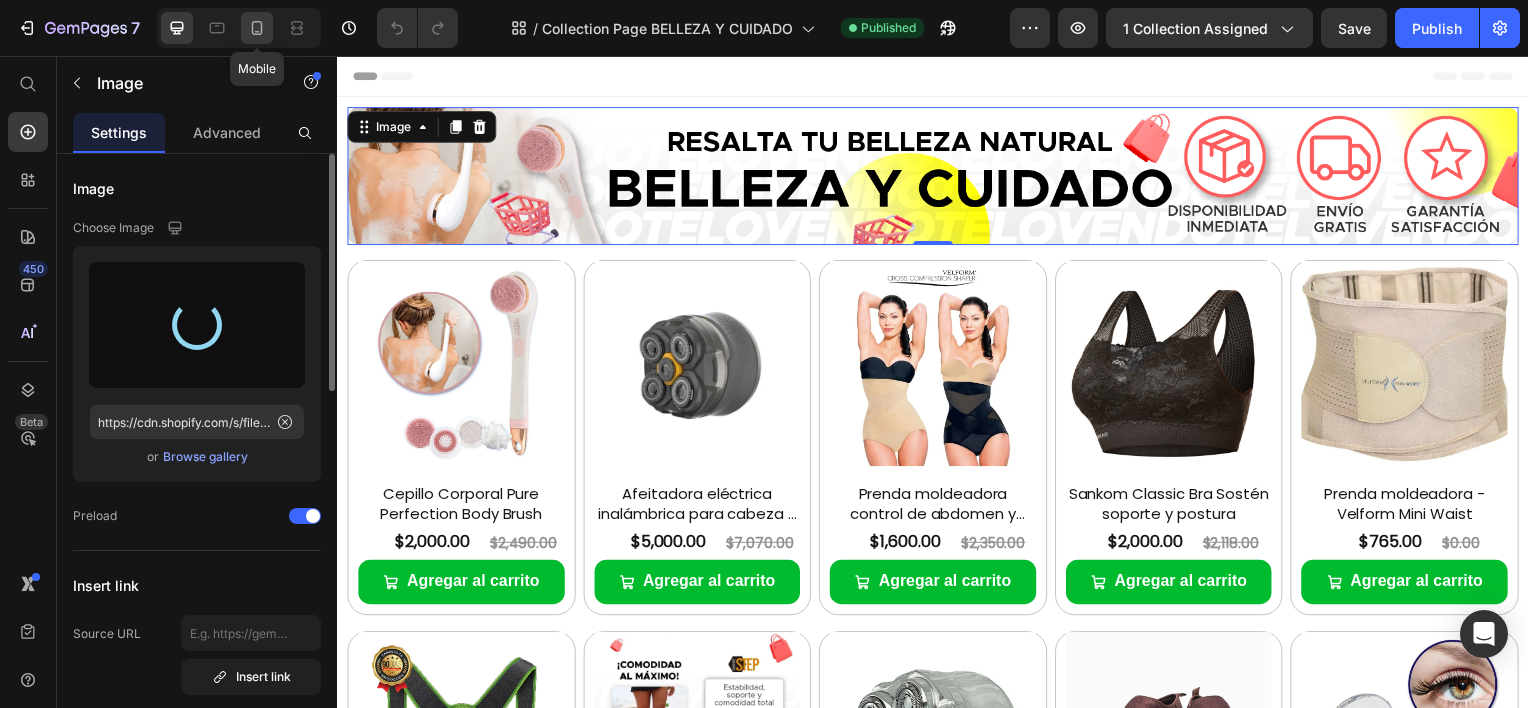 type on "https://cdn.shopify.com/s/files/1/0603/6275/2075/files/gempages_555154769006560066-d63a04ed-fd0e-4212-96ec-c78de231027d.jpg" 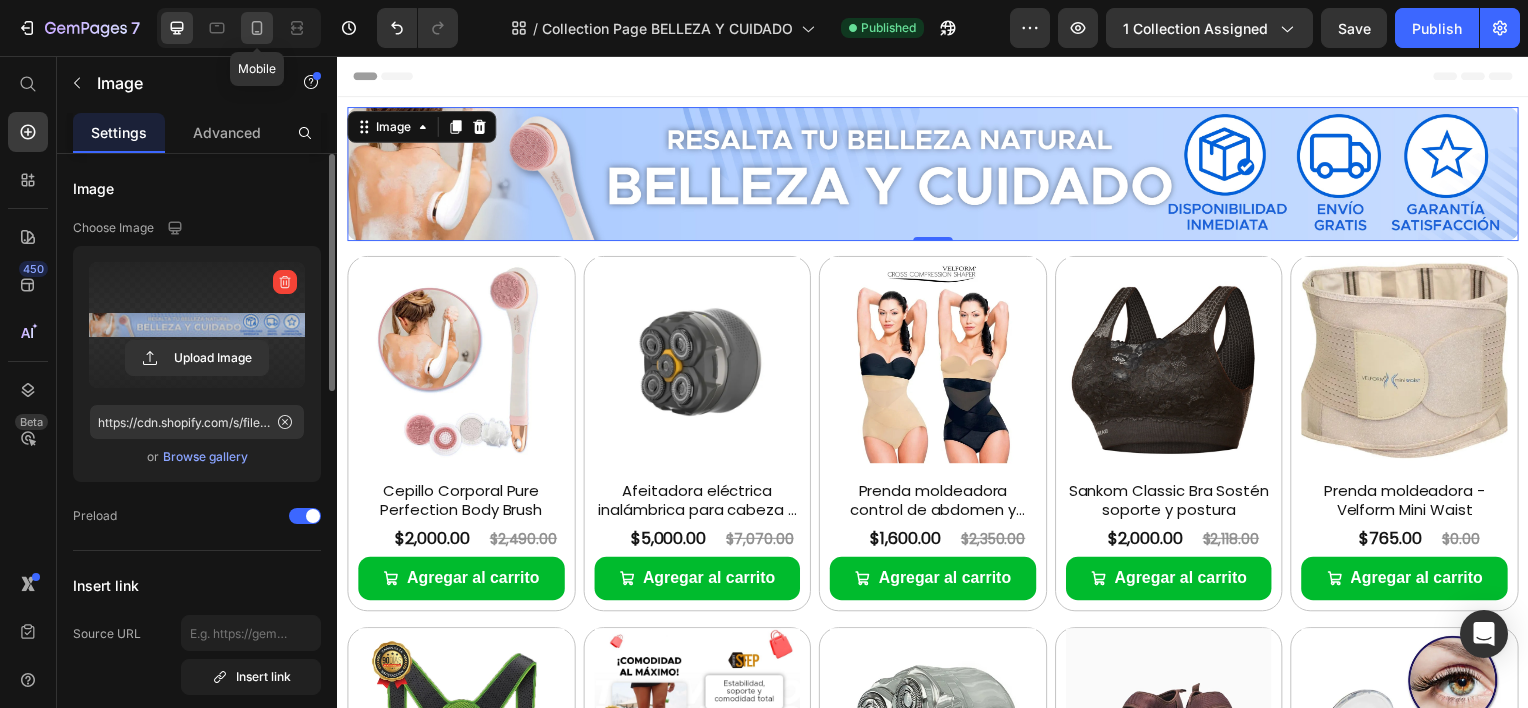 click 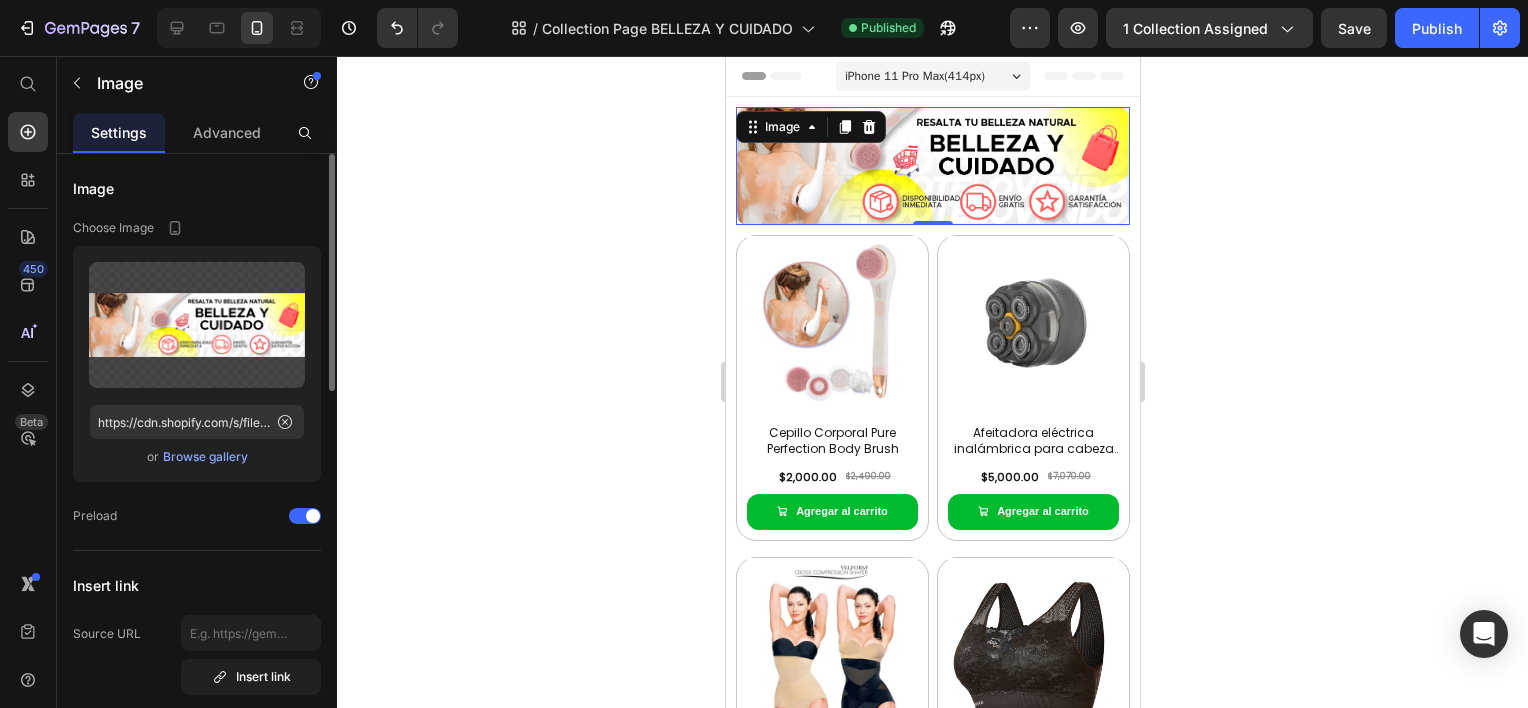 click at bounding box center (932, 166) 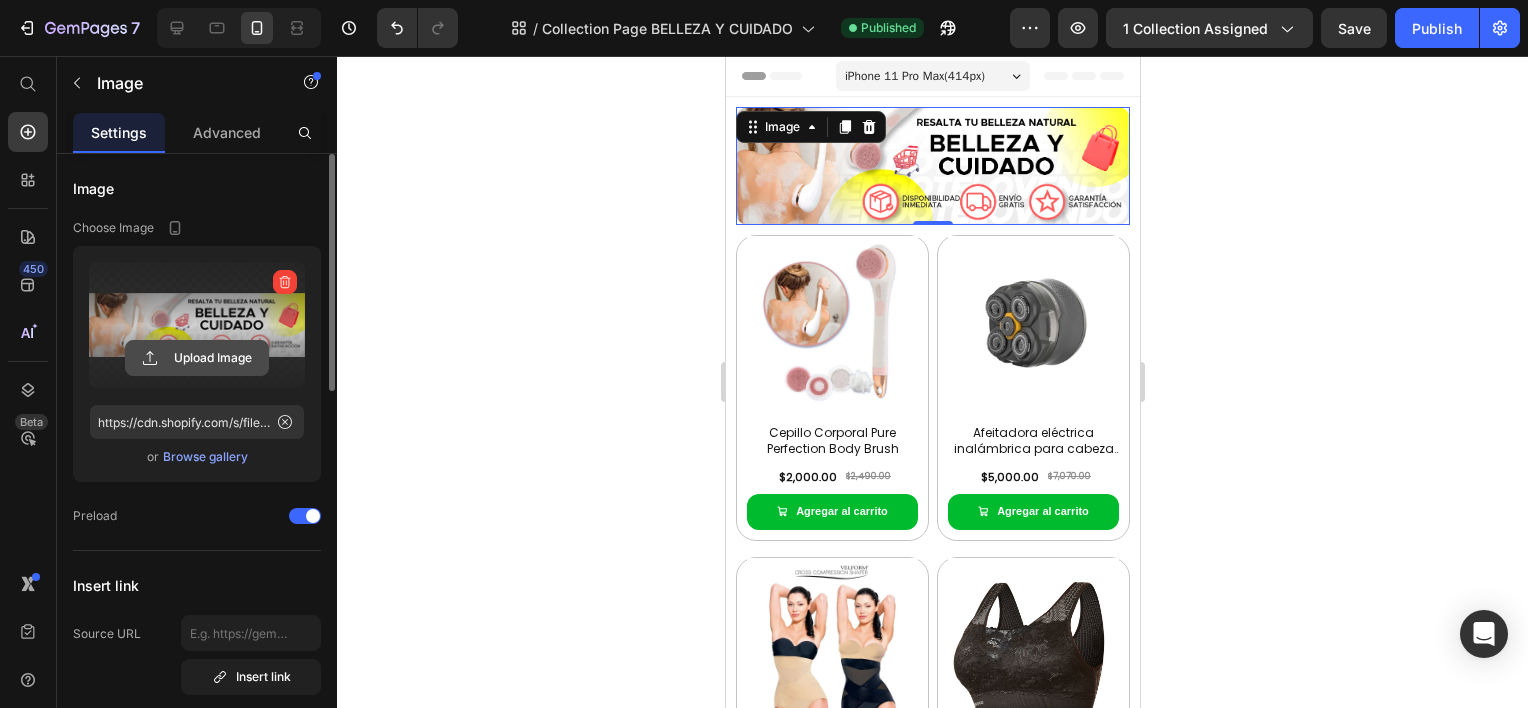 click 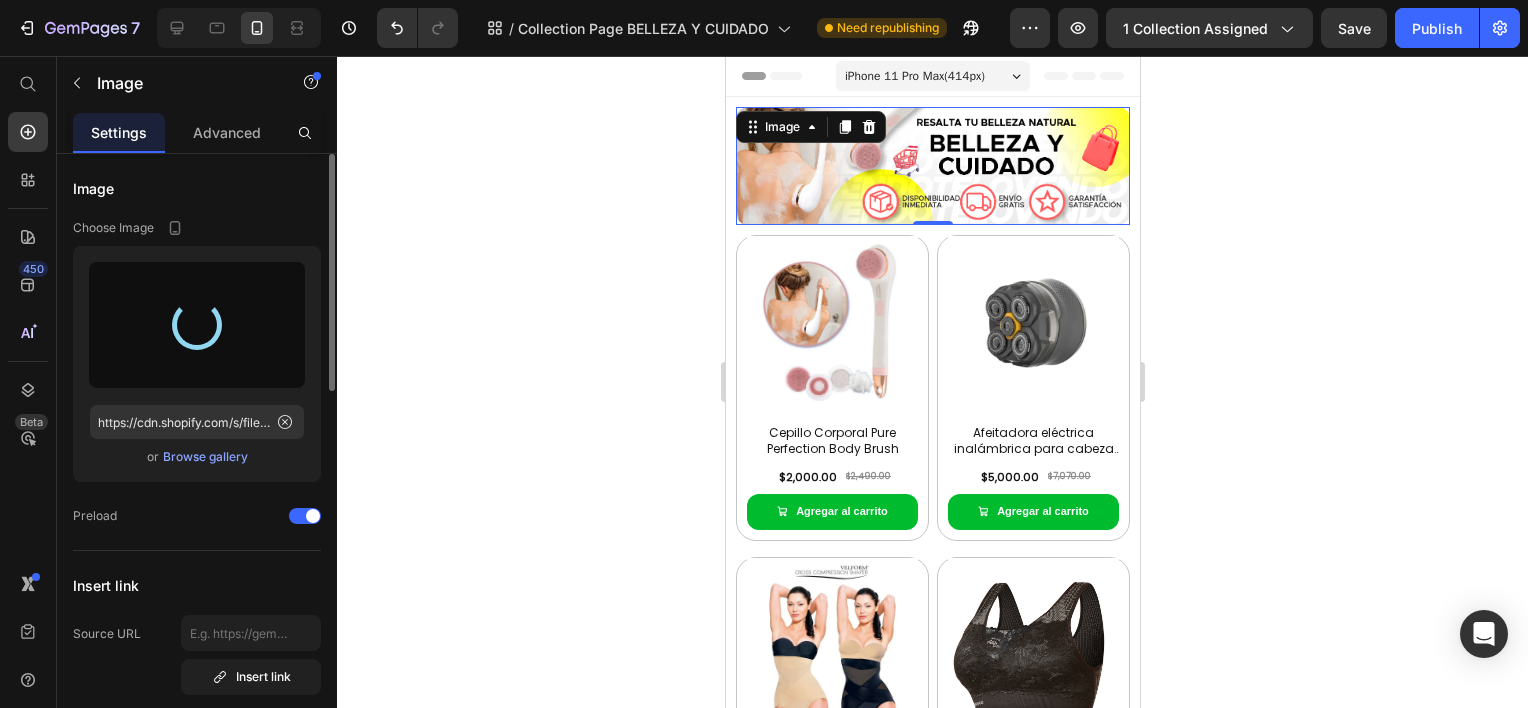 type on "https://cdn.shopify.com/s/files/1/0603/6275/2075/files/gempages_555154769006560066-e2af4e9e-54a6-43c0-b1a3-76ea9a01e645.jpg" 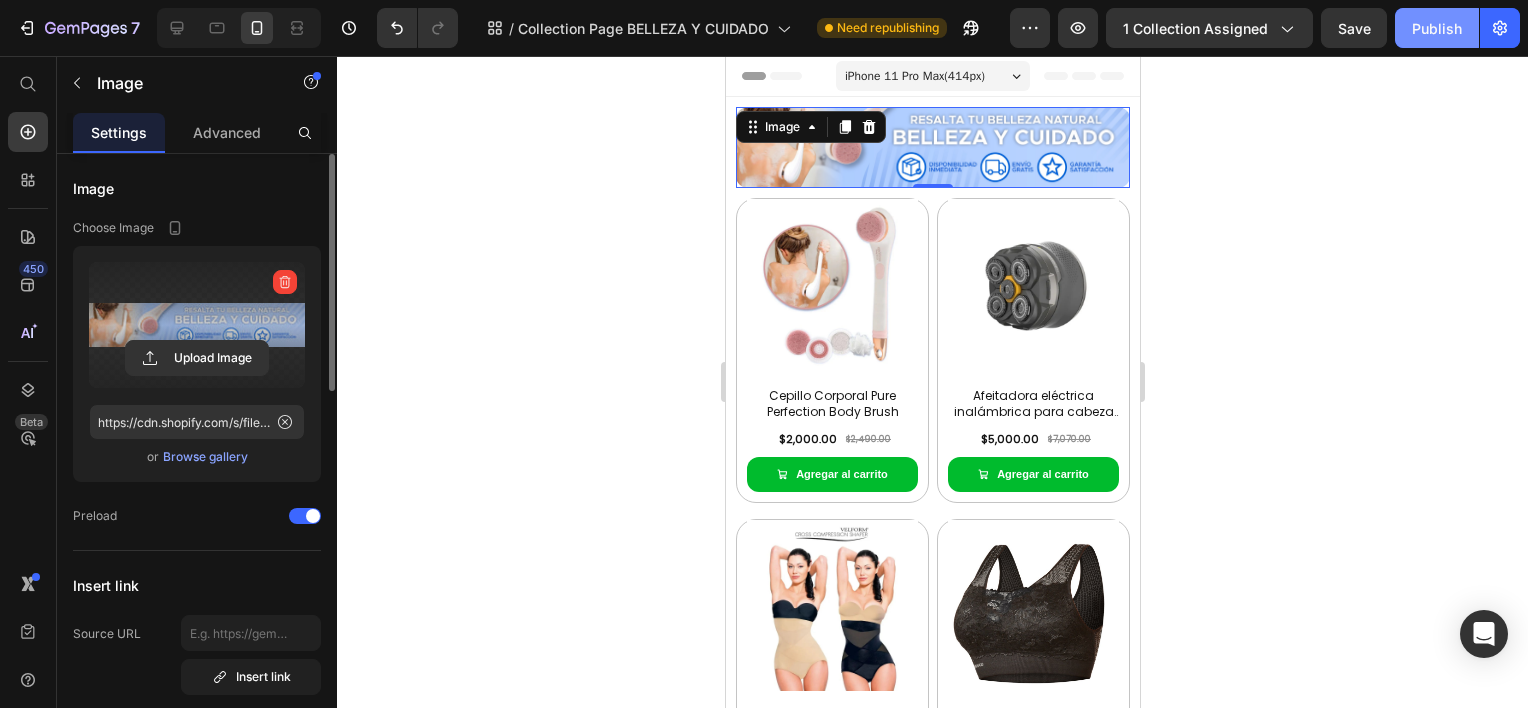 click on "Publish" 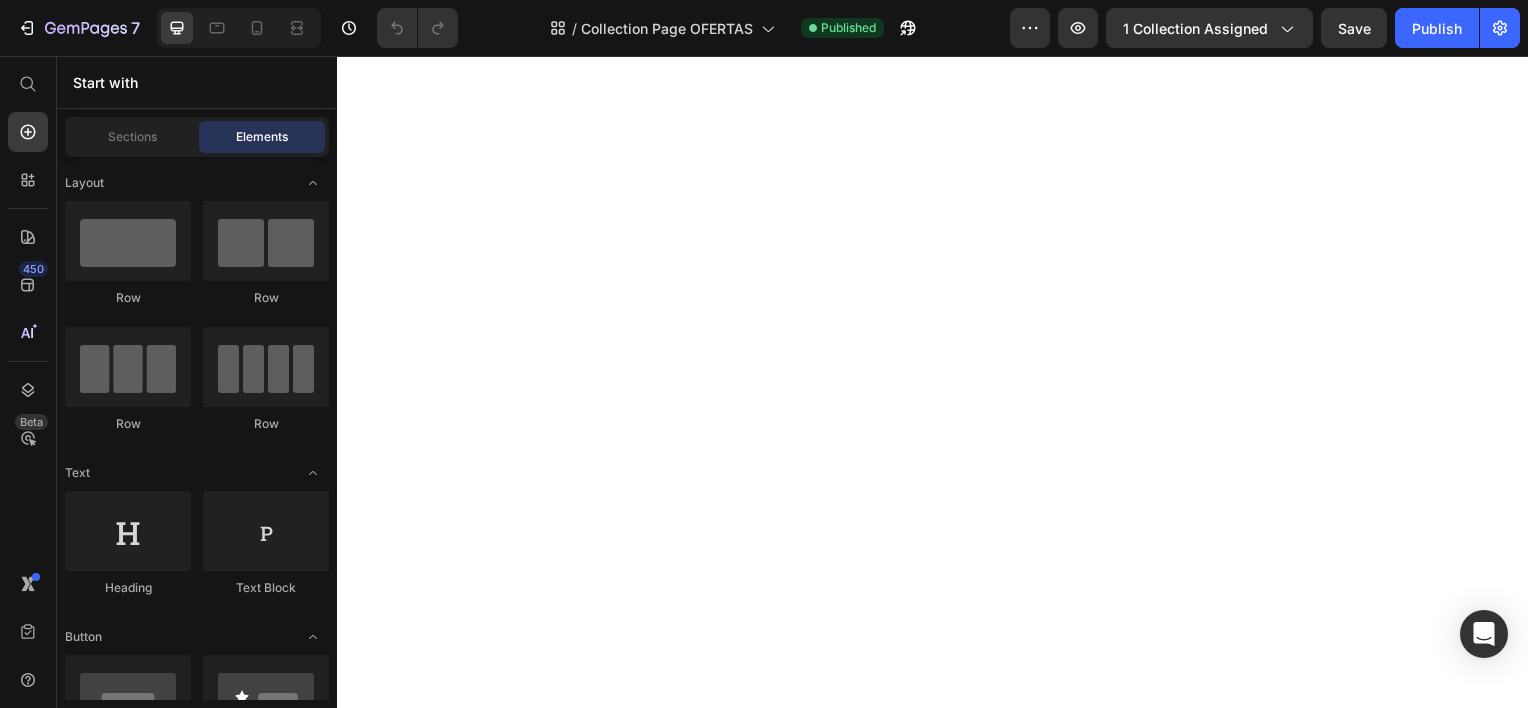 scroll, scrollTop: 0, scrollLeft: 0, axis: both 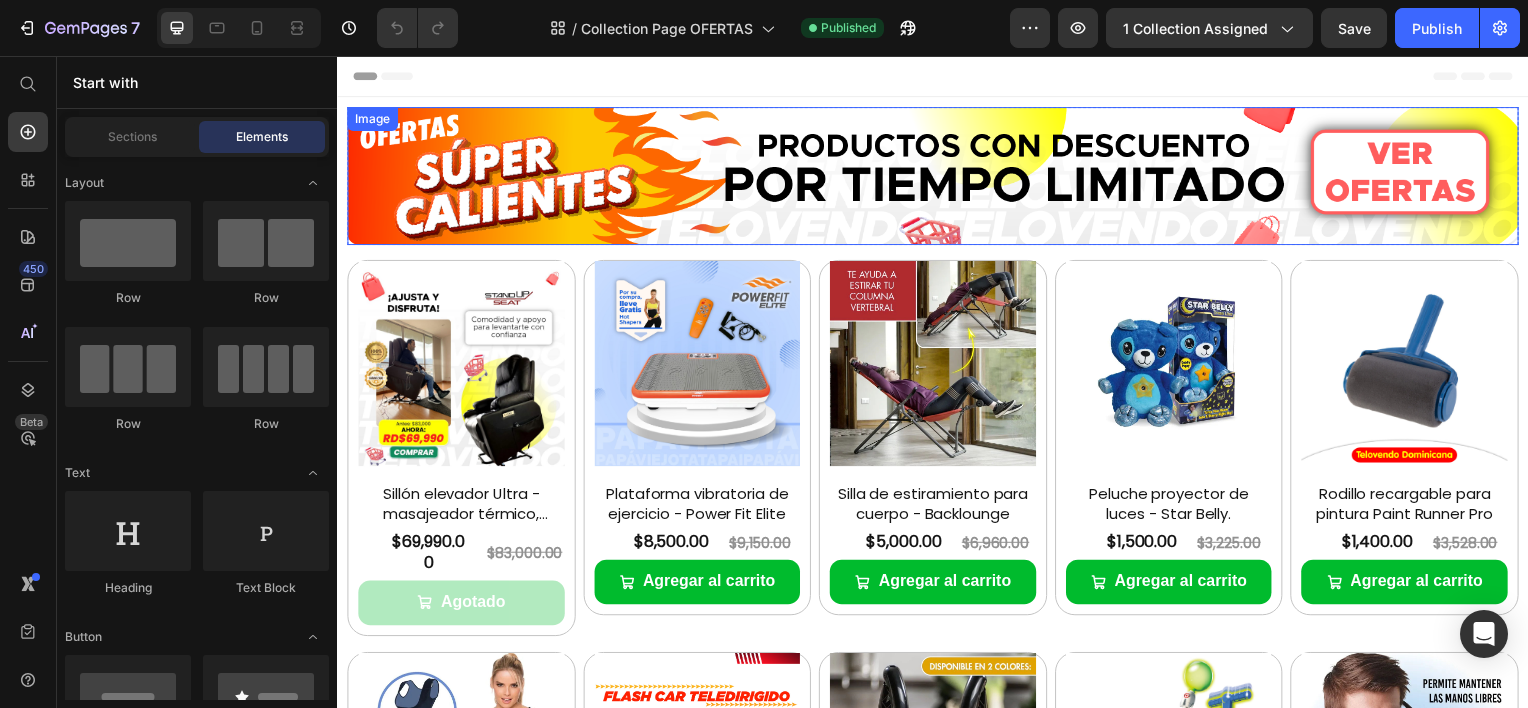 click at bounding box center [937, 176] 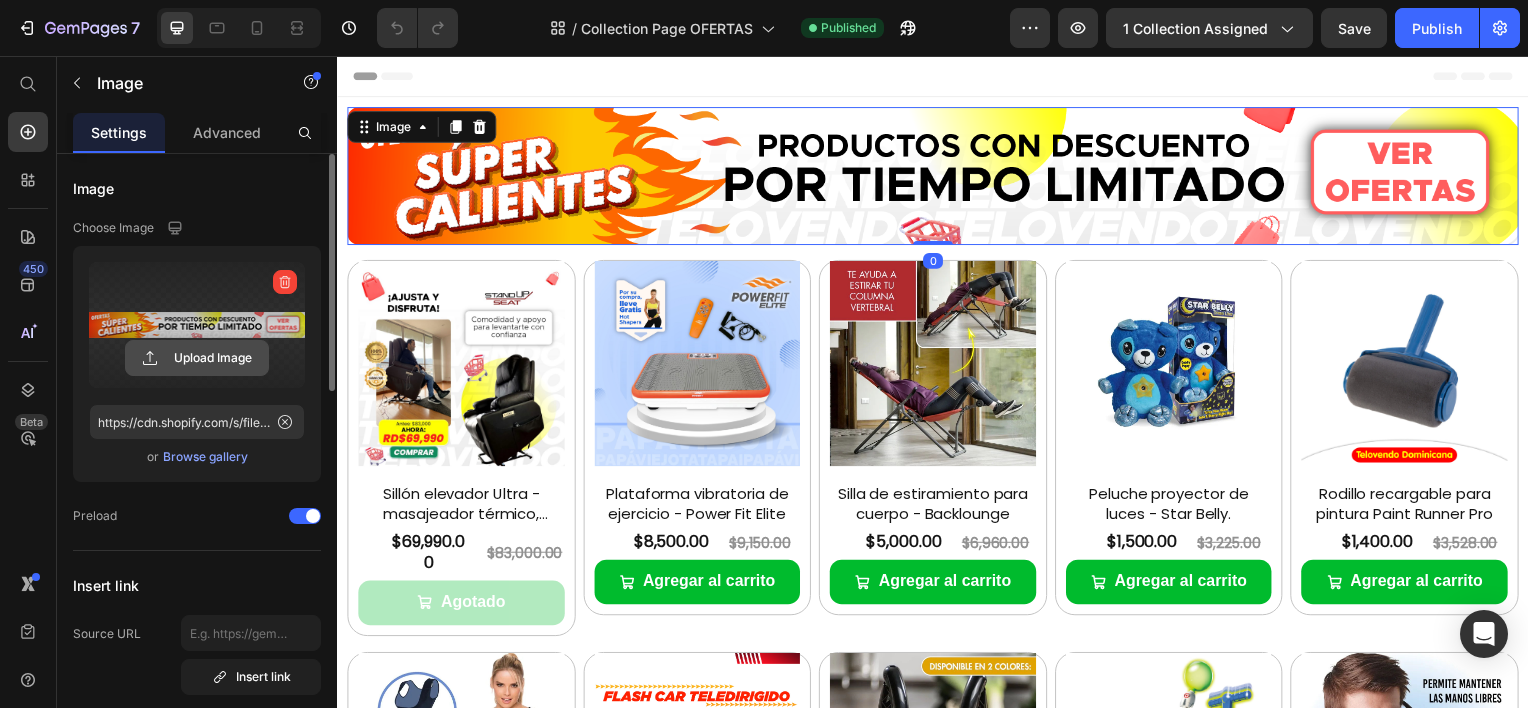 click 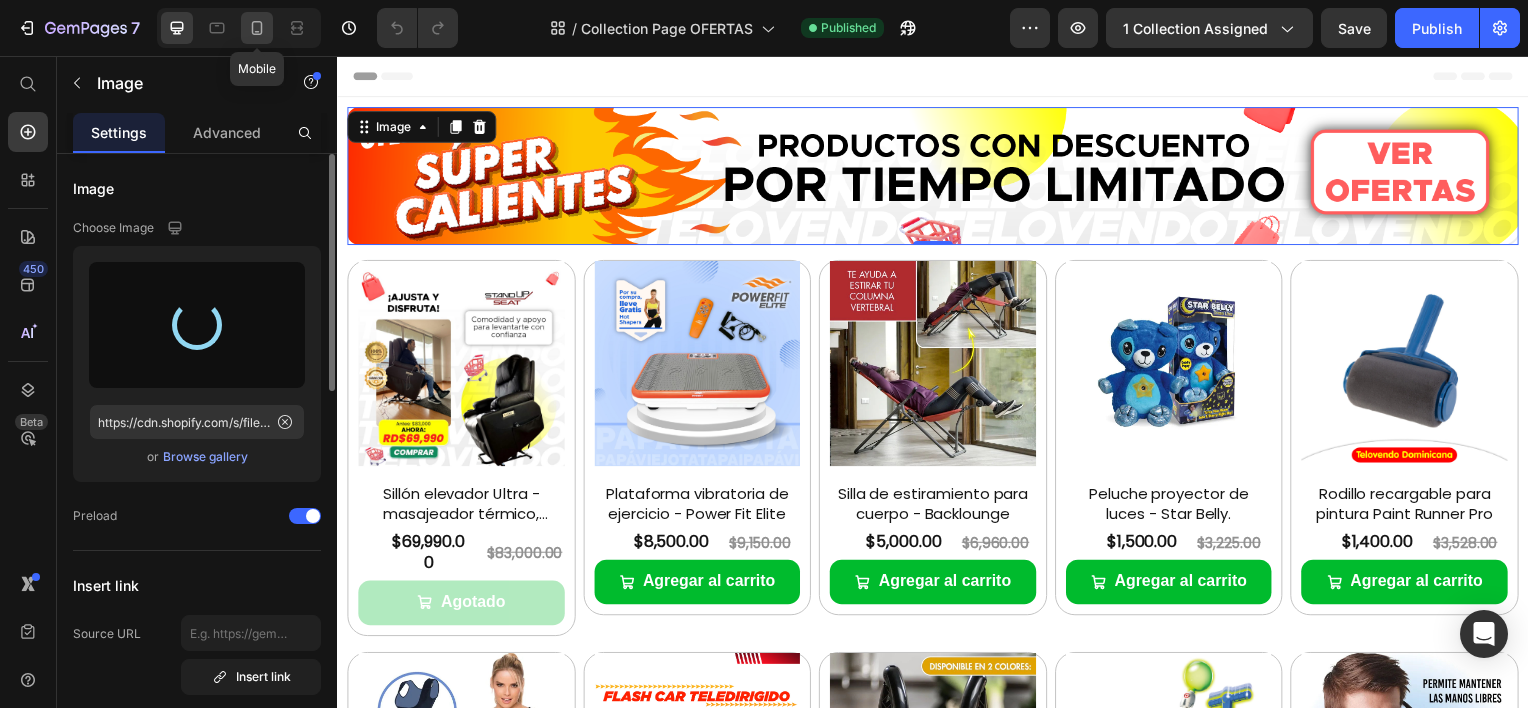 type on "https://cdn.shopify.com/s/files/1/0603/6275/2075/files/gempages_555154769006560066-5d9253d1-327c-43fa-9f9a-d42eb63d3e1d.jpg" 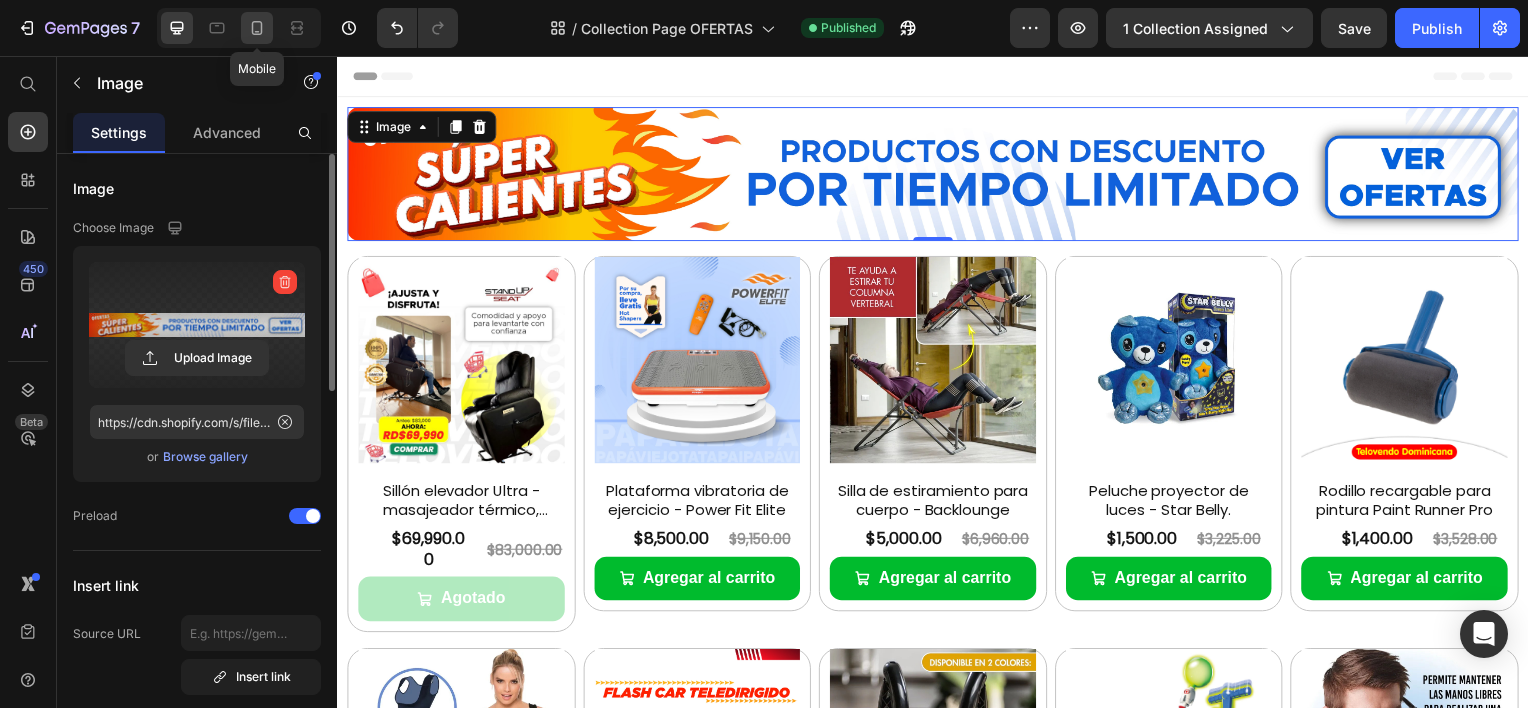 click 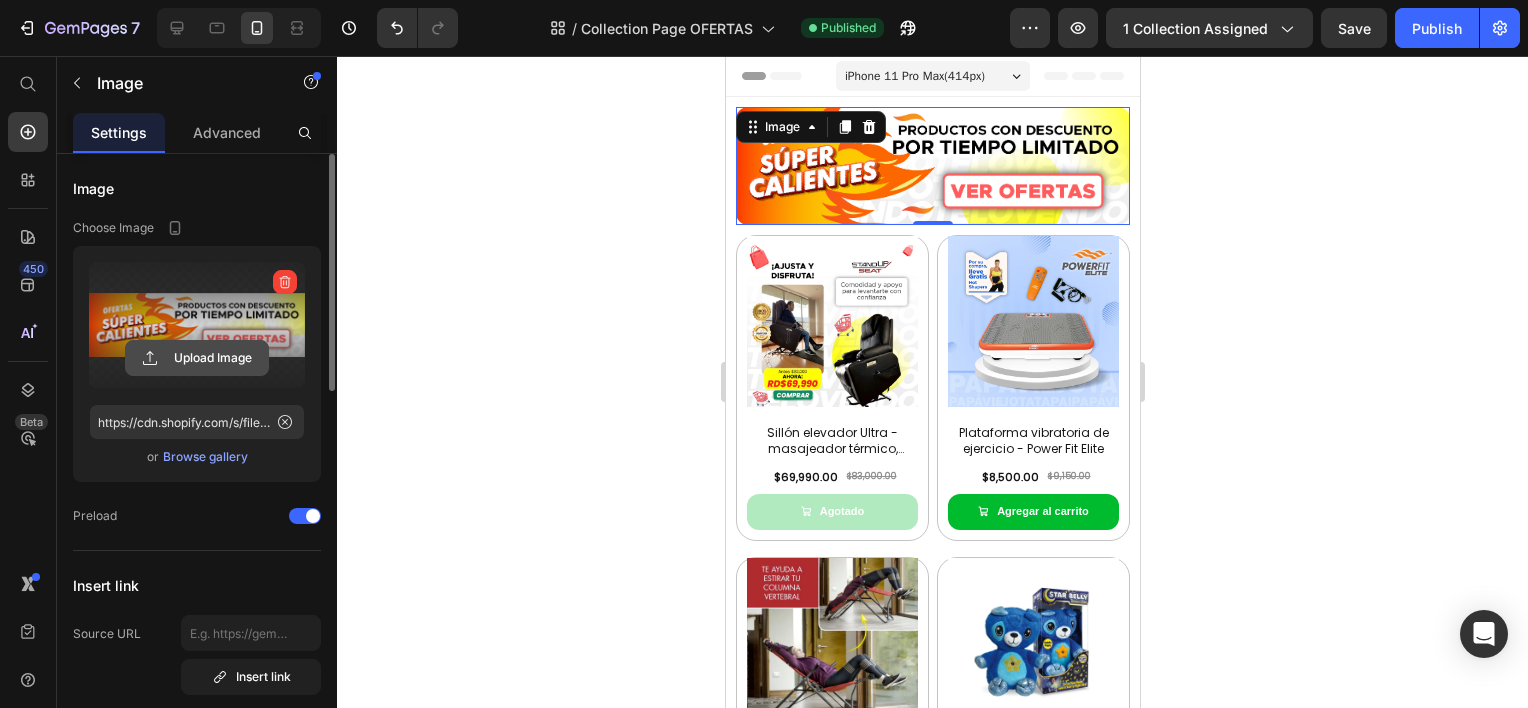 click 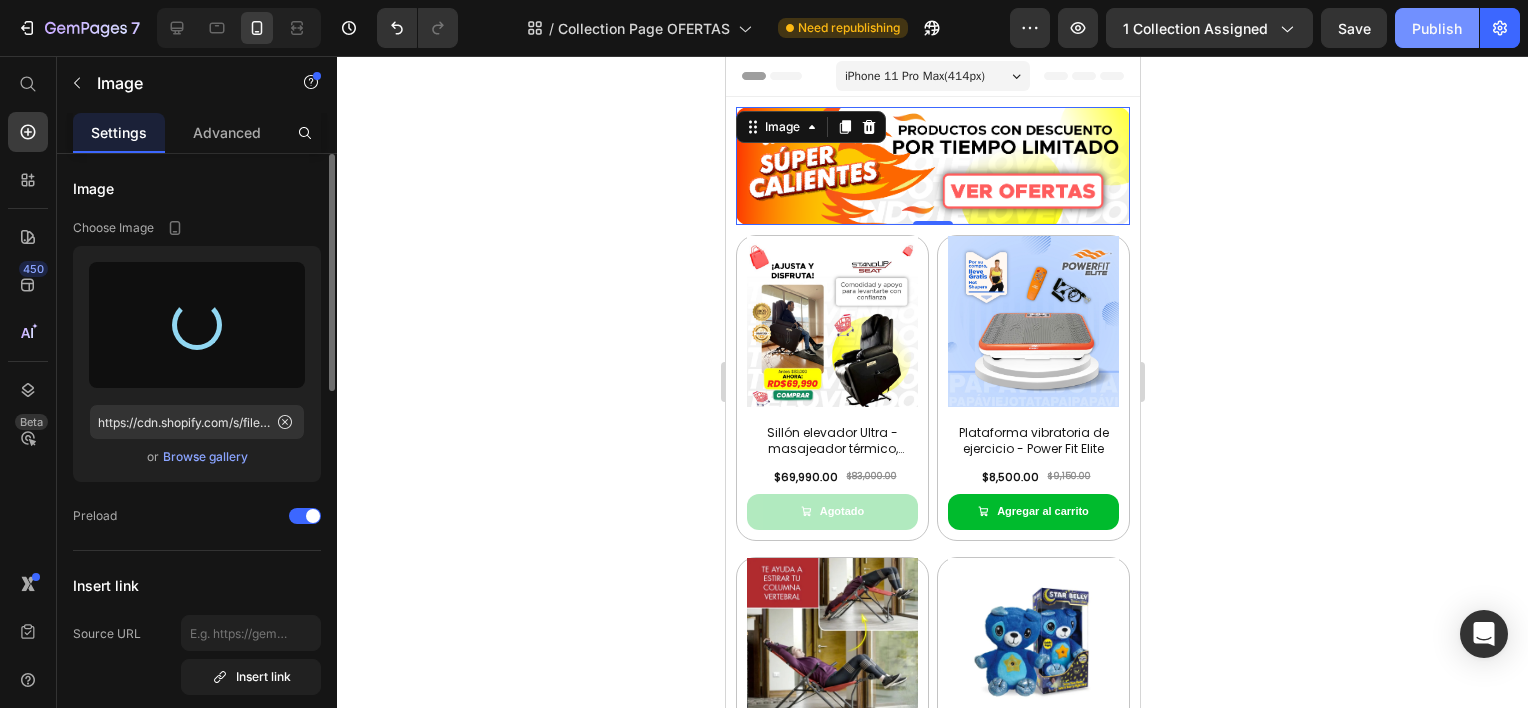 type on "https://cdn.shopify.com/s/files/1/0603/6275/2075/files/gempages_555154769006560066-9a8aaae8-743c-4dc8-b92e-863cc7544d00.jpg" 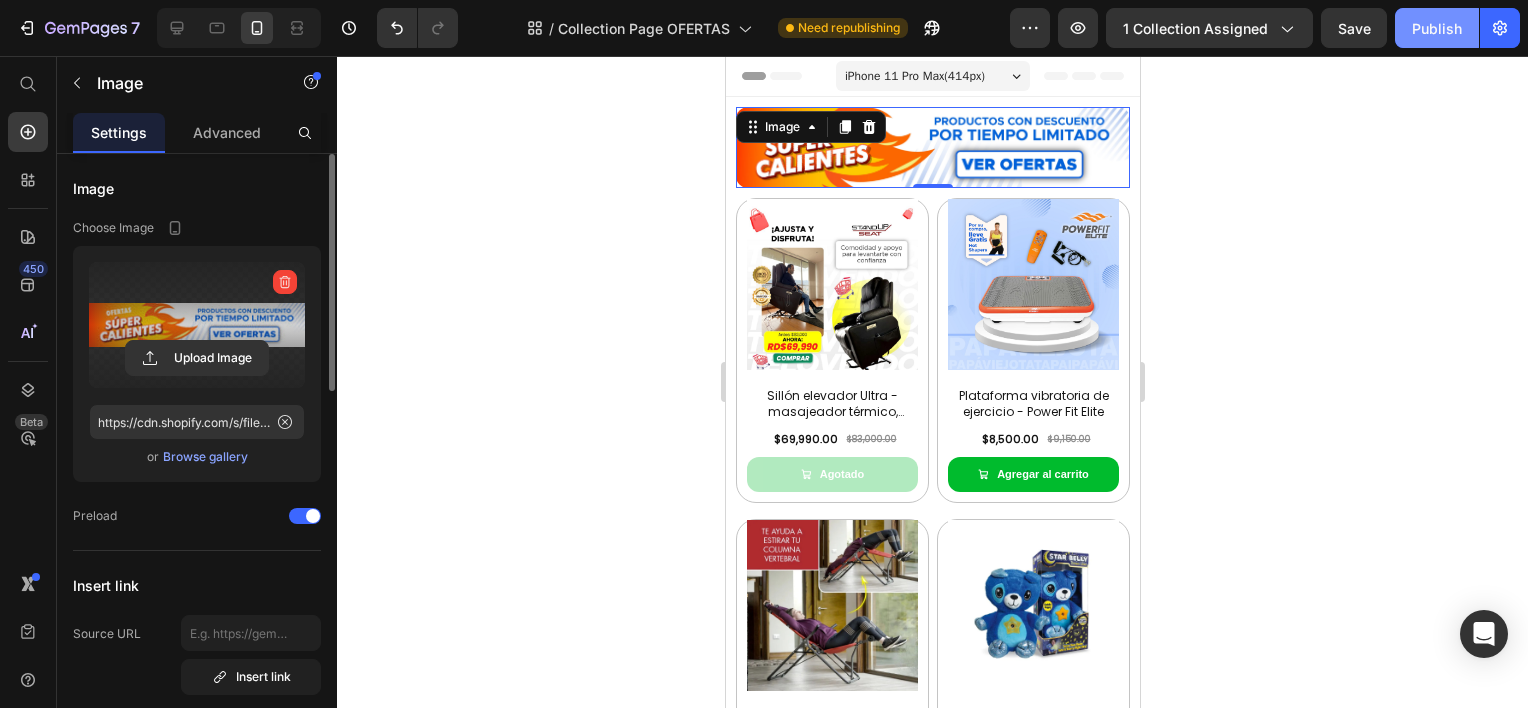 click on "Publish" at bounding box center (1437, 28) 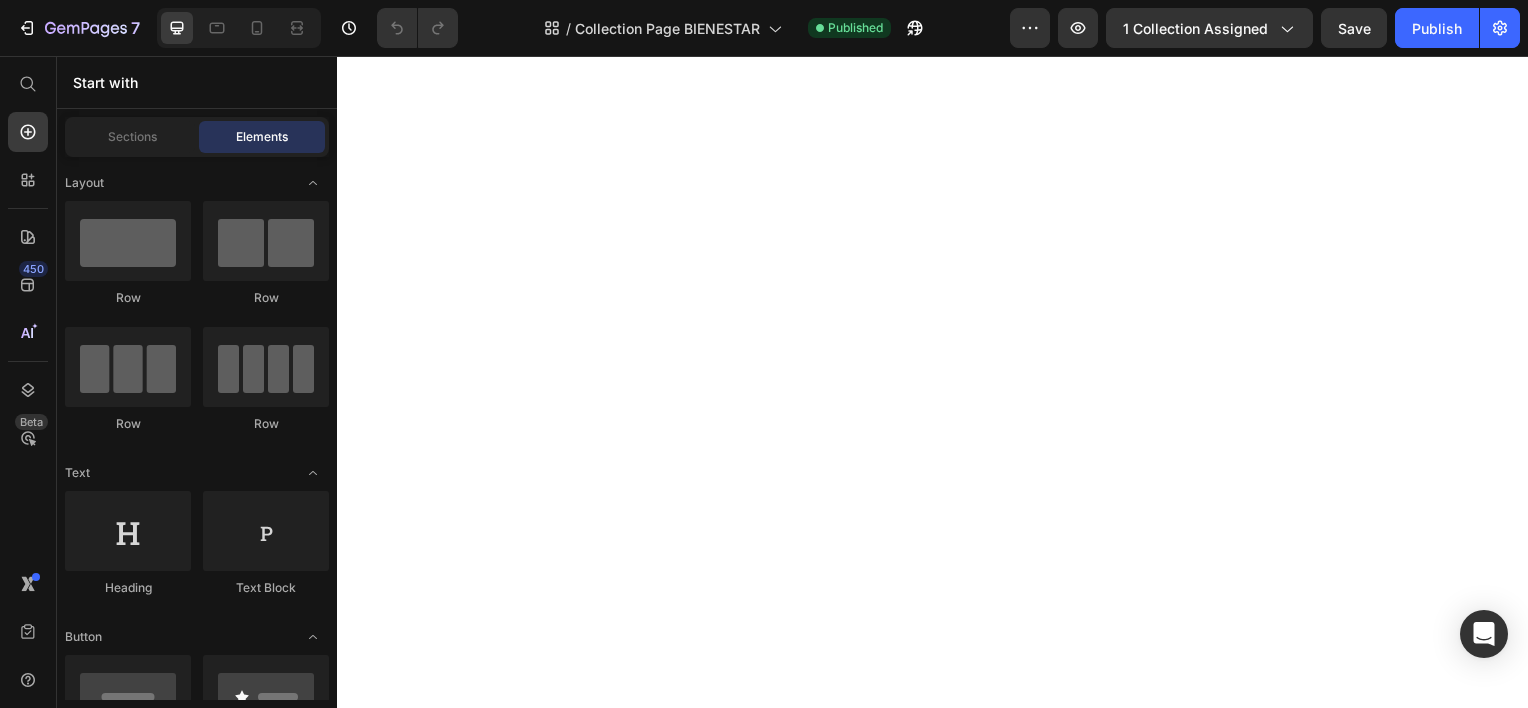 scroll, scrollTop: 0, scrollLeft: 0, axis: both 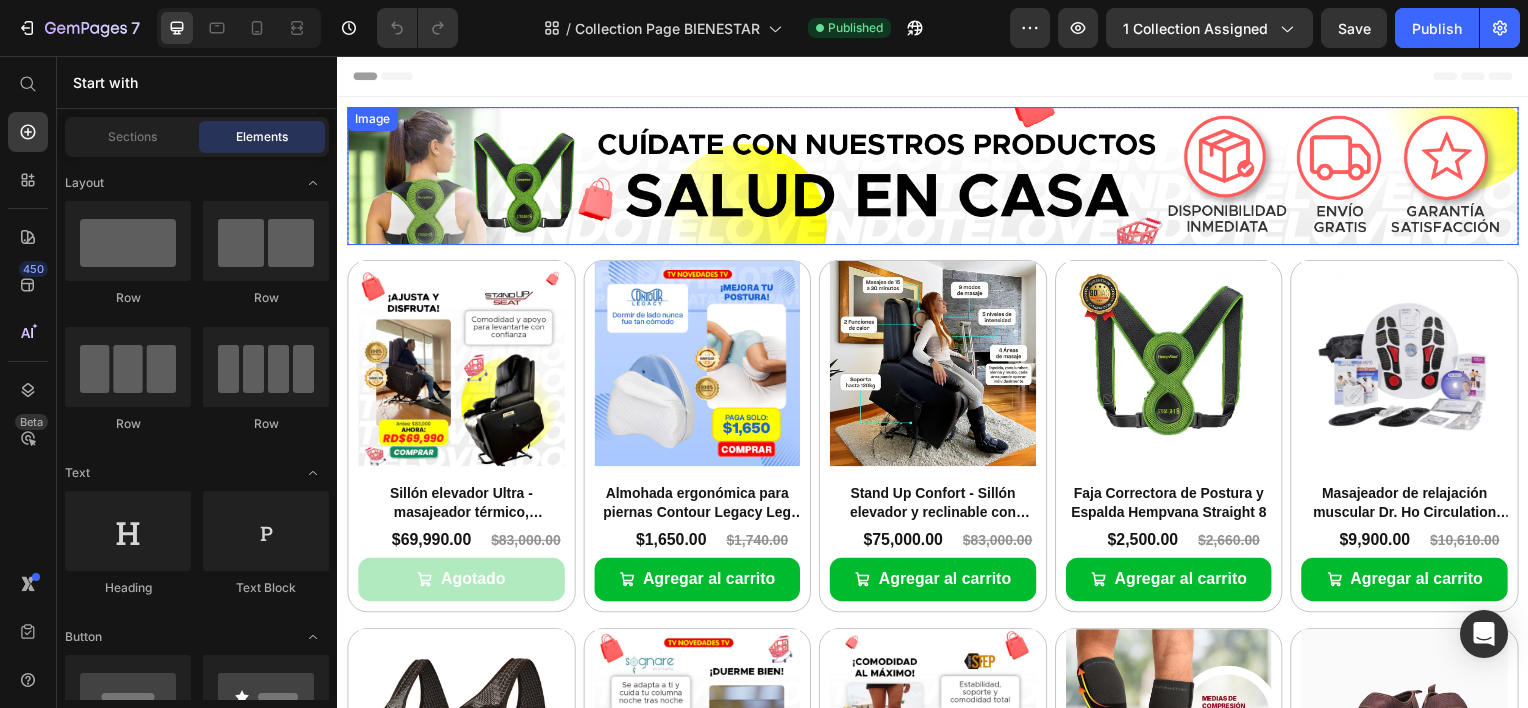 click at bounding box center [937, 176] 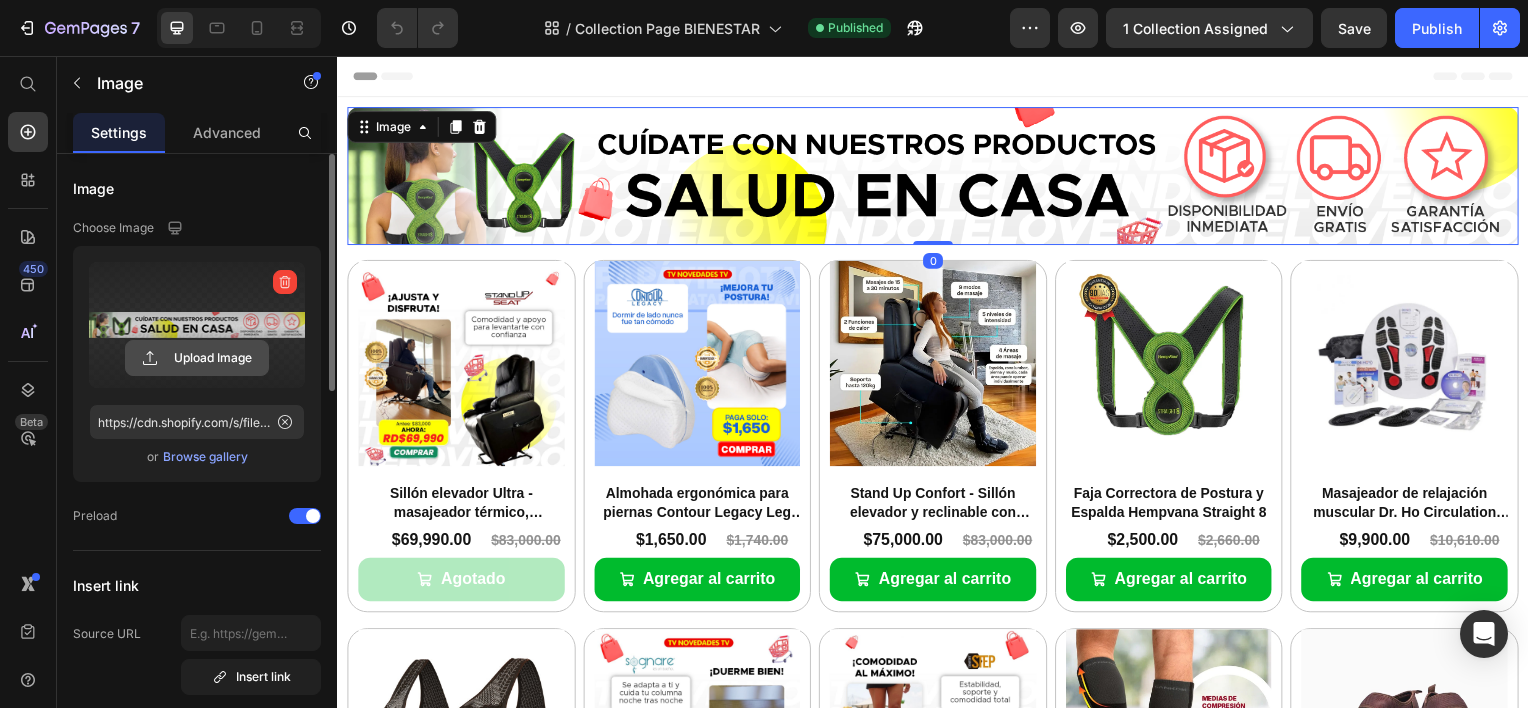 click 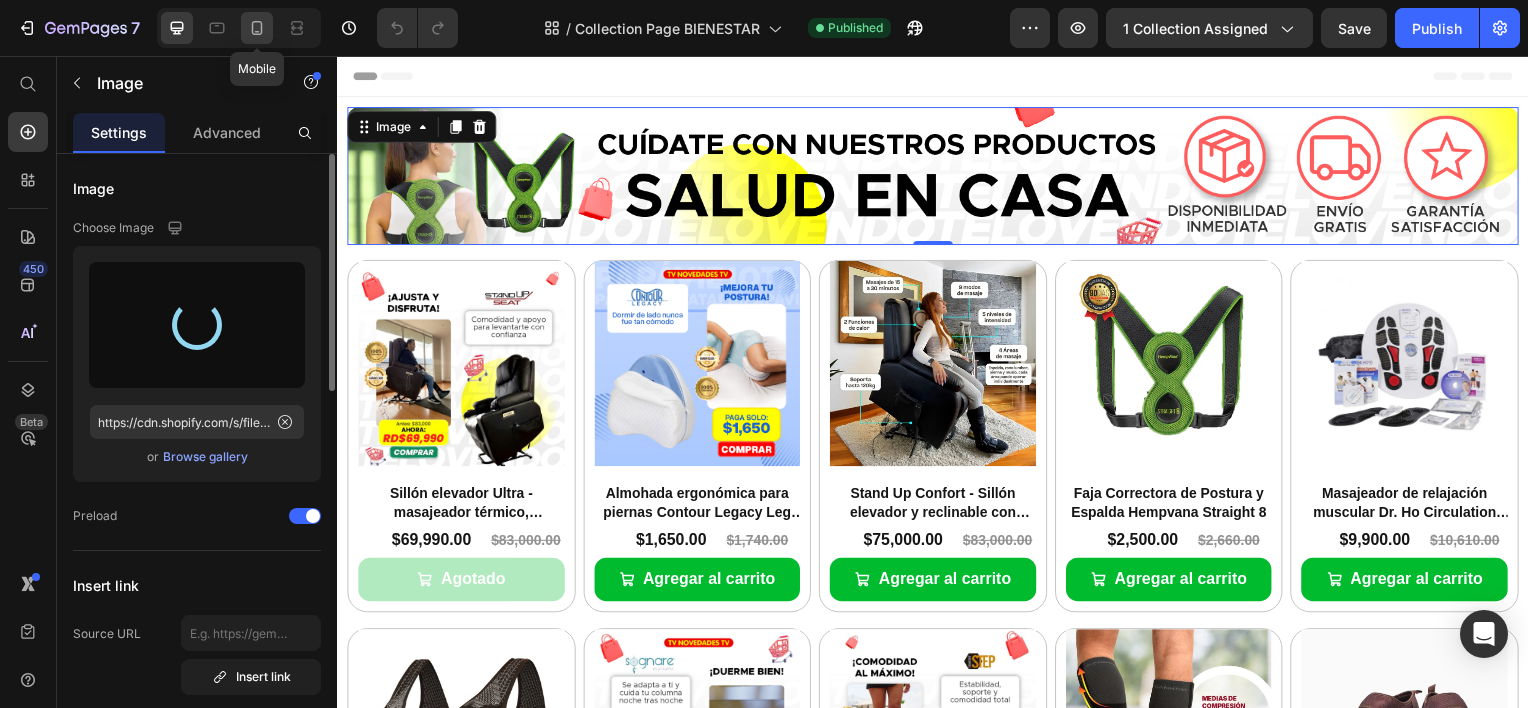 type on "https://cdn.shopify.com/s/files/1/0603/6275/2075/files/gempages_555154769006560066-e019fb05-d120-4406-b5d3-167d7b139957.jpg" 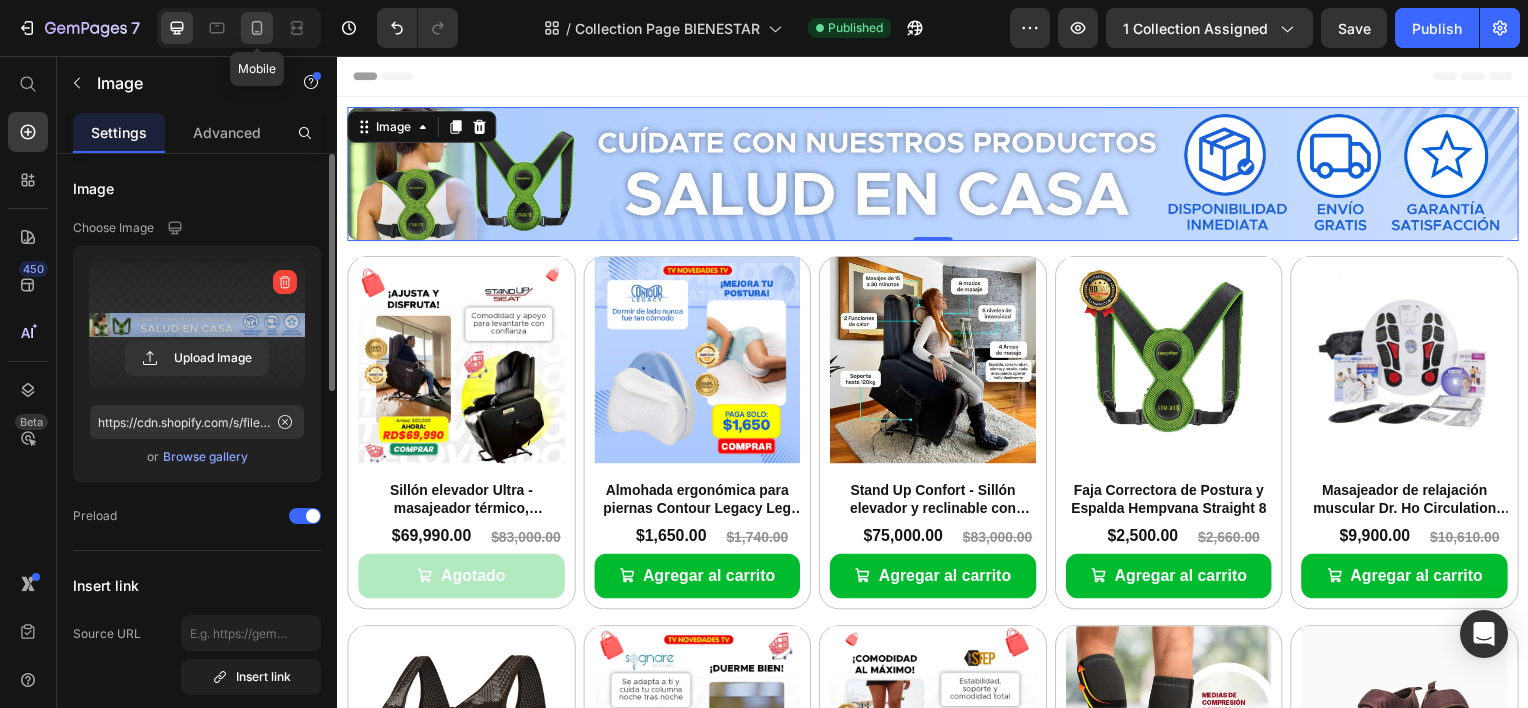 click 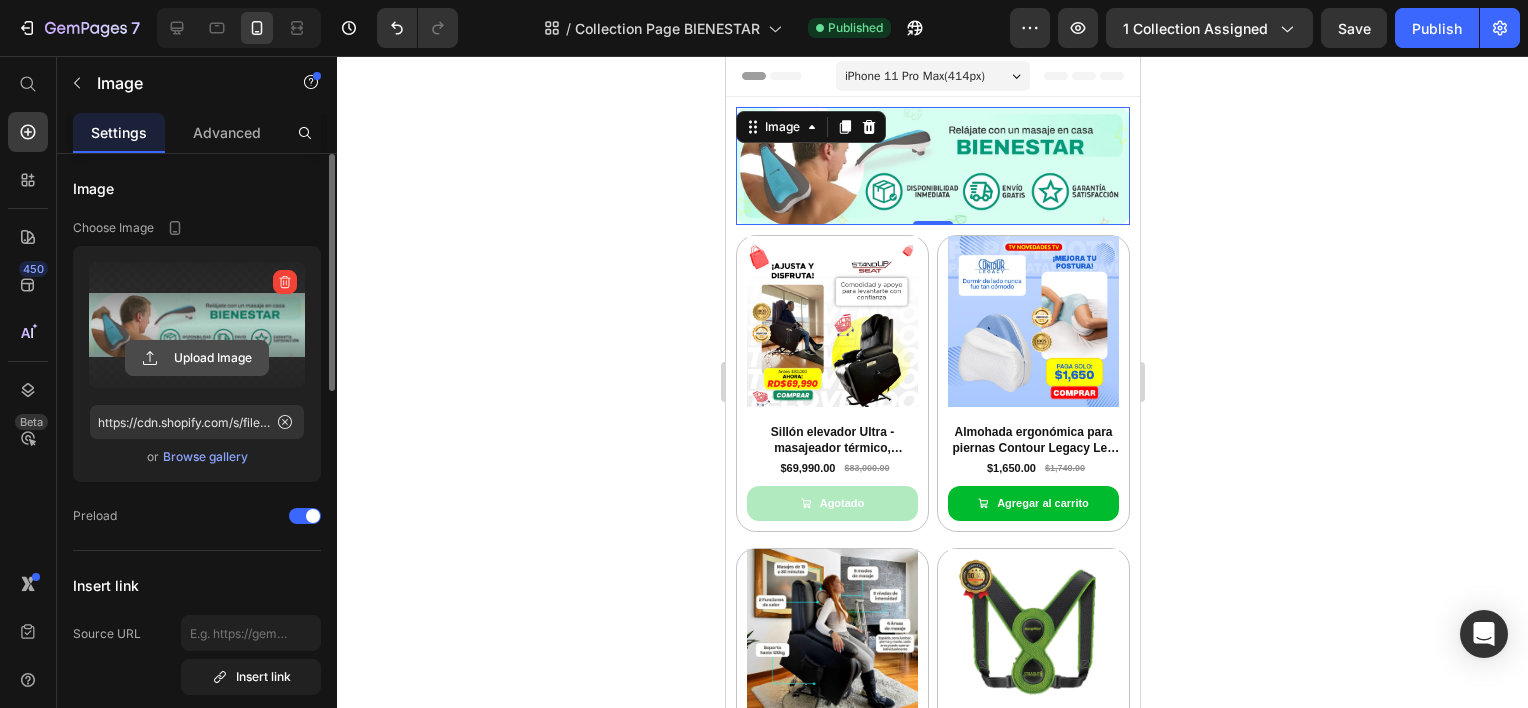 click 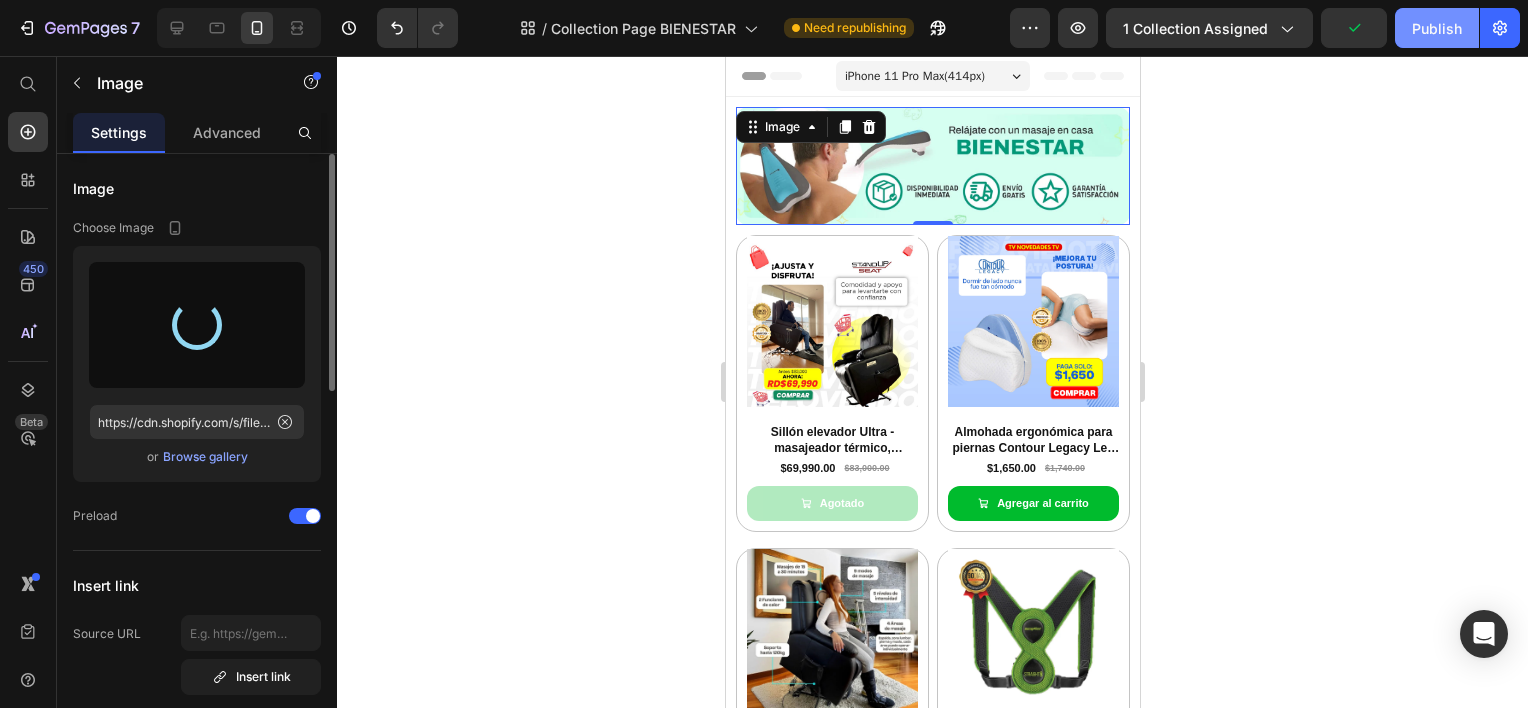 type on "https://cdn.shopify.com/s/files/1/0603/6275/2075/files/gempages_555154769006560066-43bbf659-2188-463a-8250-c15509f949ba.jpg" 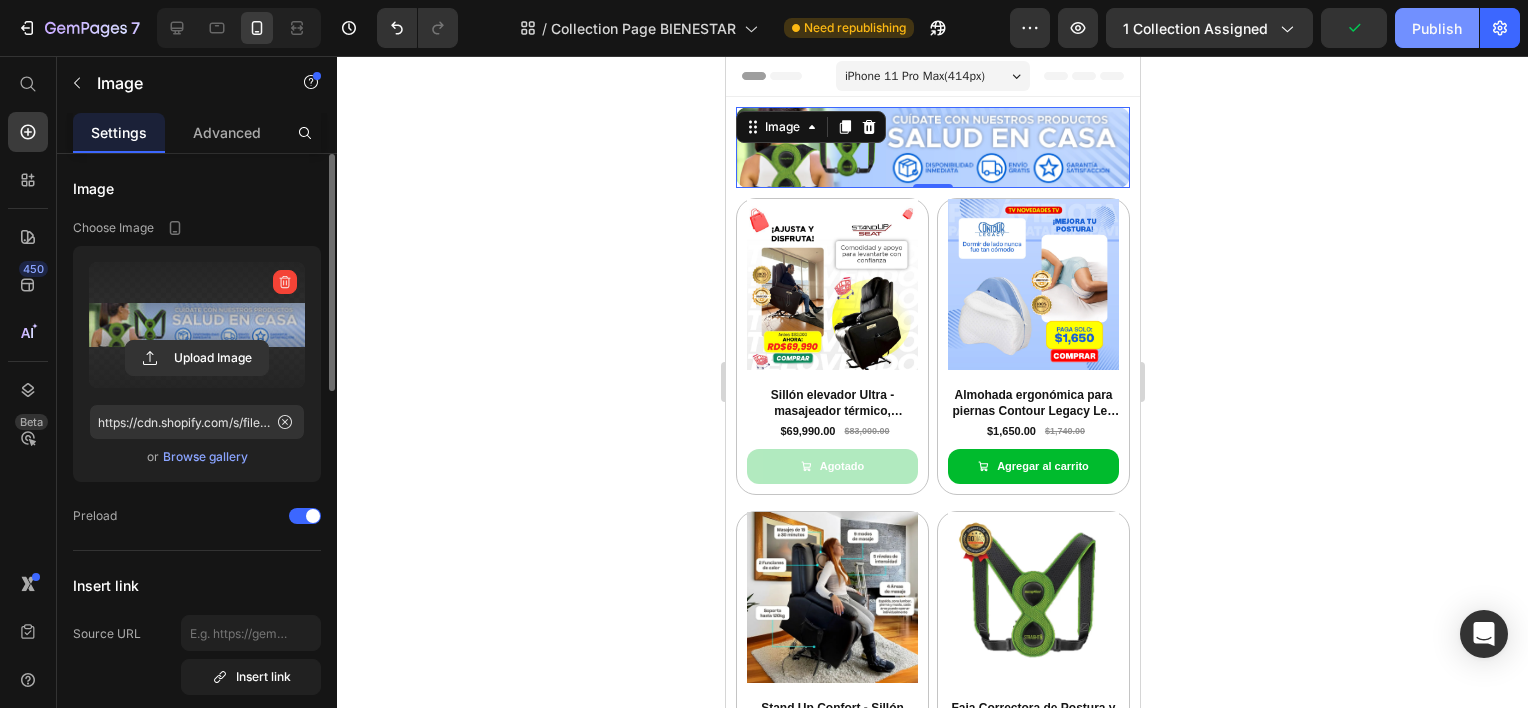 click on "Publish" at bounding box center (1437, 28) 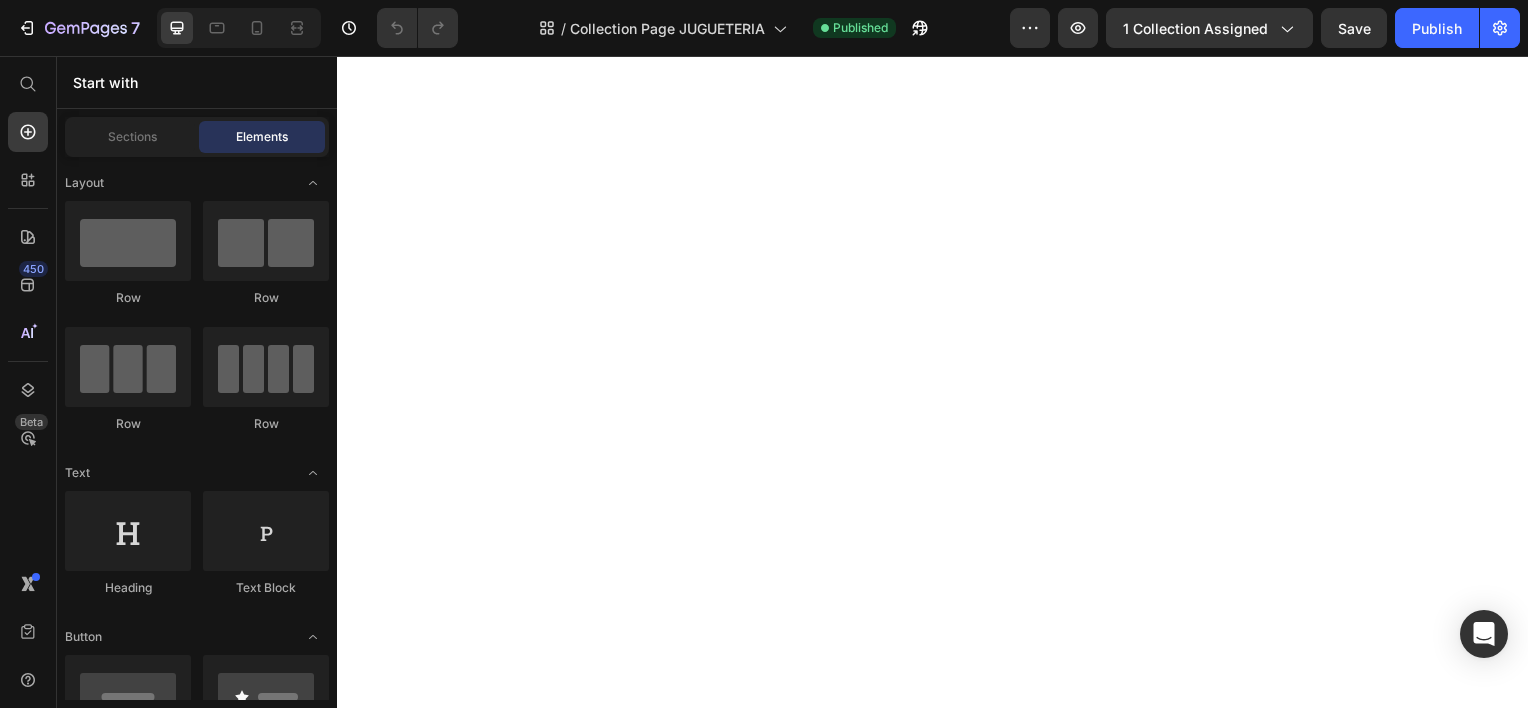 scroll, scrollTop: 0, scrollLeft: 0, axis: both 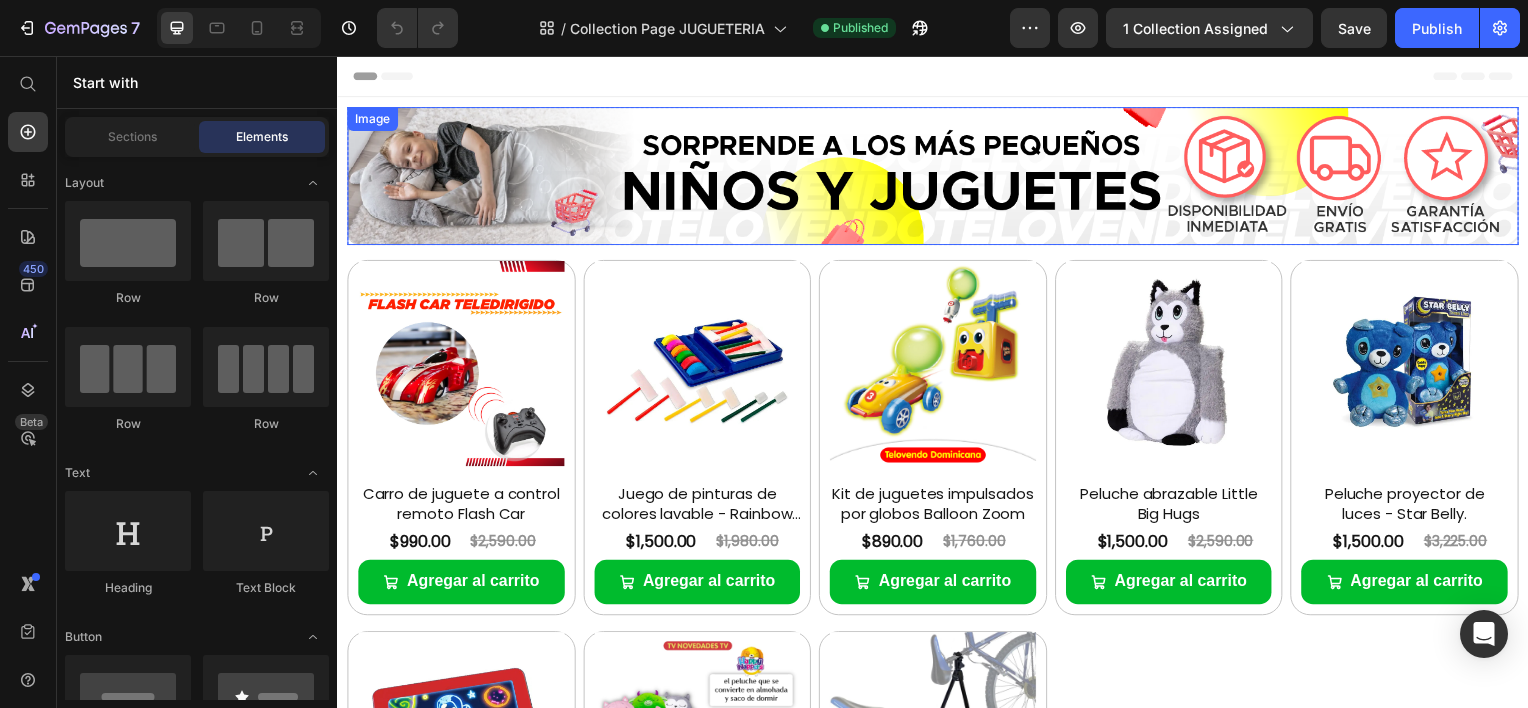 click at bounding box center [937, 176] 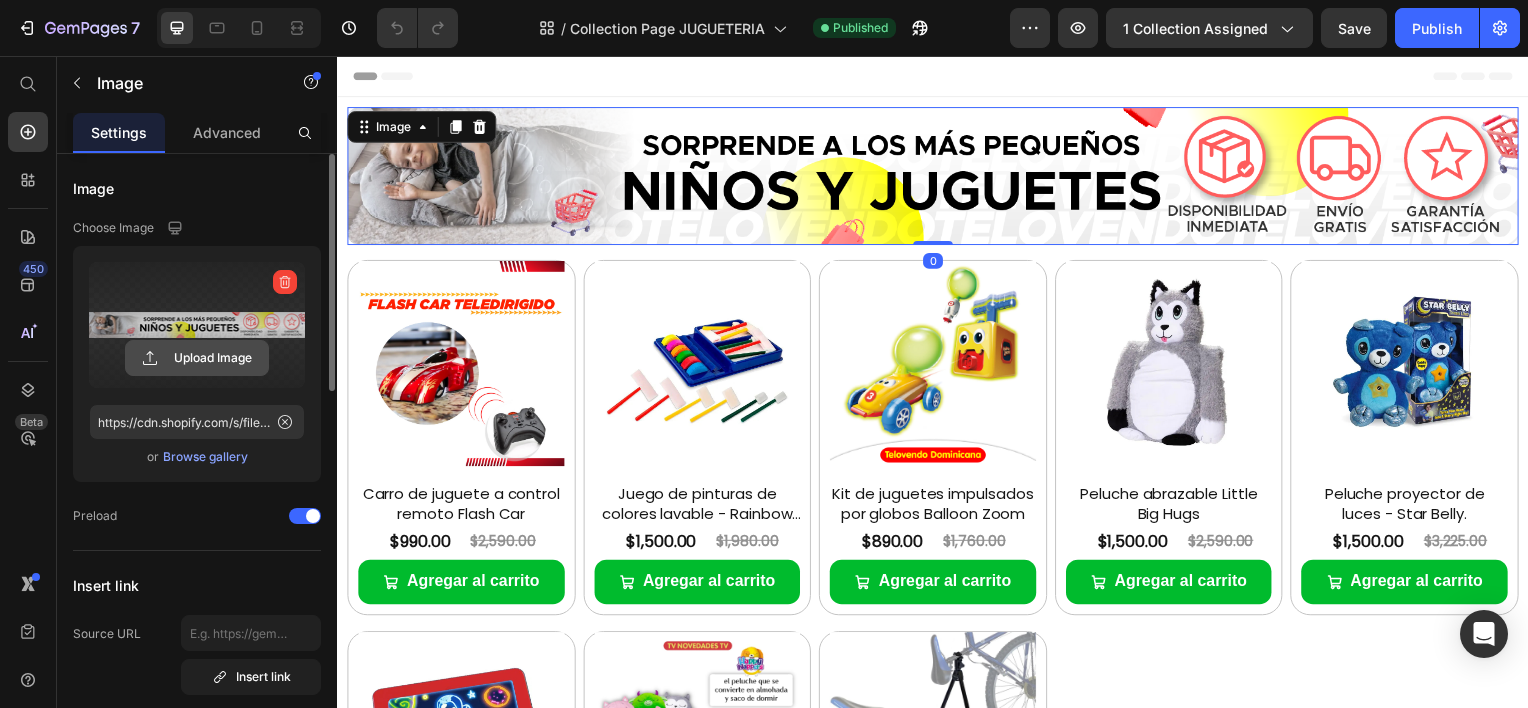 click 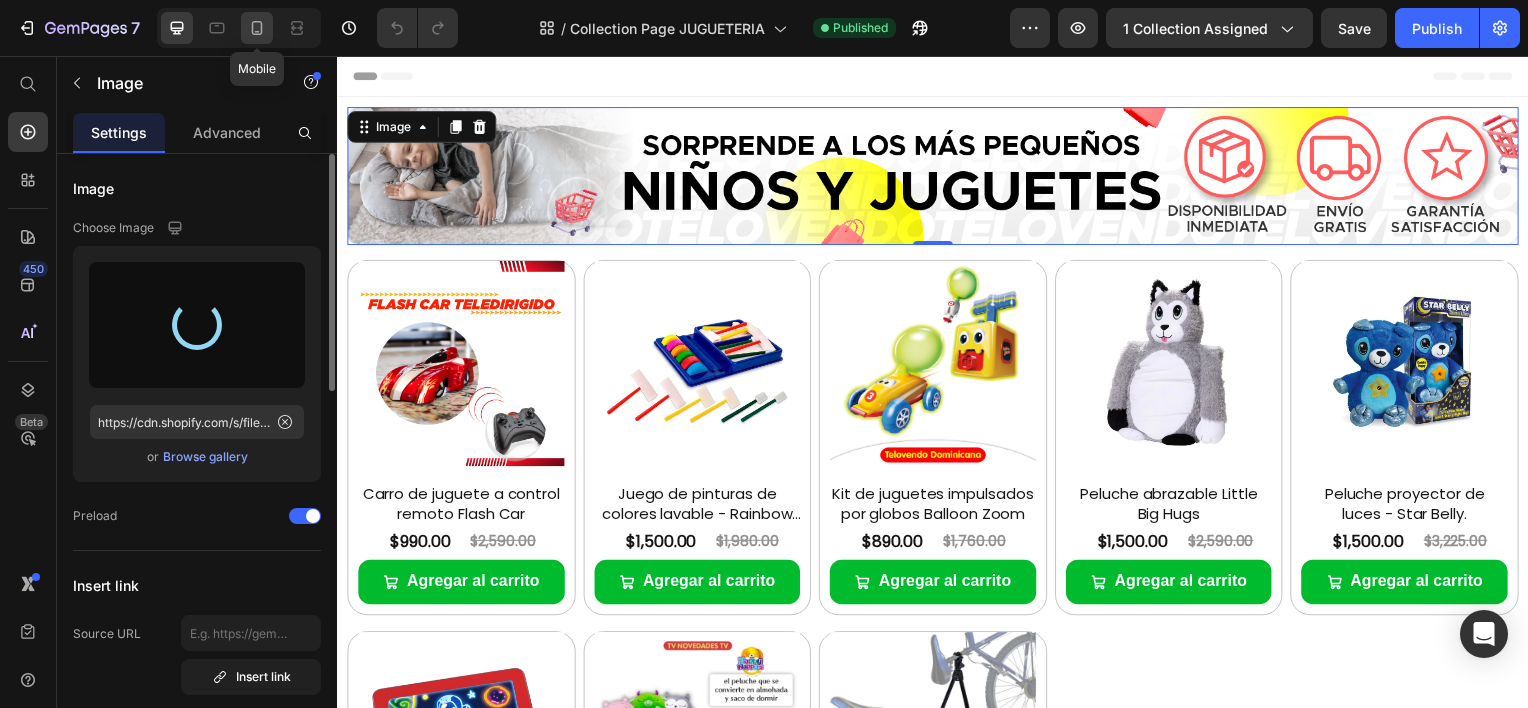 type on "https://cdn.shopify.com/s/files/1/0603/6275/2075/files/gempages_555154769006560066-1bba31b0-5226-474d-a768-2db54ced4e81.jpg" 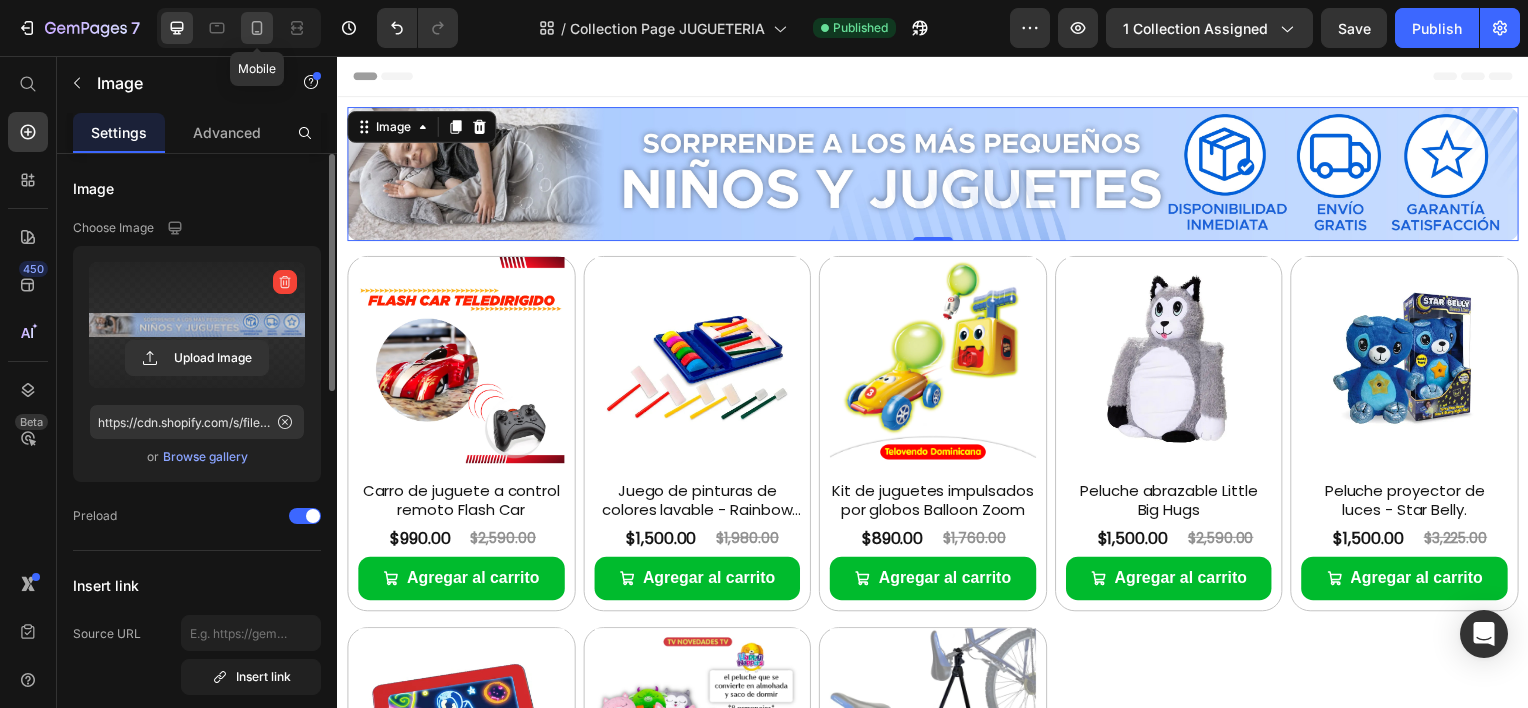 click 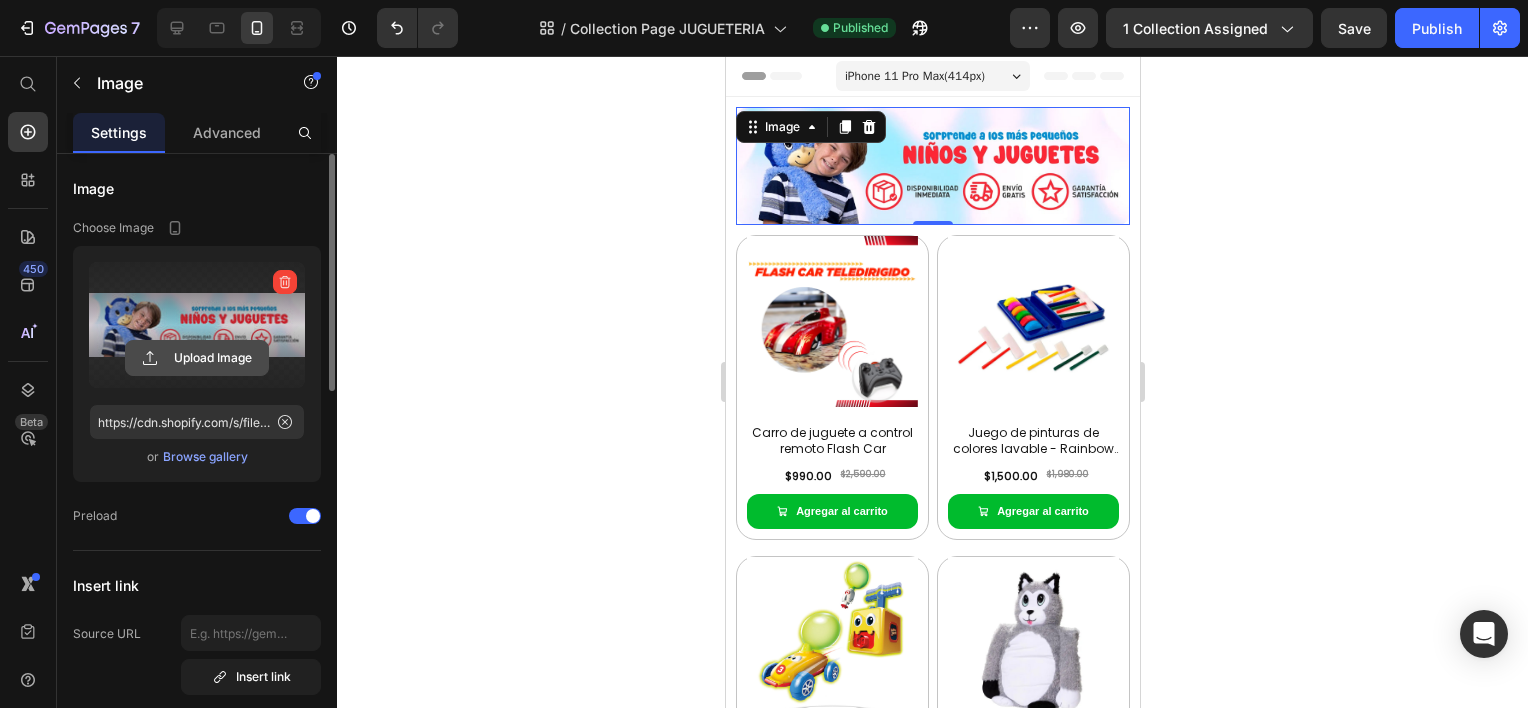 click 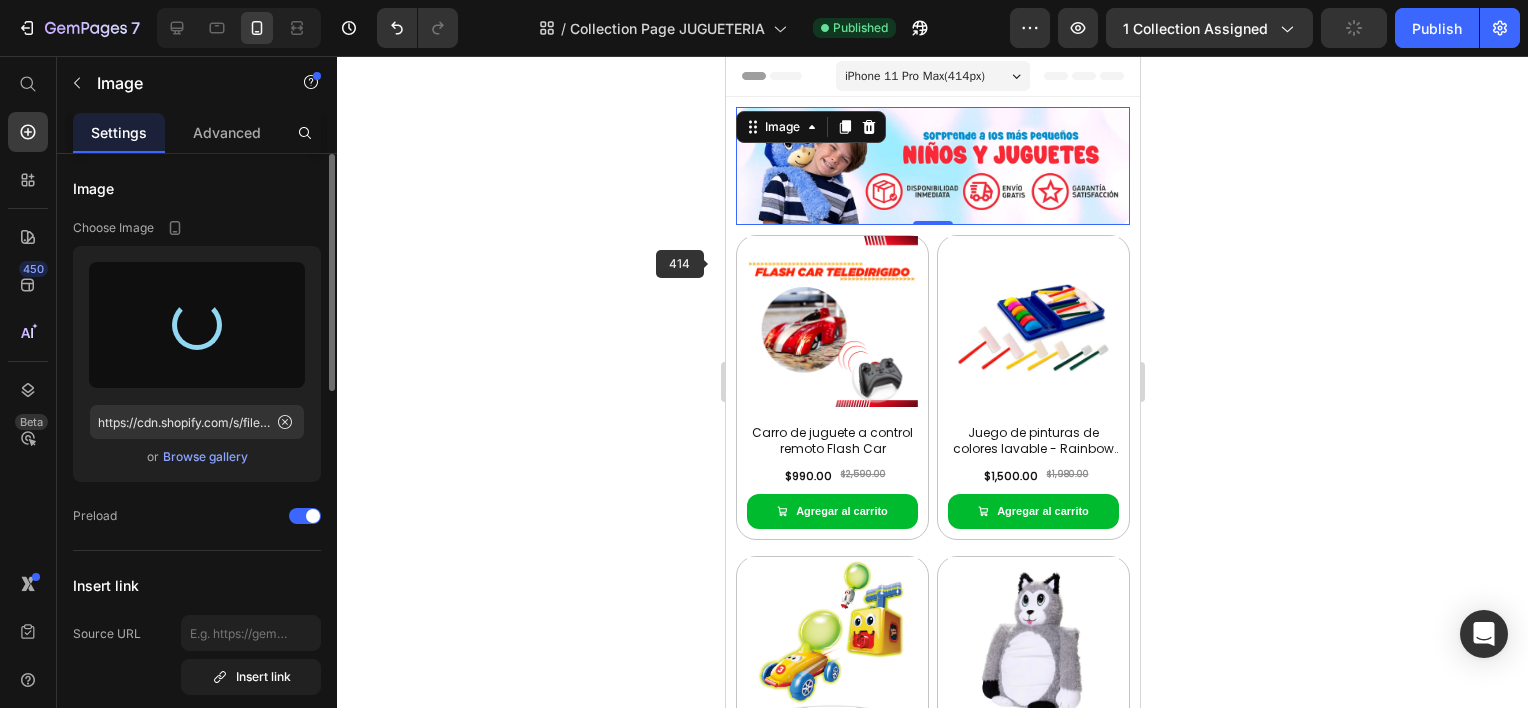 type on "https://cdn.shopify.com/s/files/1/0603/6275/2075/files/gempages_555154769006560066-57c11e43-1051-4fbb-b4b0-3dee52c38bdb.jpg" 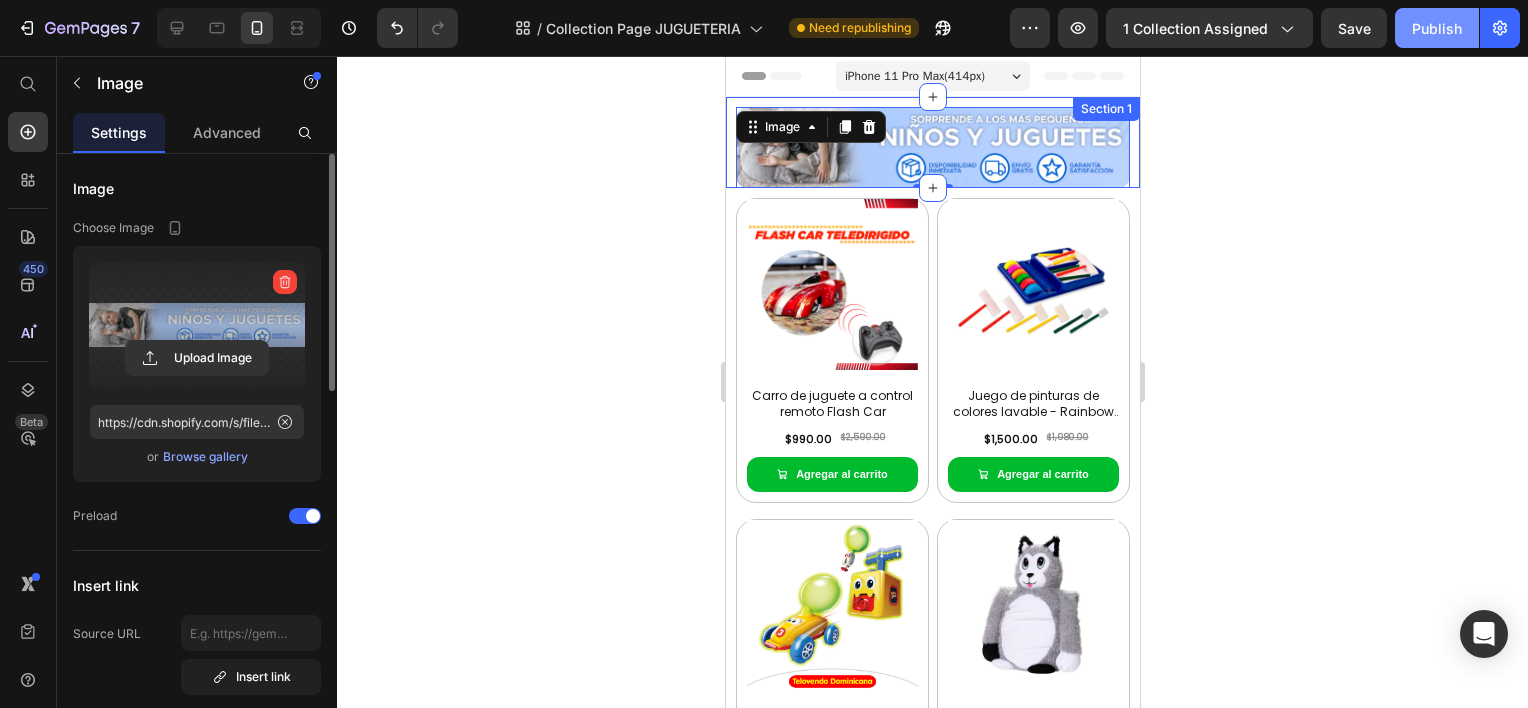 click on "Publish" at bounding box center [1437, 28] 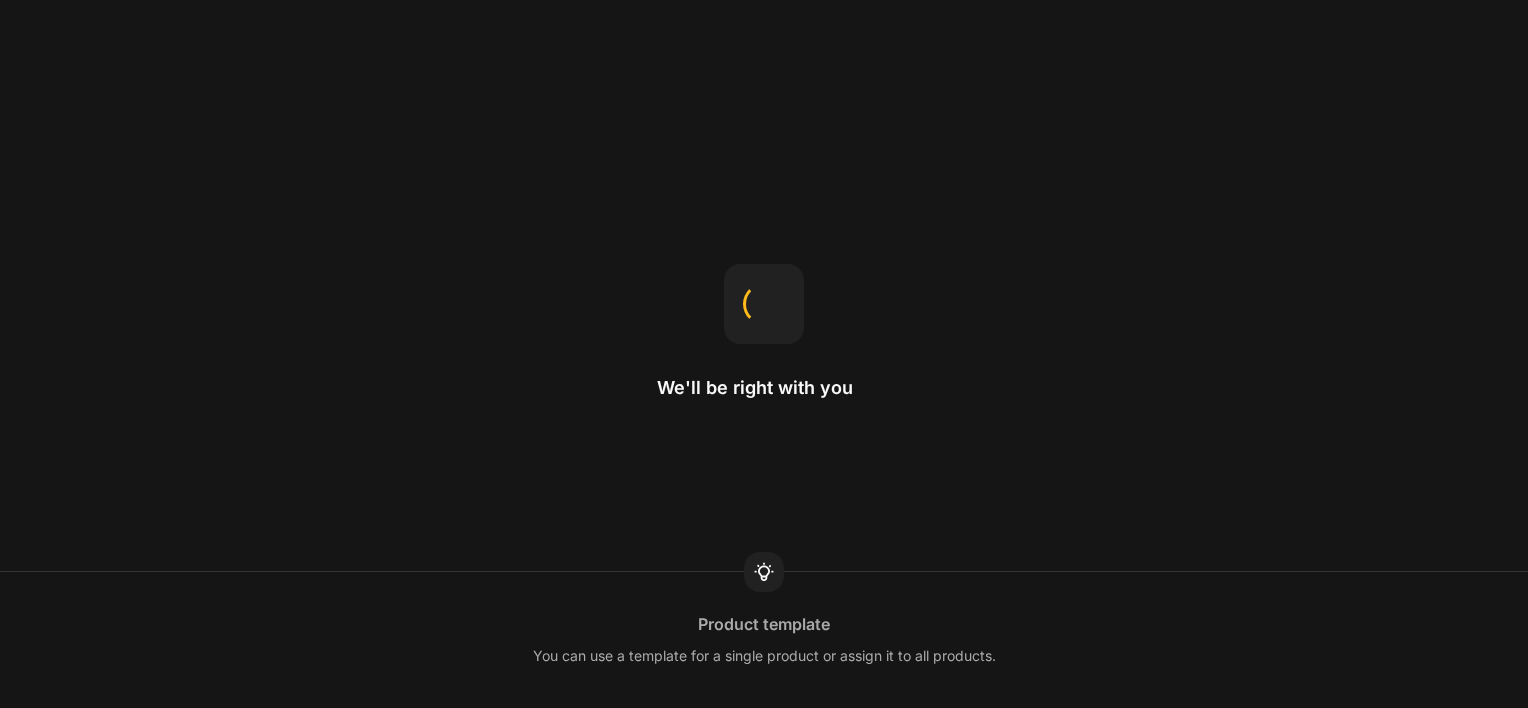 scroll, scrollTop: 0, scrollLeft: 0, axis: both 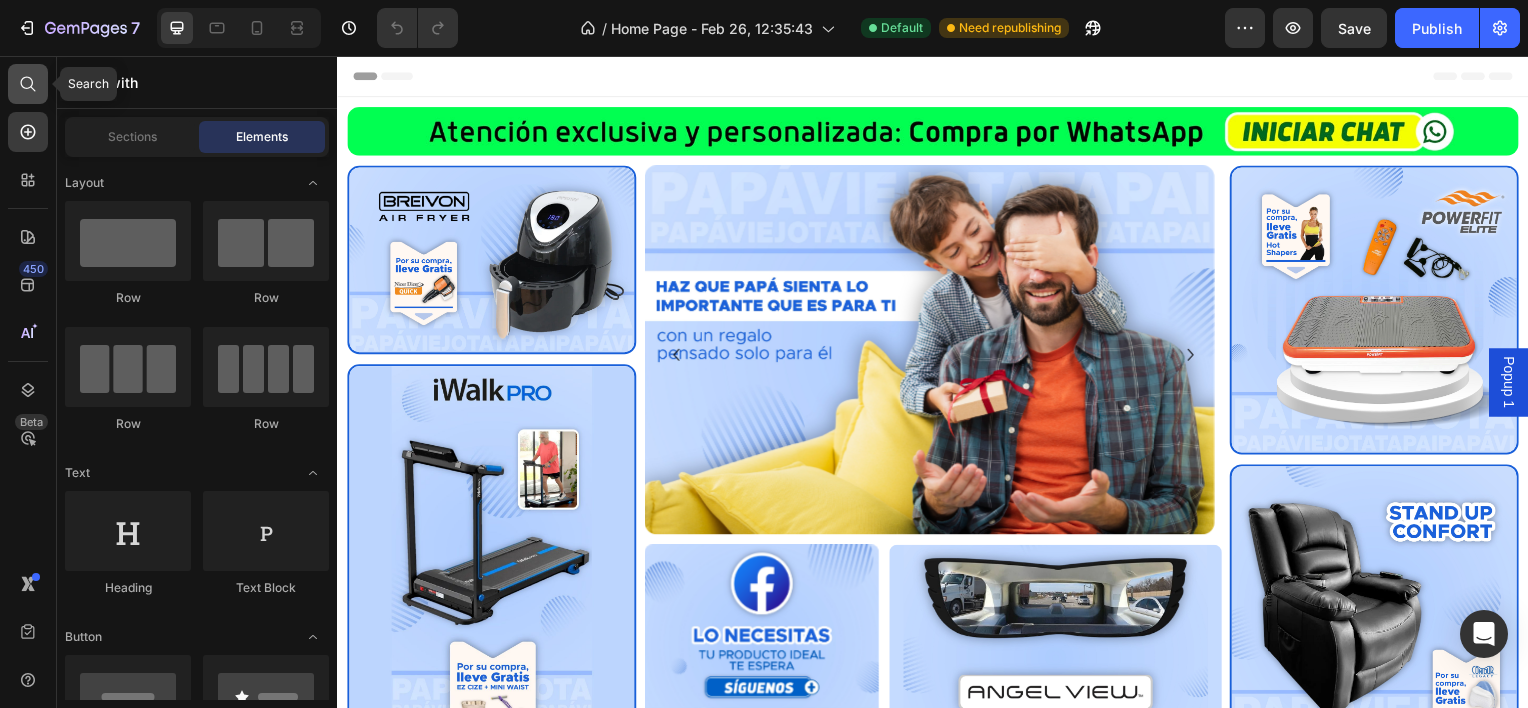 click 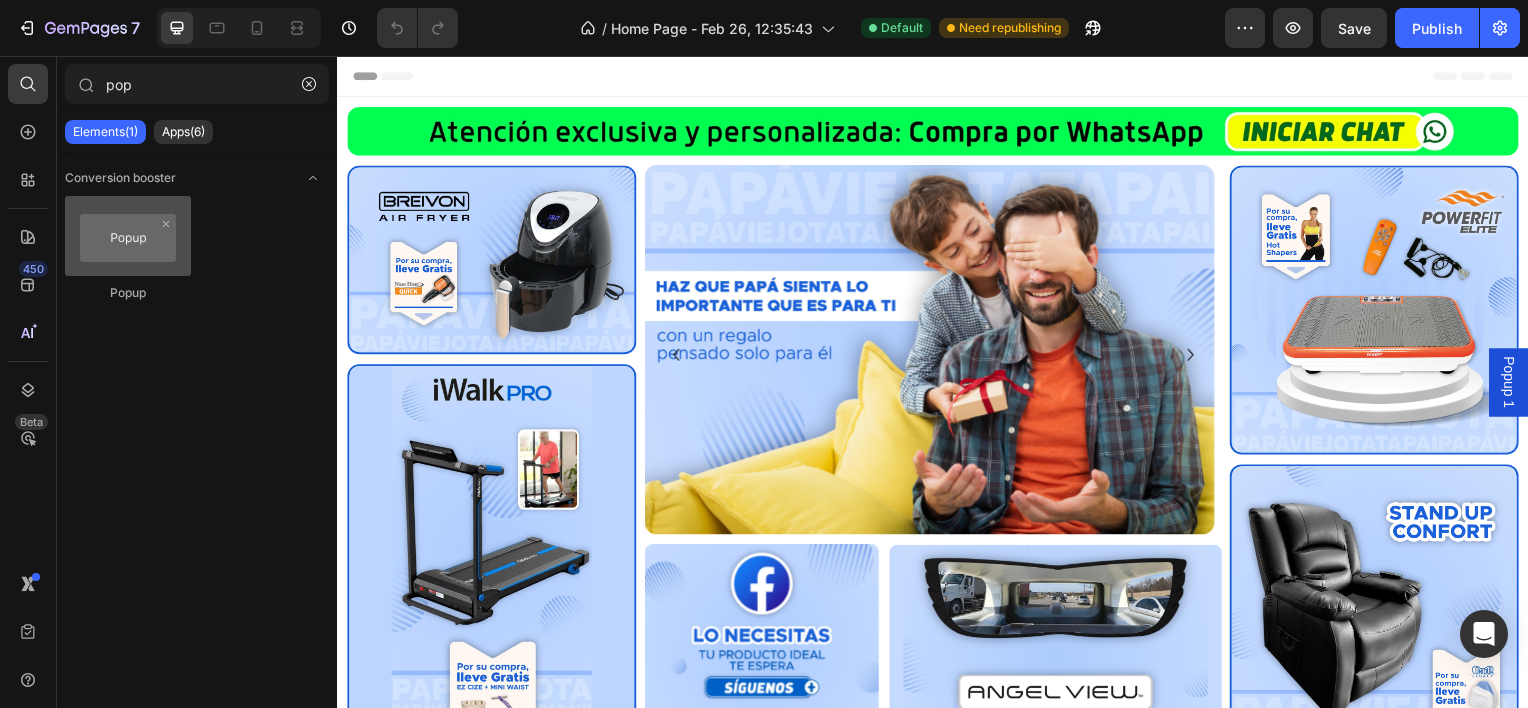 type on "pop" 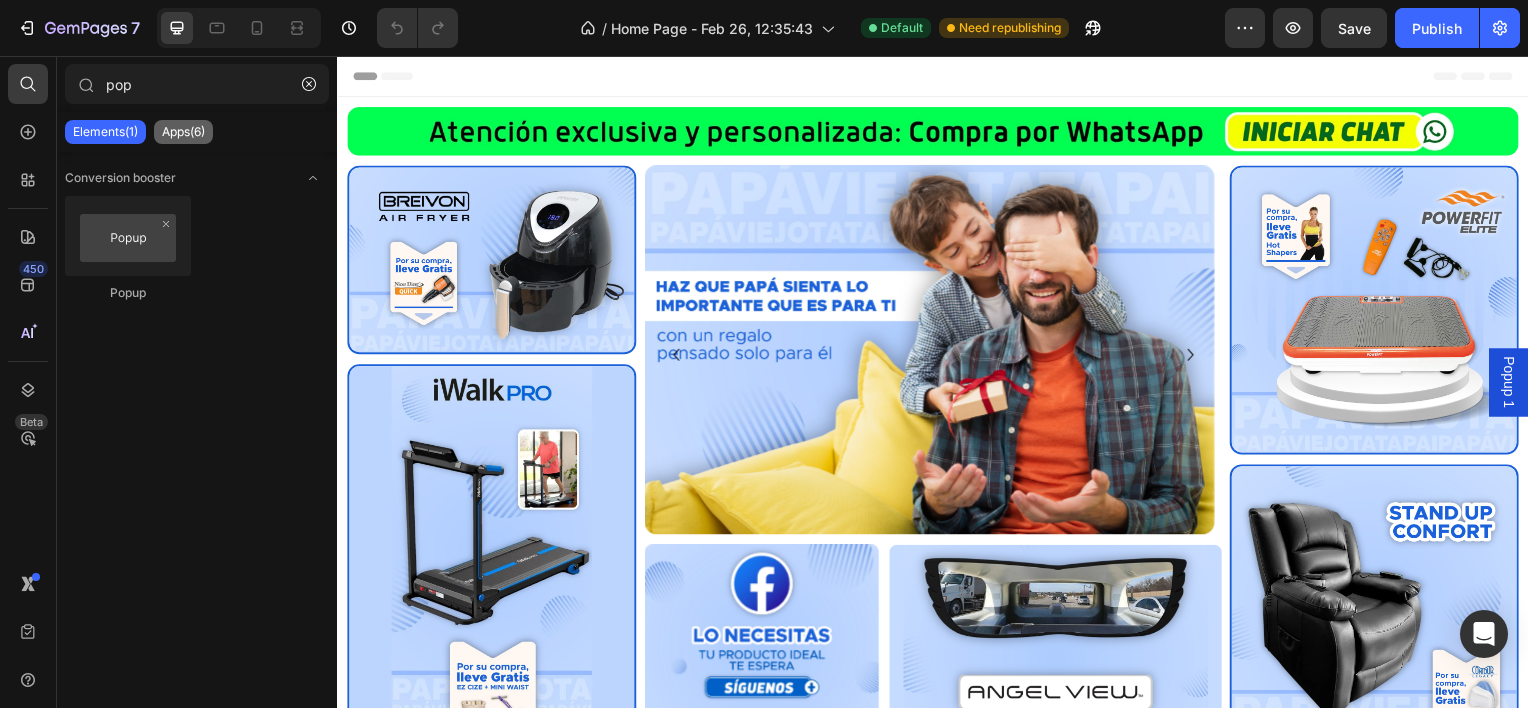 click on "Apps(6)" at bounding box center (183, 132) 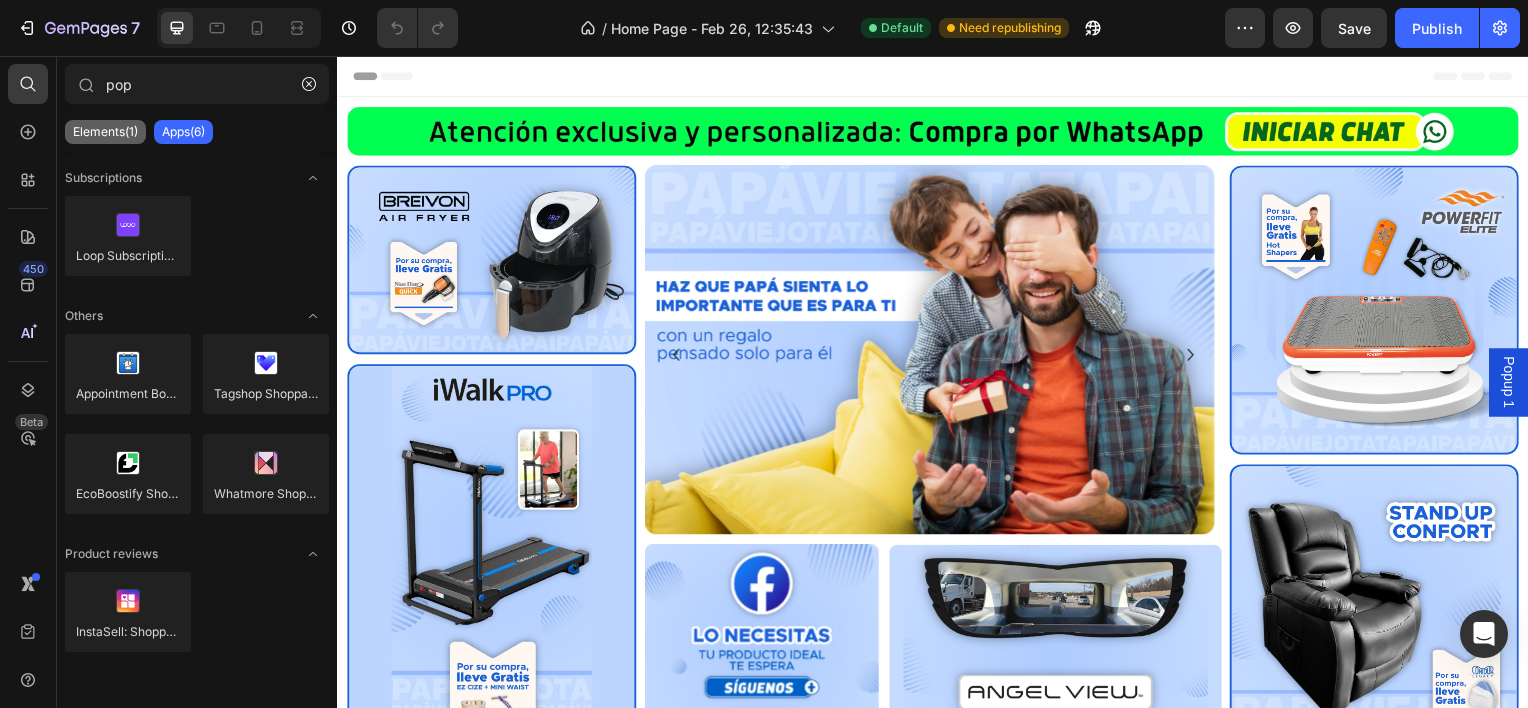 click on "Elements(1)" at bounding box center (105, 132) 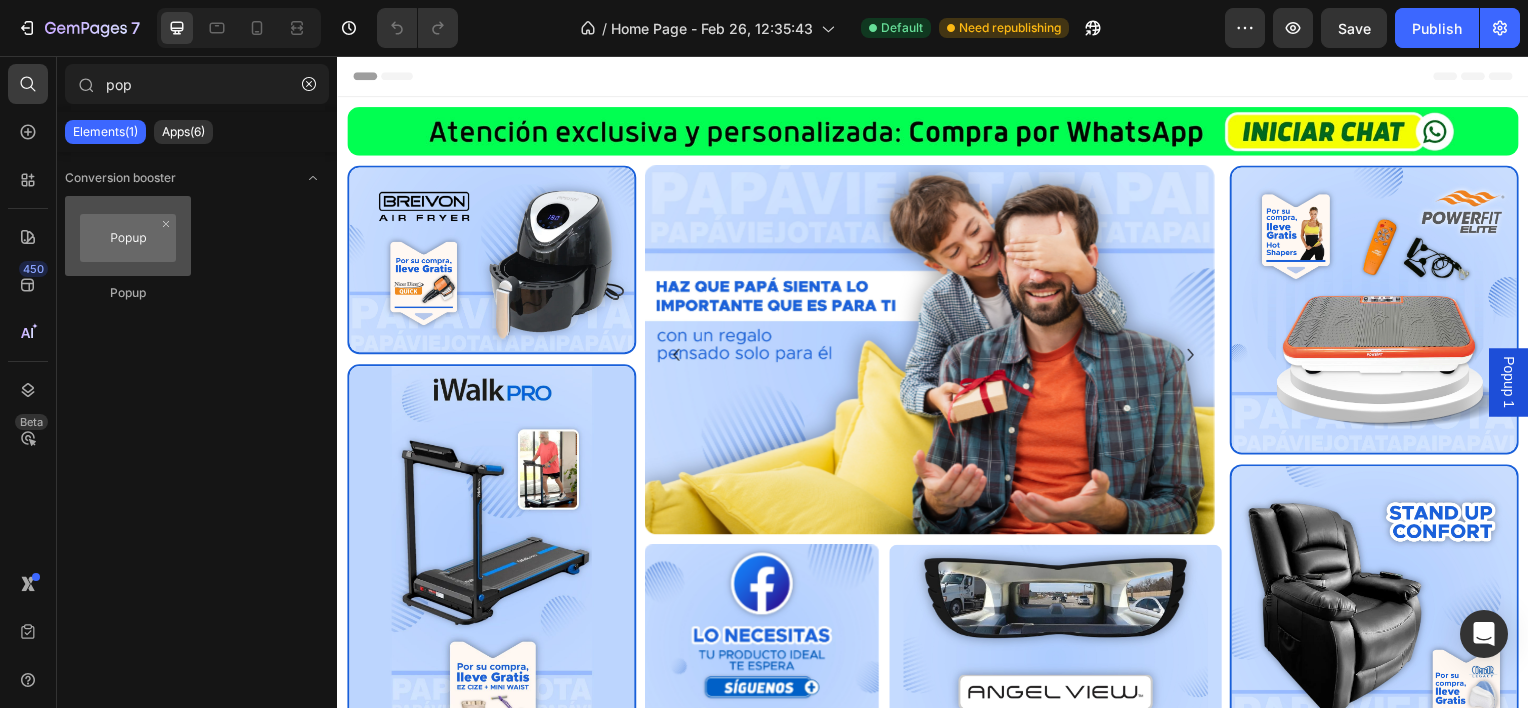 click at bounding box center (128, 236) 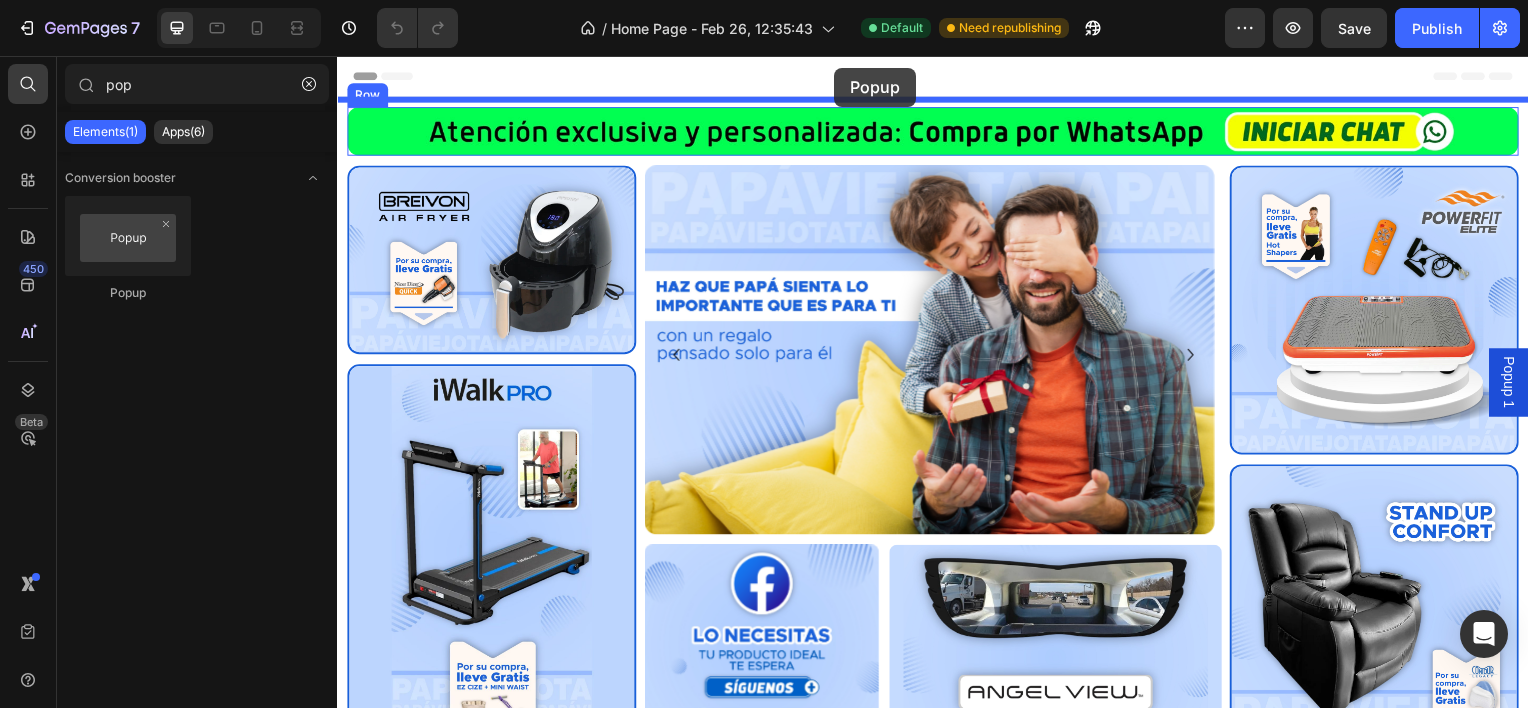 drag, startPoint x: 466, startPoint y: 312, endPoint x: 838, endPoint y: 67, distance: 445.43124 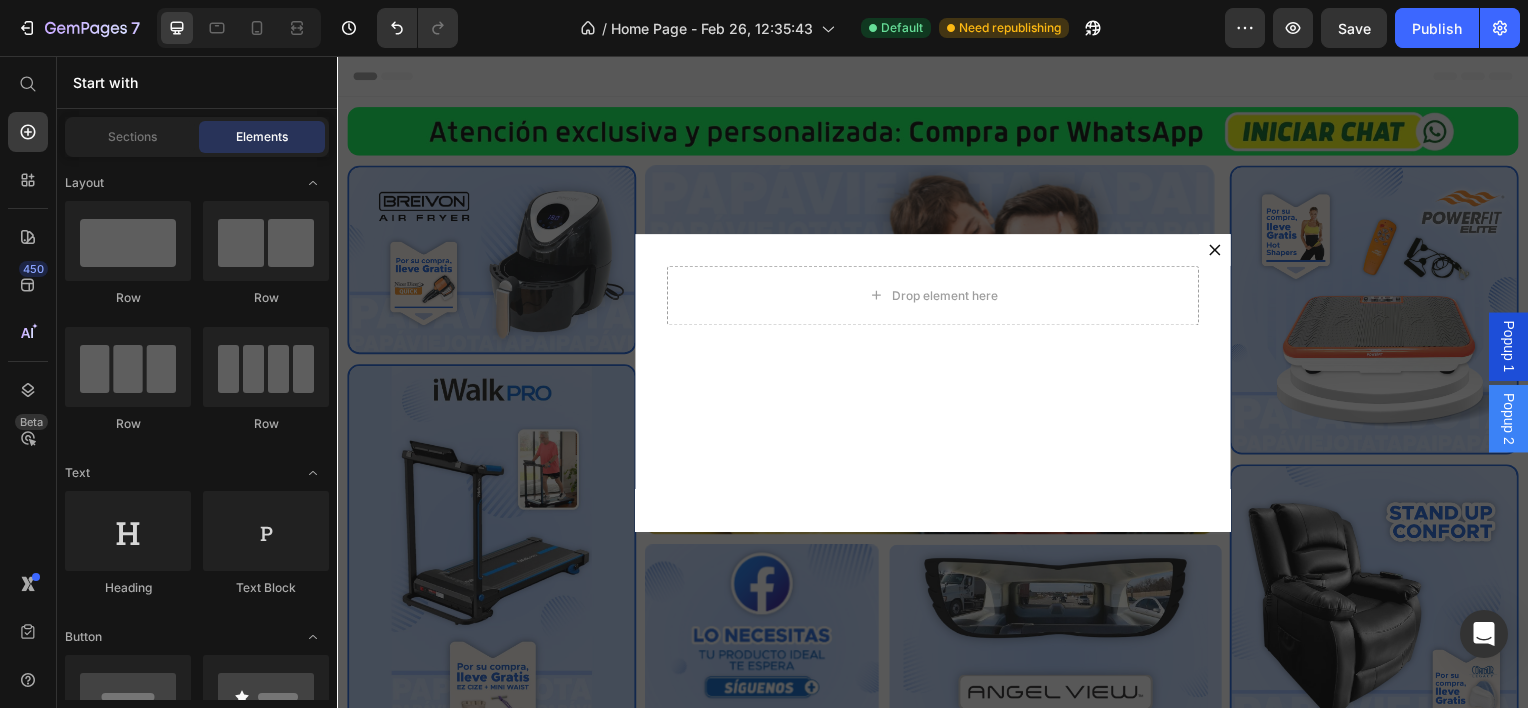 scroll, scrollTop: 171, scrollLeft: 0, axis: vertical 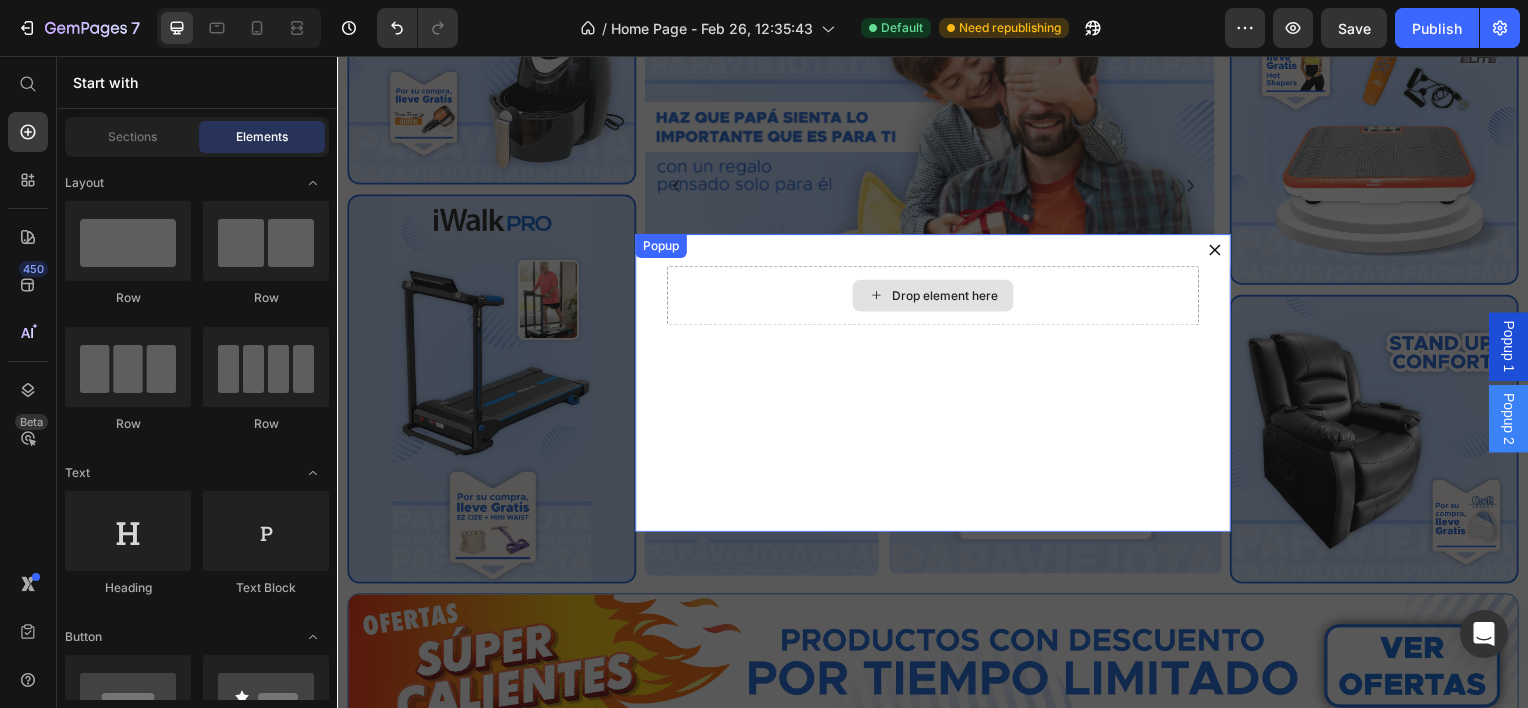 click on "Drop element here" at bounding box center (949, 297) 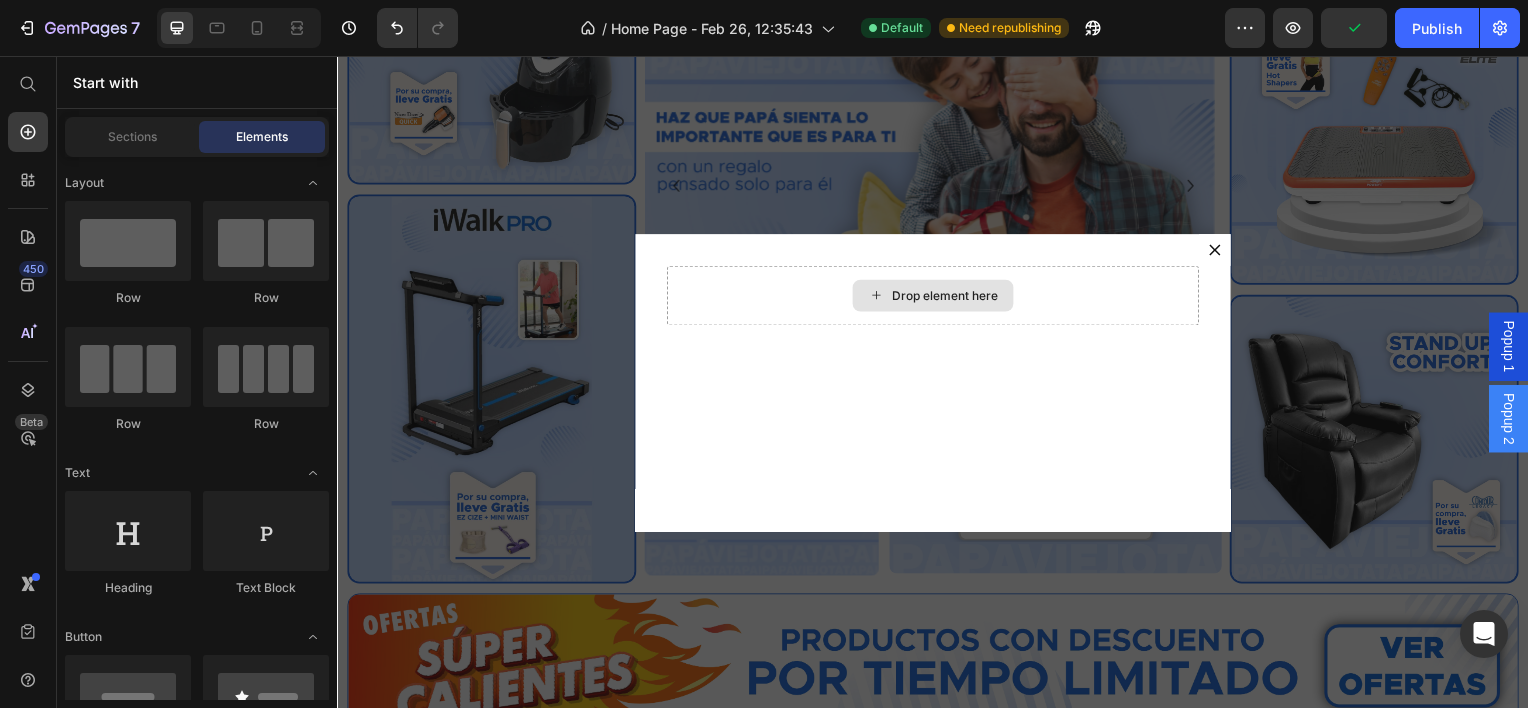 click on "Drop element here" at bounding box center [949, 297] 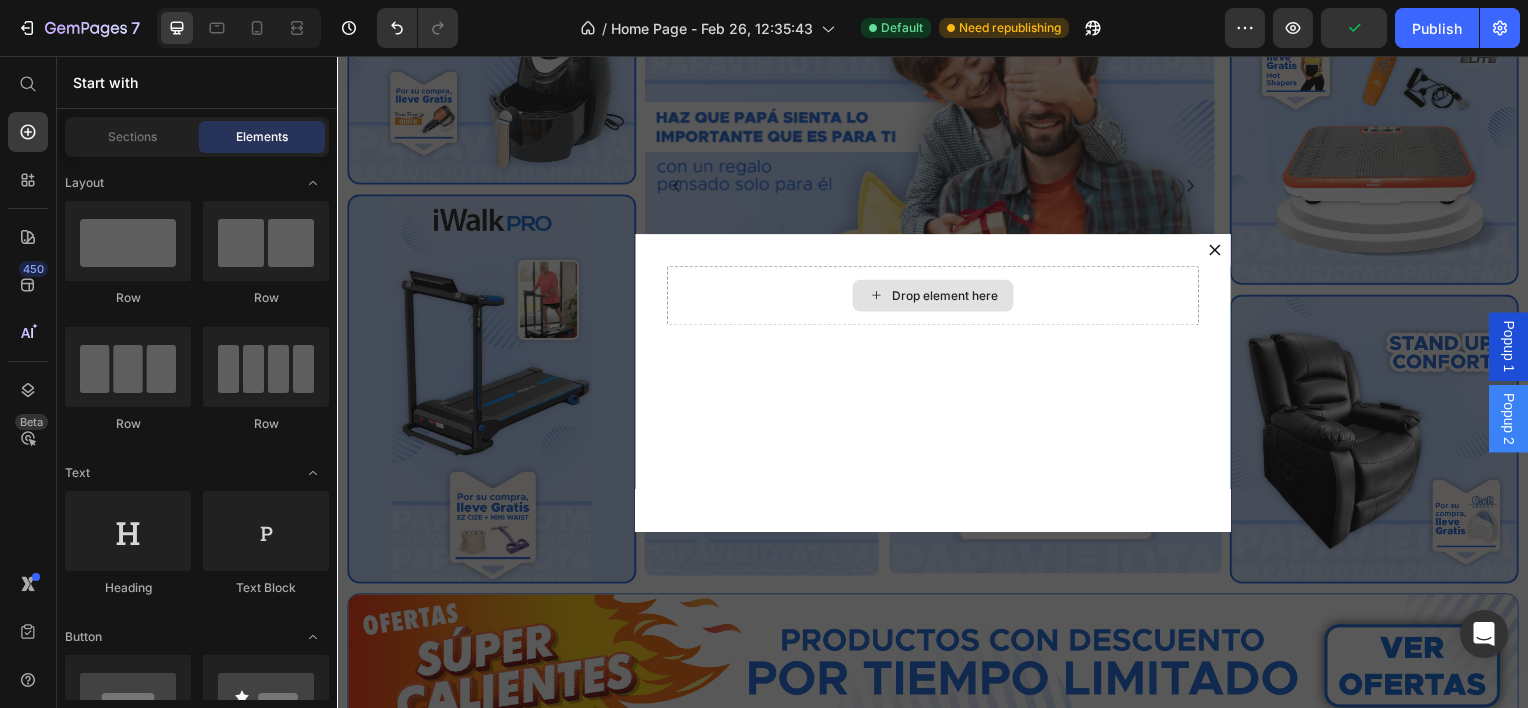 click on "Drop element here" at bounding box center [949, 297] 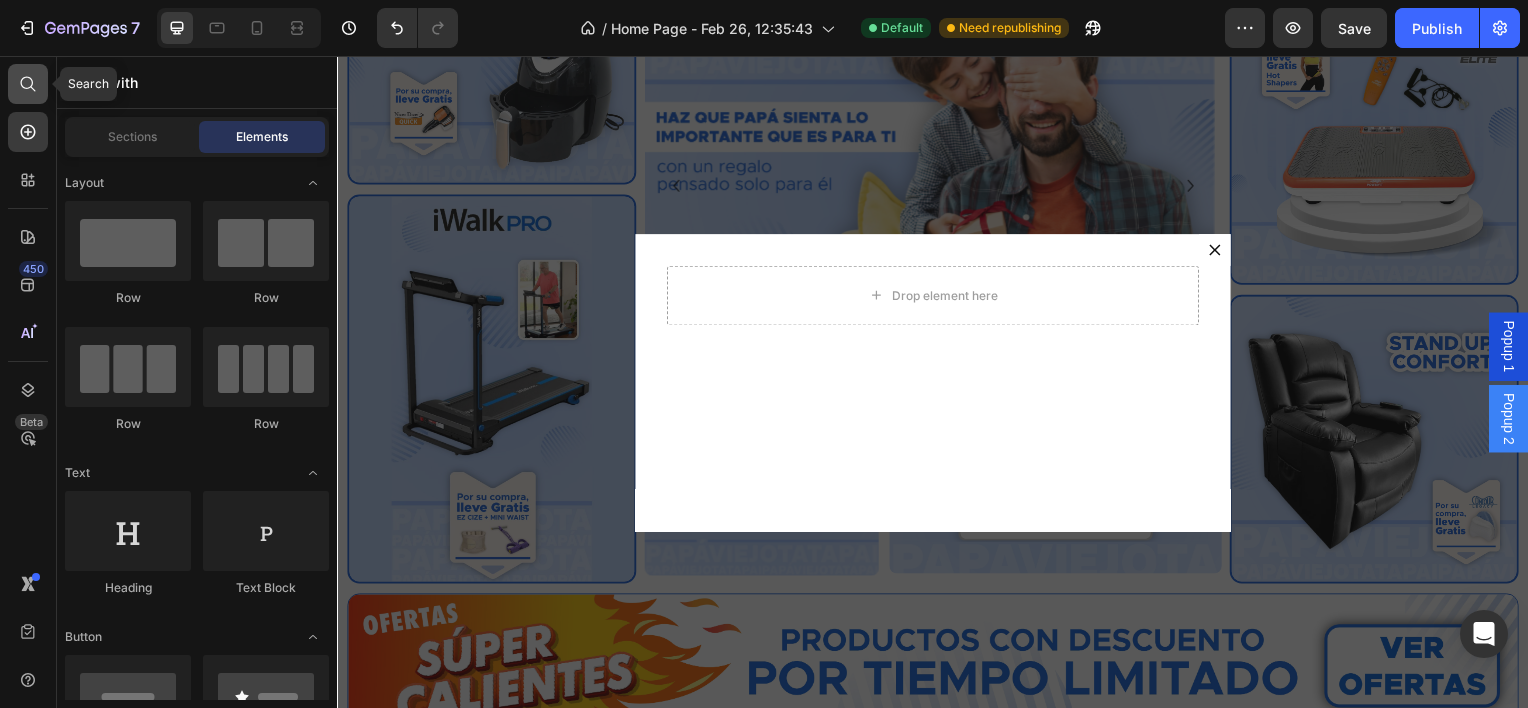 click 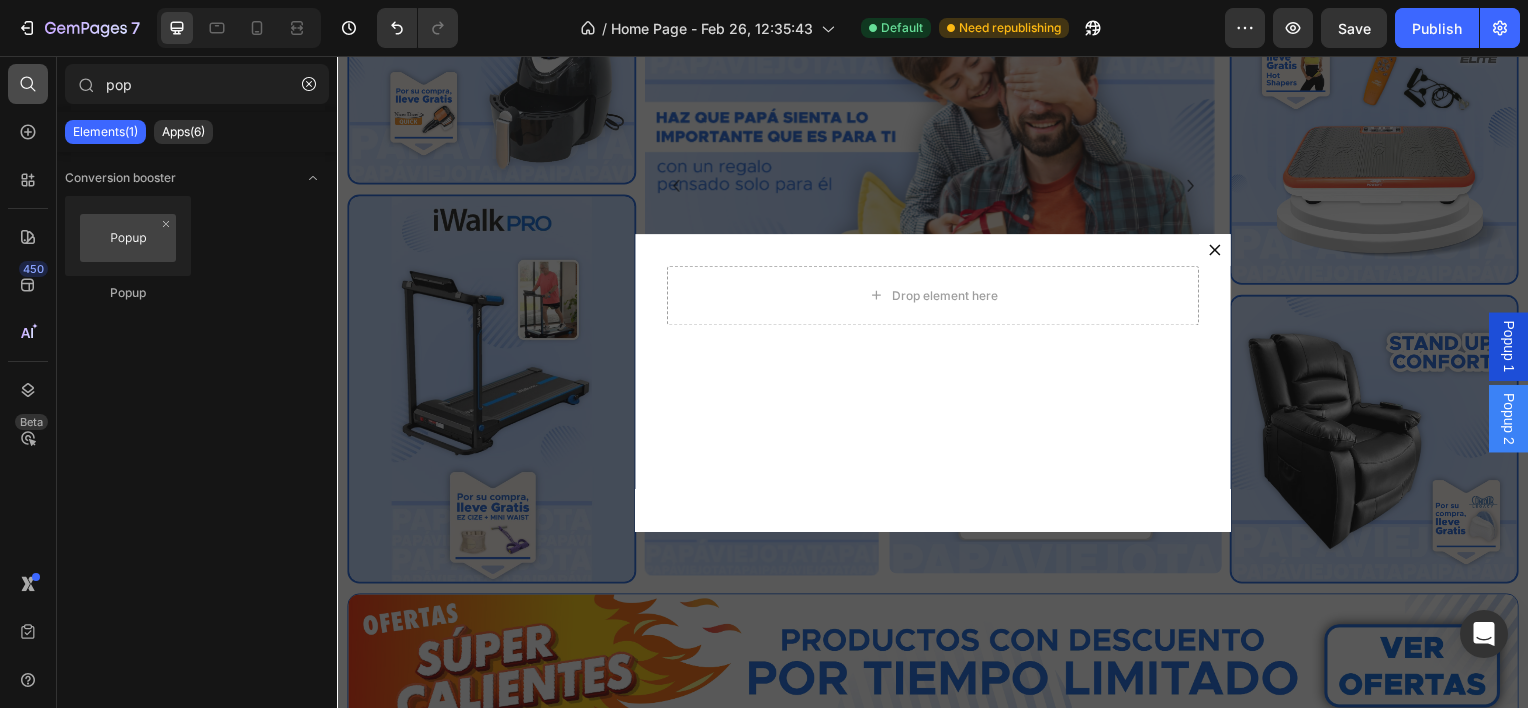 click 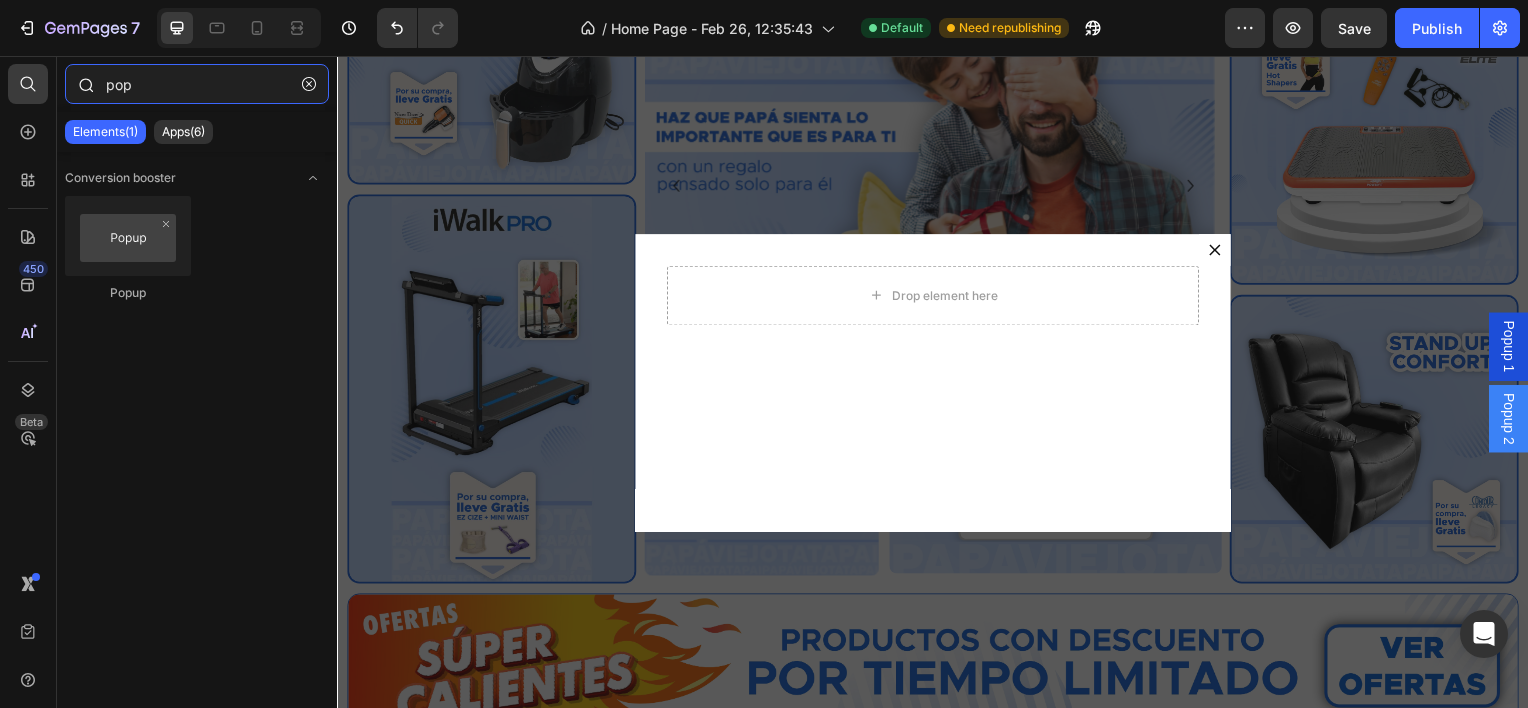click on "pop" at bounding box center (197, 84) 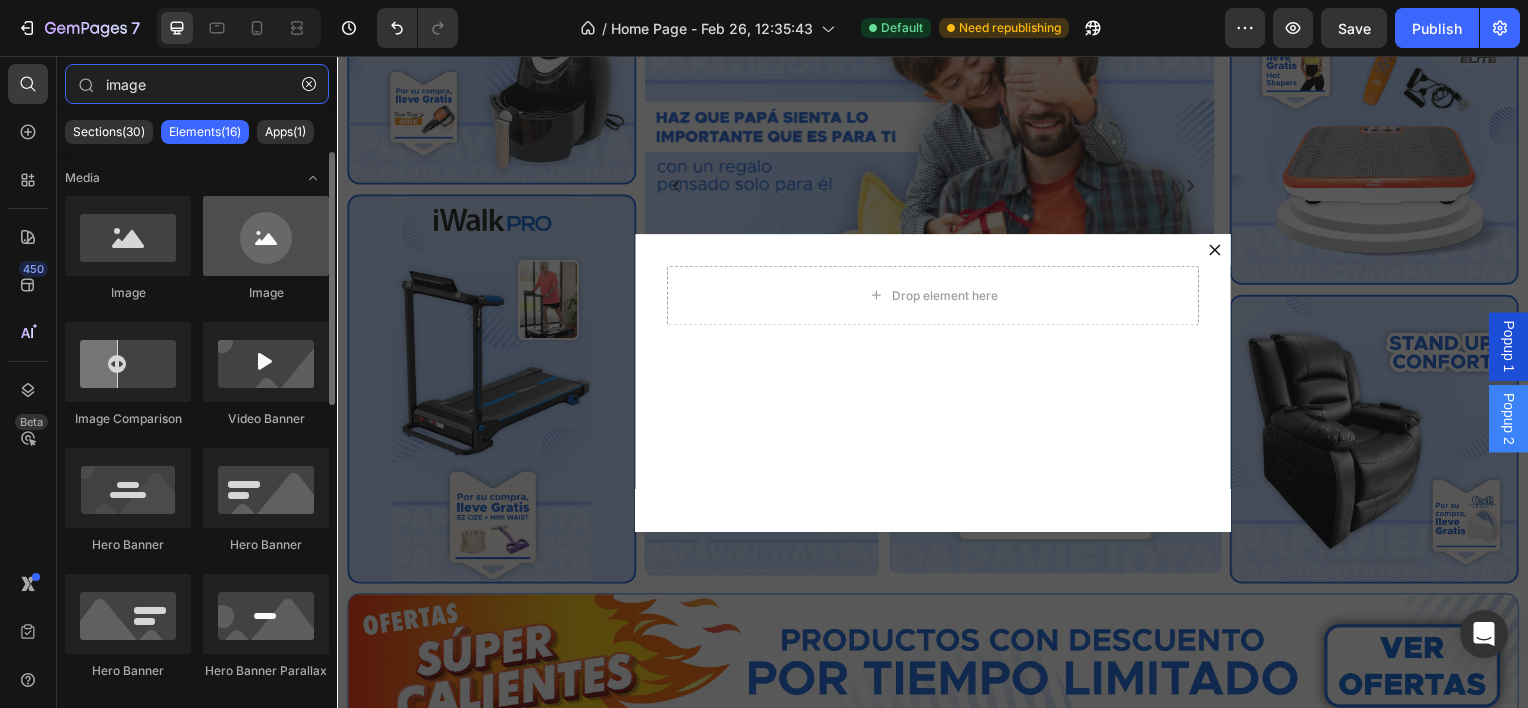 type on "image" 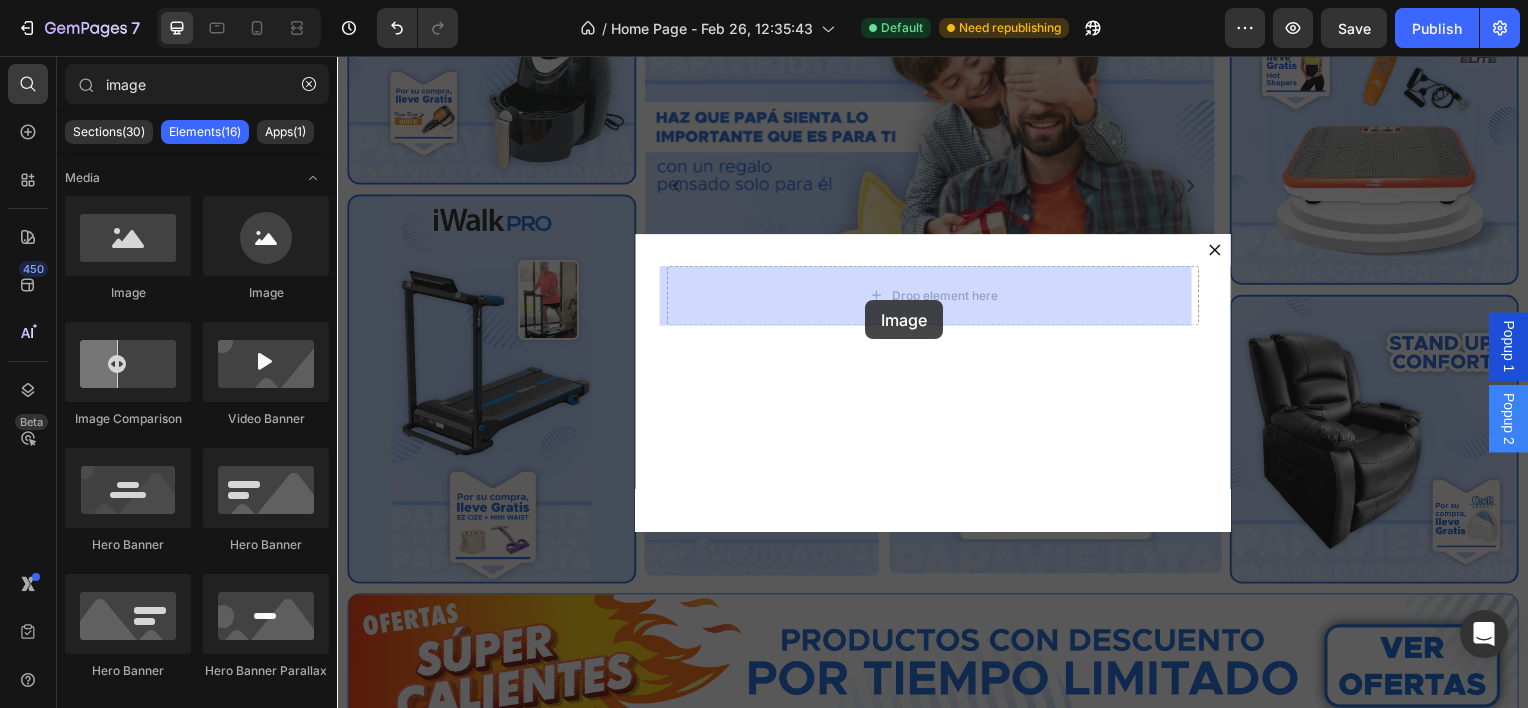 drag, startPoint x: 603, startPoint y: 304, endPoint x: 871, endPoint y: 302, distance: 268.00748 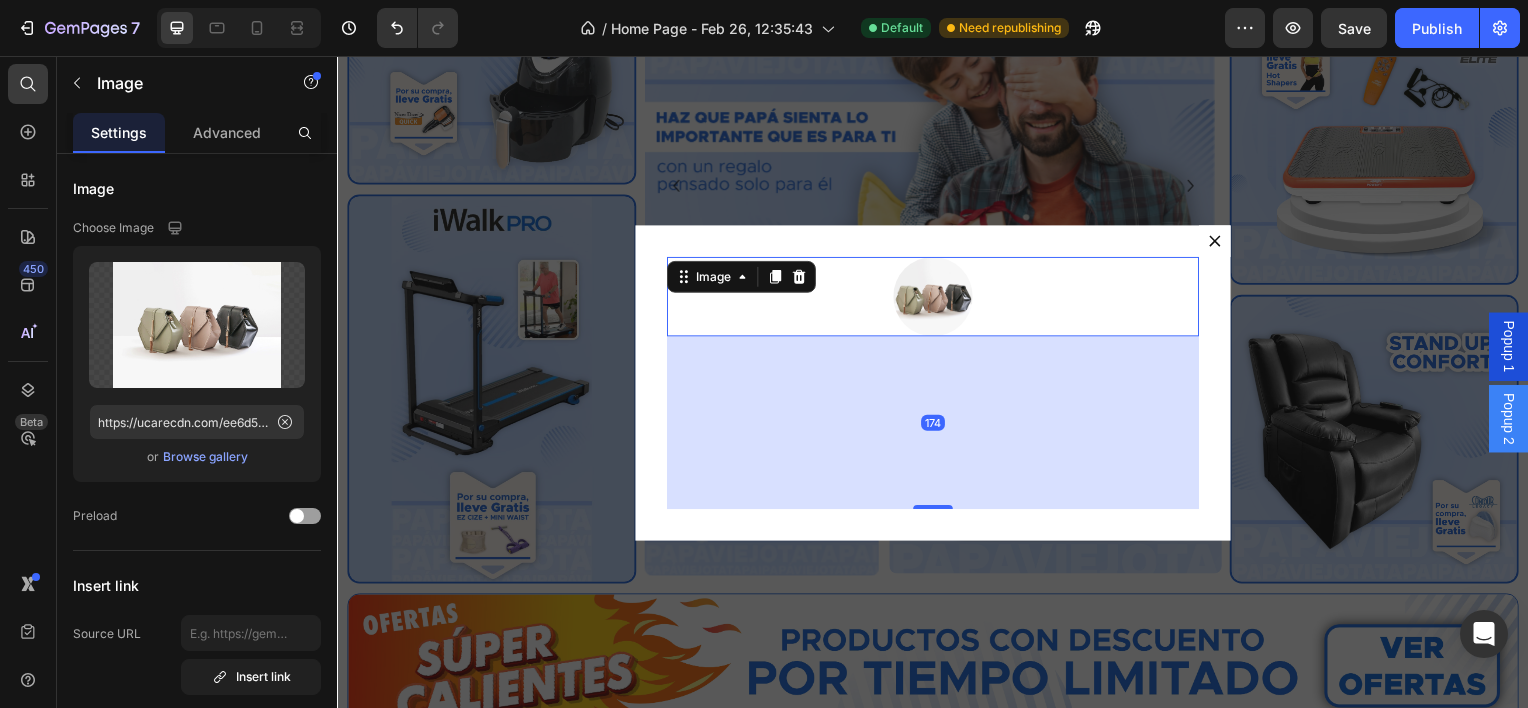 drag, startPoint x: 924, startPoint y: 343, endPoint x: 901, endPoint y: 517, distance: 175.51353 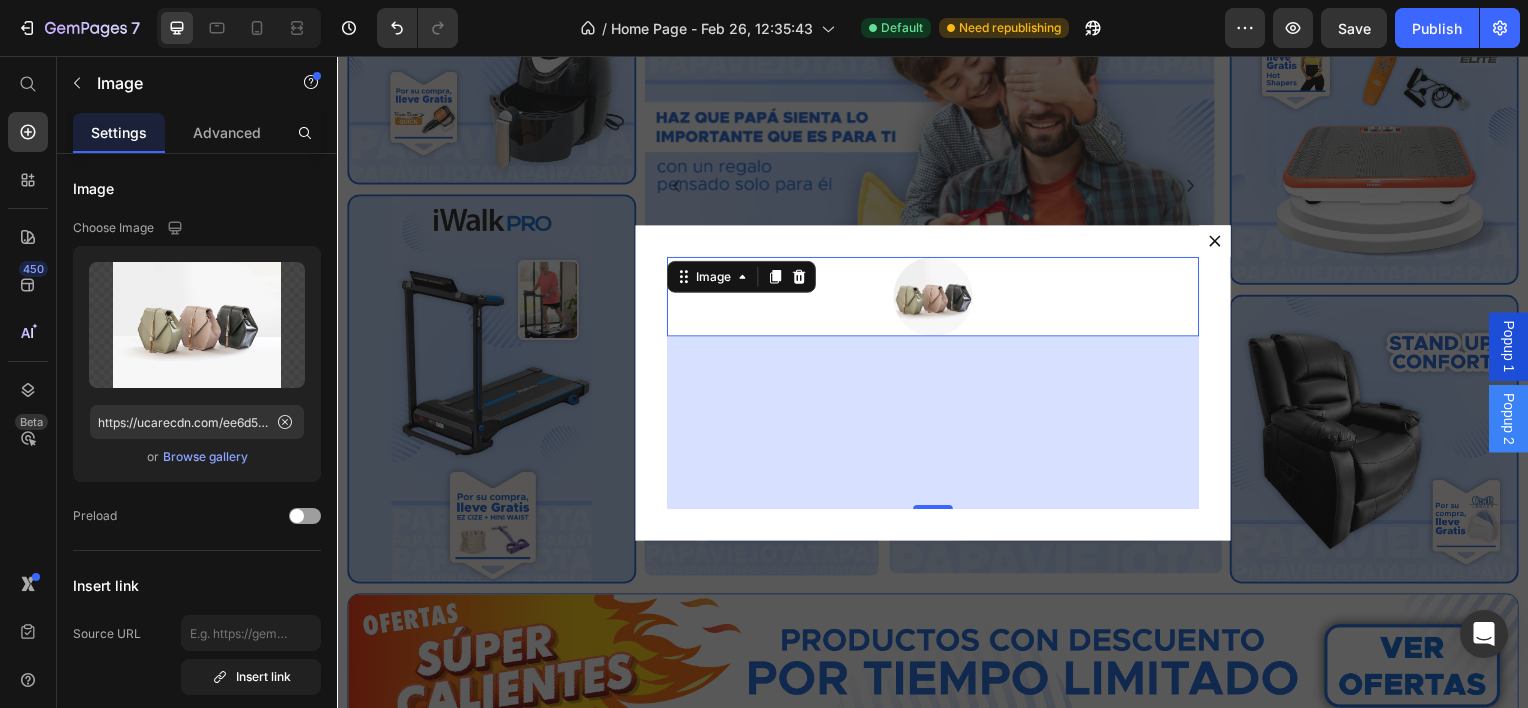 click at bounding box center [937, 298] 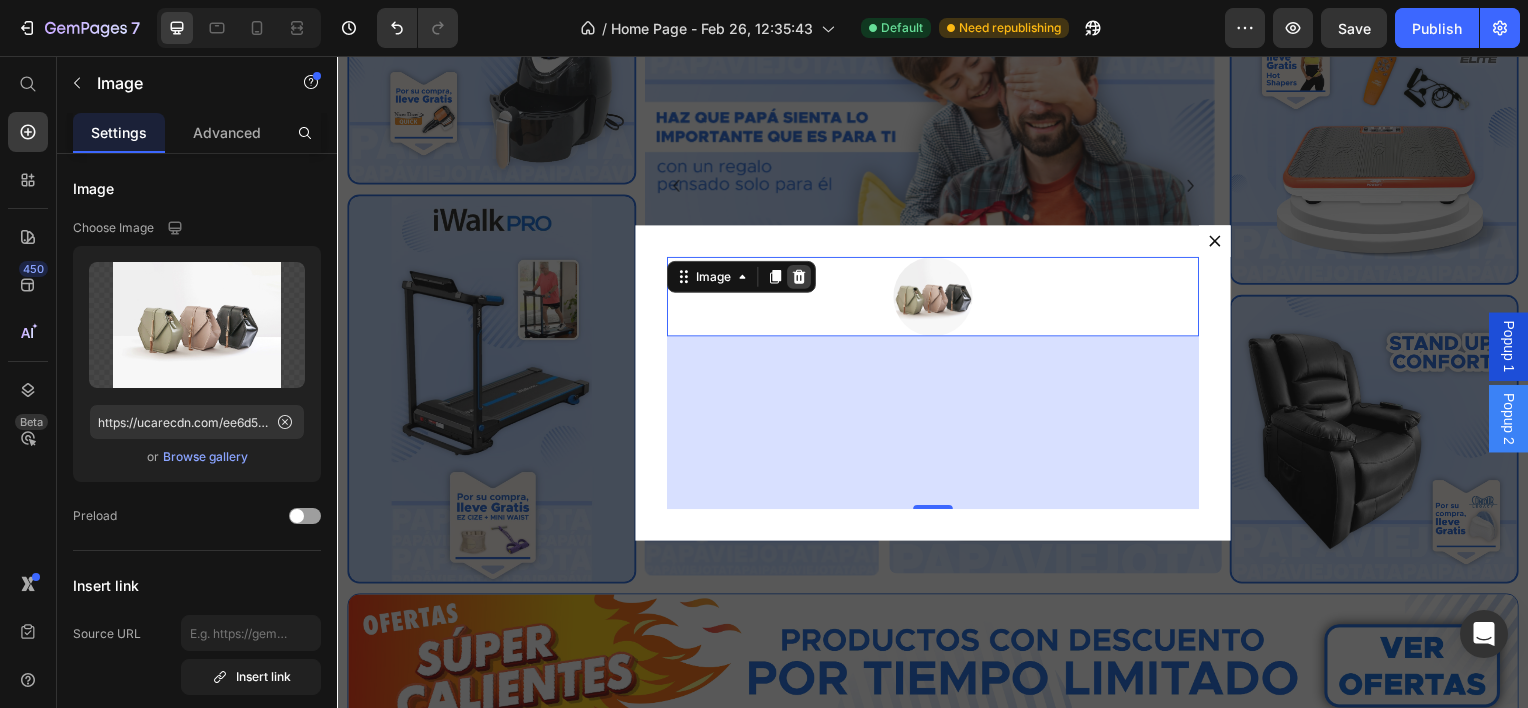 click 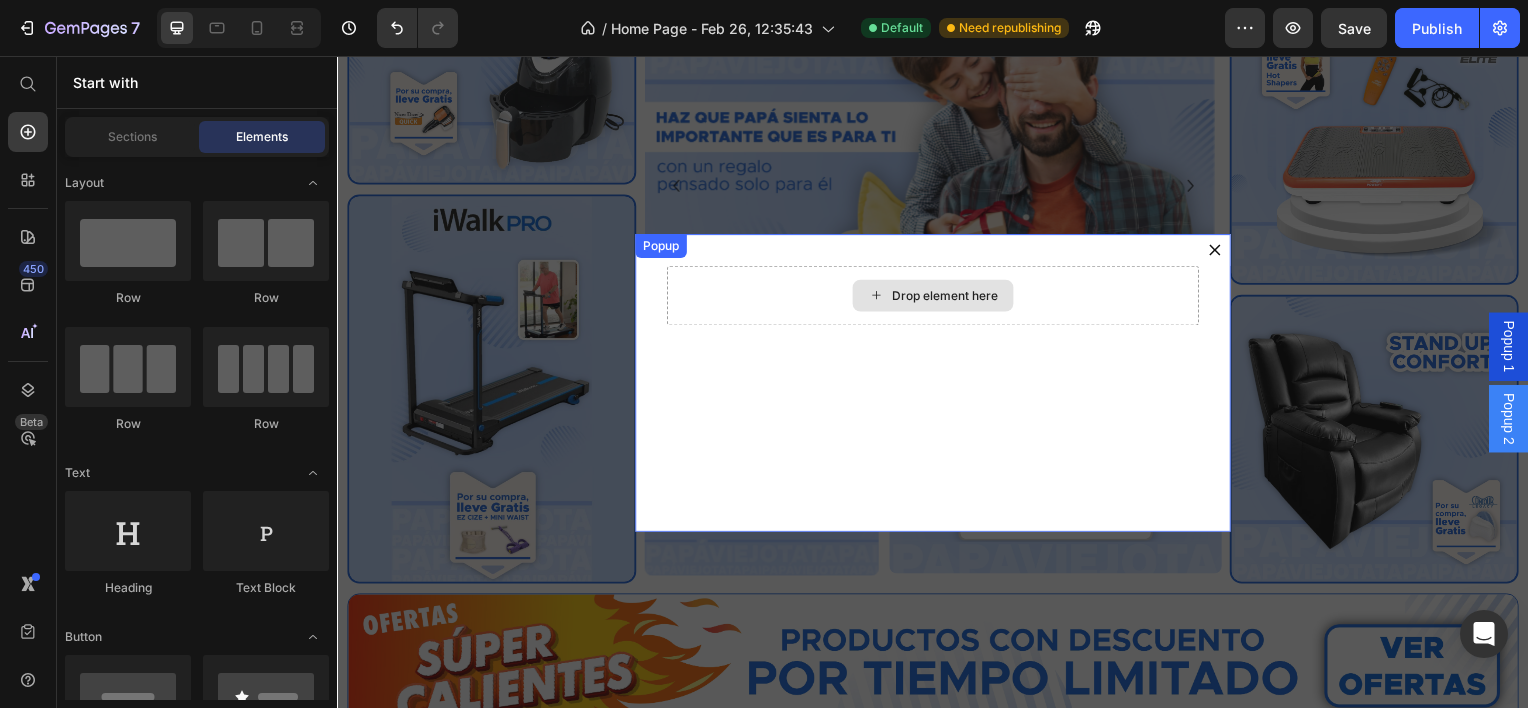 click on "Drop element here" at bounding box center (937, 297) 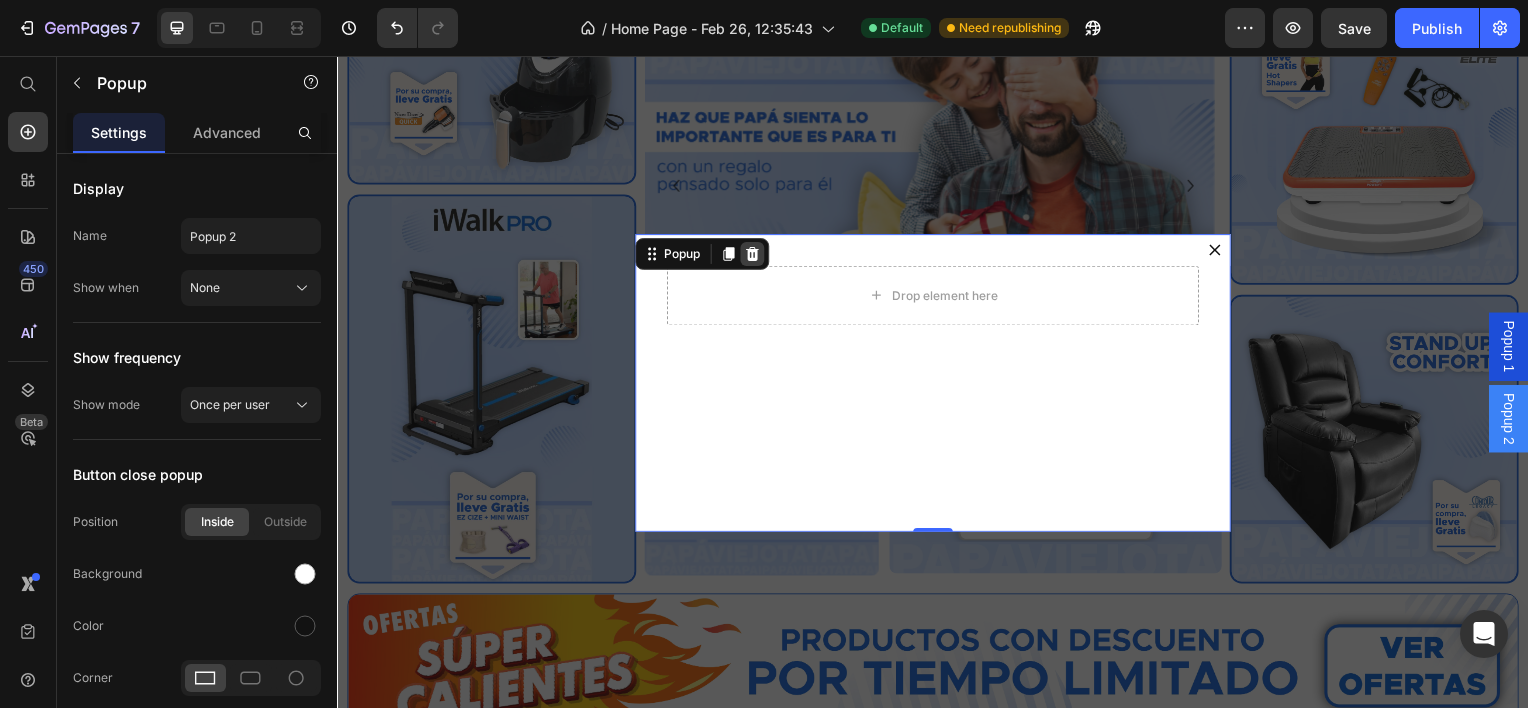 click 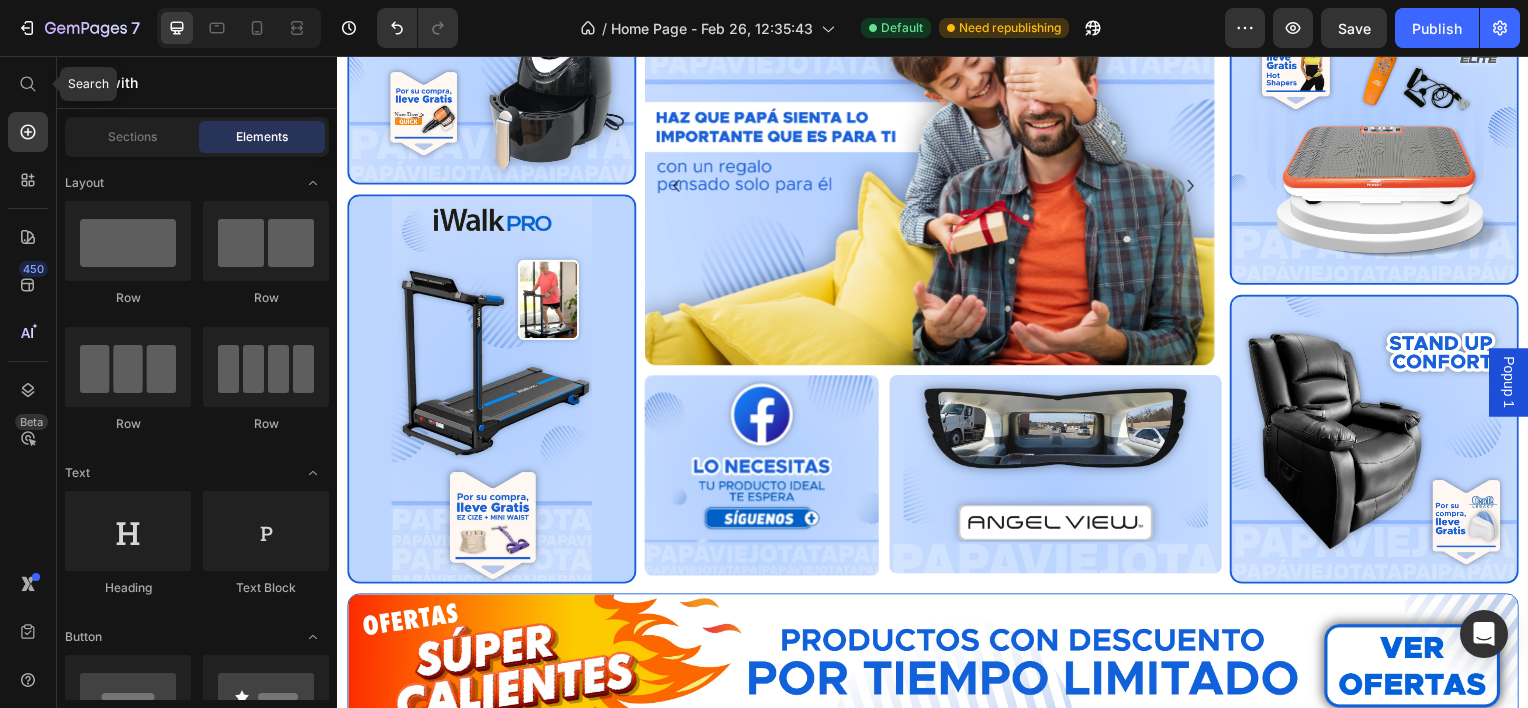 drag, startPoint x: 25, startPoint y: 82, endPoint x: 60, endPoint y: 89, distance: 35.69314 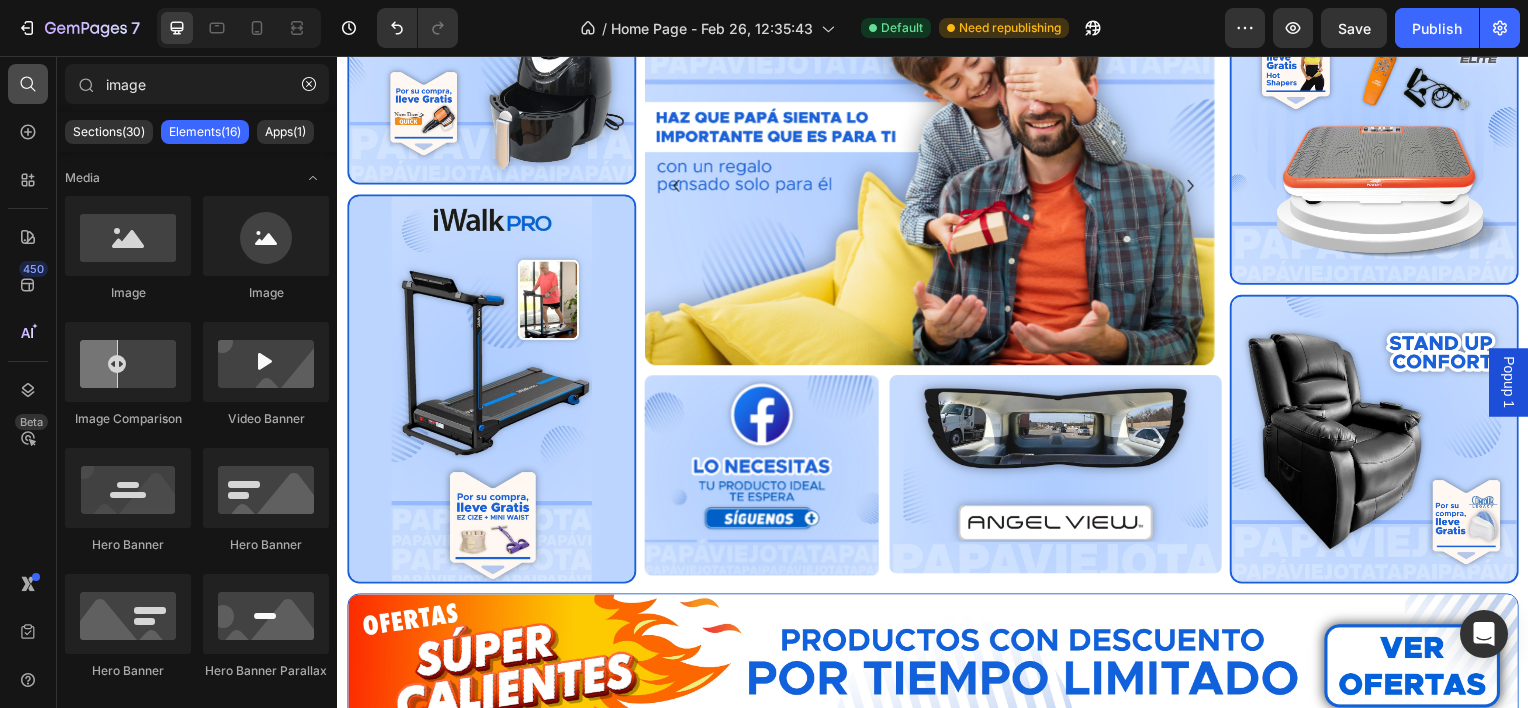 drag, startPoint x: 159, startPoint y: 79, endPoint x: 29, endPoint y: 69, distance: 130.38405 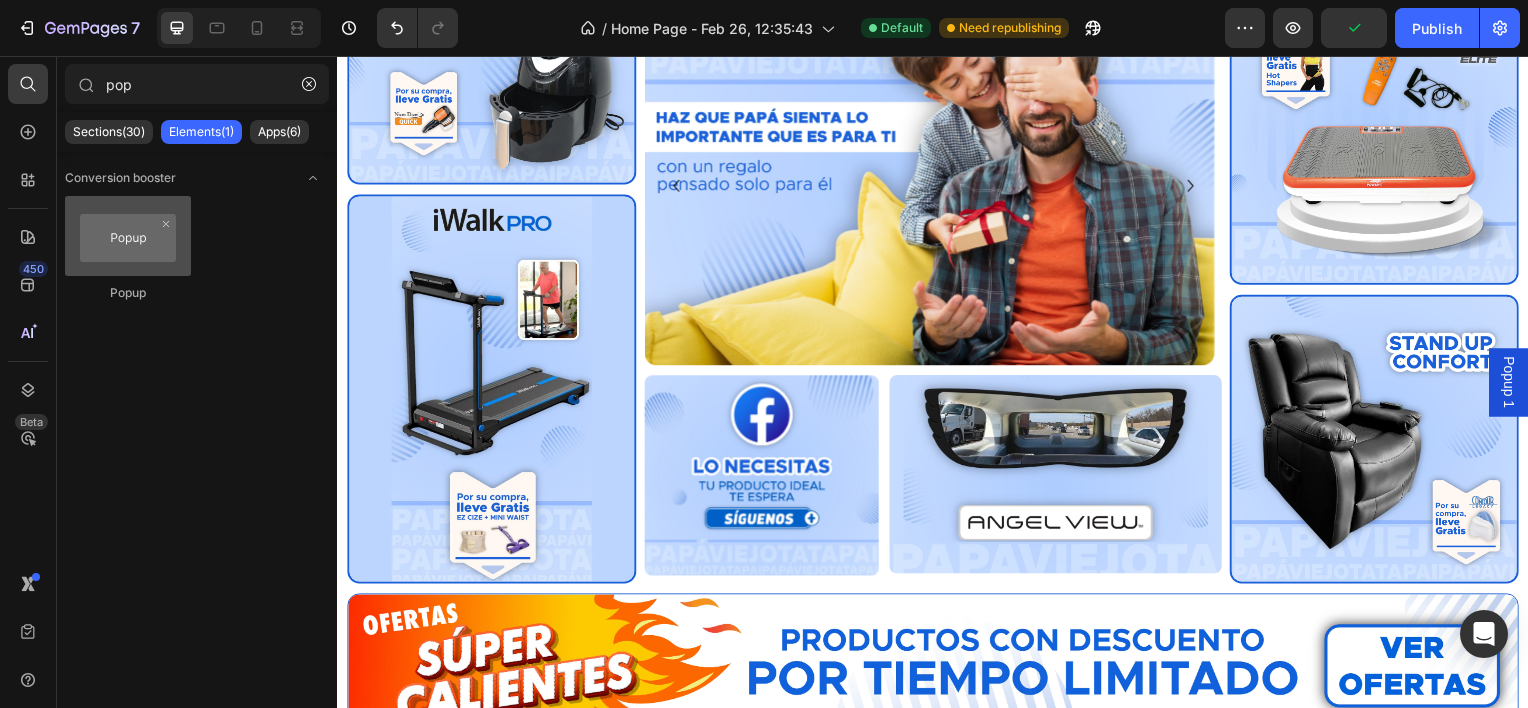 type on "pop" 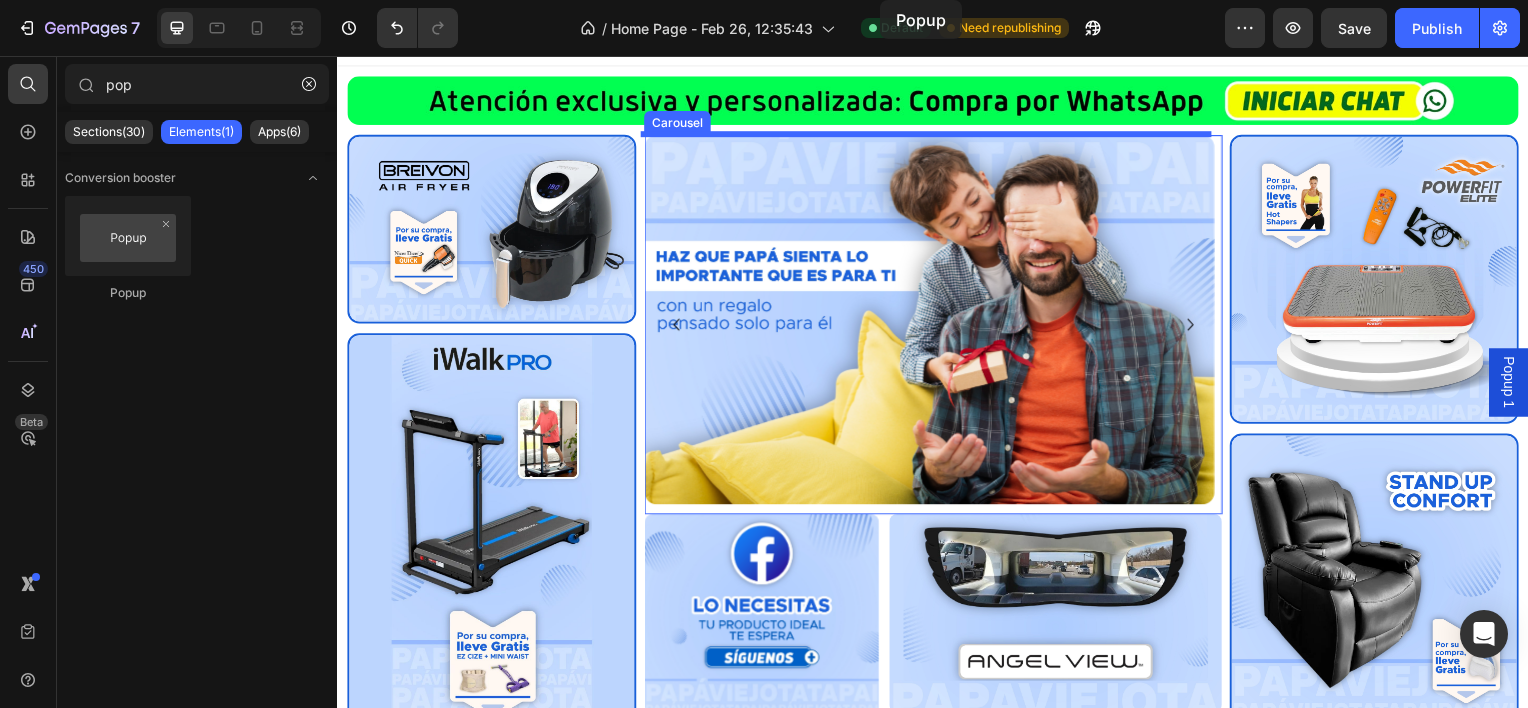 scroll, scrollTop: 0, scrollLeft: 0, axis: both 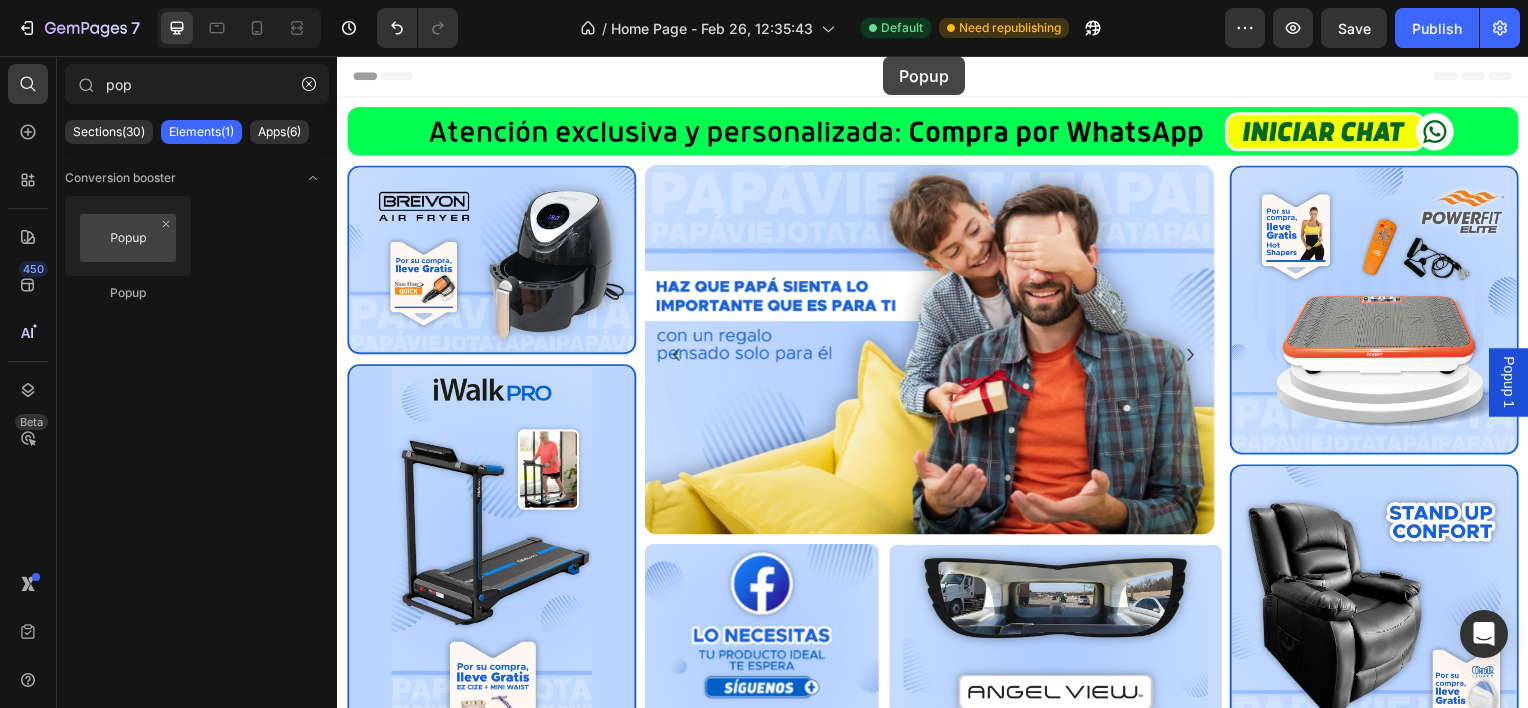drag, startPoint x: 100, startPoint y: 233, endPoint x: 883, endPoint y: 56, distance: 802.75653 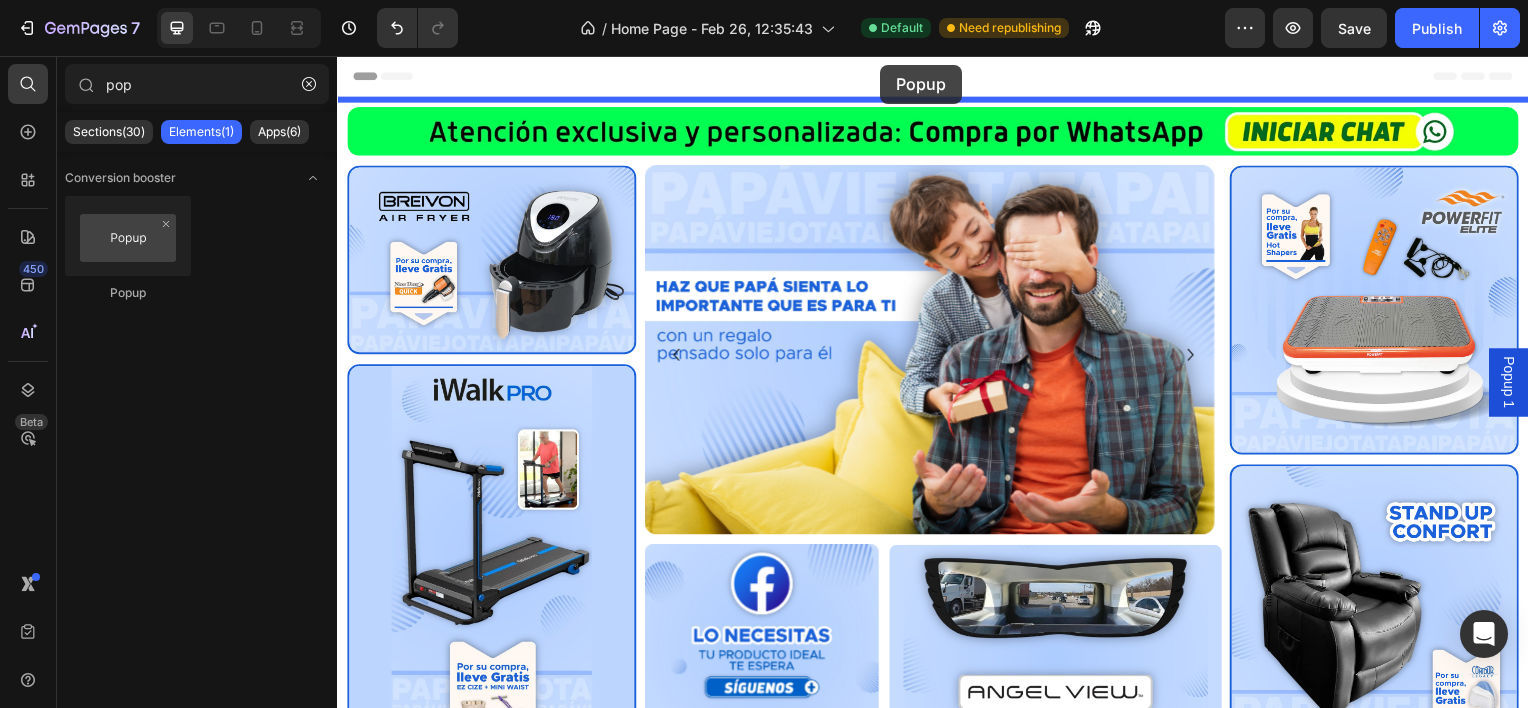 drag, startPoint x: 465, startPoint y: 291, endPoint x: 884, endPoint y: 68, distance: 474.64725 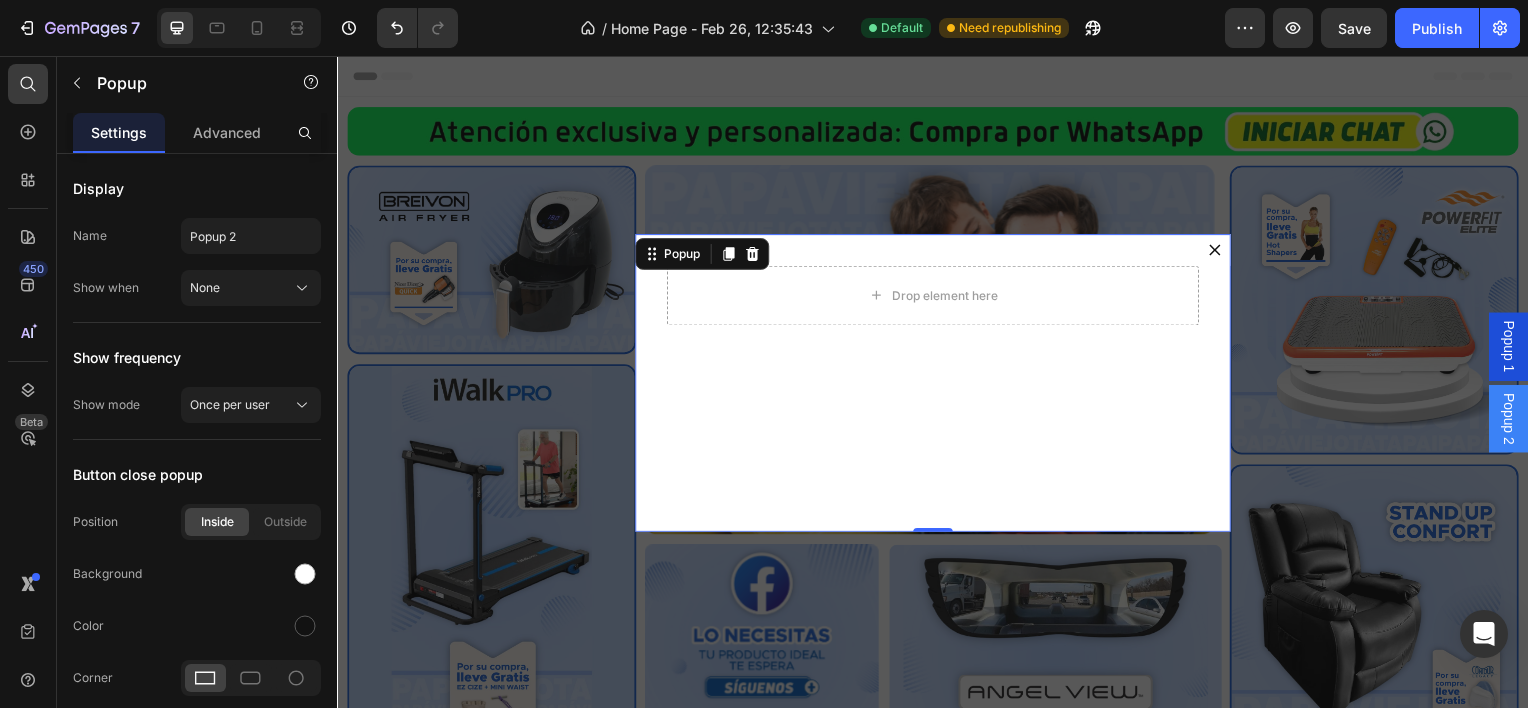 click on "Drop element here" at bounding box center [937, 385] 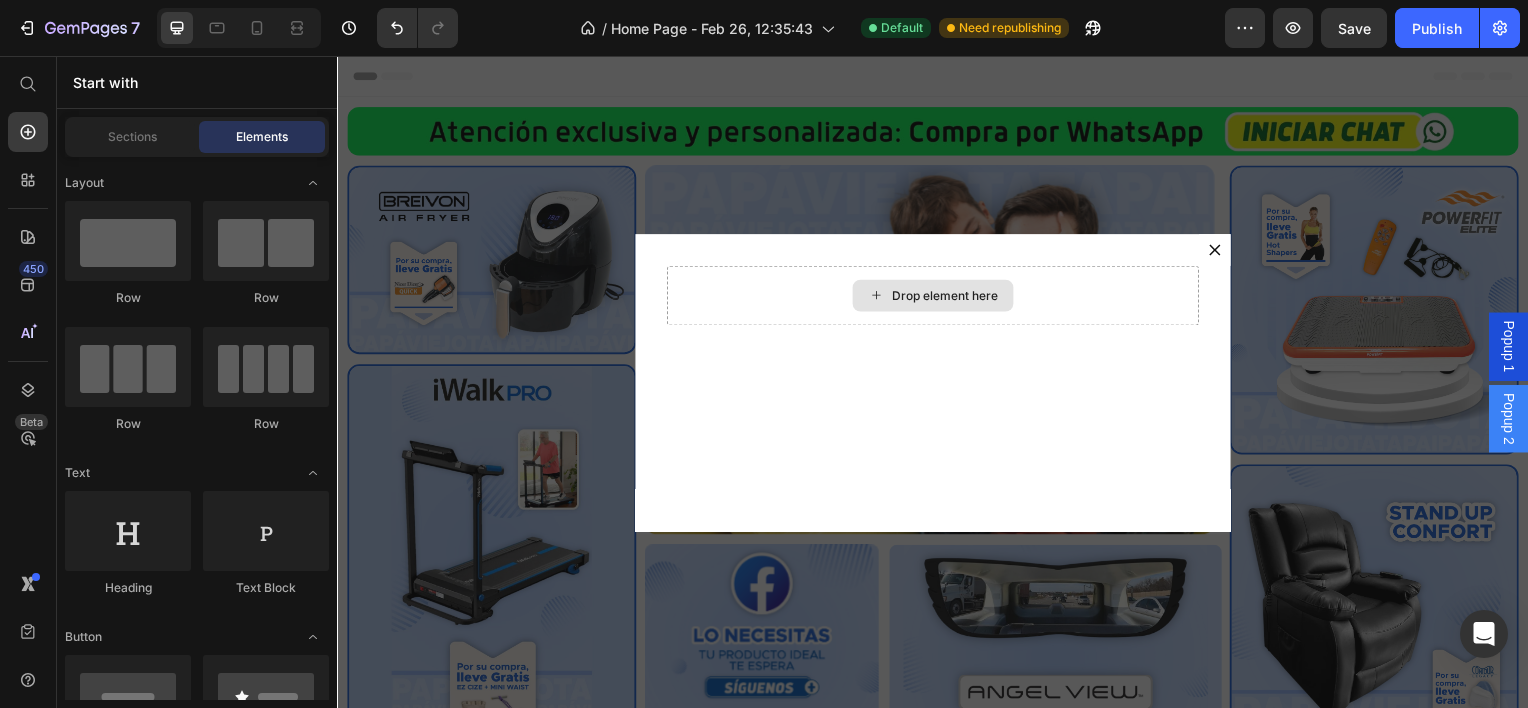 click on "Drop element here" at bounding box center [949, 297] 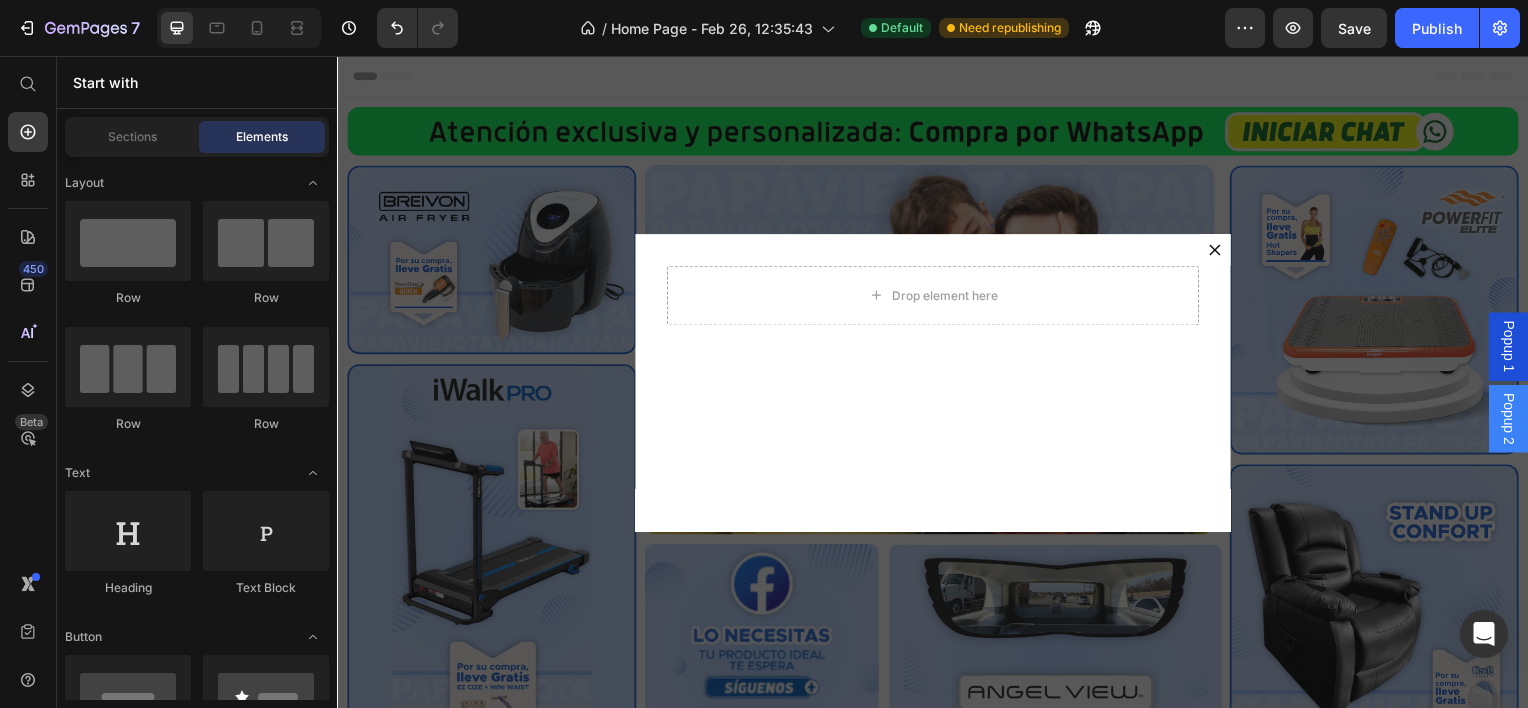 click on "Layout
Row
Row
Row
Row Text
Heading
Text Block Button
Button
Button
Sticky Back to top Media
Image
Image
Video
Video Banner" at bounding box center [197, 3246] 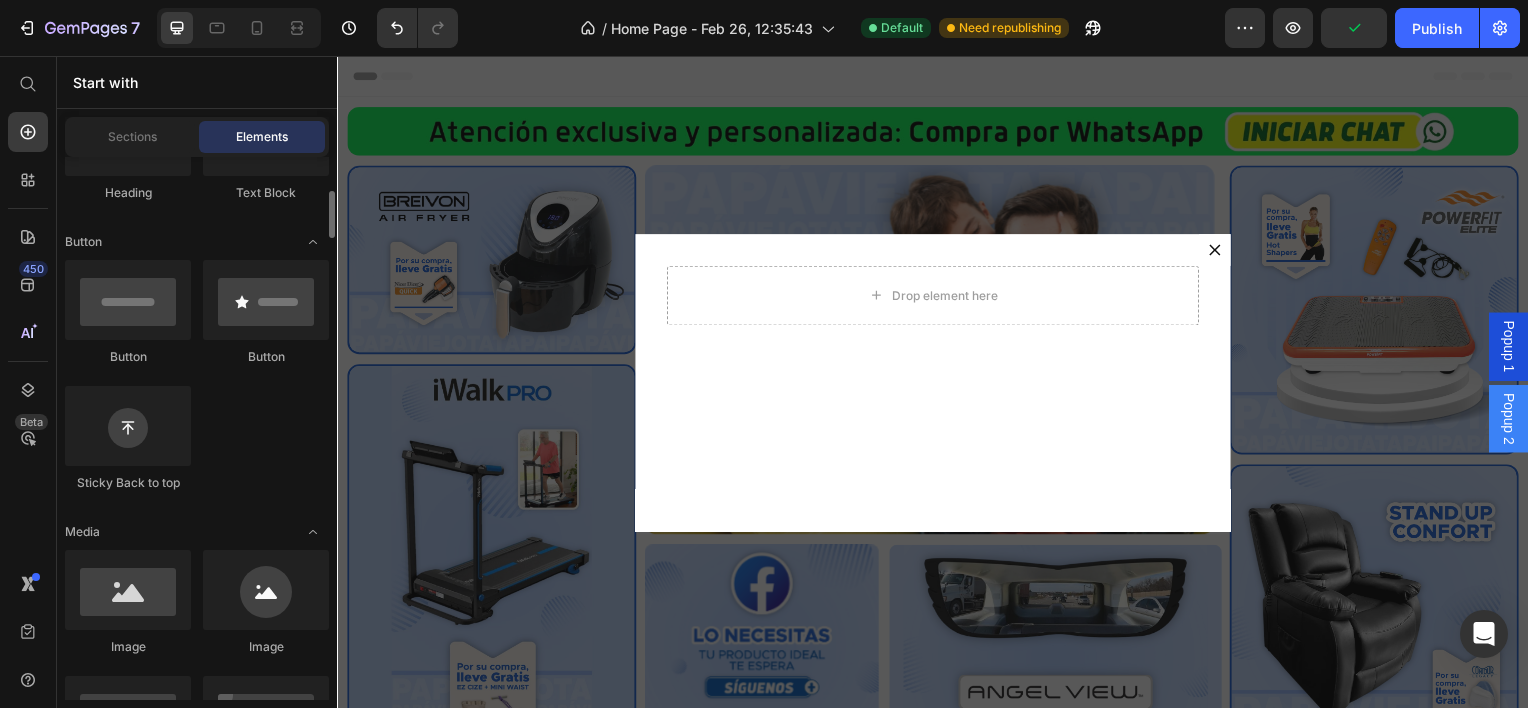 scroll, scrollTop: 425, scrollLeft: 0, axis: vertical 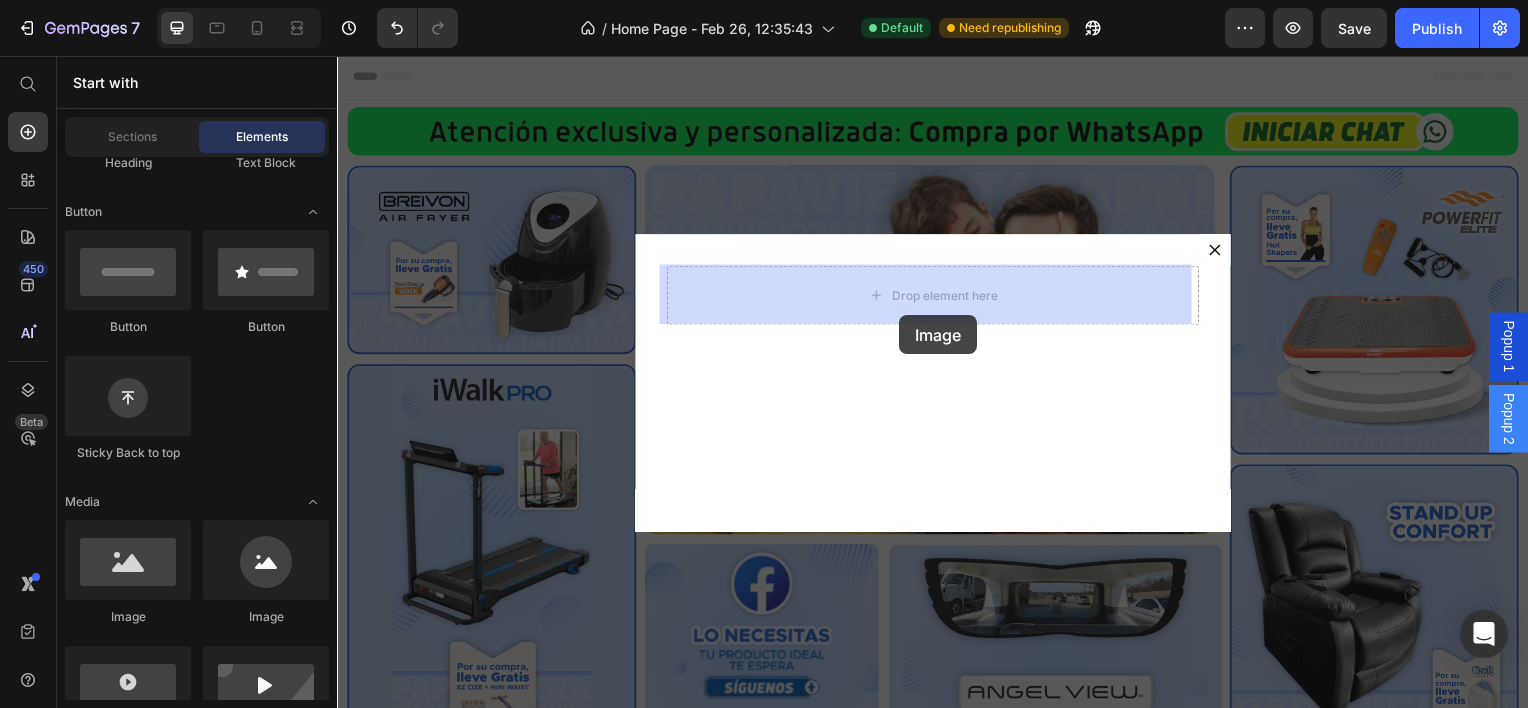 drag, startPoint x: 489, startPoint y: 635, endPoint x: 902, endPoint y: 303, distance: 529.89905 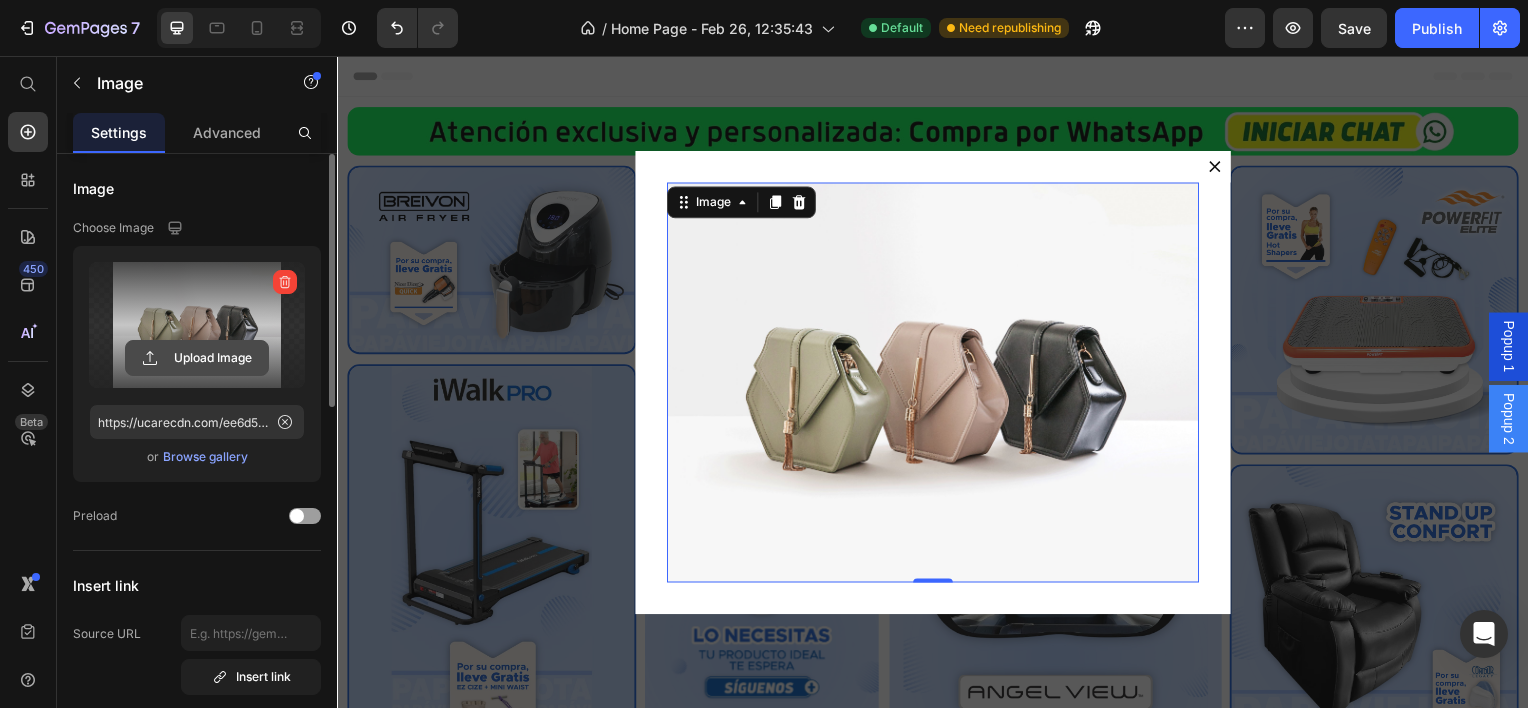 click 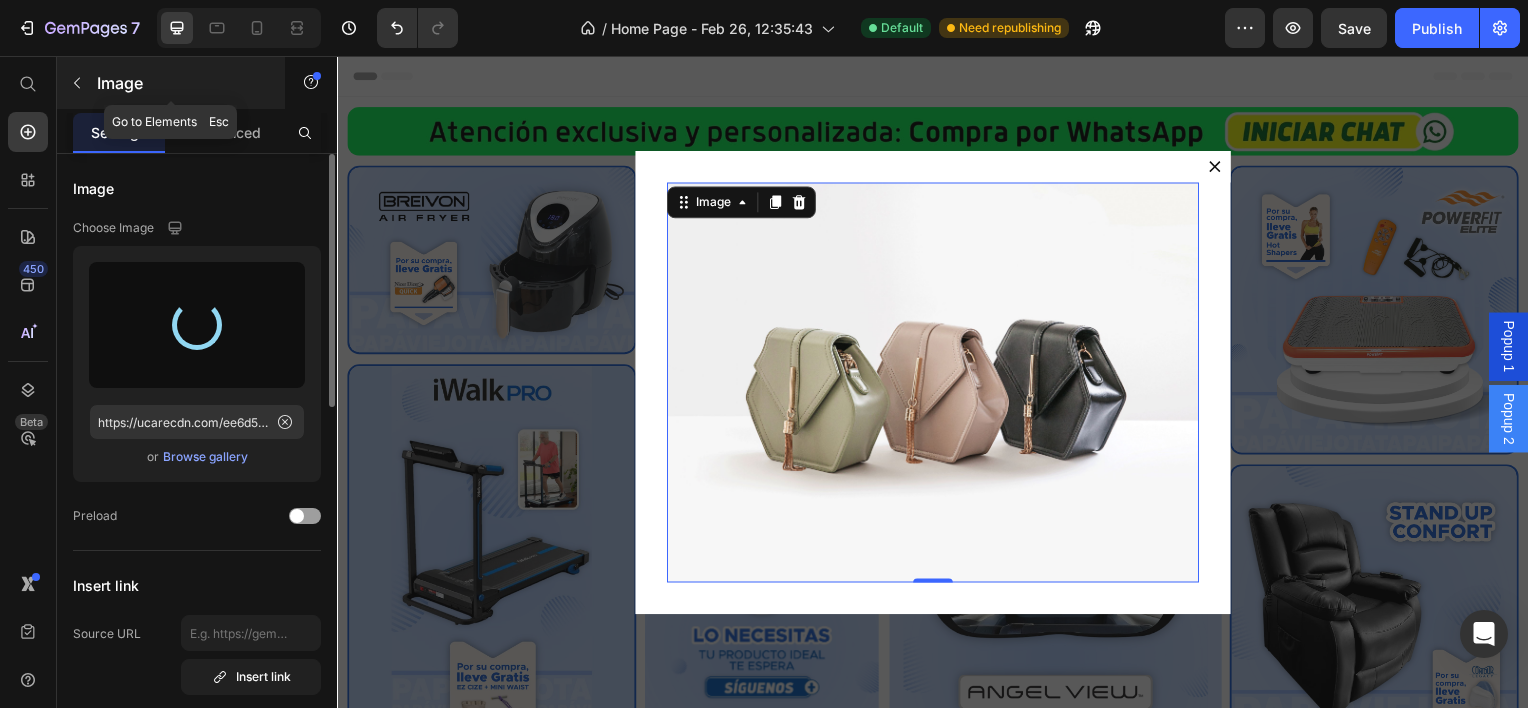 type on "https://cdn.shopify.com/s/files/1/0603/6275/2075/files/gempages_555154769006560066-04a8be0b-2f3d-4abb-be72-e2e8ff5ef268.webp" 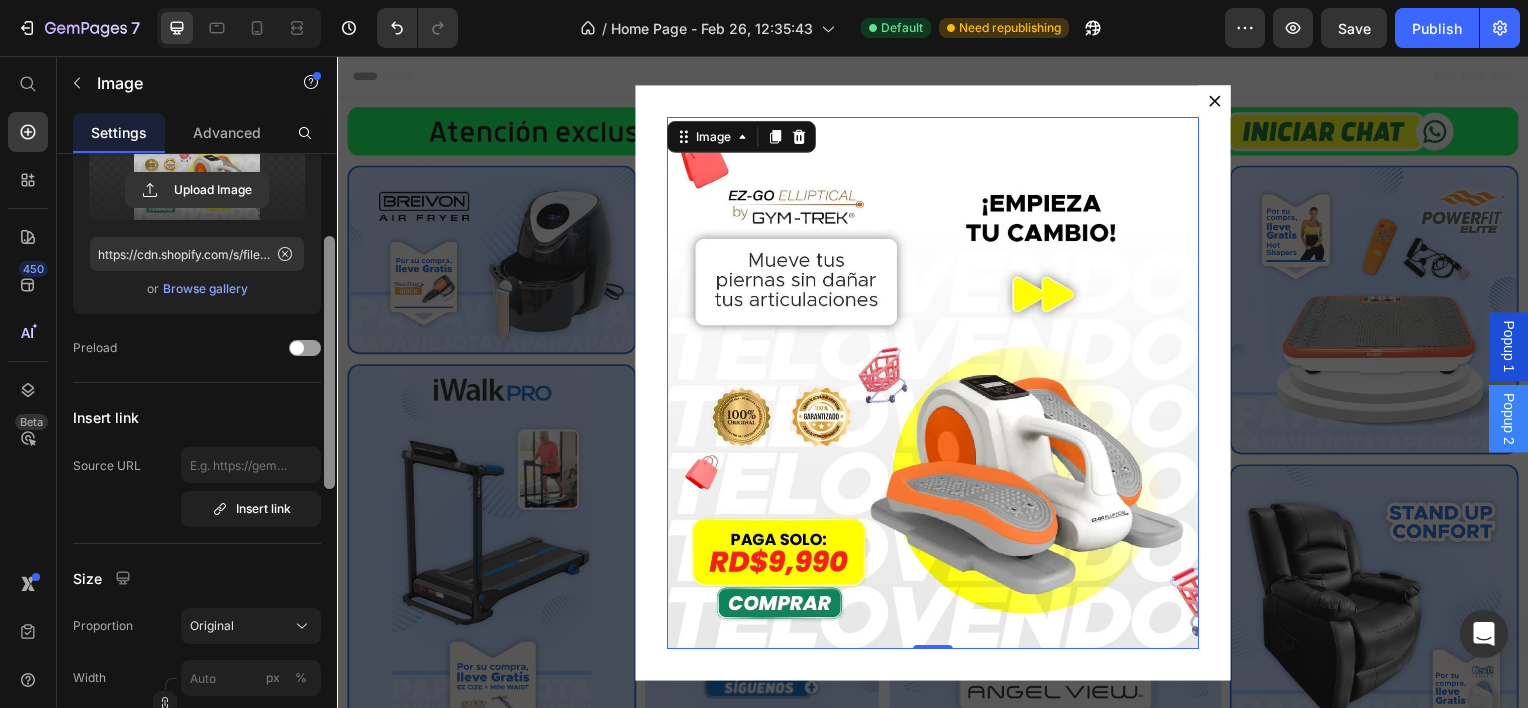 scroll, scrollTop: 177, scrollLeft: 0, axis: vertical 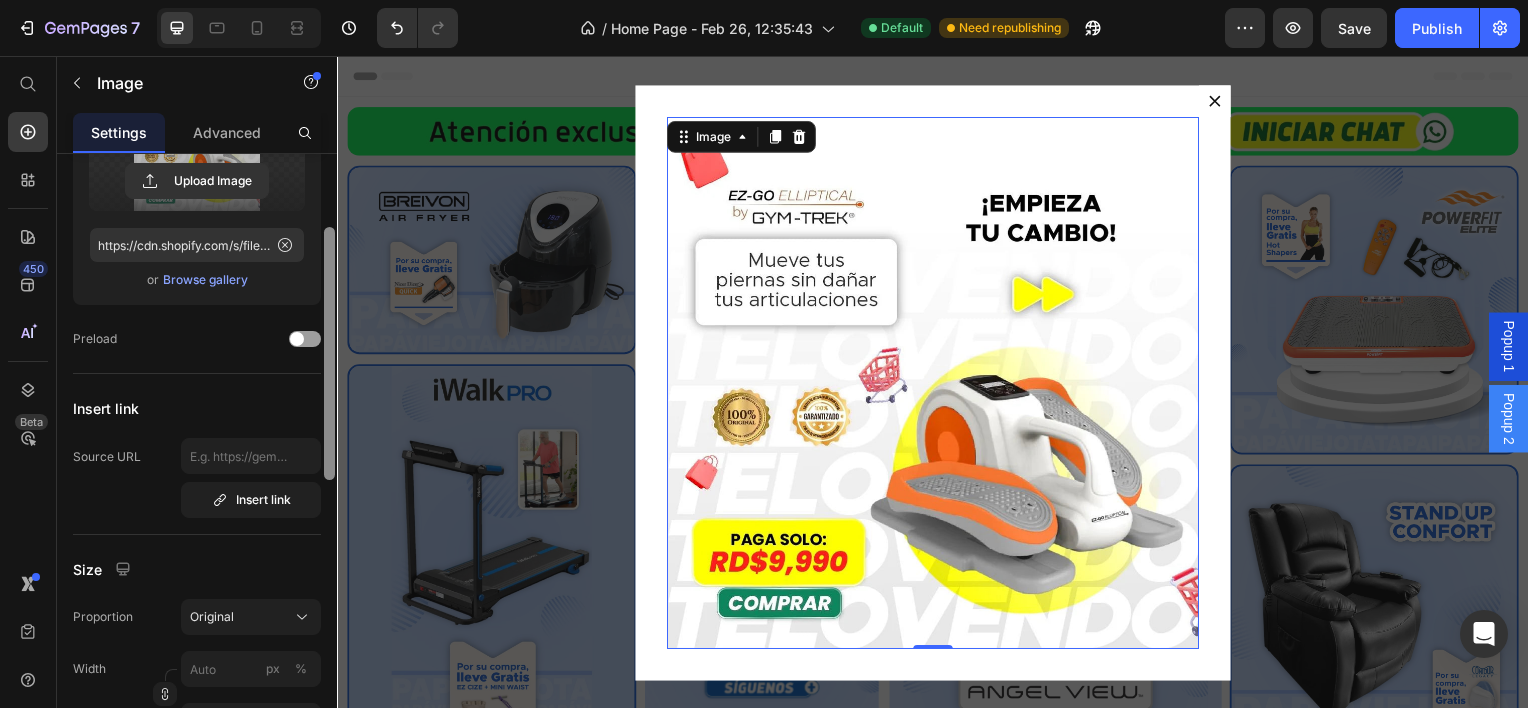 drag, startPoint x: 328, startPoint y: 166, endPoint x: 328, endPoint y: 240, distance: 74 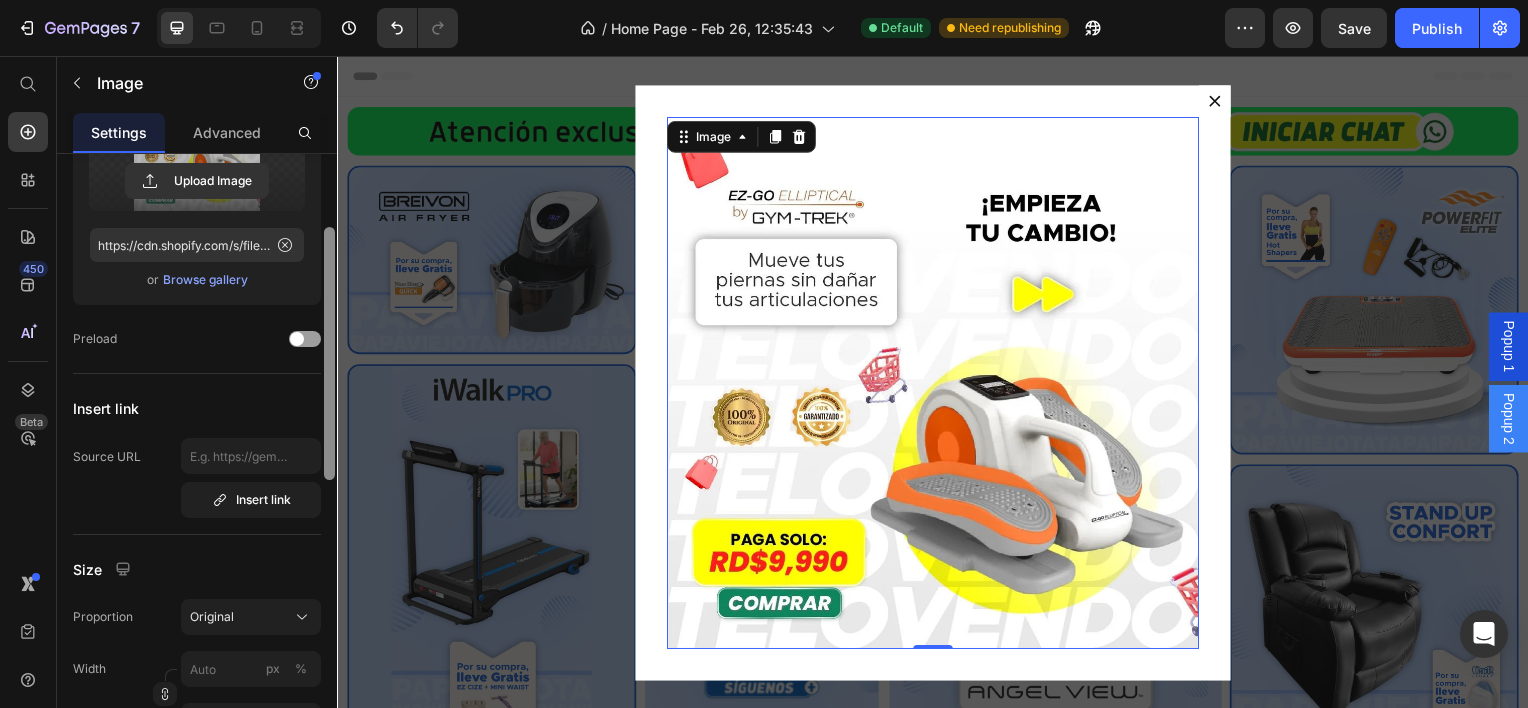 click at bounding box center [329, 353] 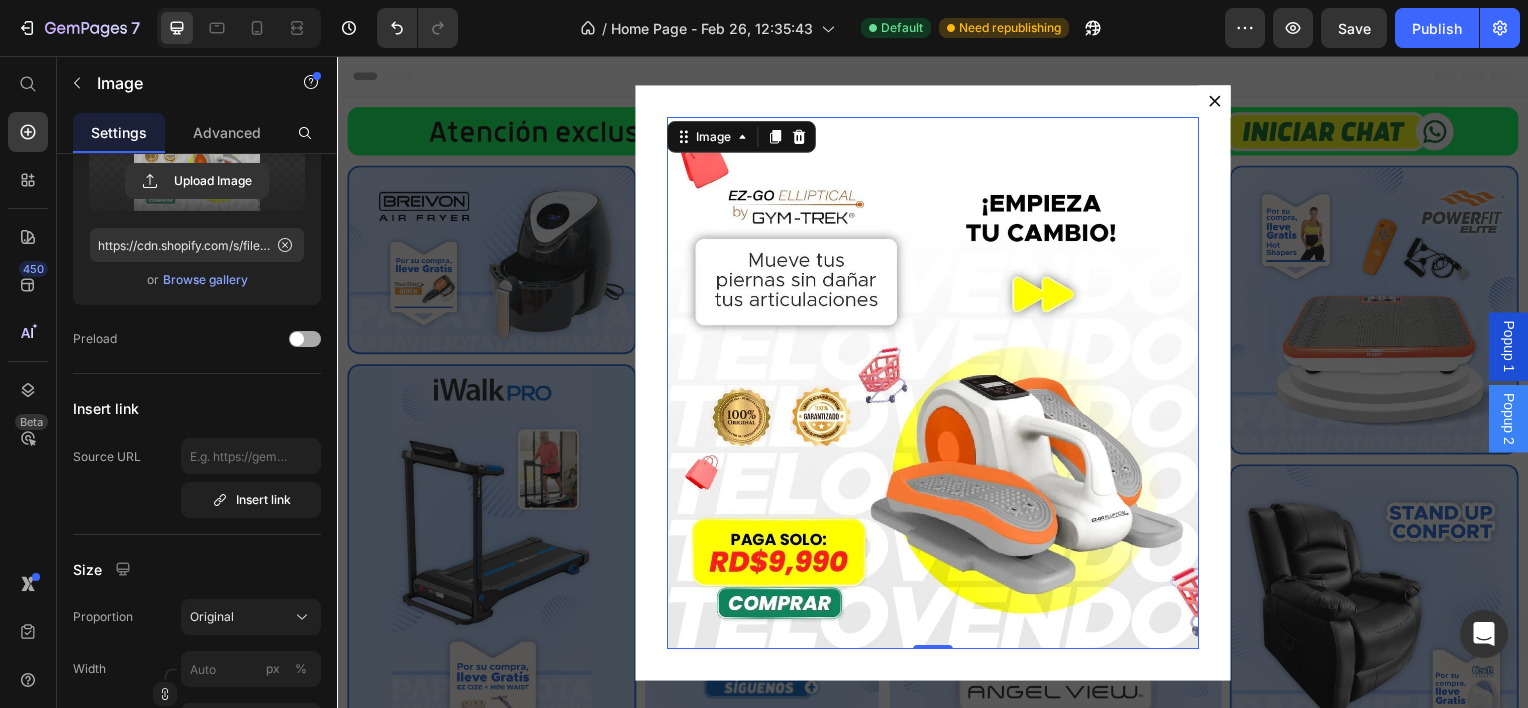 click at bounding box center (305, 339) 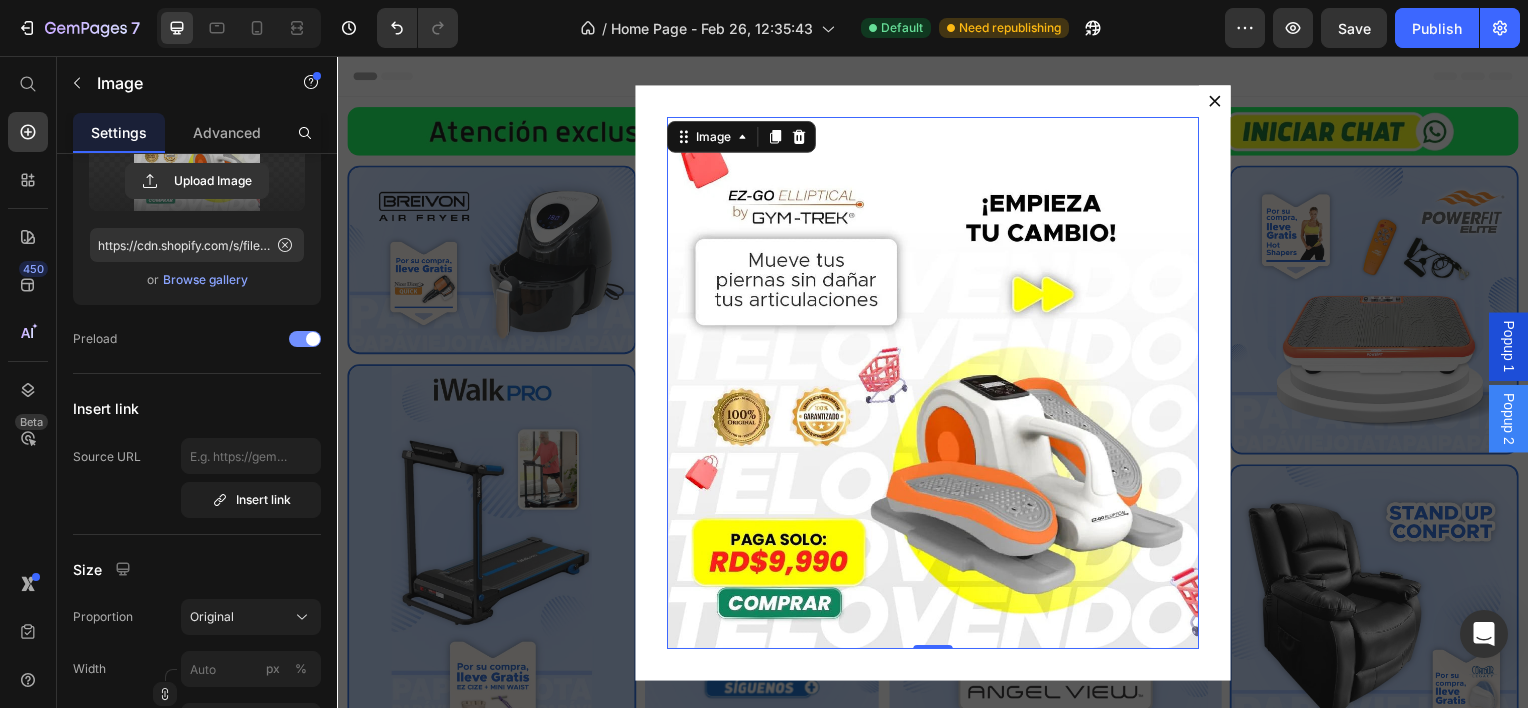 click at bounding box center [305, 339] 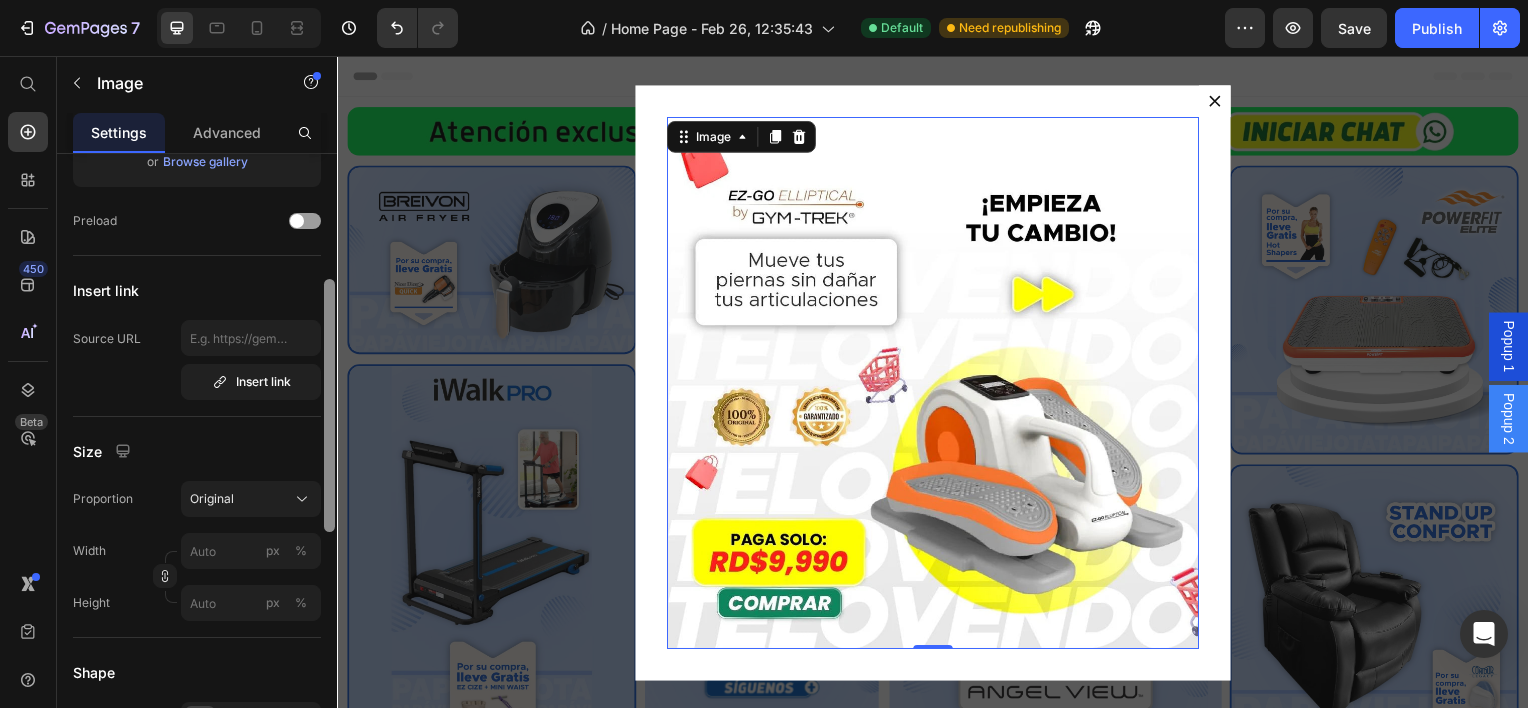 scroll, scrollTop: 297, scrollLeft: 0, axis: vertical 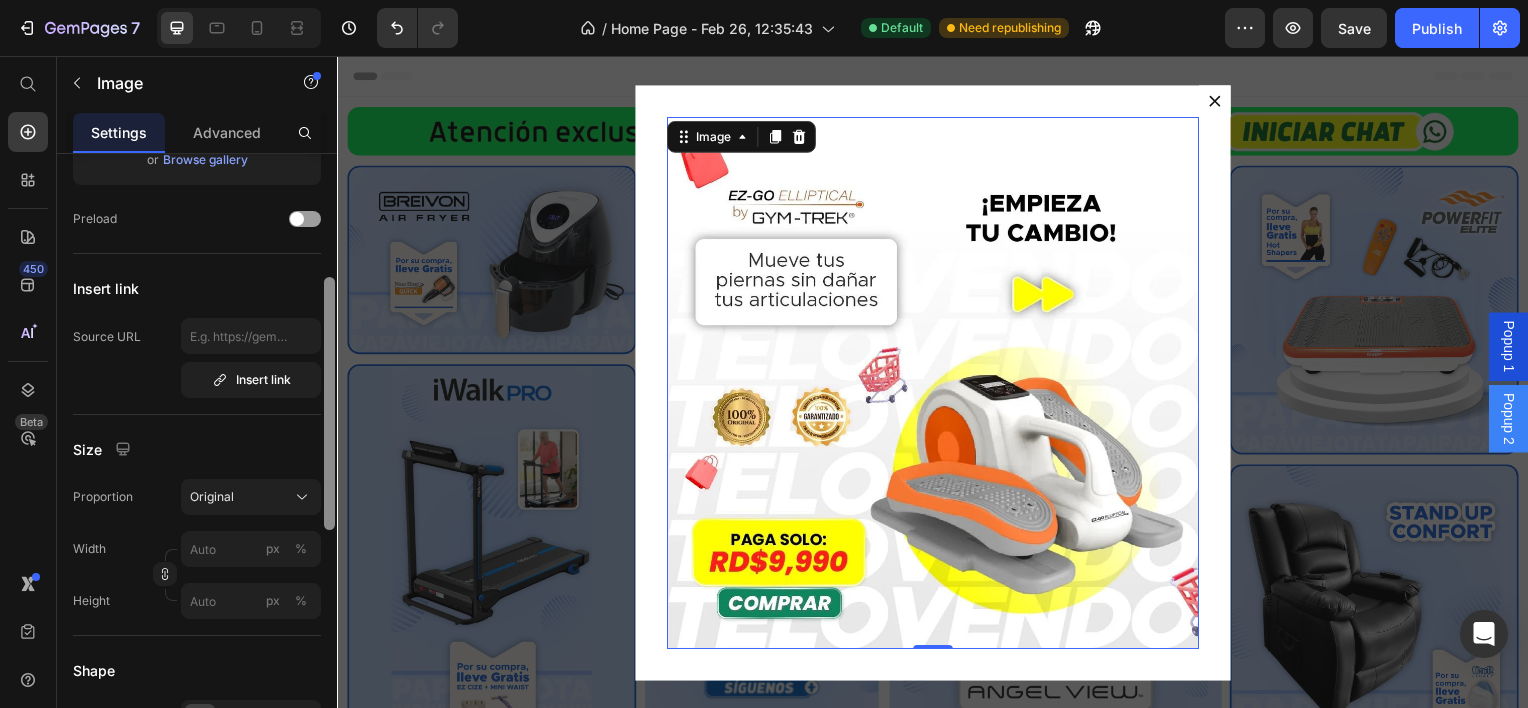 drag, startPoint x: 328, startPoint y: 287, endPoint x: 328, endPoint y: 337, distance: 50 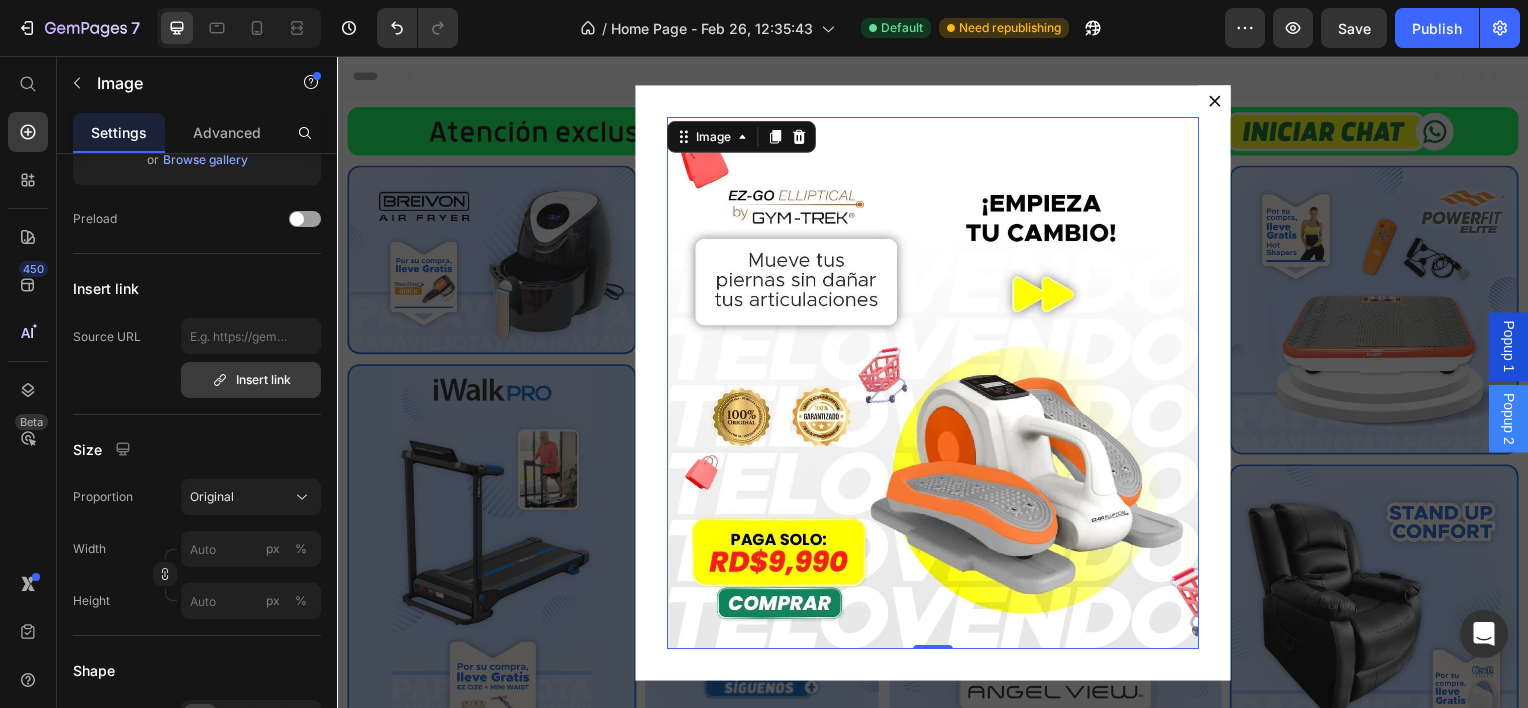 click on "Insert link" at bounding box center (251, 380) 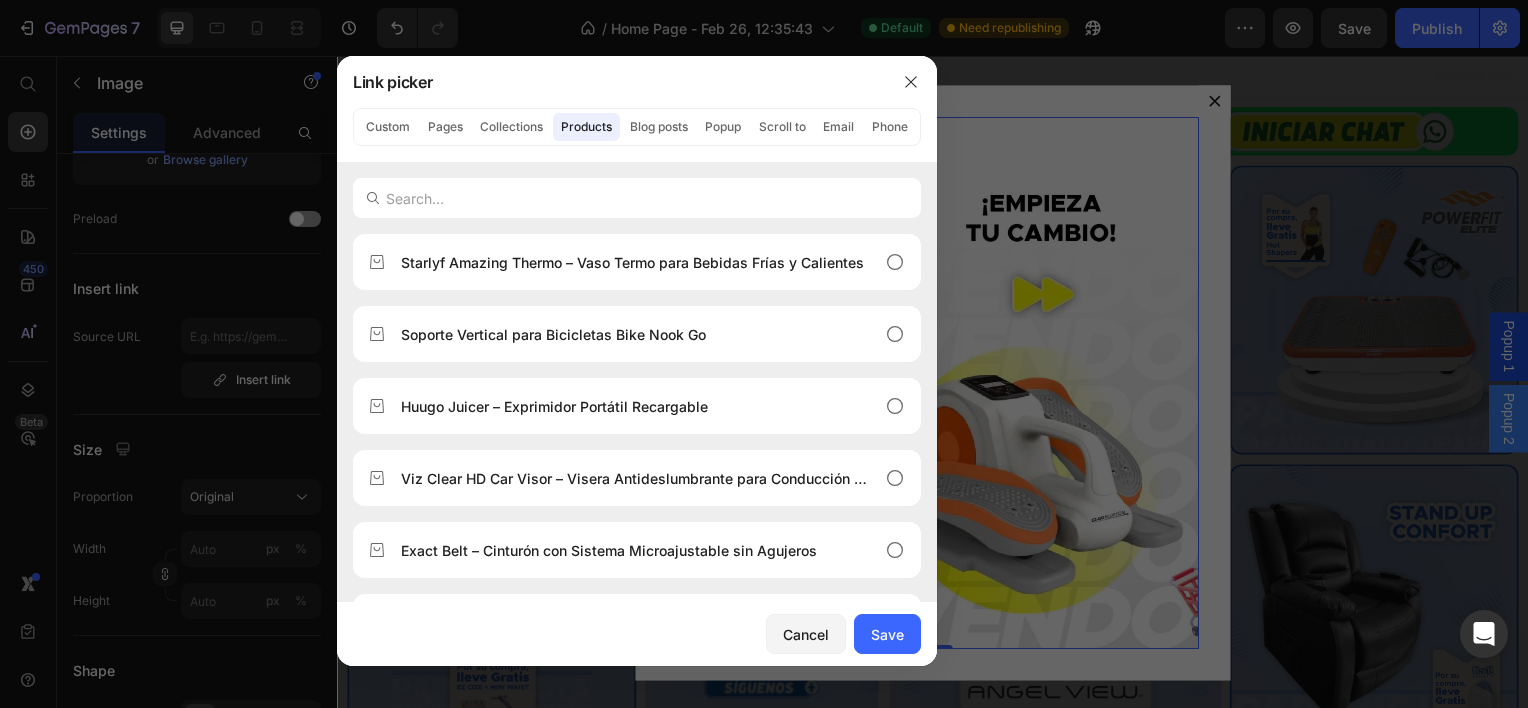 click on "Products" 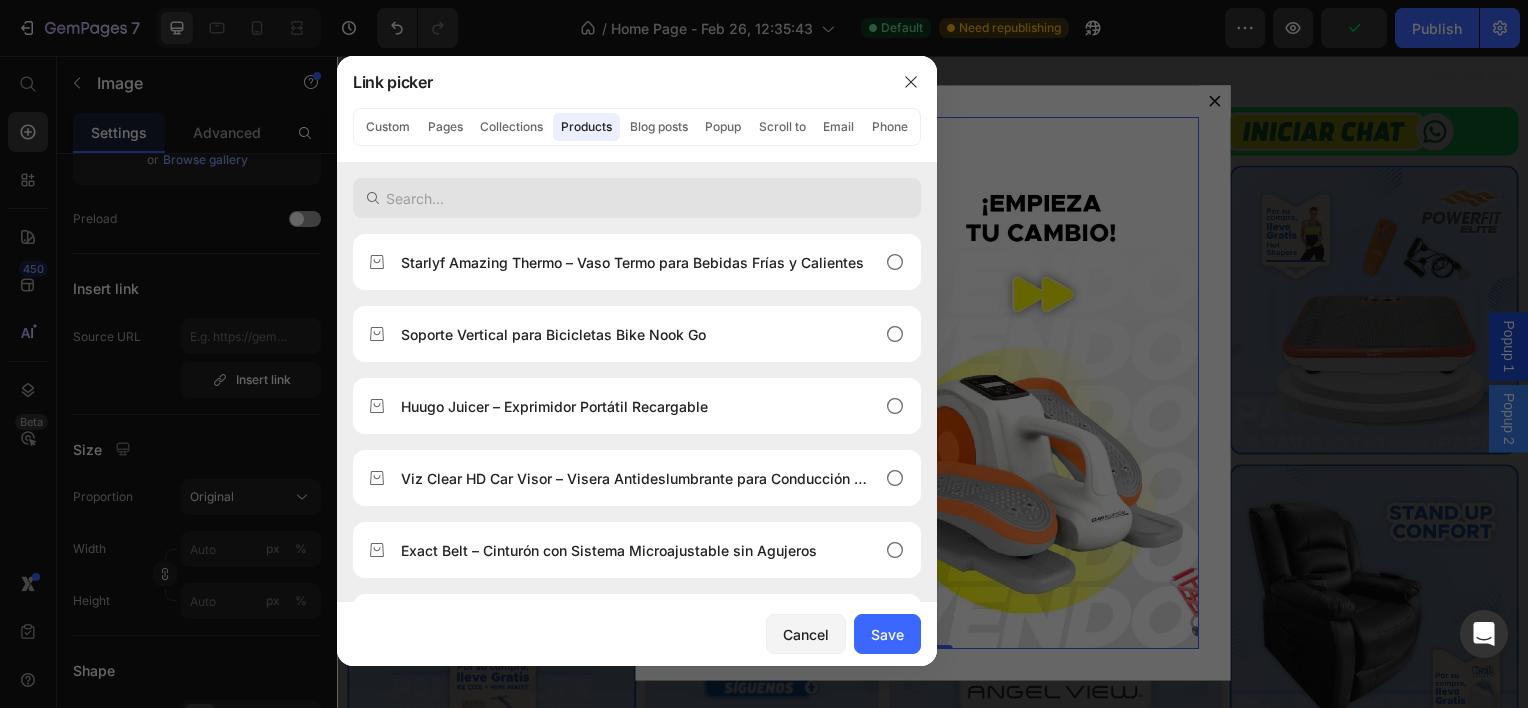 type 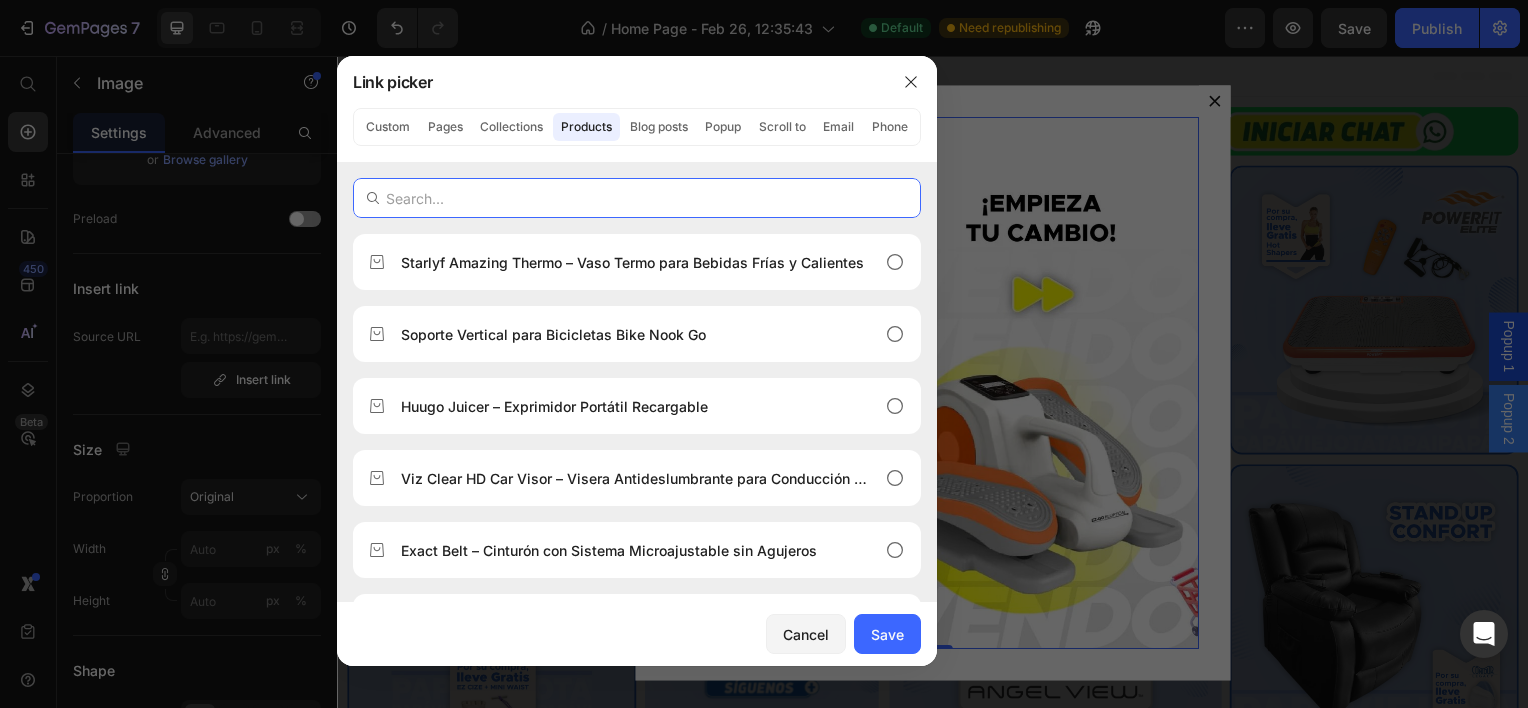 click at bounding box center [637, 198] 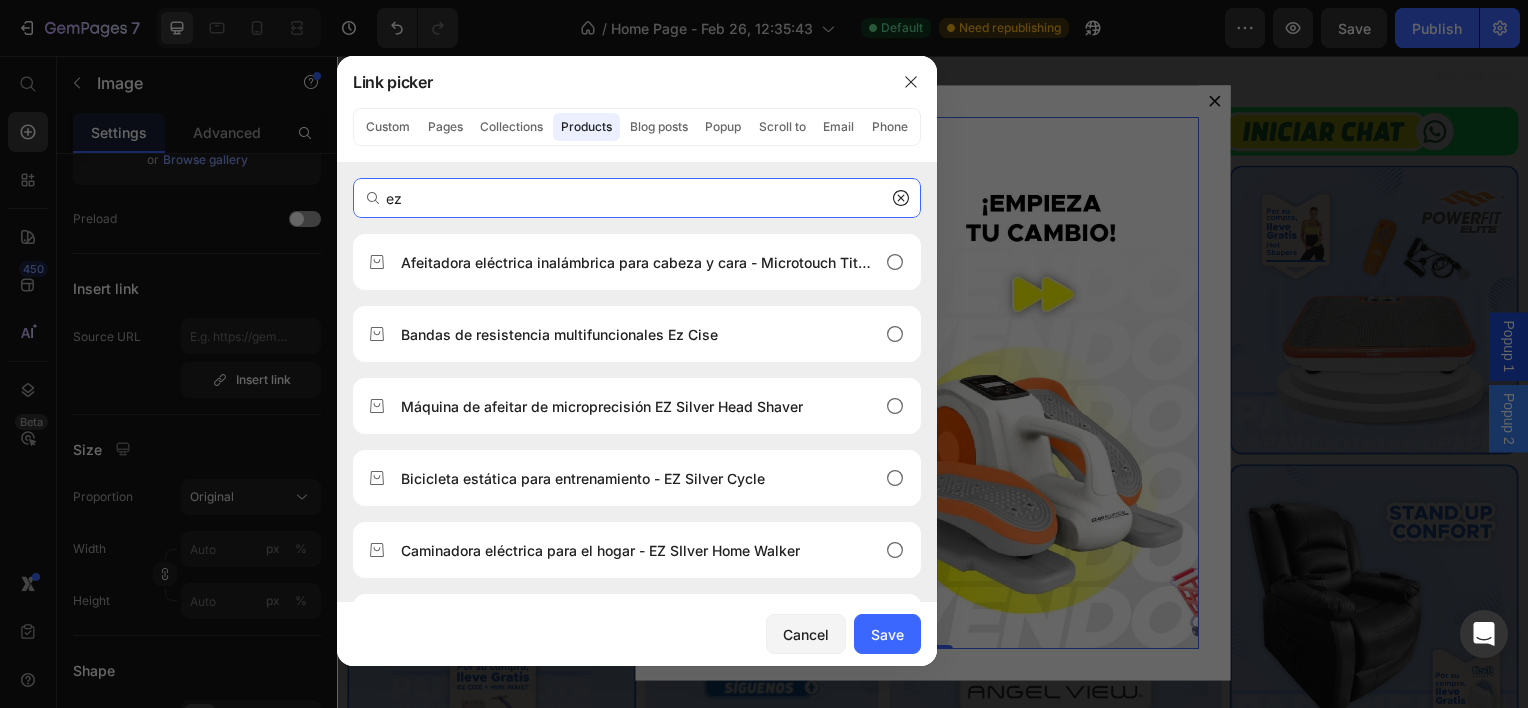 type on "e" 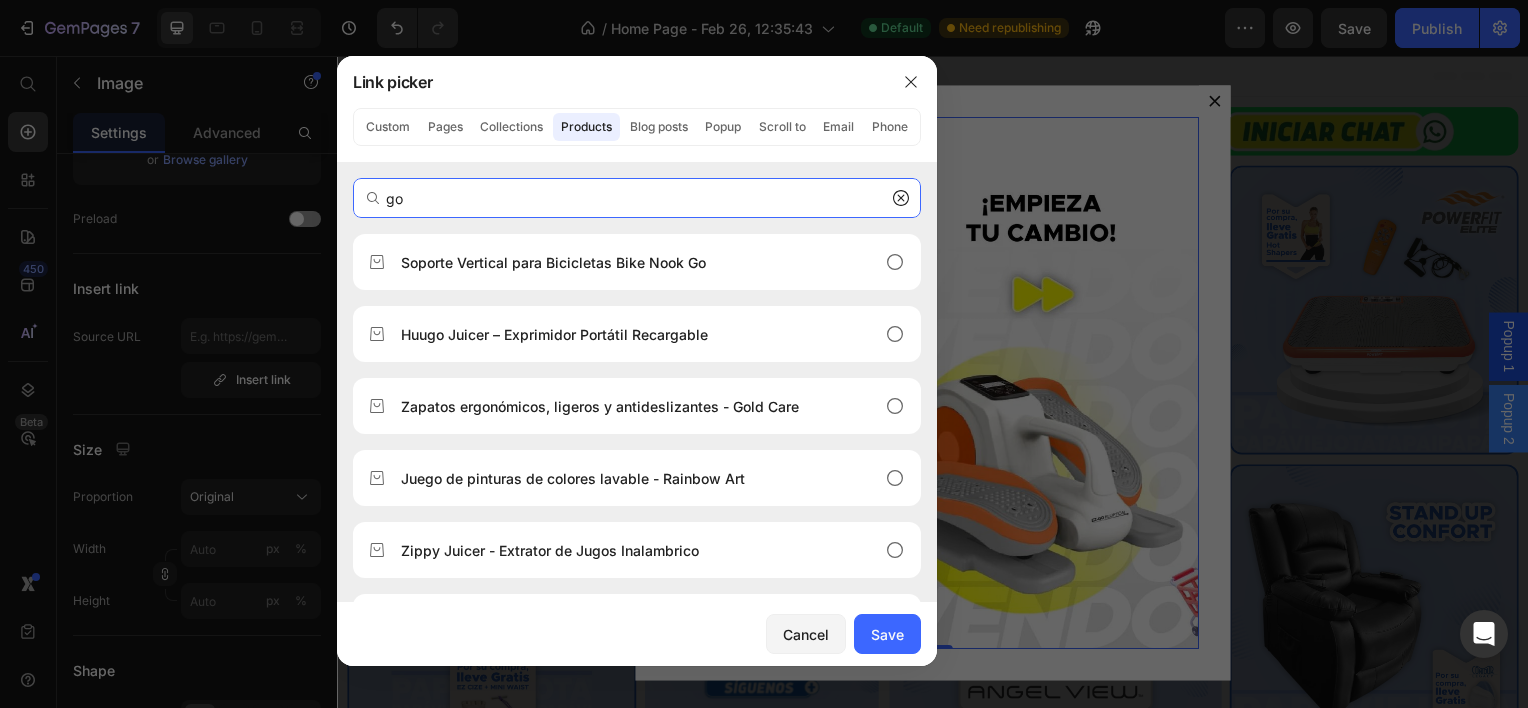 type on "g" 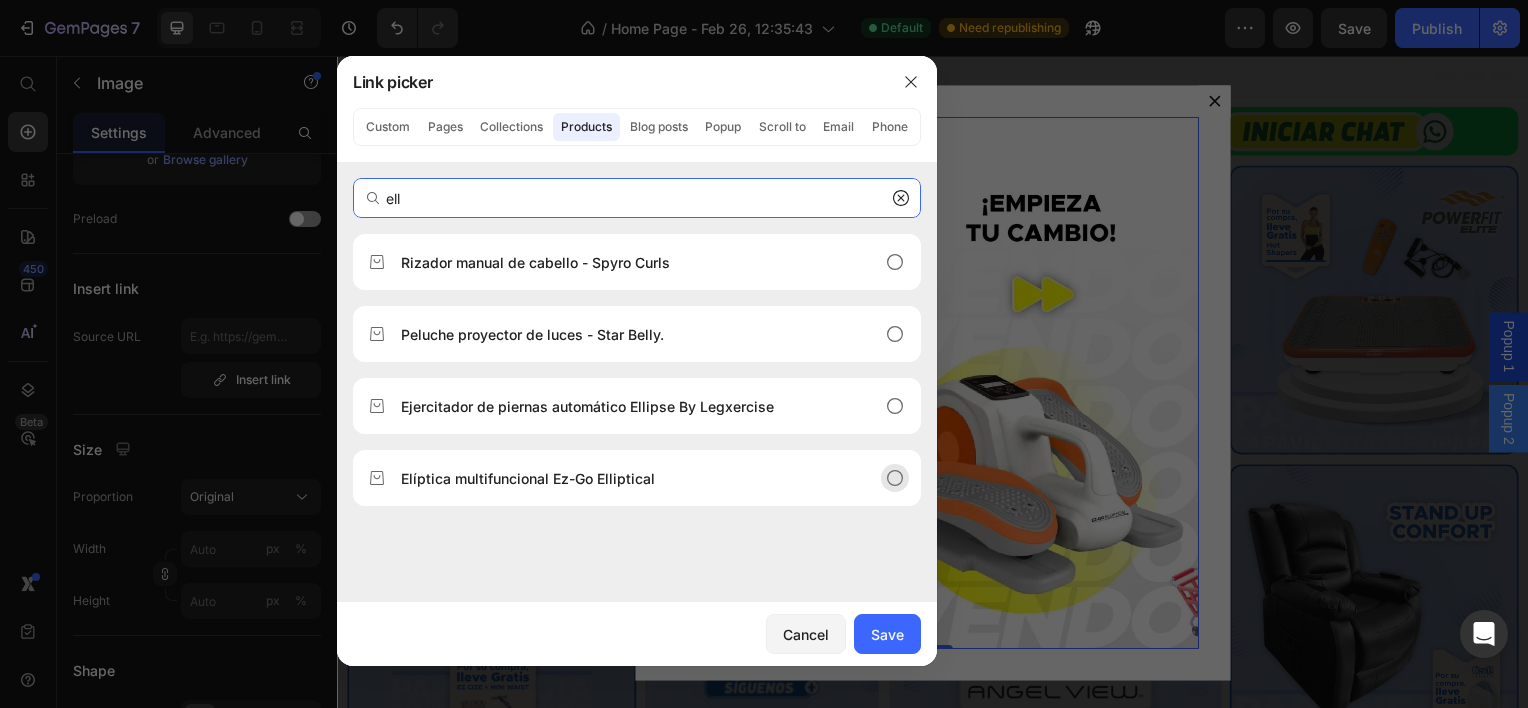 type on "ell" 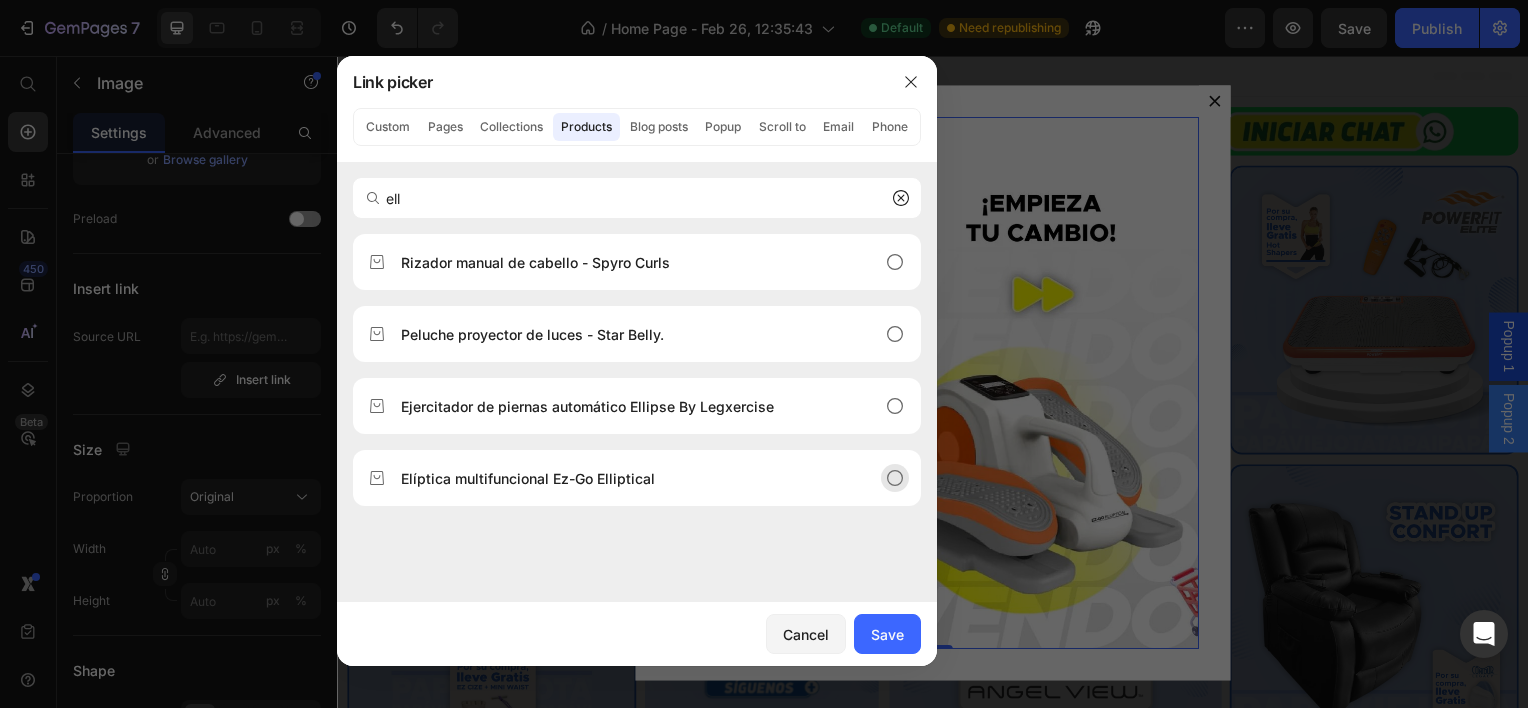 click on "Elíptica multifuncional Ez-Go Elliptical" at bounding box center [528, 478] 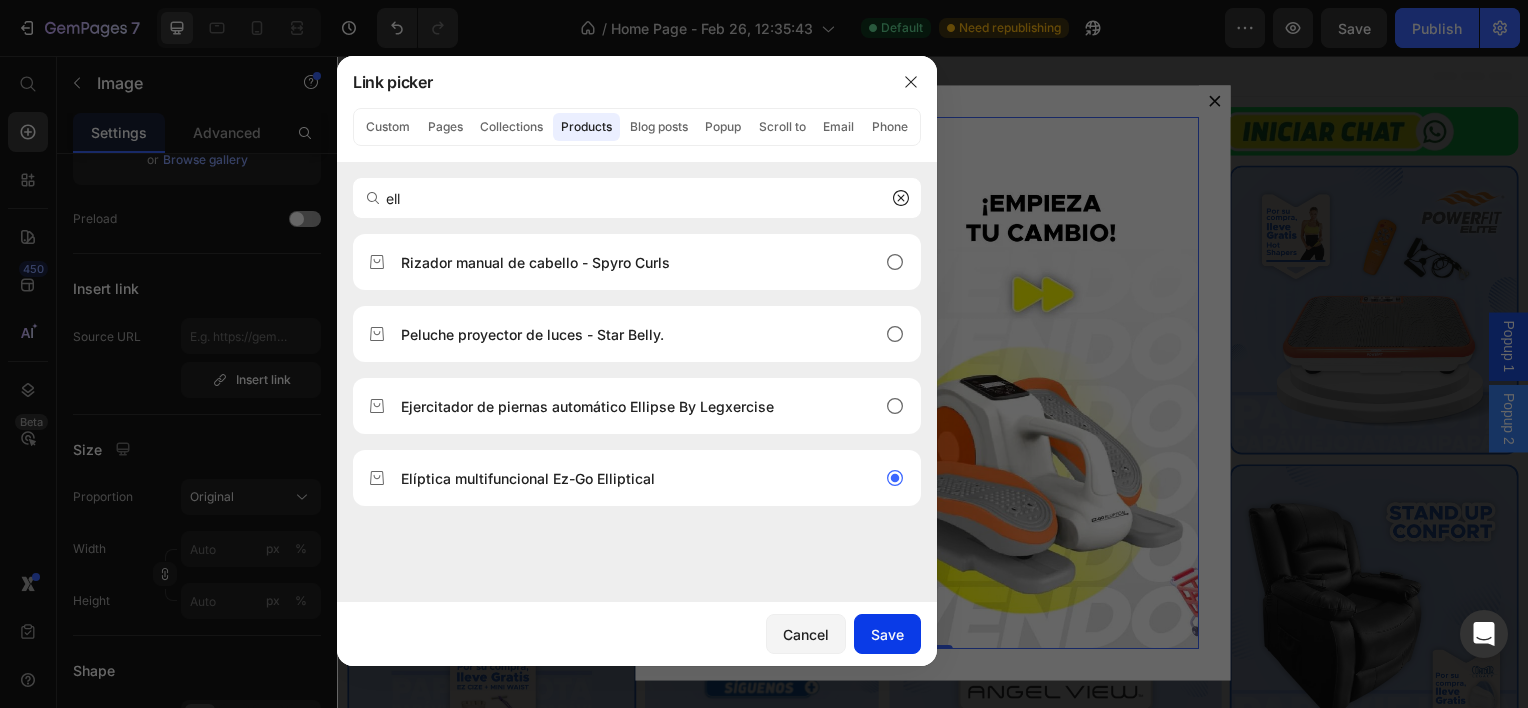 click on "Save" at bounding box center (887, 634) 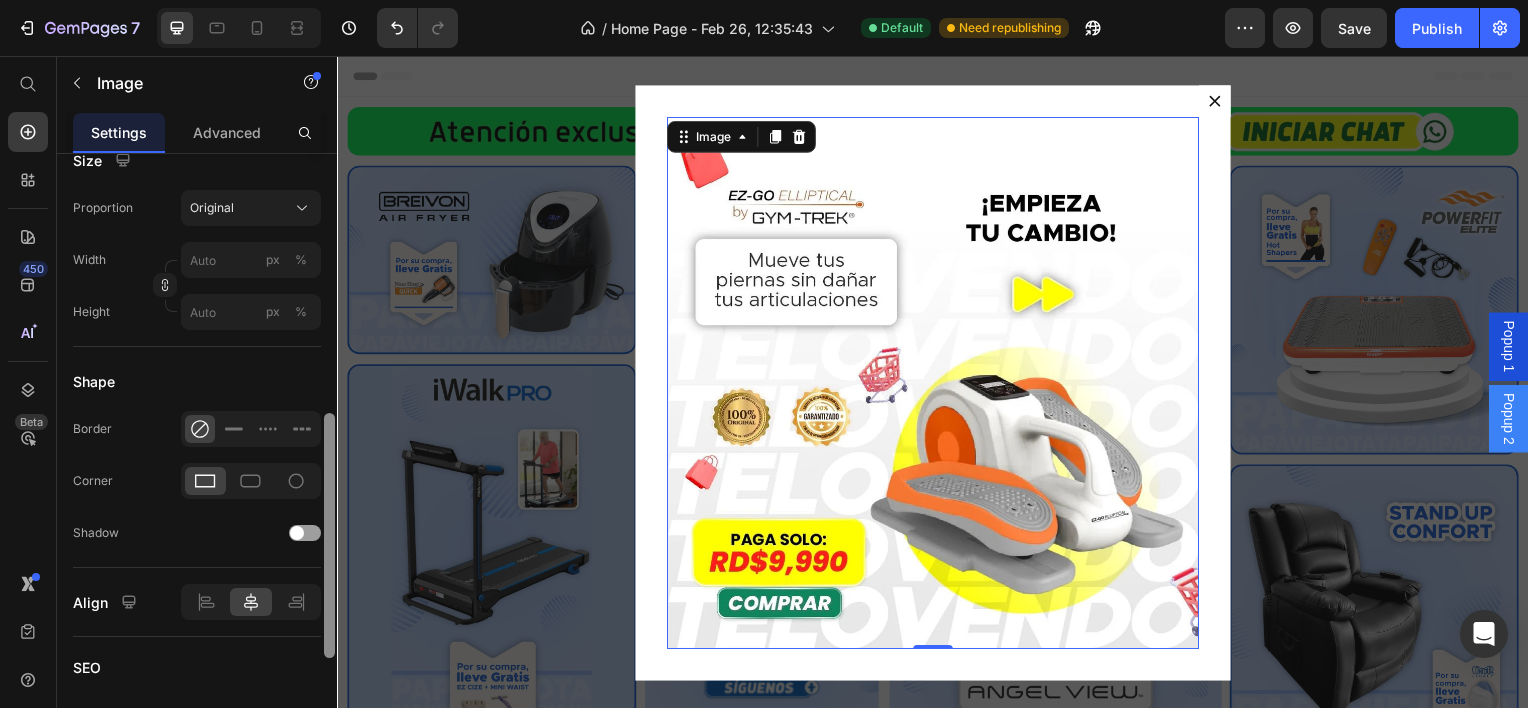 scroll, scrollTop: 643, scrollLeft: 0, axis: vertical 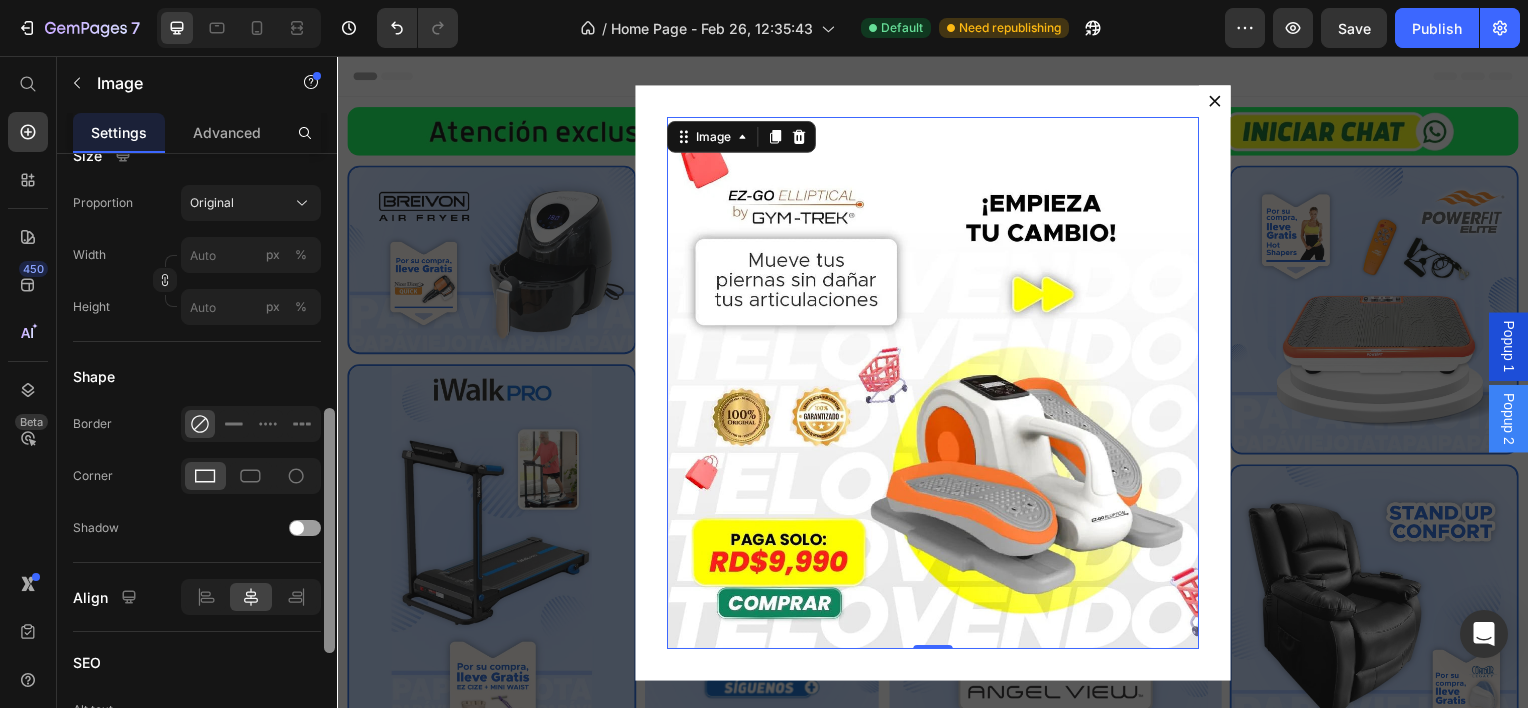 drag, startPoint x: 332, startPoint y: 324, endPoint x: 318, endPoint y: 463, distance: 139.70326 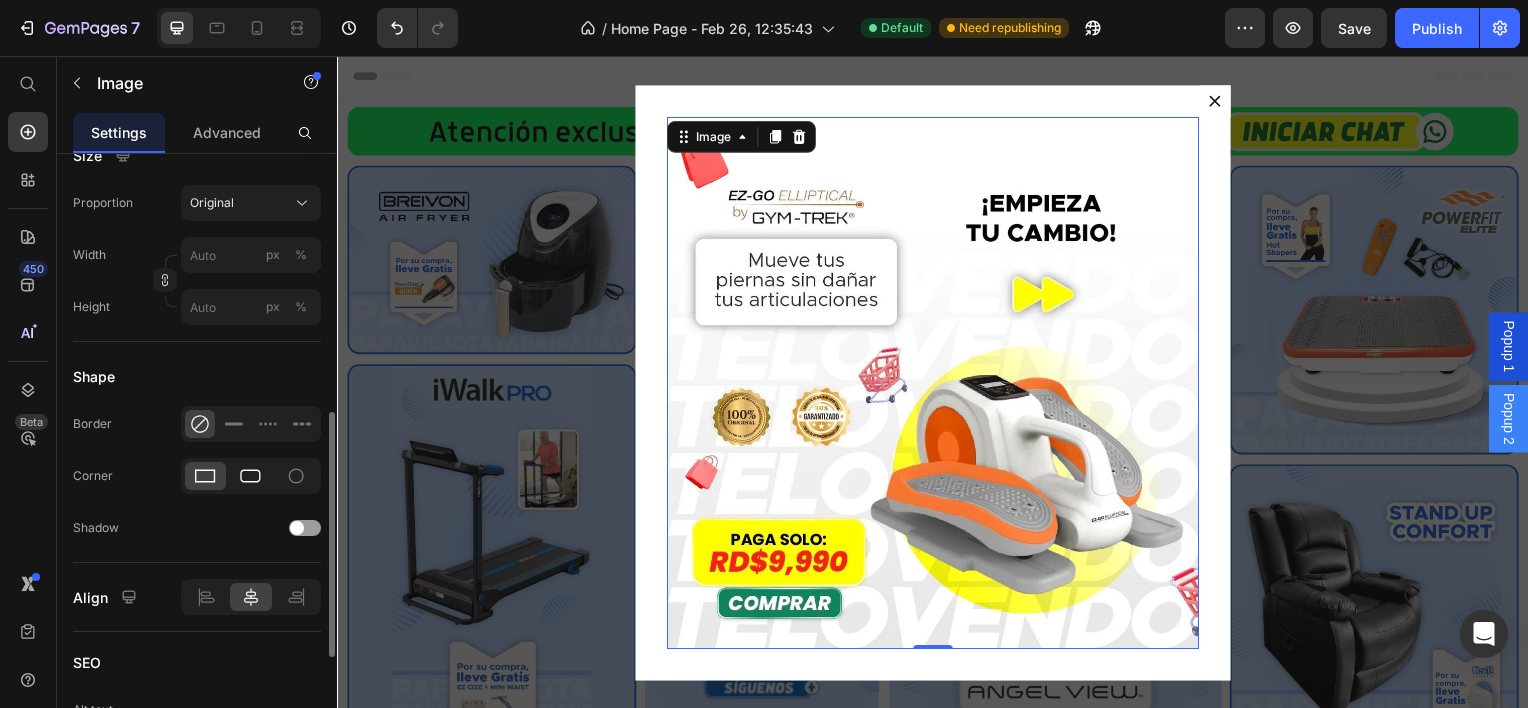 click 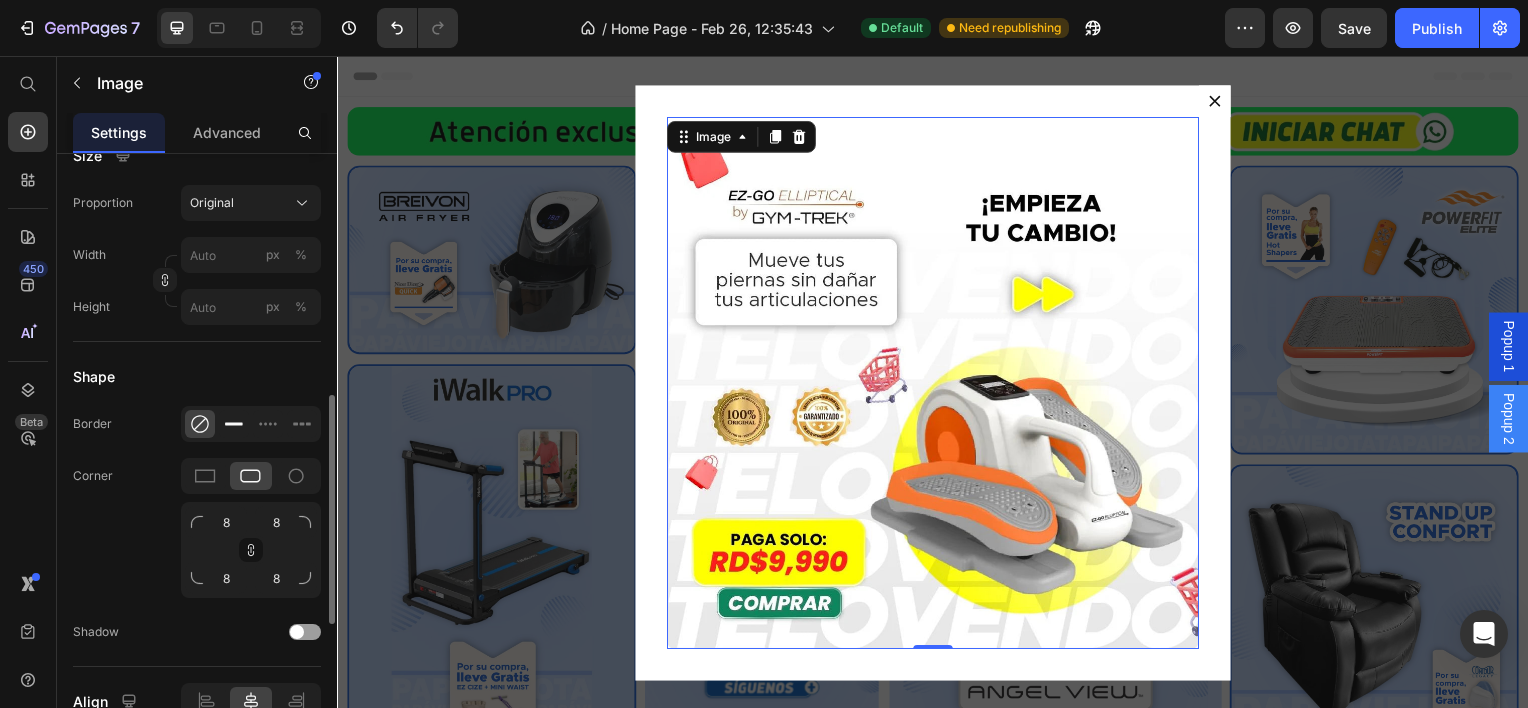 click 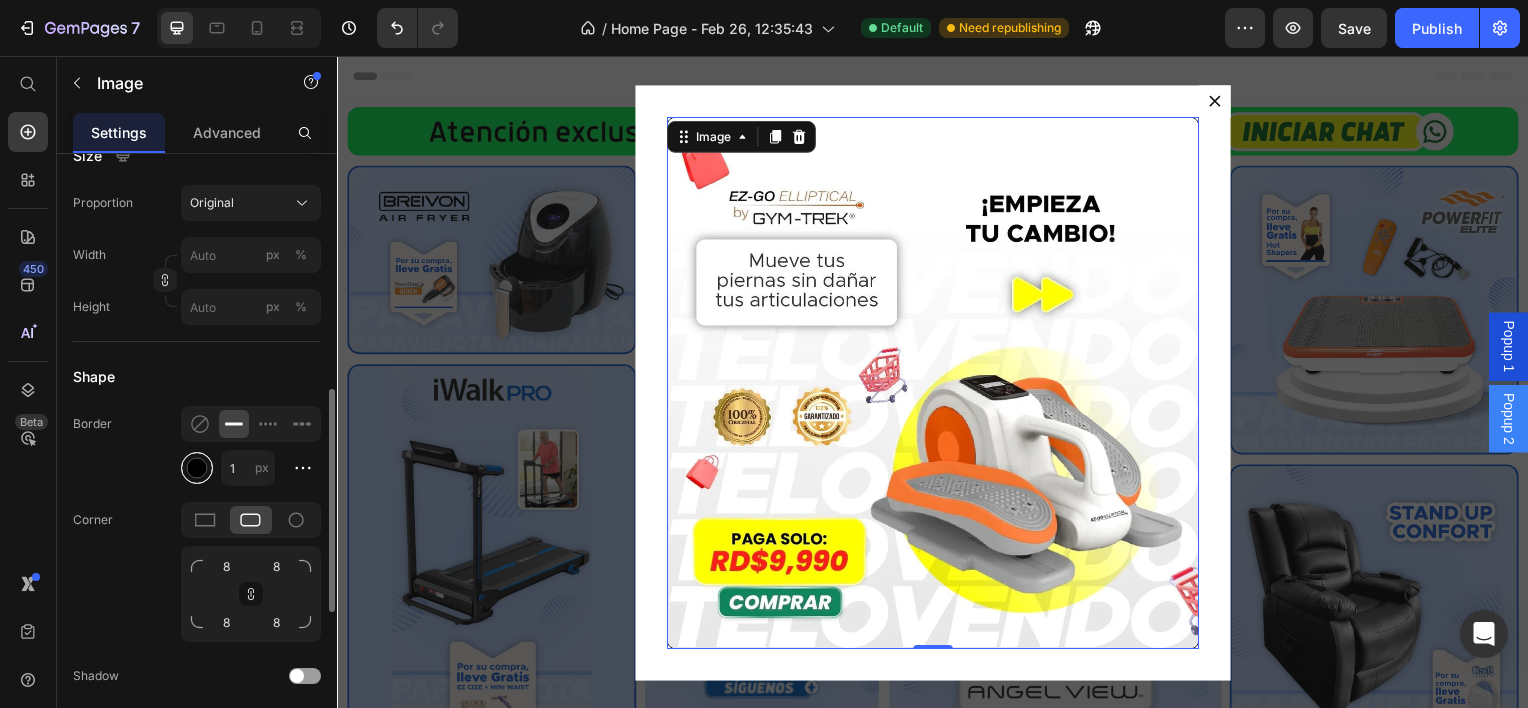 click at bounding box center [197, 468] 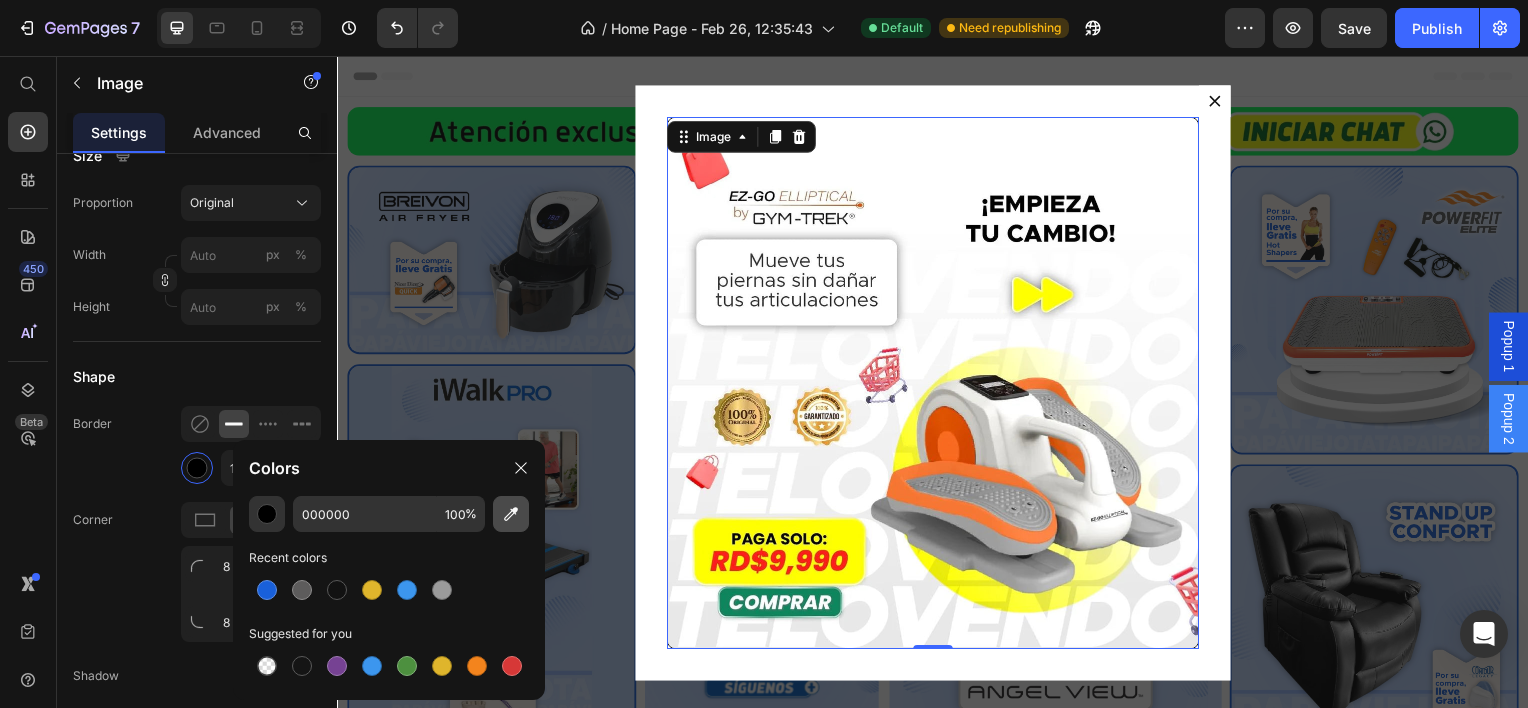 click 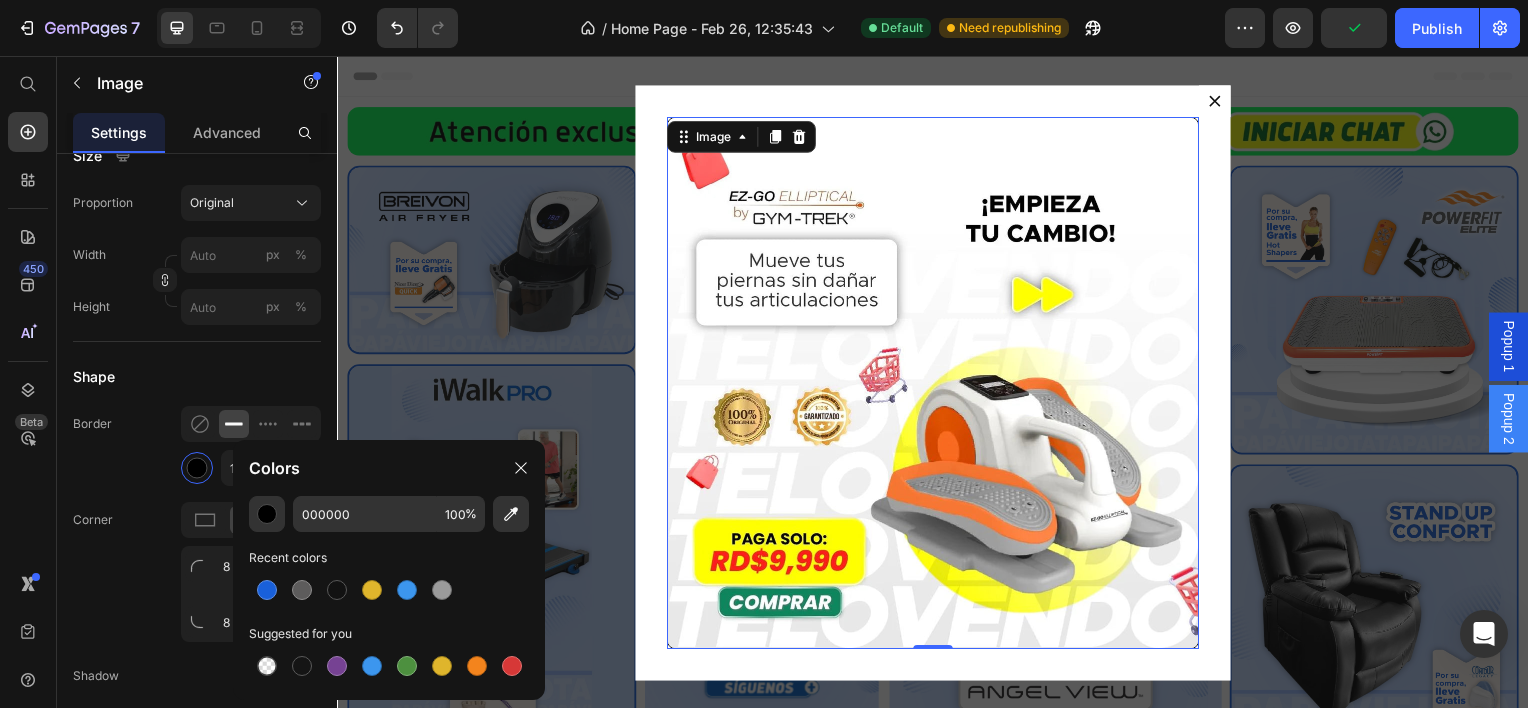 type on "F57232" 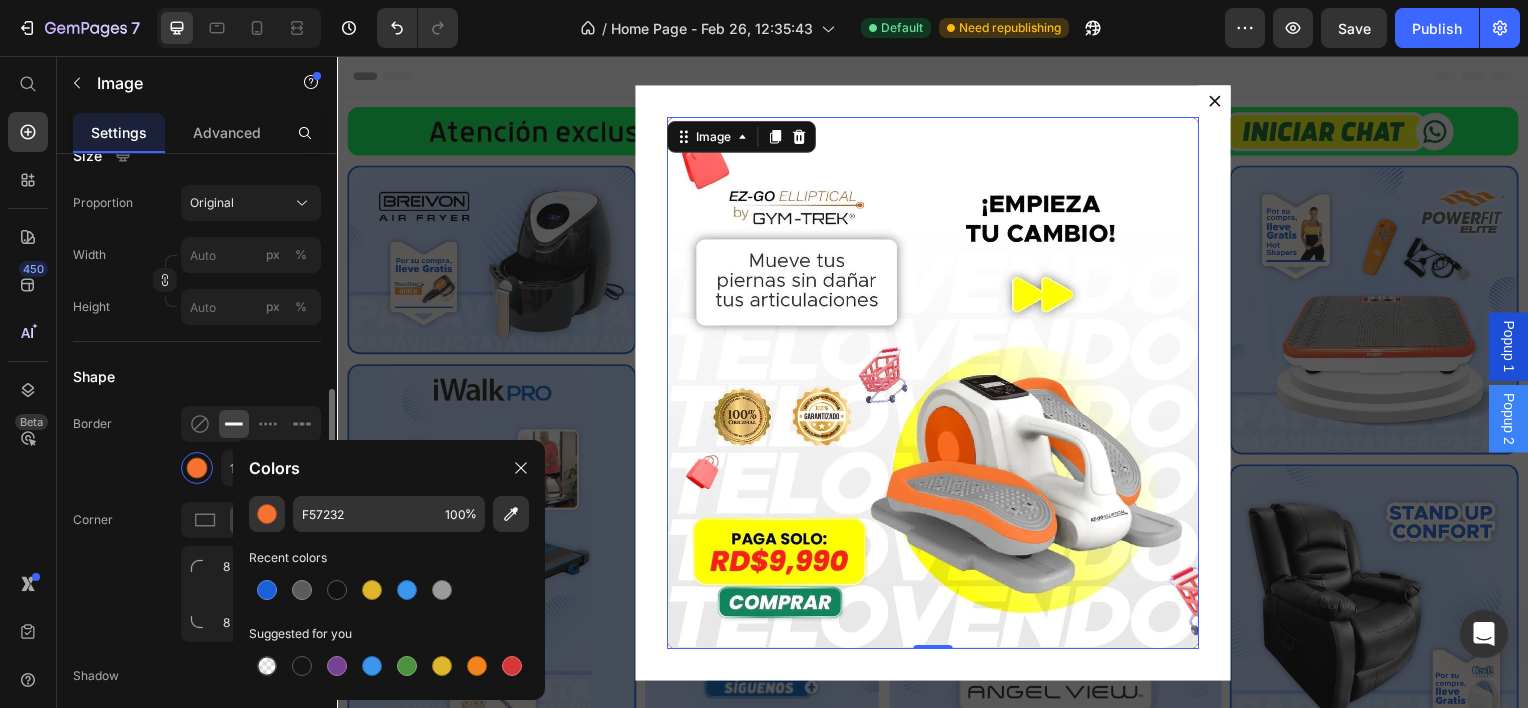 click on "Border 1 px" 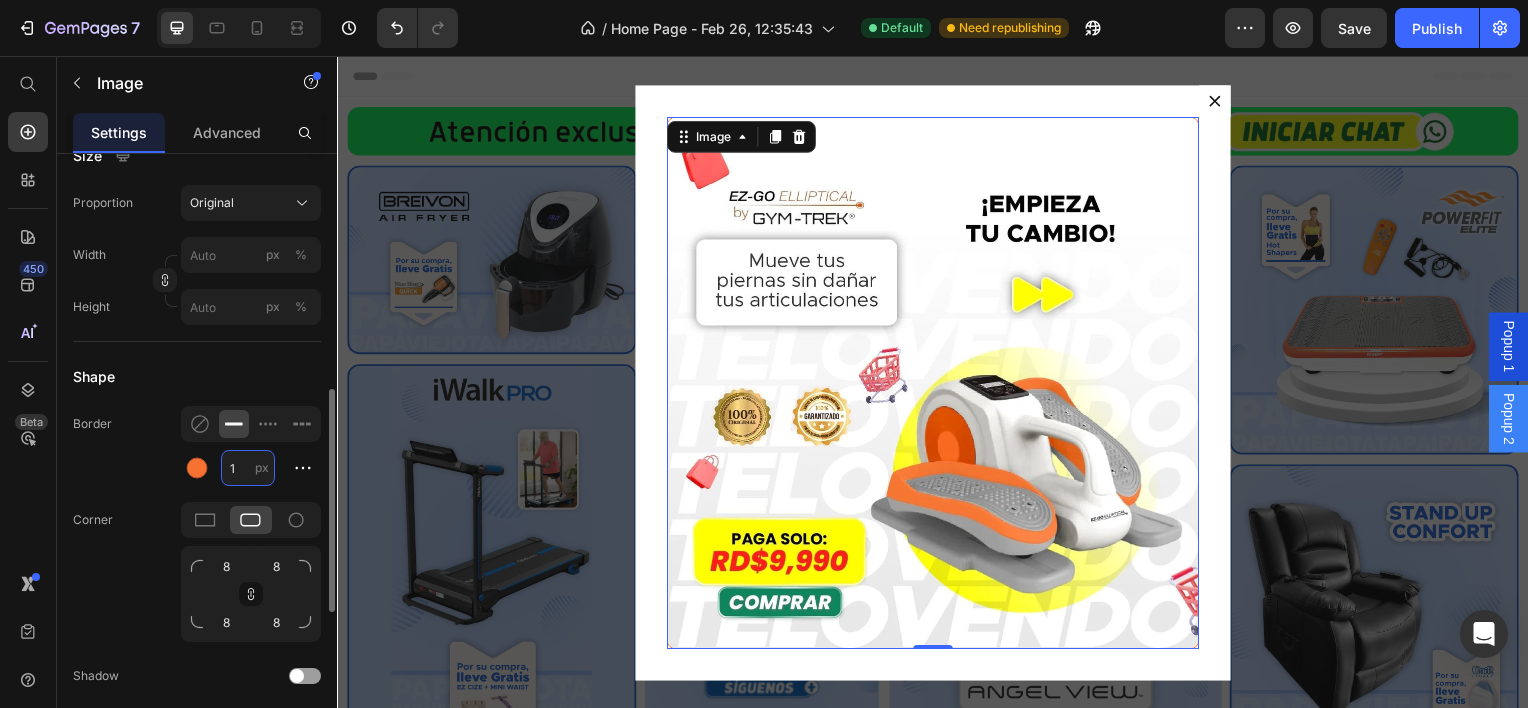 click on "1" at bounding box center [248, 468] 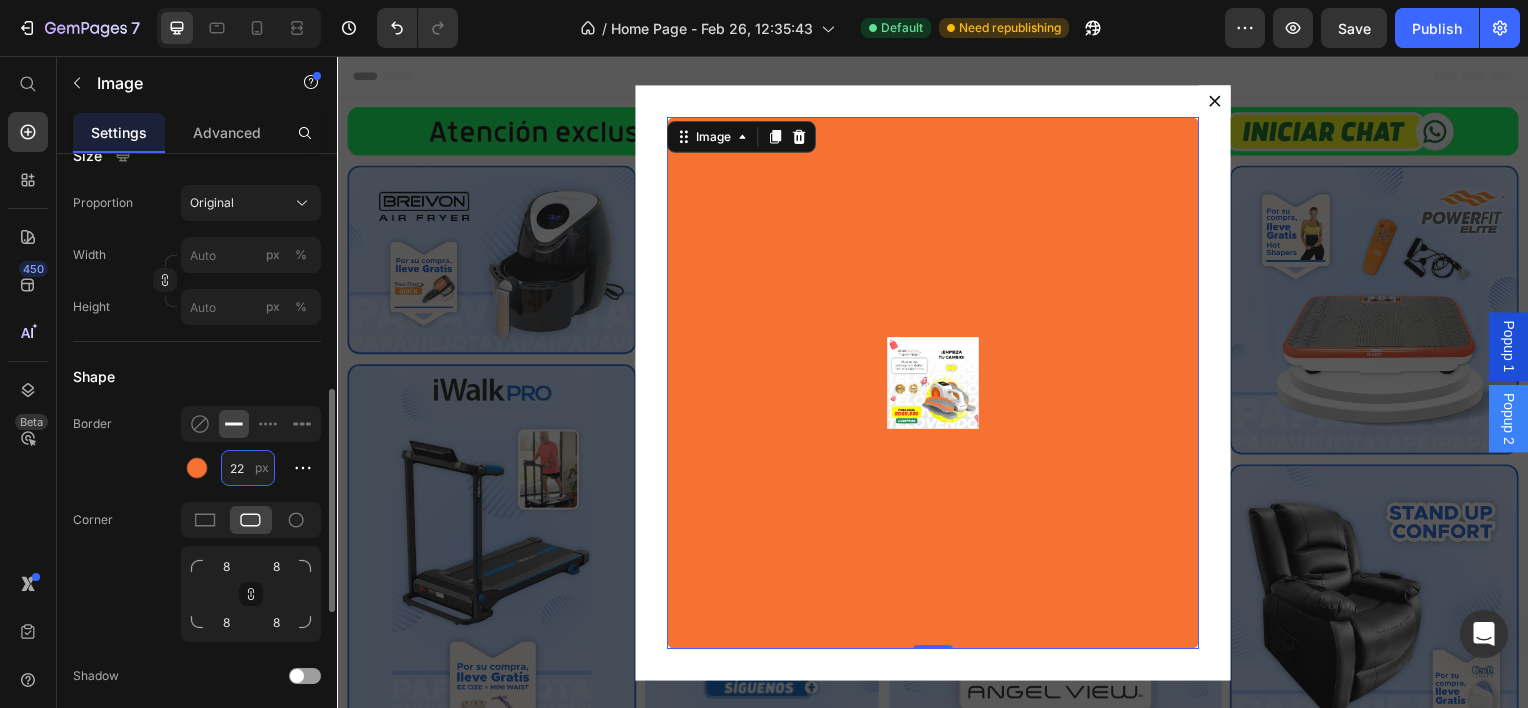 scroll, scrollTop: 0, scrollLeft: 0, axis: both 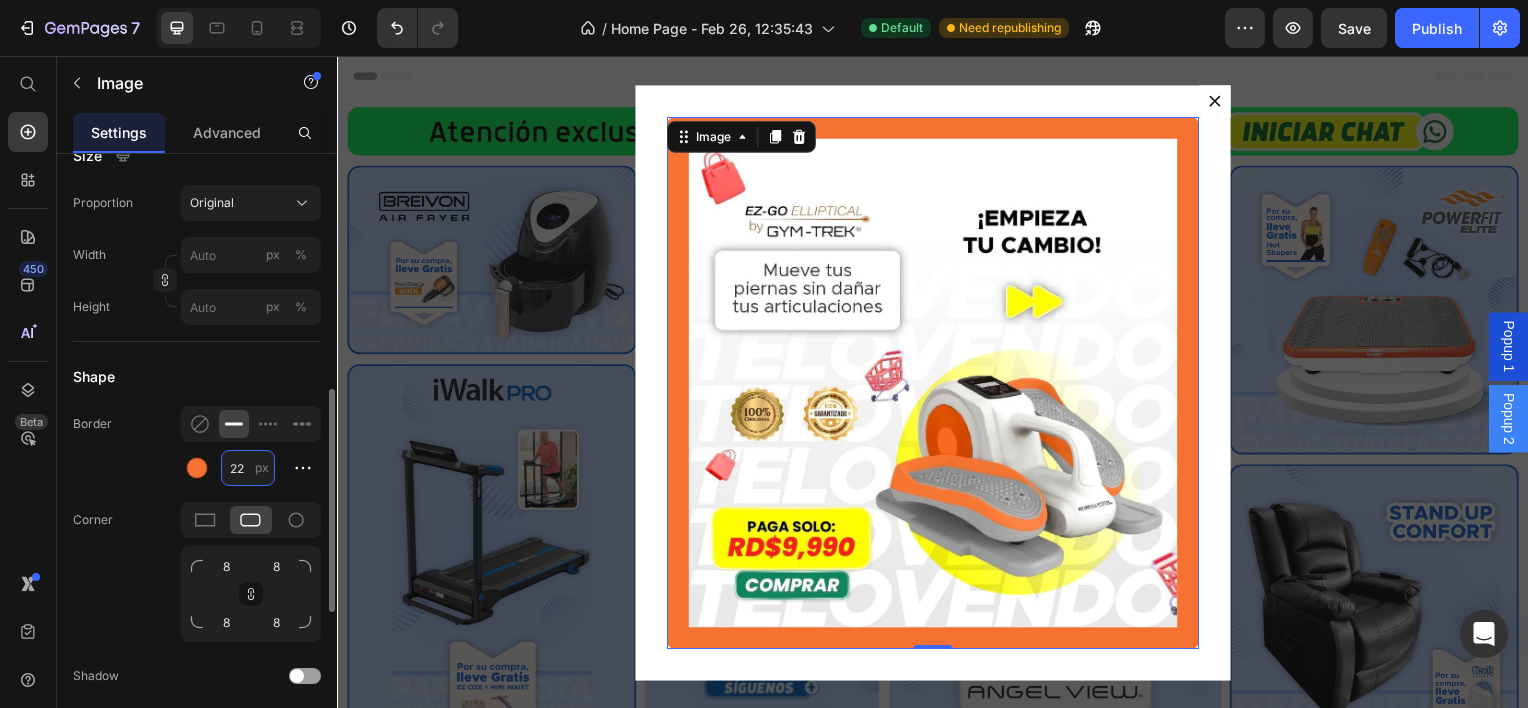 type on "2" 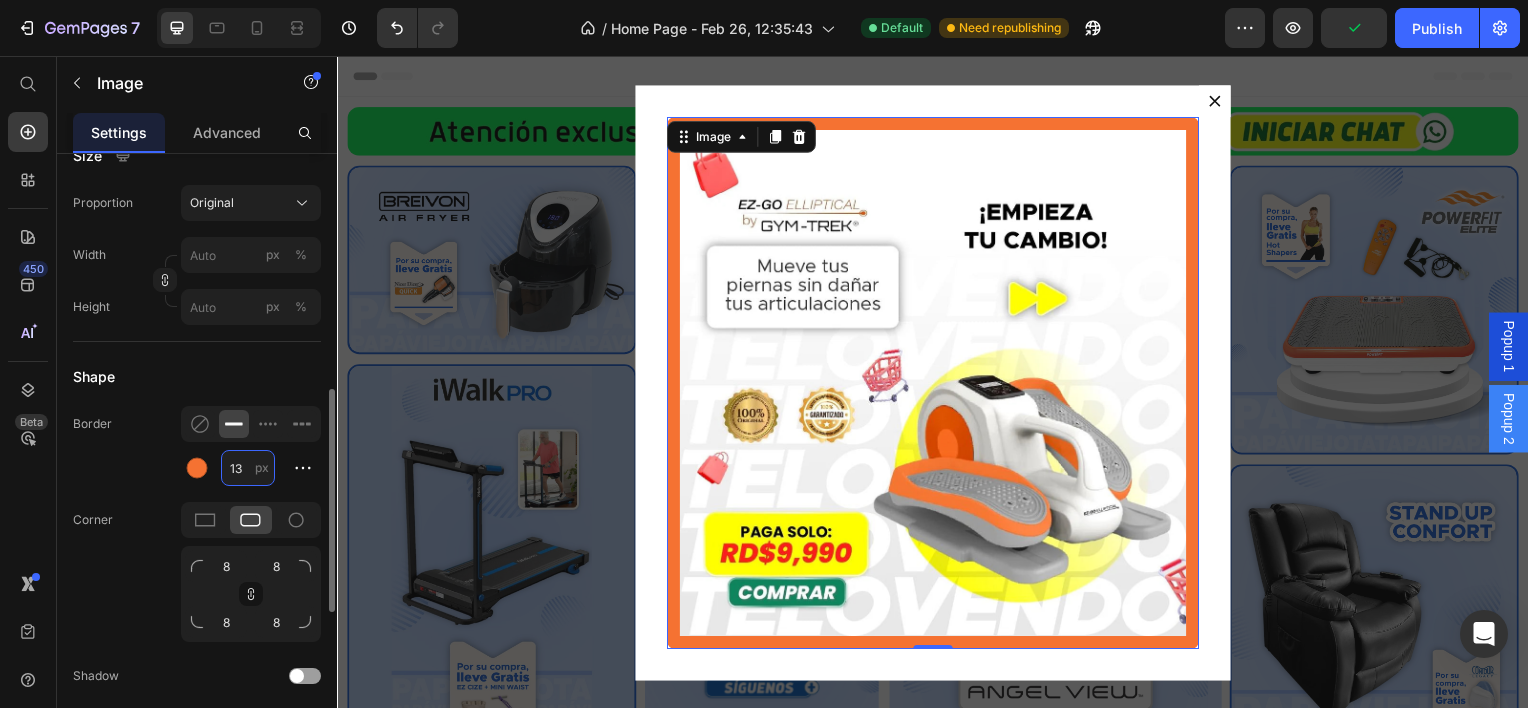 type on "1" 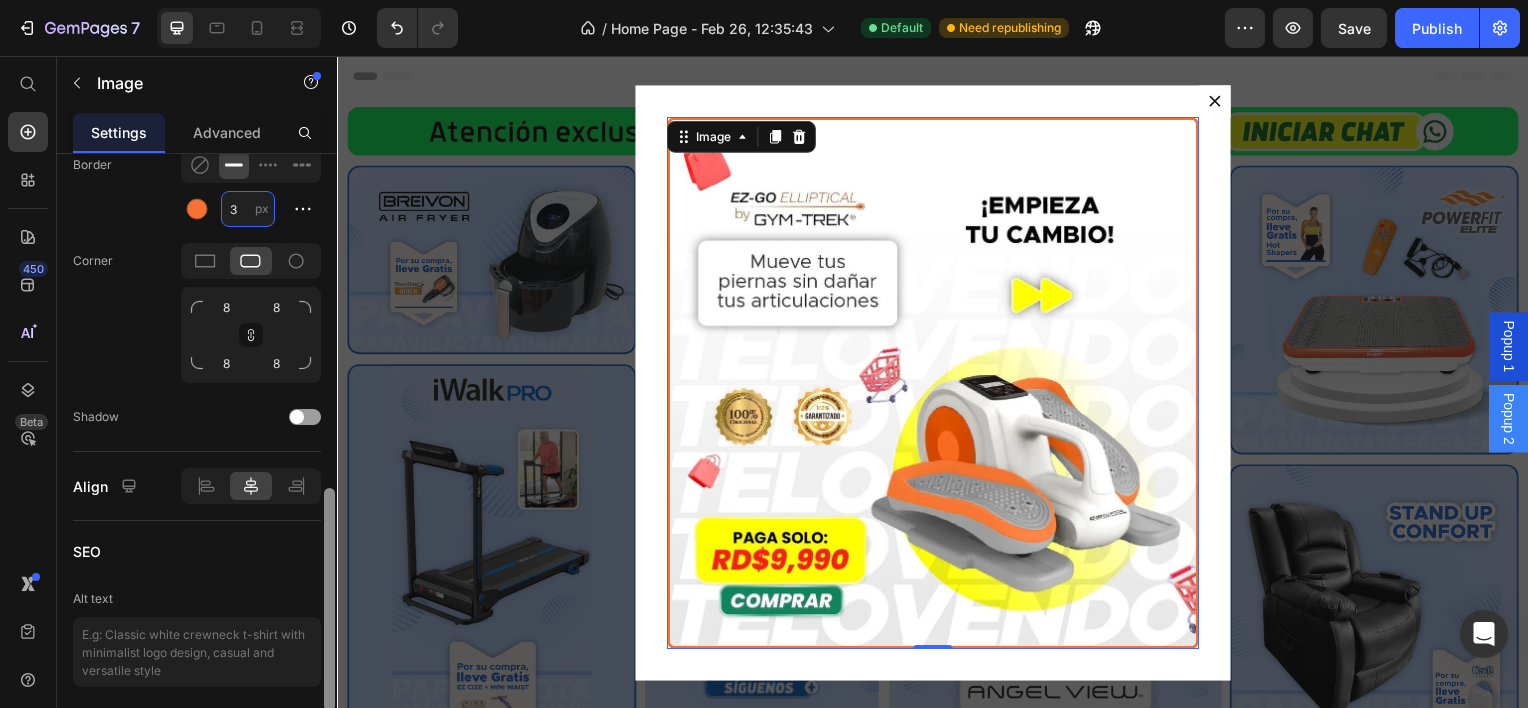 scroll, scrollTop: 905, scrollLeft: 0, axis: vertical 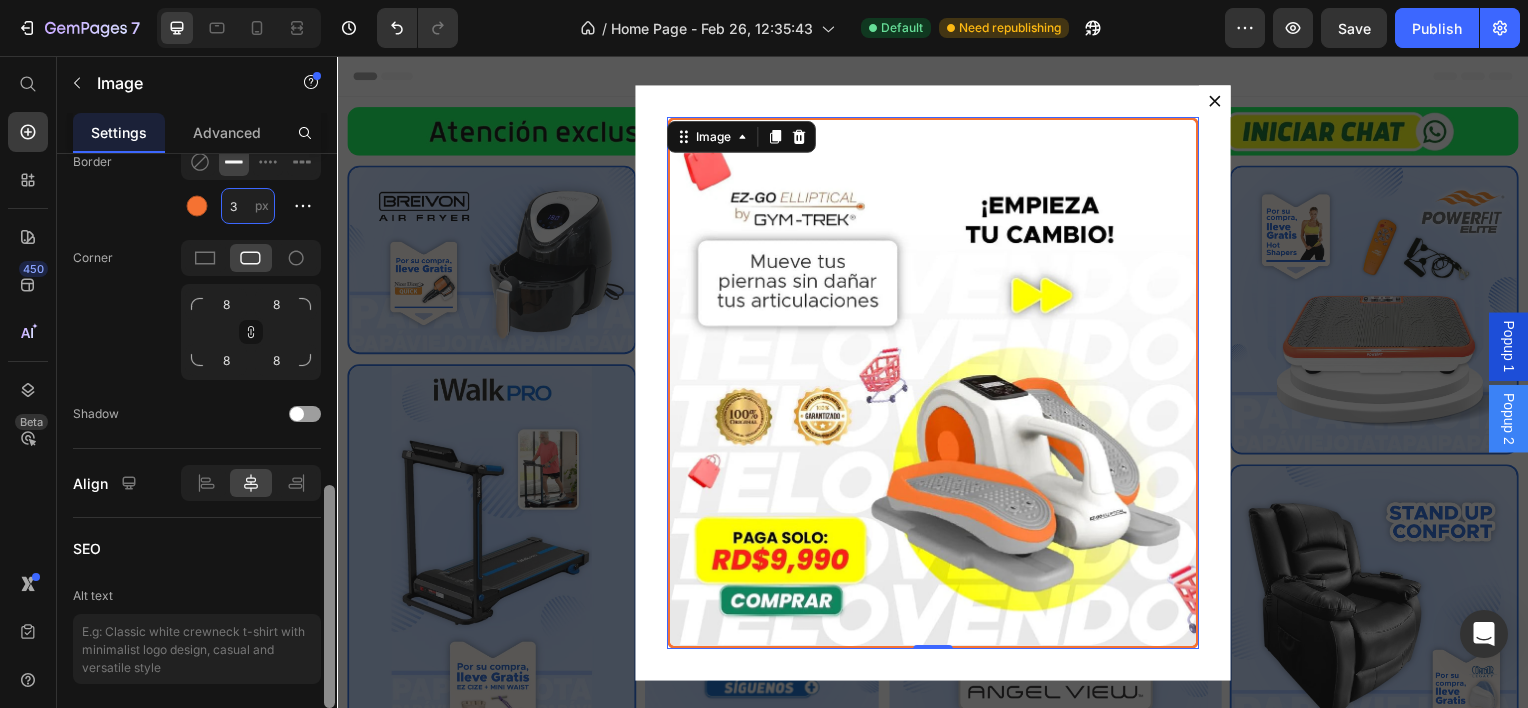 drag, startPoint x: 331, startPoint y: 470, endPoint x: 330, endPoint y: 566, distance: 96.00521 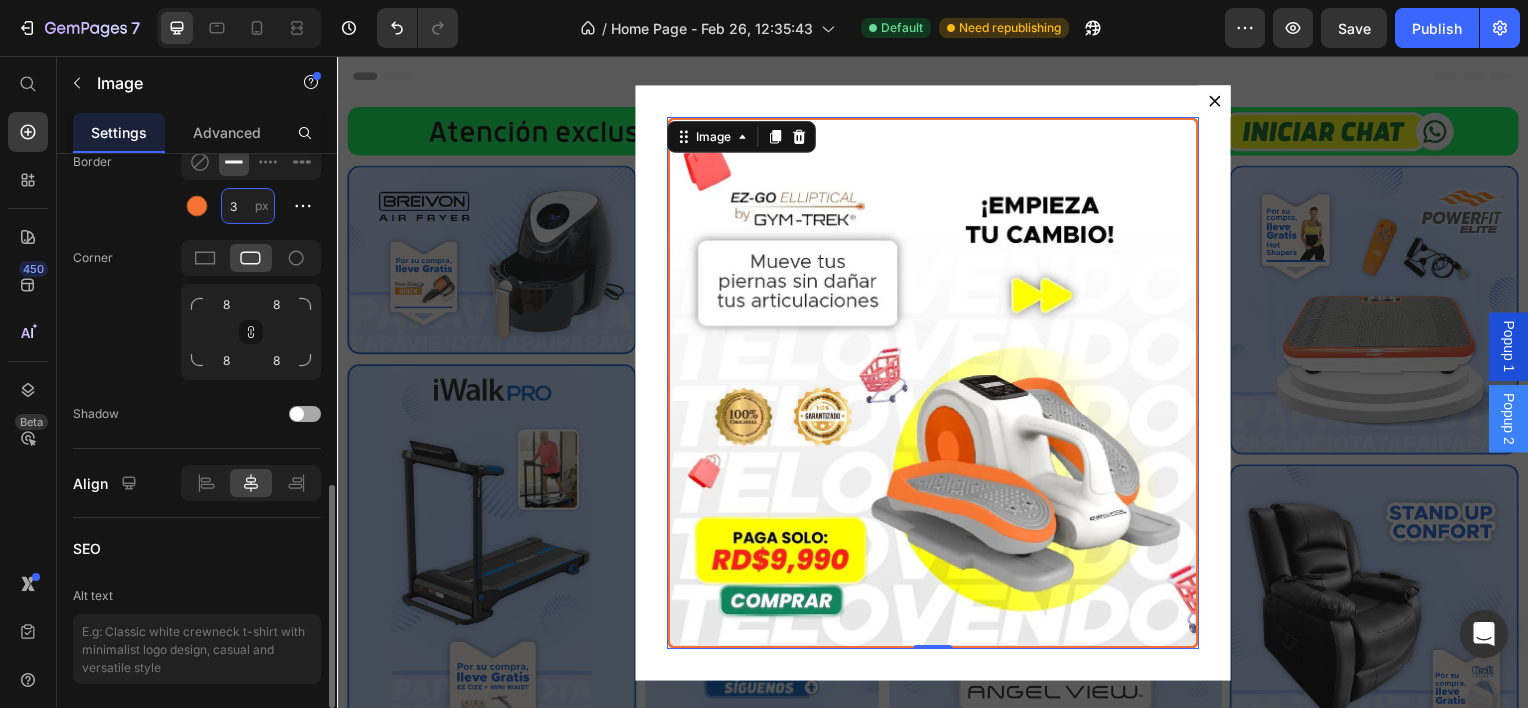 type on "3" 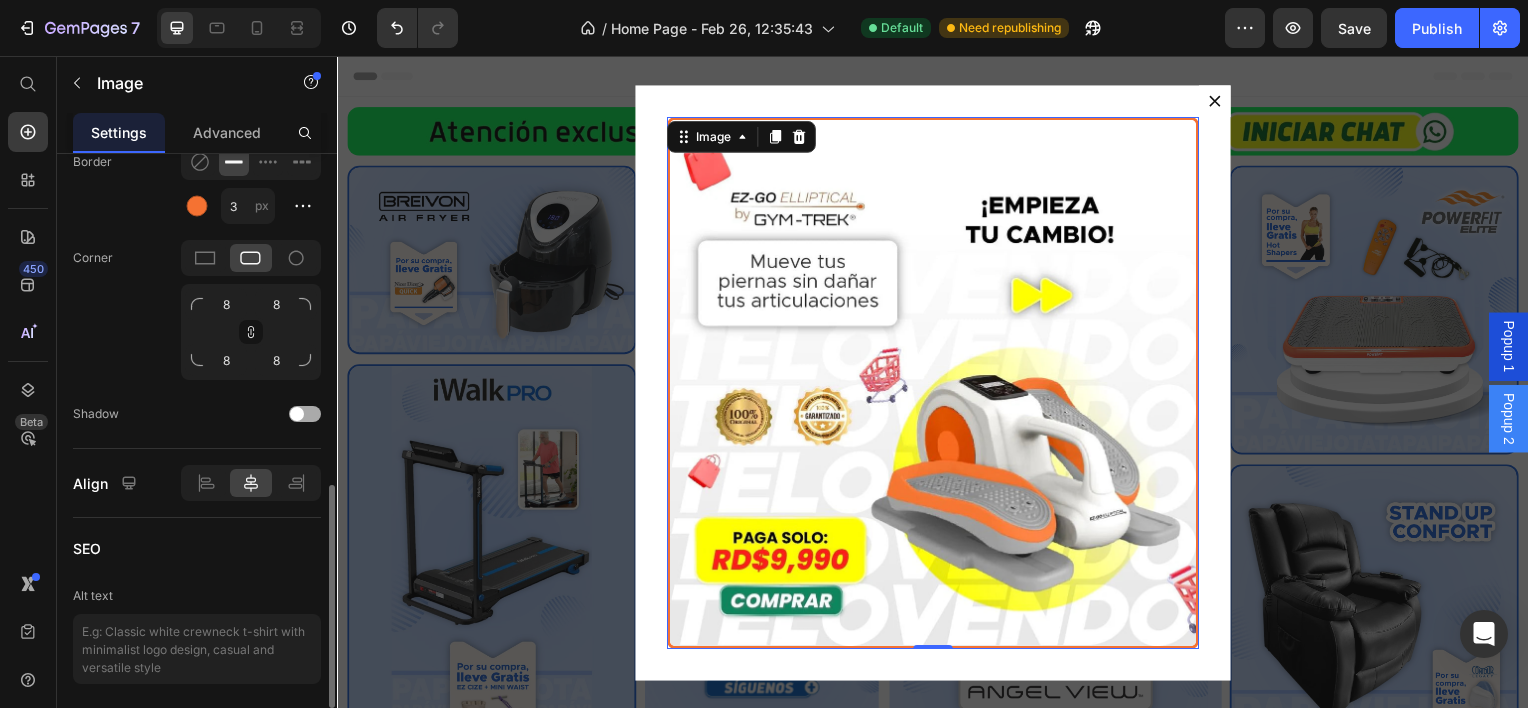 click at bounding box center [305, 414] 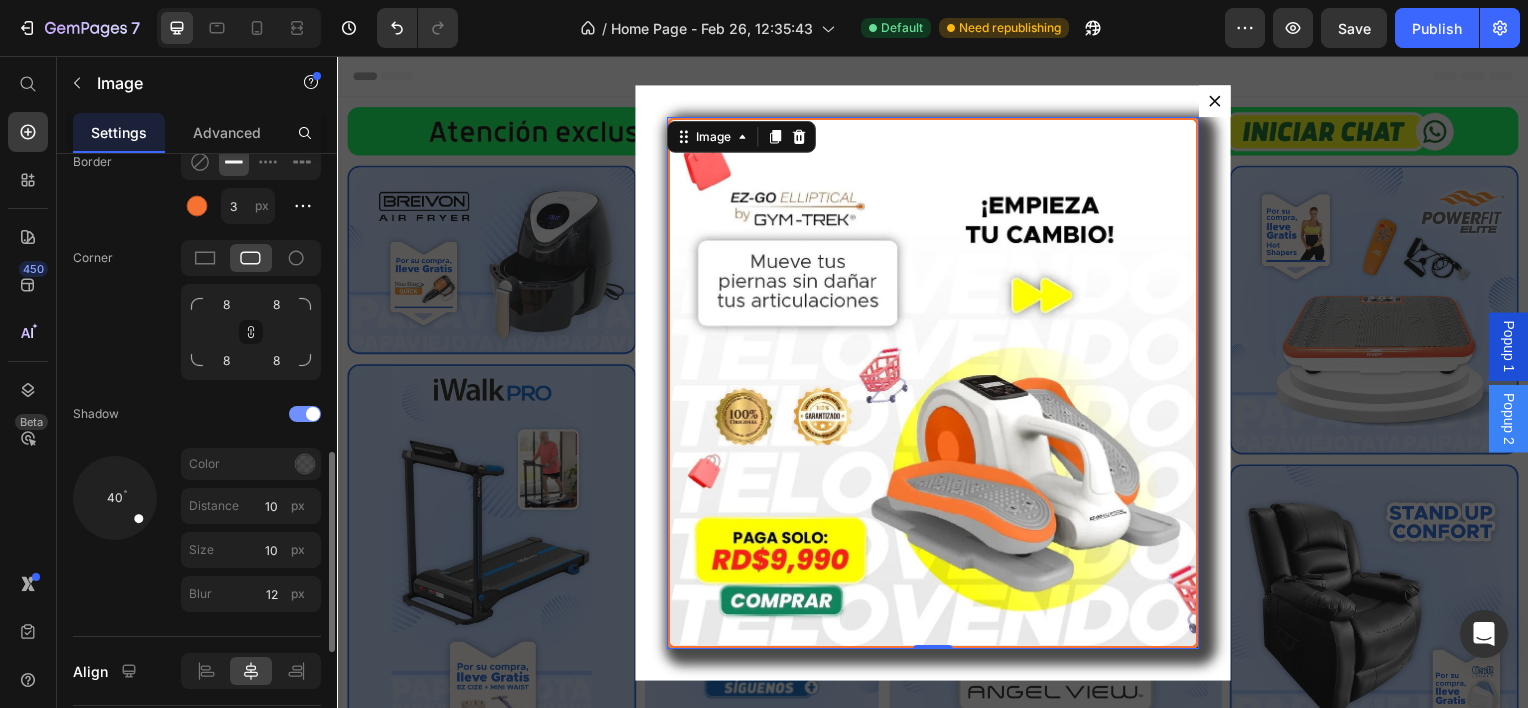 click at bounding box center [313, 414] 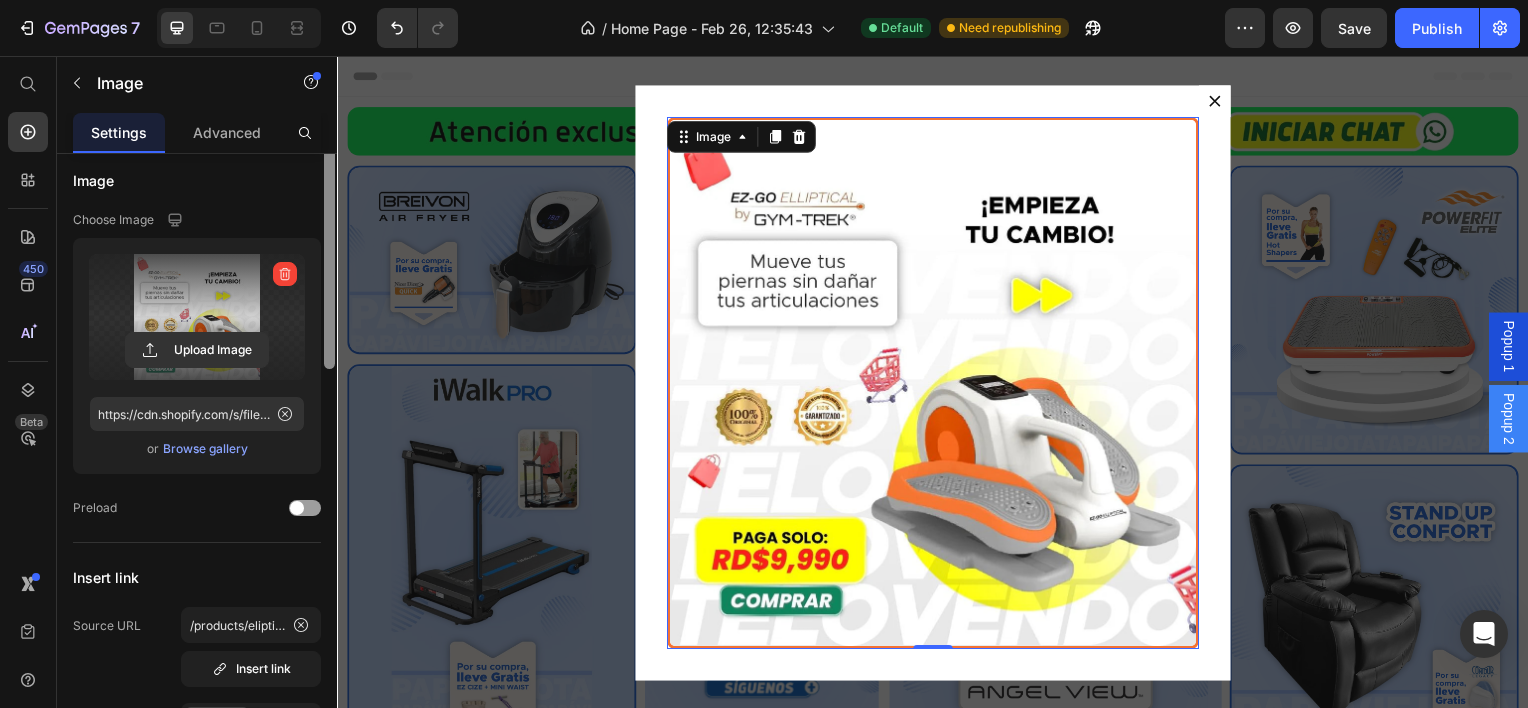 scroll, scrollTop: 0, scrollLeft: 0, axis: both 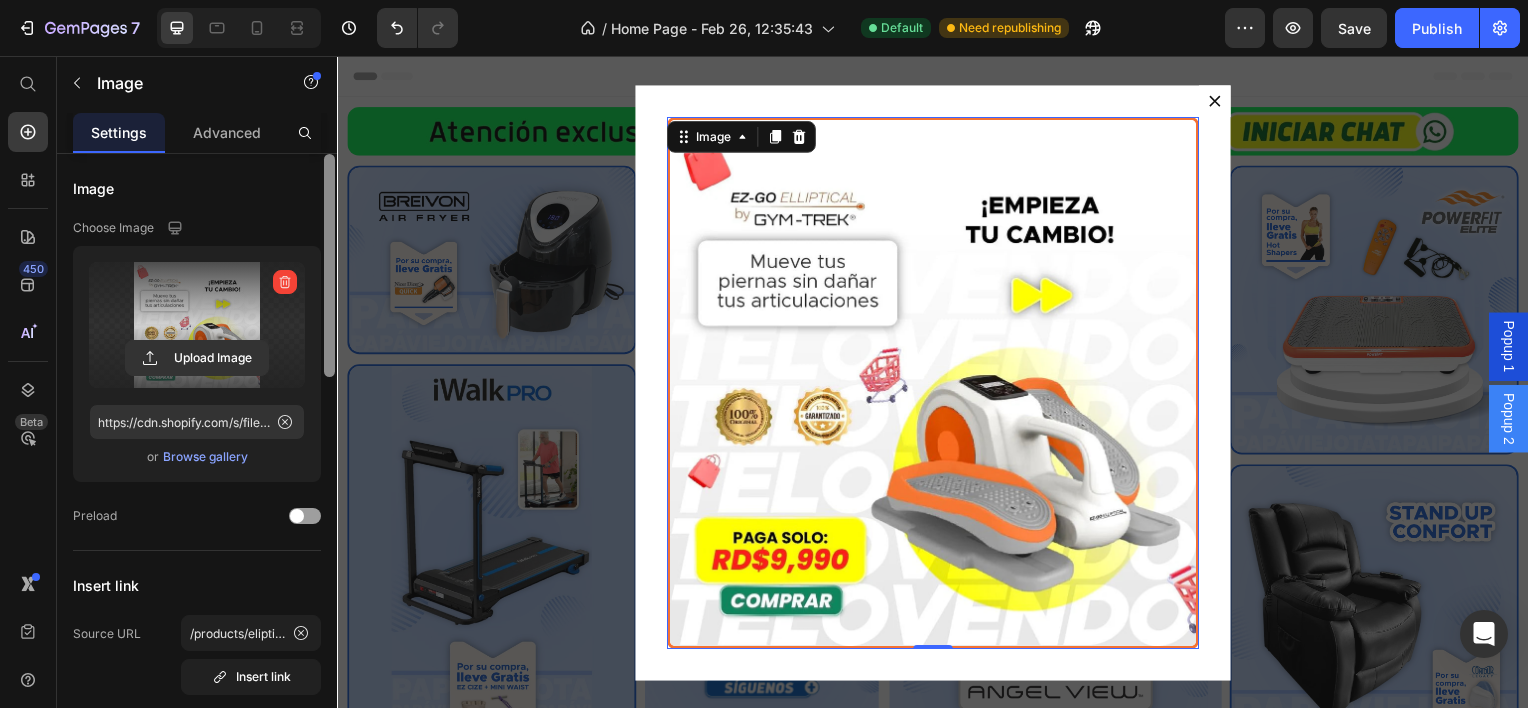 drag, startPoint x: 327, startPoint y: 520, endPoint x: 324, endPoint y: 136, distance: 384.01172 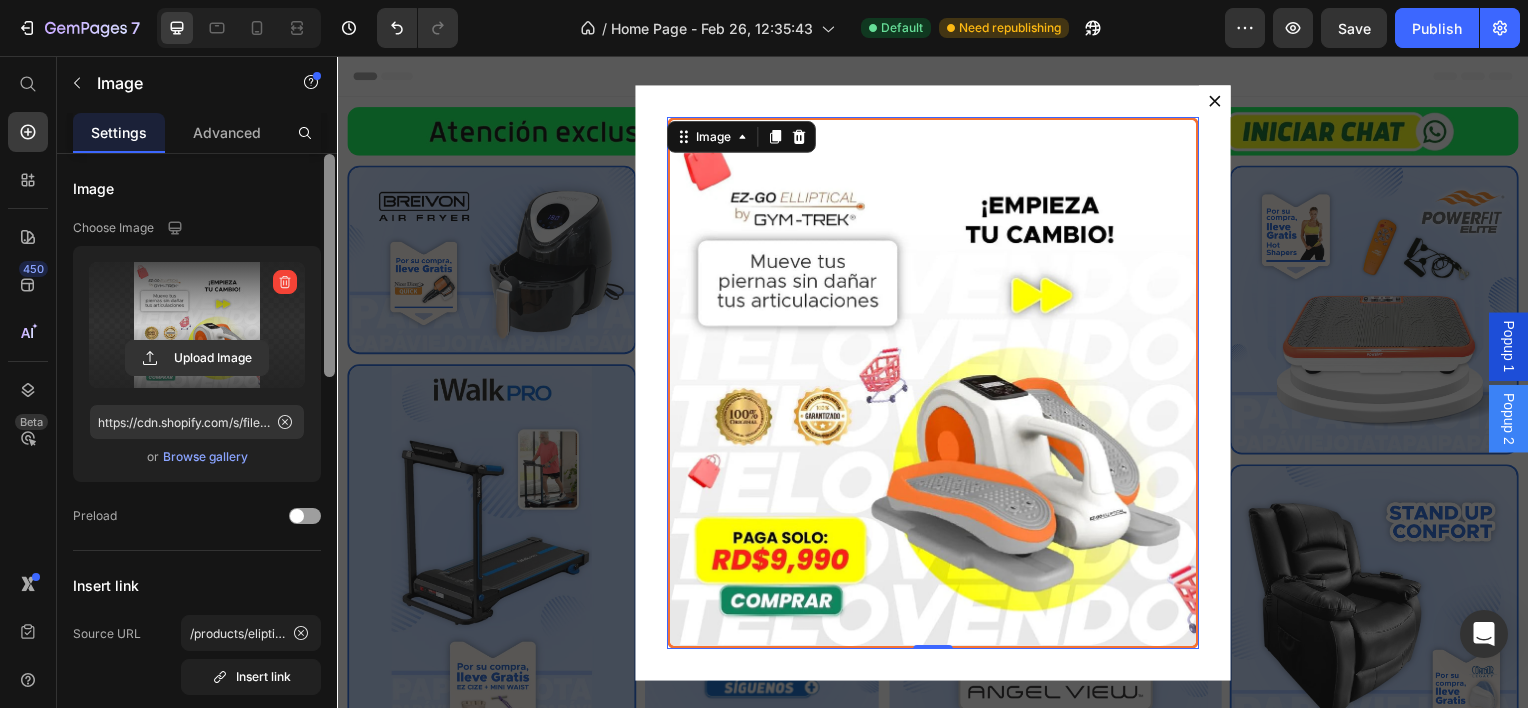 click on "Settings Advanced Image Choose Image Upload Image https://cdn.shopify.com/s/files/1/0603/6275/2075/files/gempages_555154769006560066-04a8be0b-2f3d-4abb-be72-e2e8ff5ef268.webp  or   Browse gallery  Preload Insert link Source URL /products/eliptica-multifuncional-ez-go-elliptical  Insert link   Open link in  Current New tab Size Proportion Original Width px % Height px % Shape Border 3 px Corner 8 8 8 8 Shadow Align SEO Alt text Image title  Delete element" at bounding box center (197, 439) 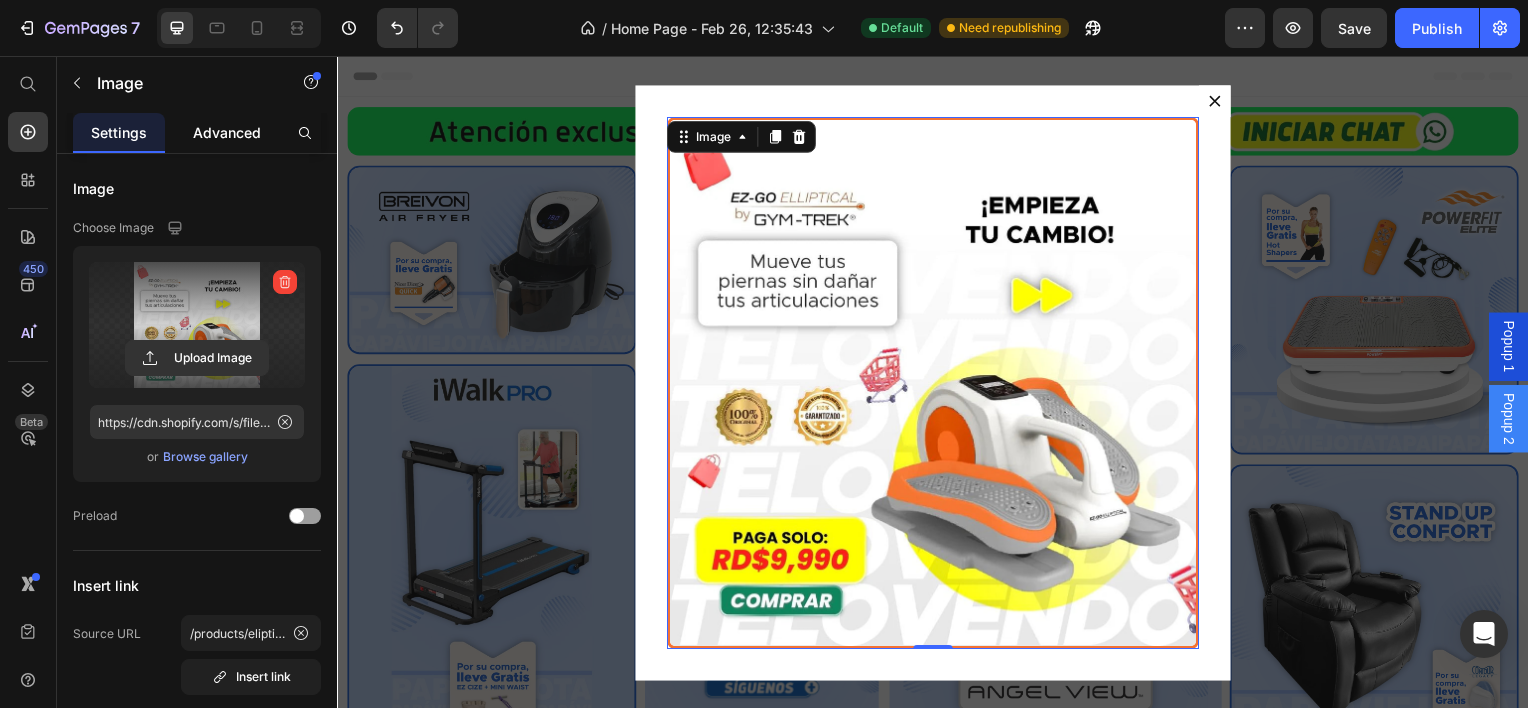 click on "Advanced" at bounding box center [227, 132] 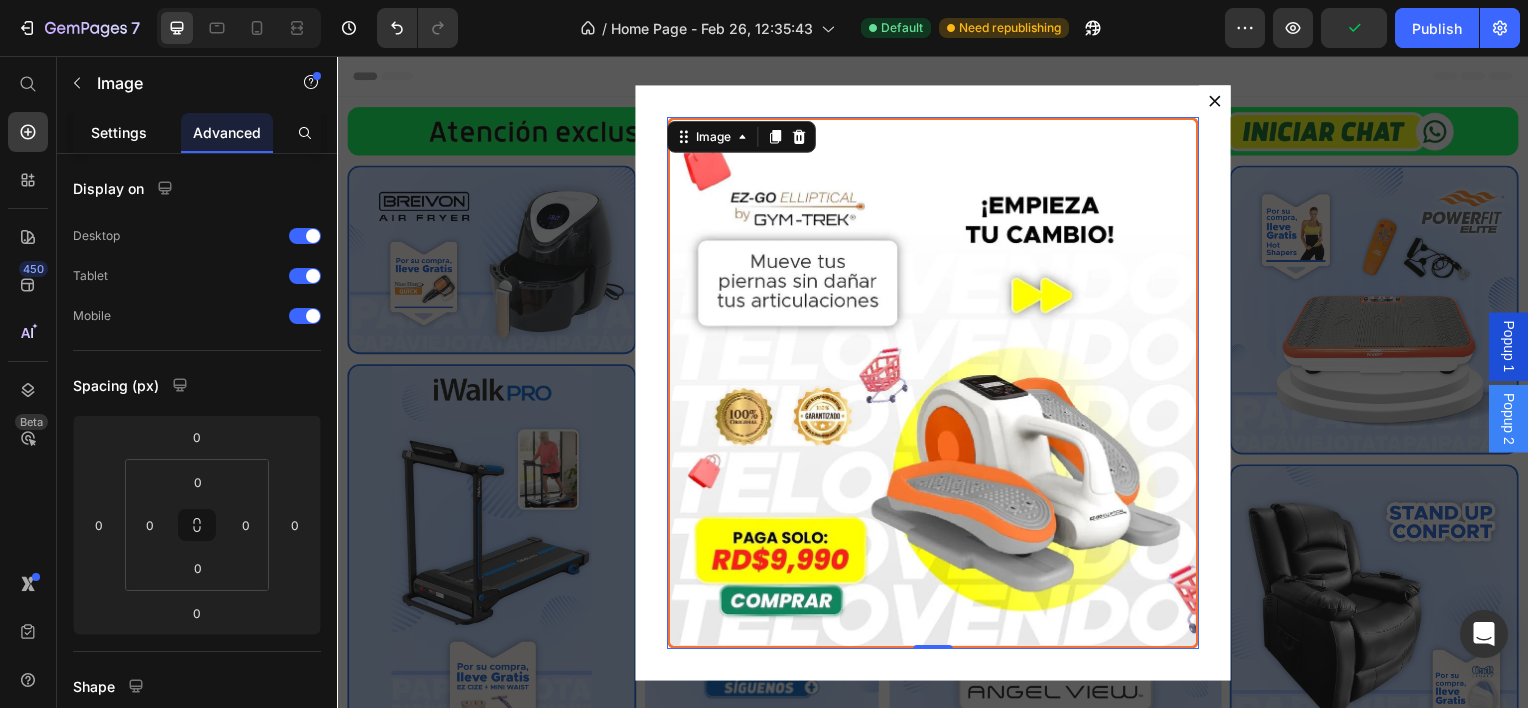 click on "Settings" at bounding box center (119, 132) 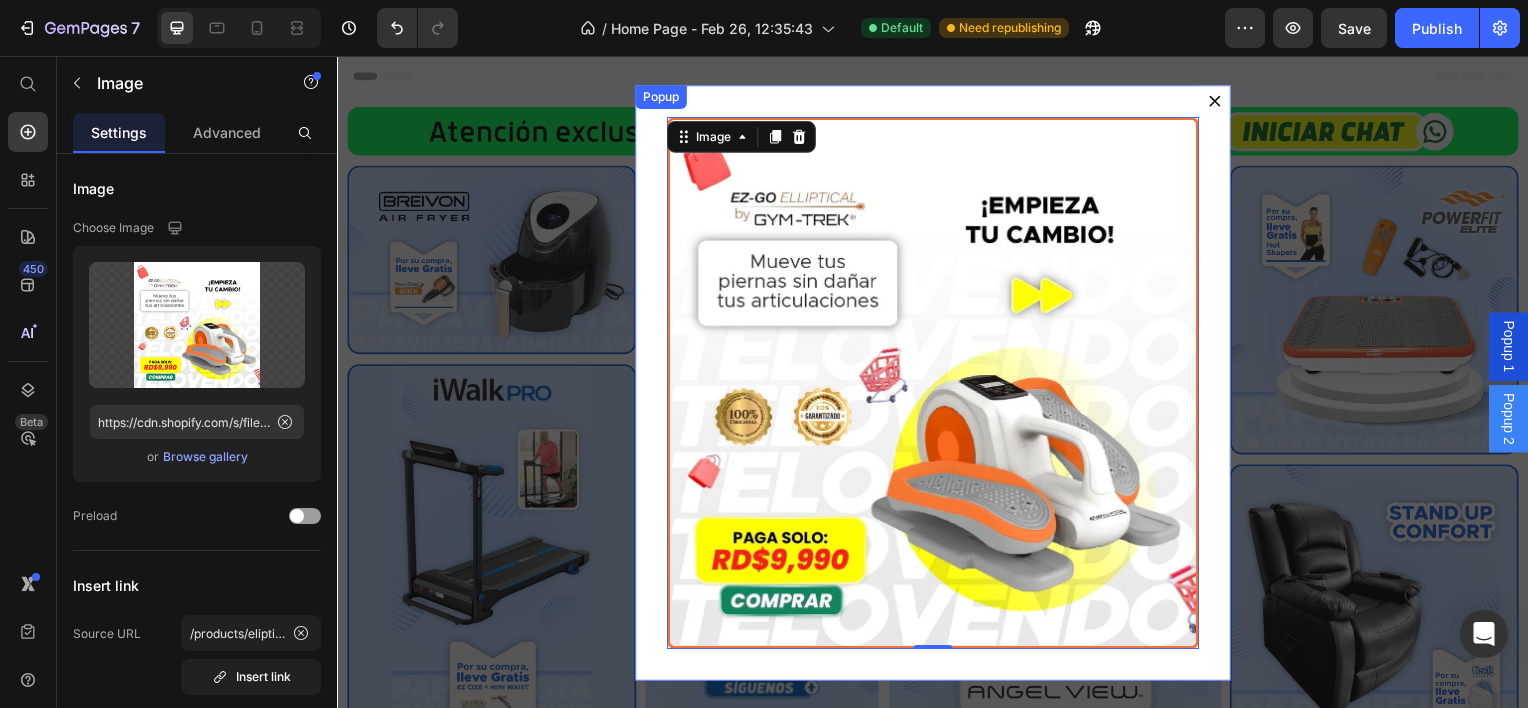 click on "Image   0" at bounding box center [937, 385] 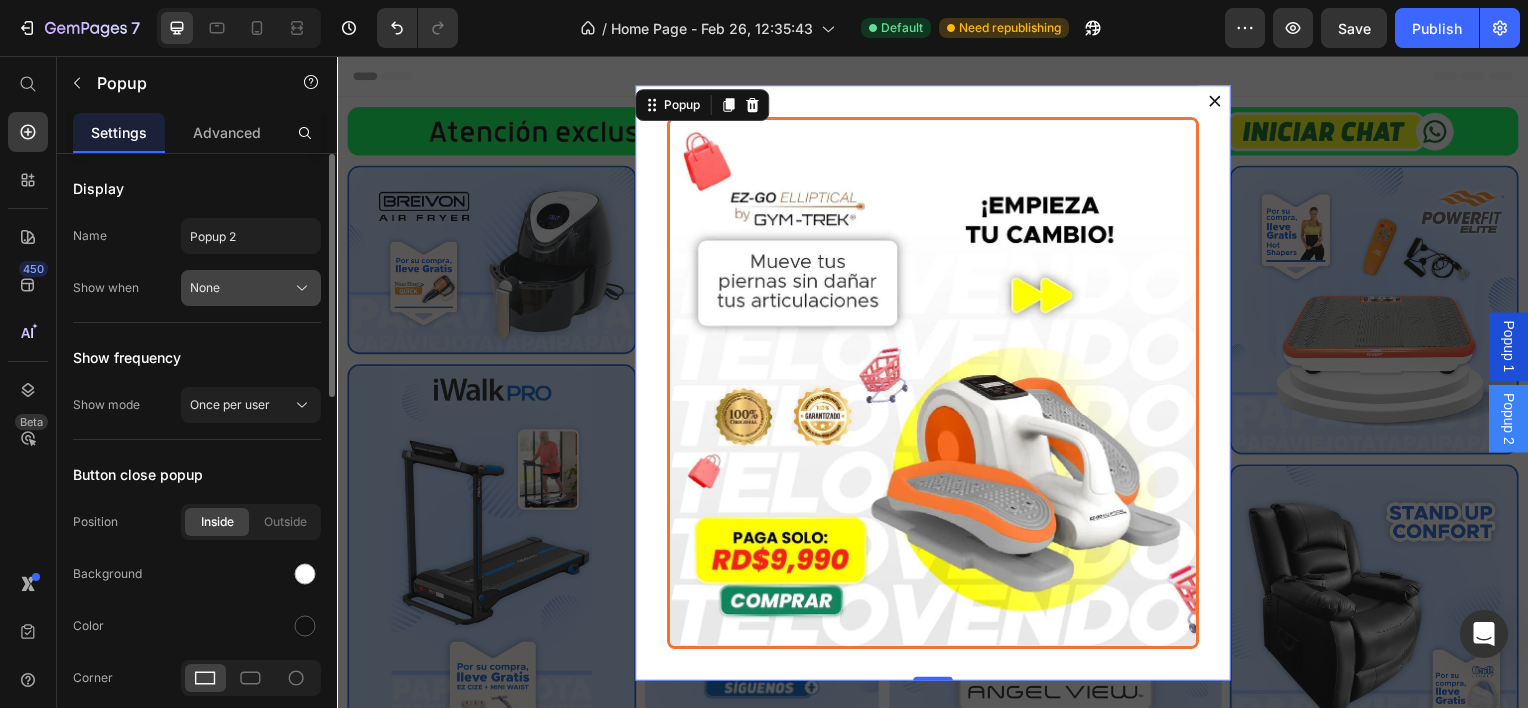 click 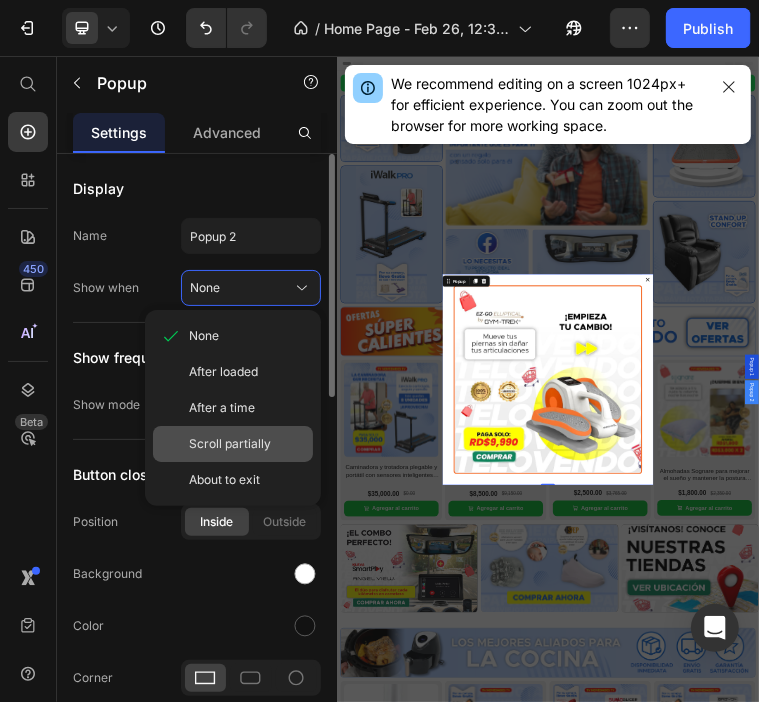 click on "Scroll partially" at bounding box center [230, 444] 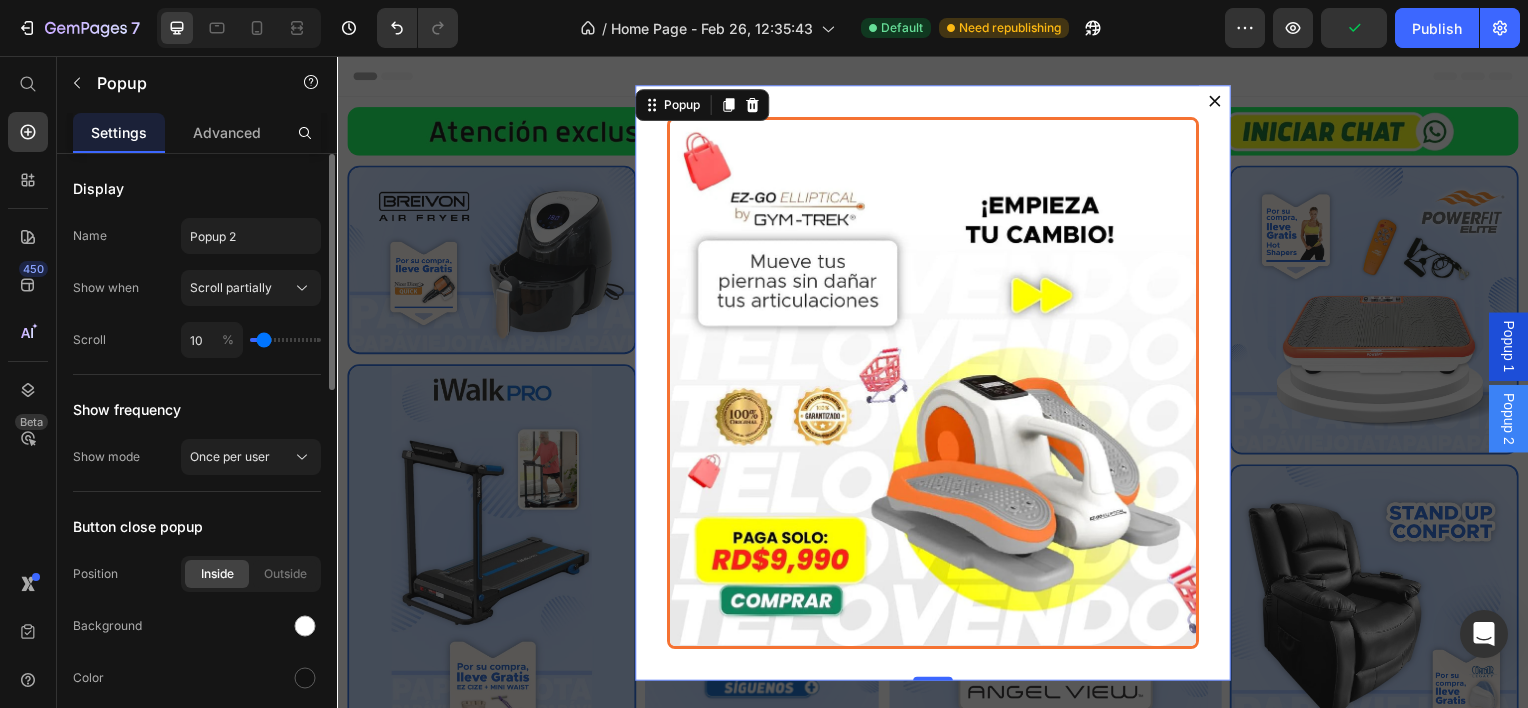 type on "4" 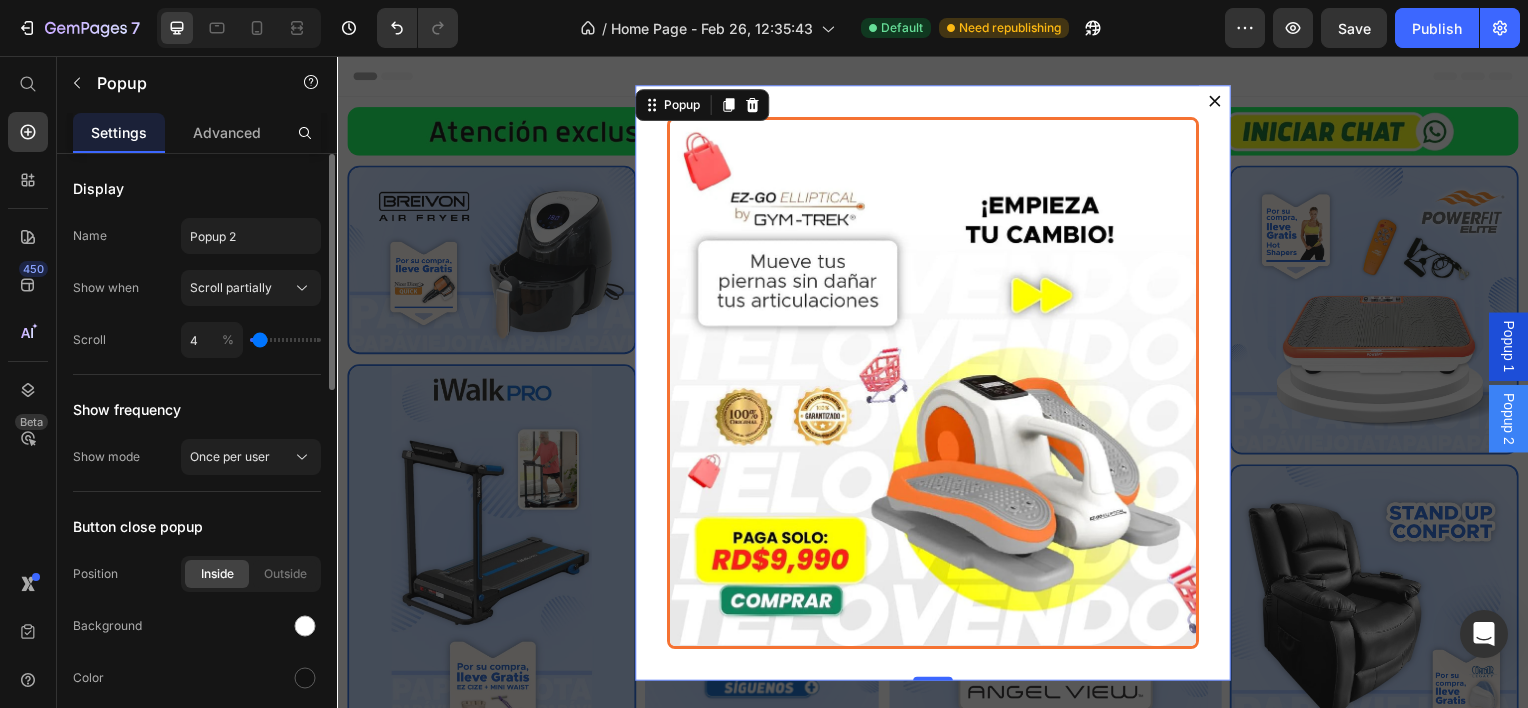 type on "5" 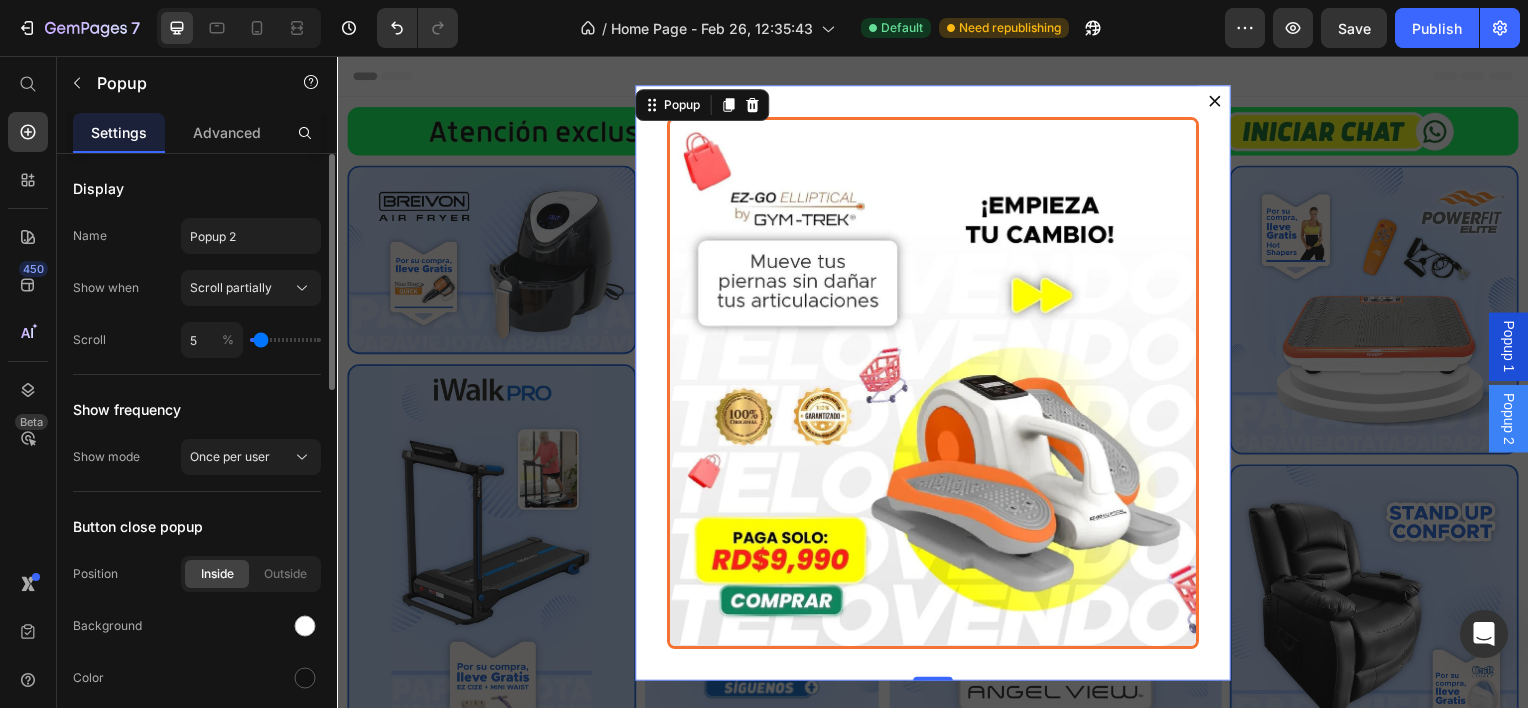type on "7" 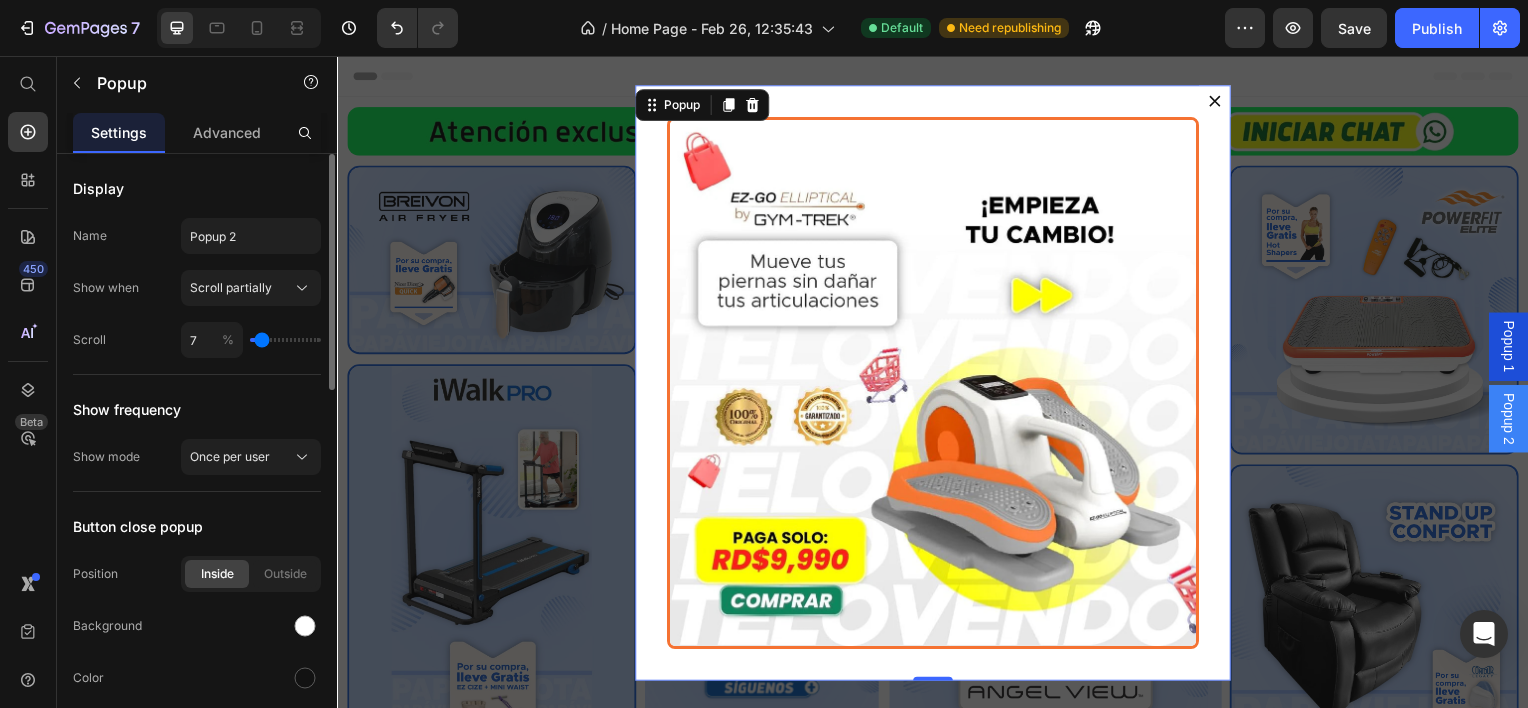 type on "8" 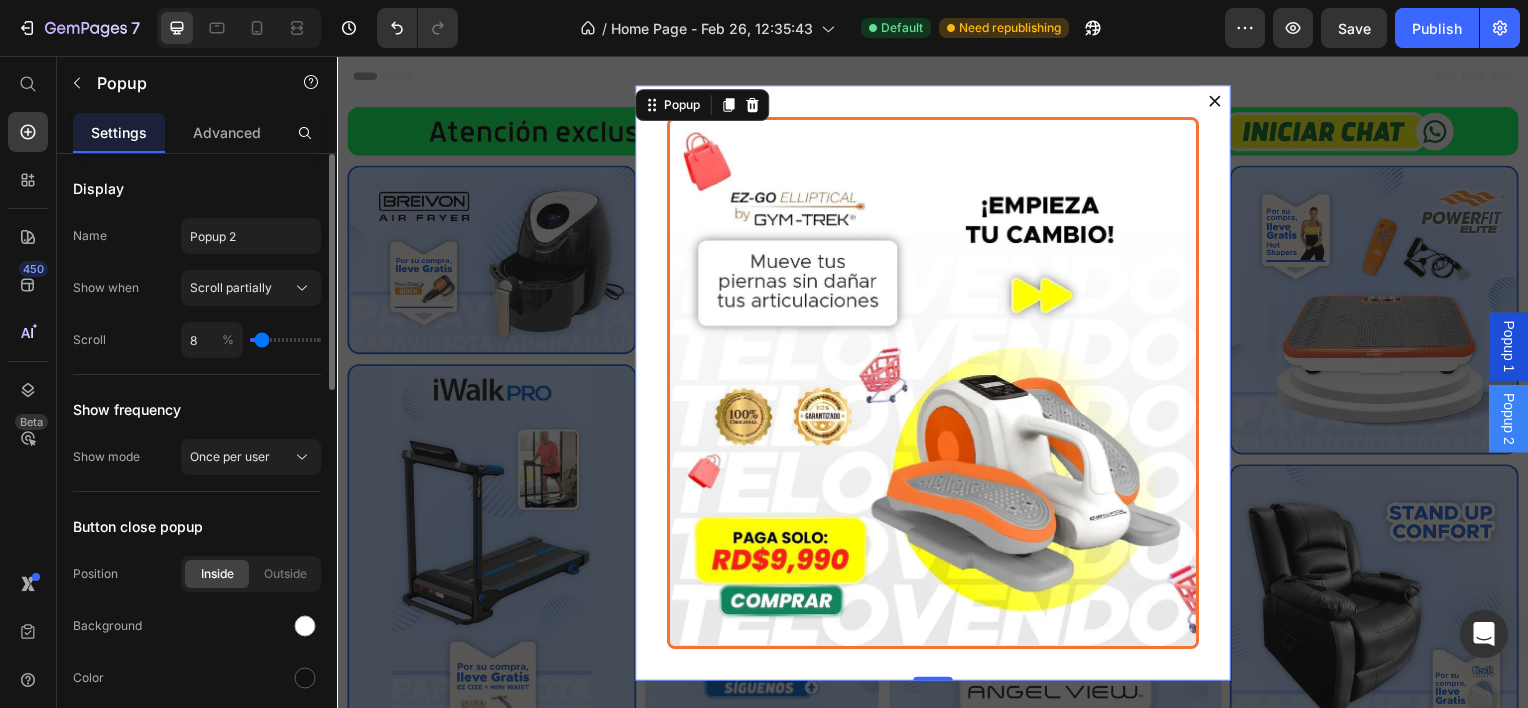 type on "9" 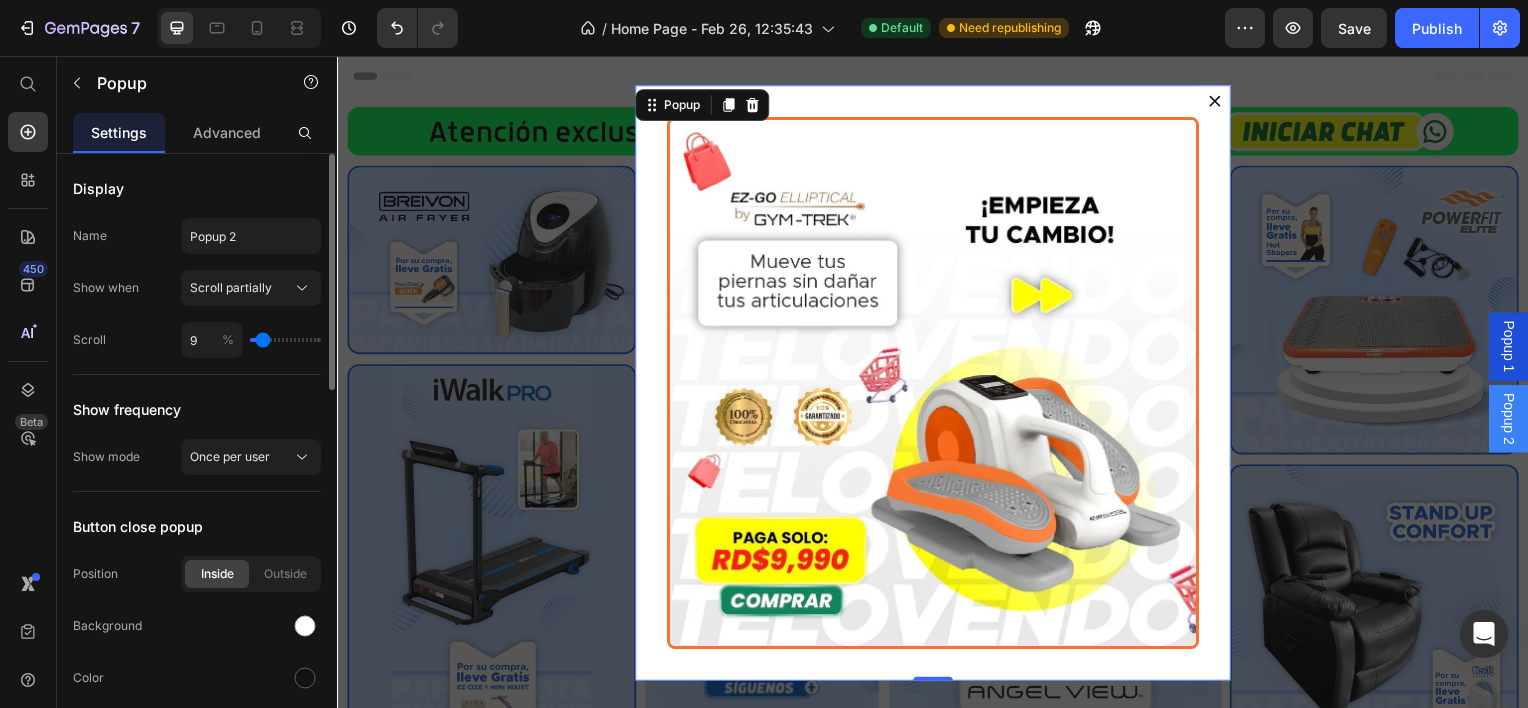 type on "11" 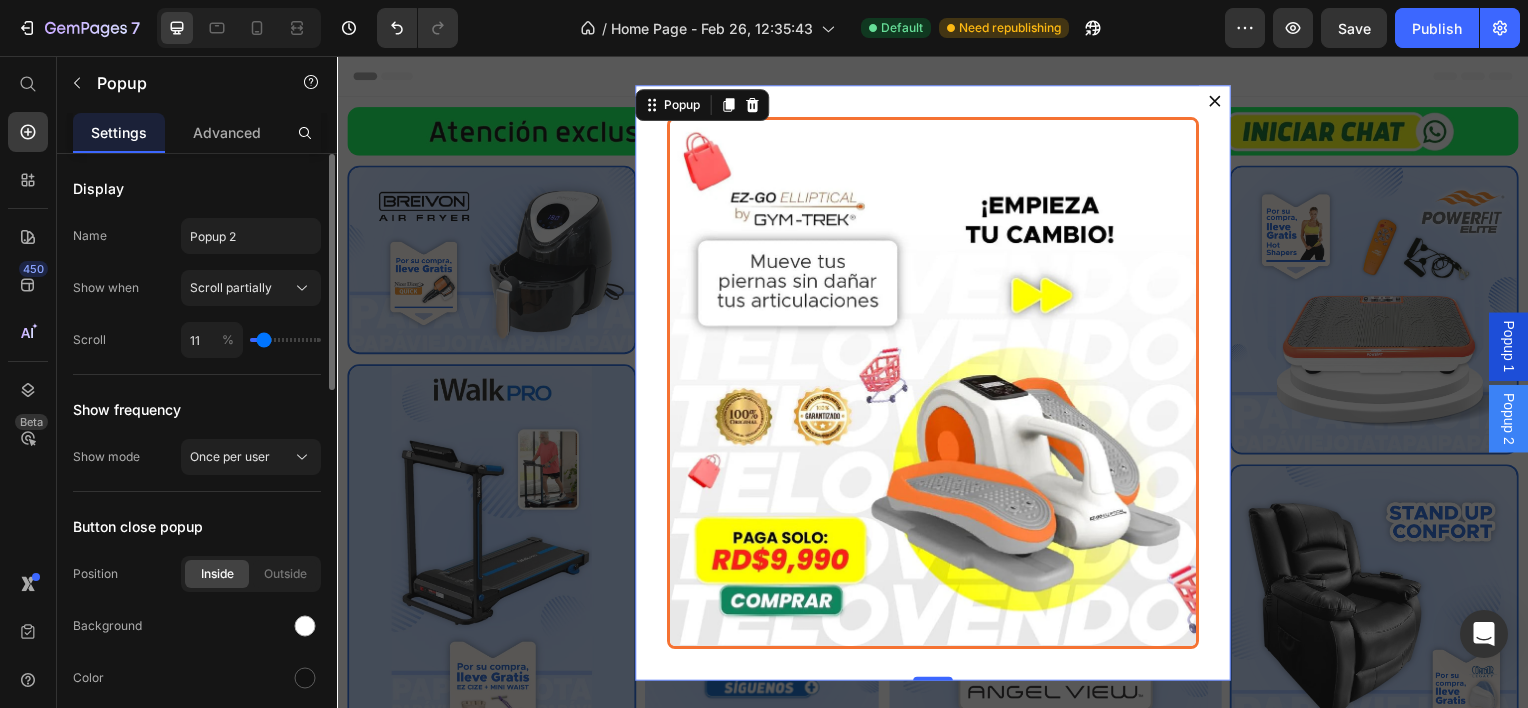 type on "12" 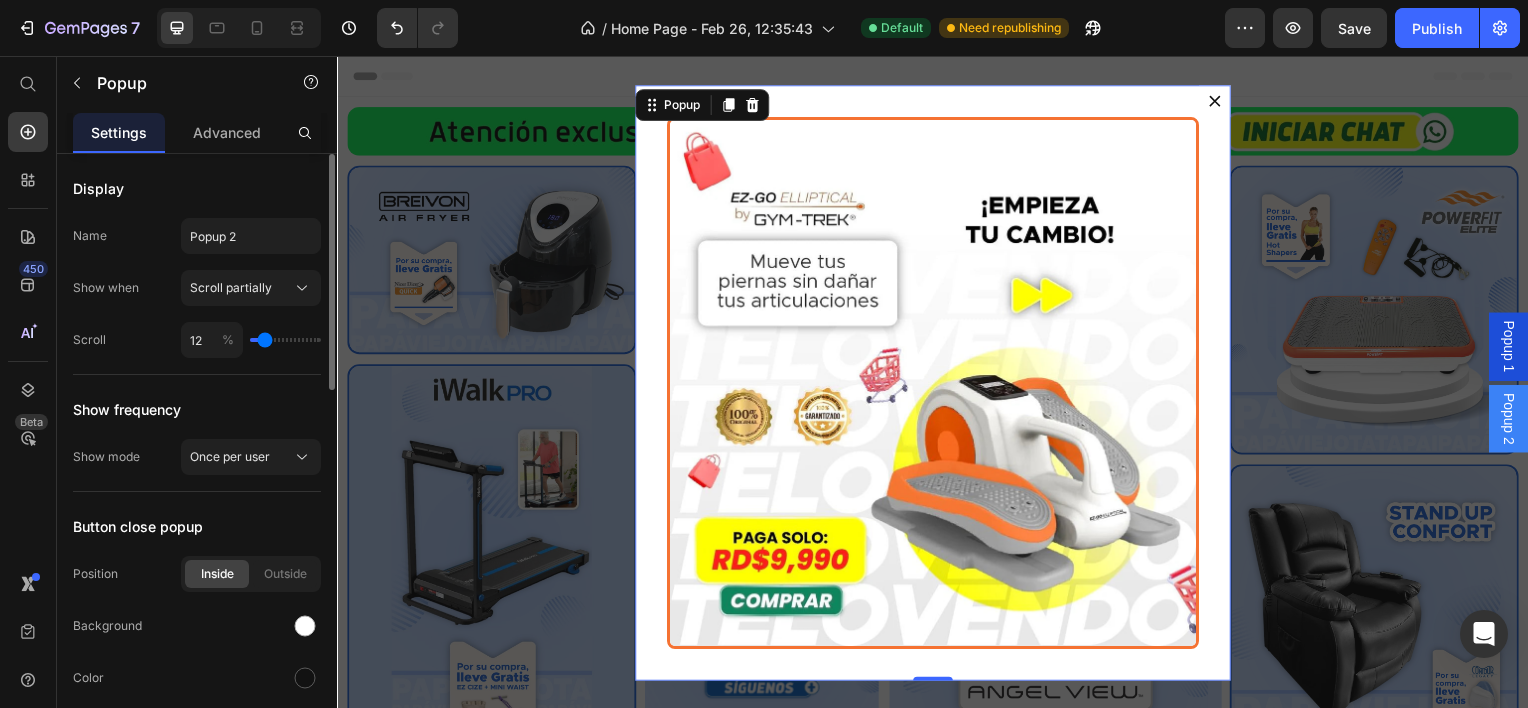 type on "14" 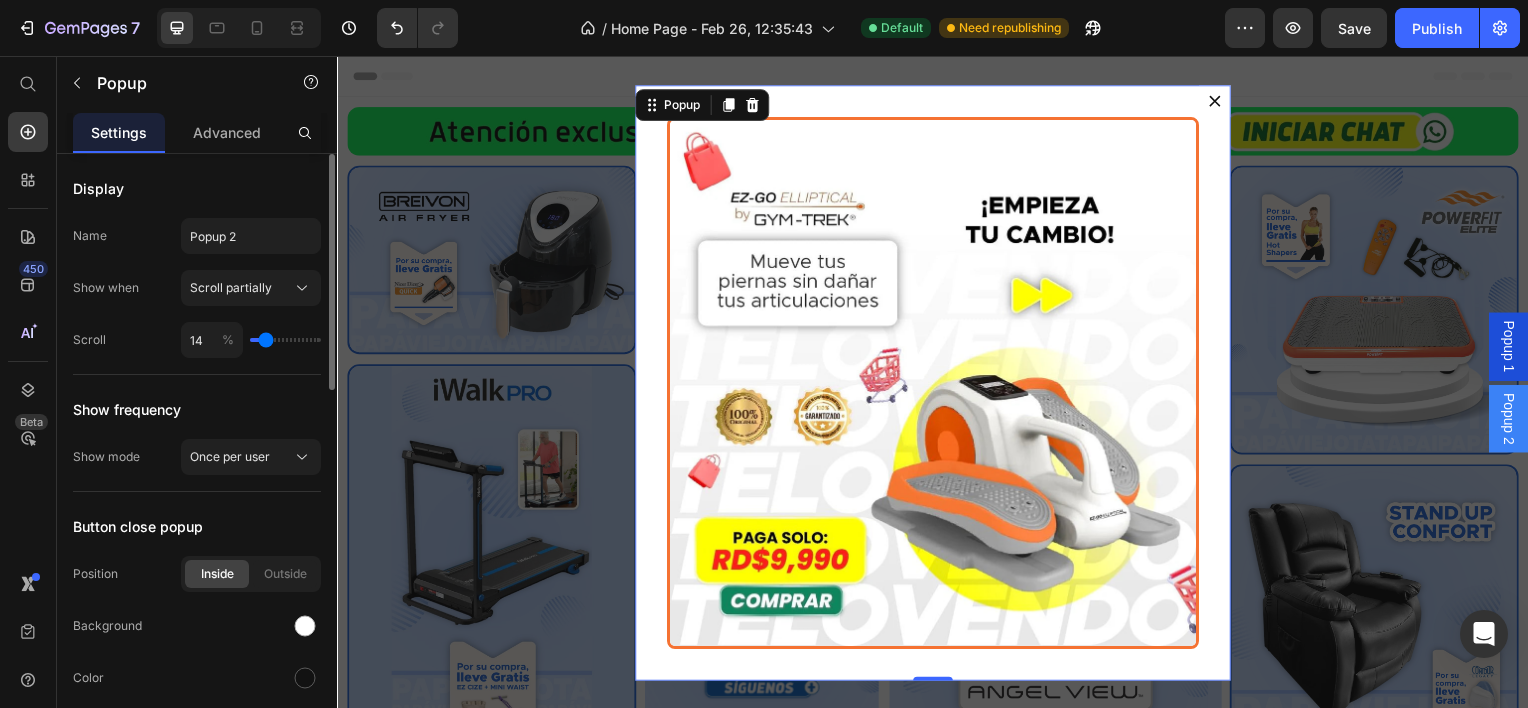 type on "15" 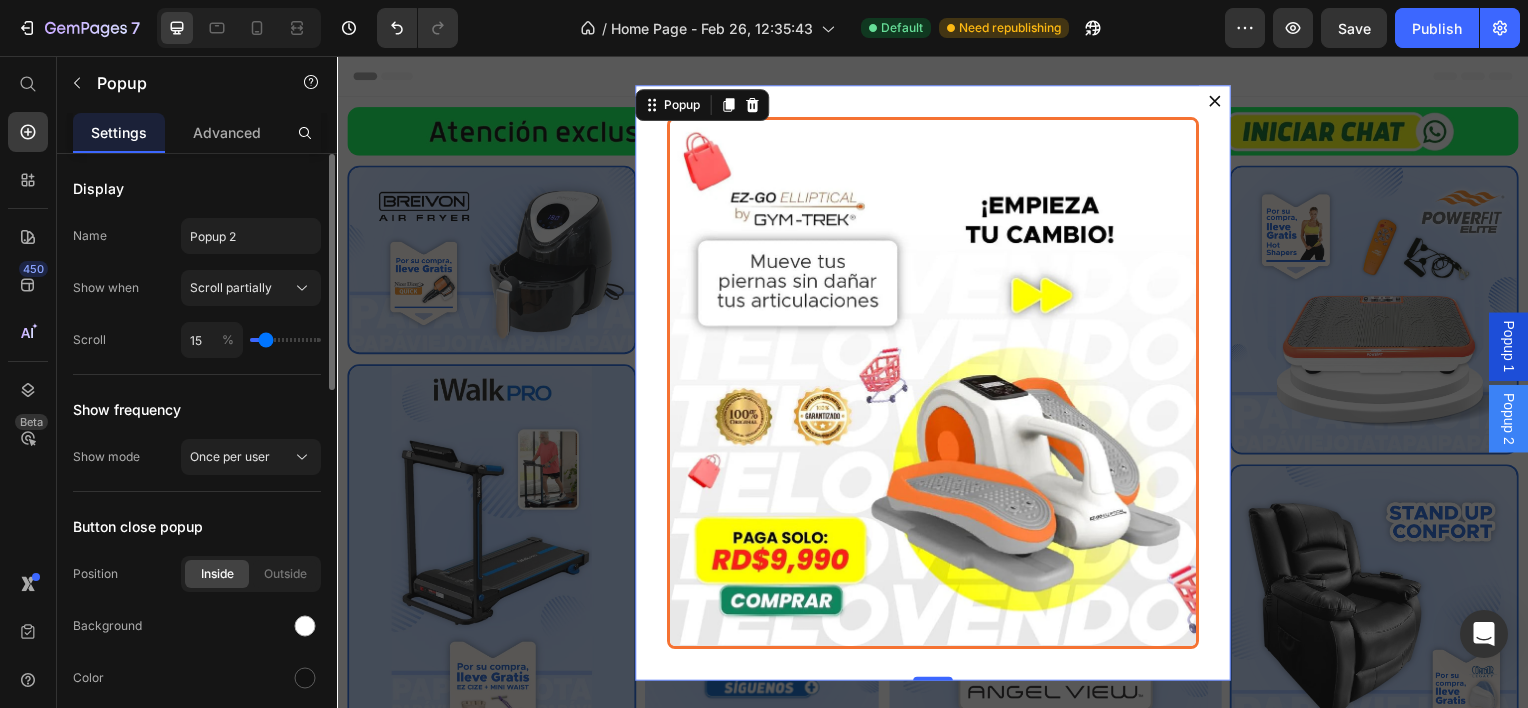 type on "17" 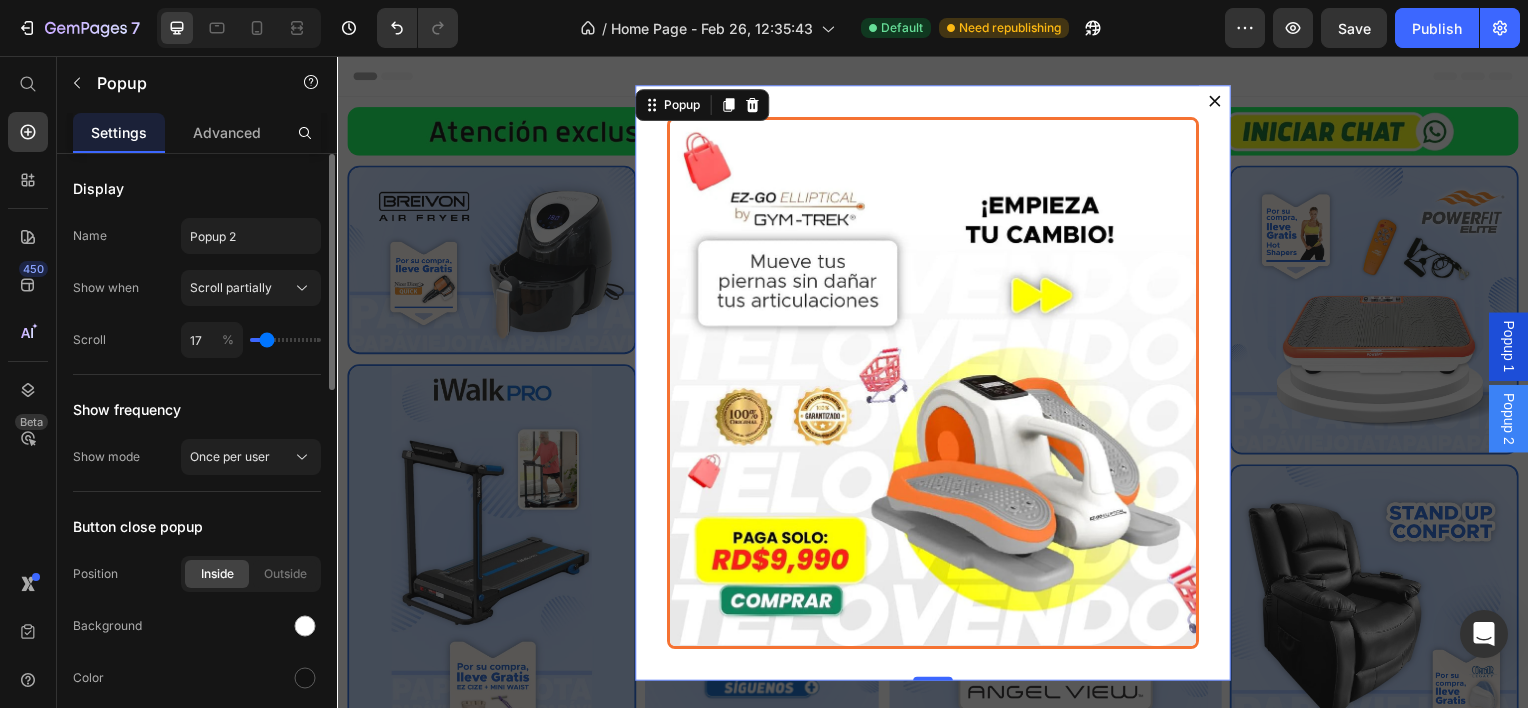 type on "18" 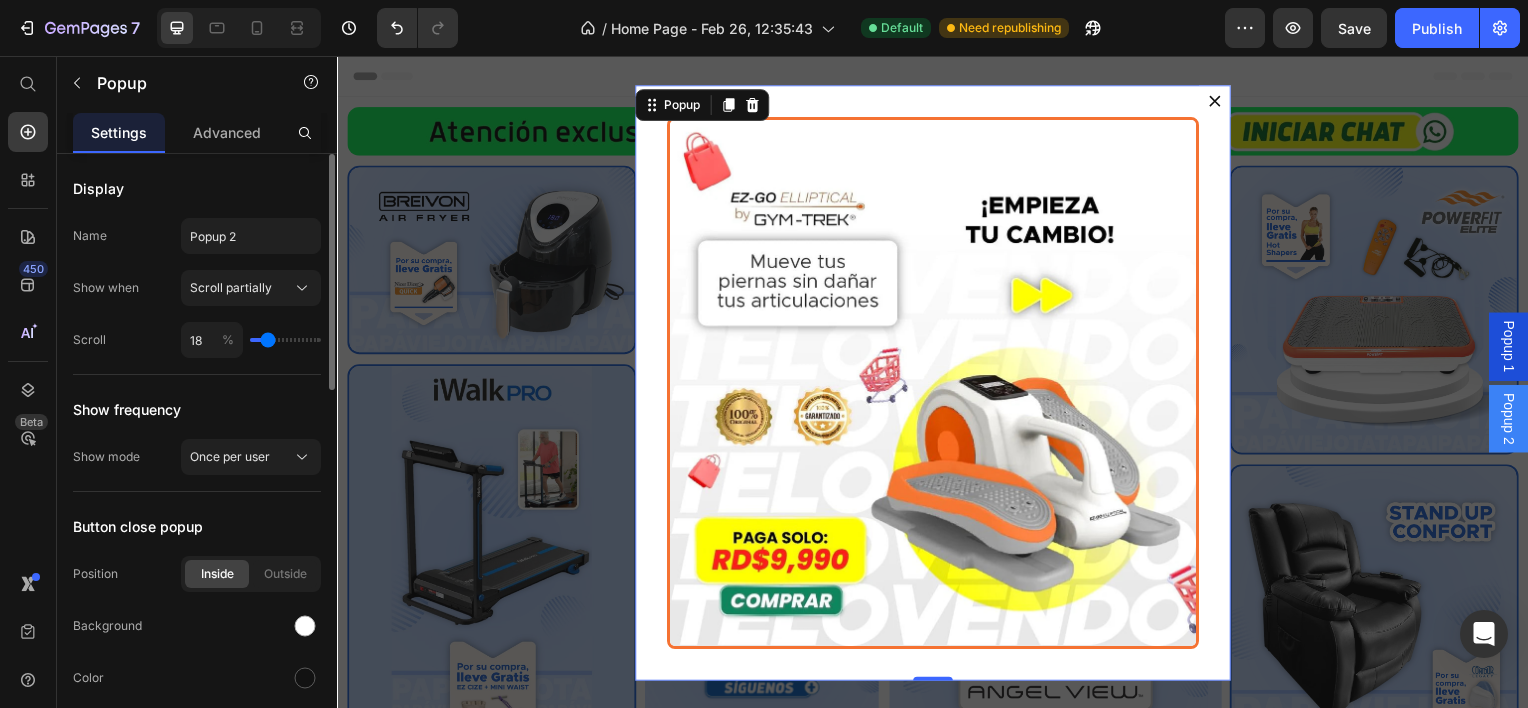 type on "20" 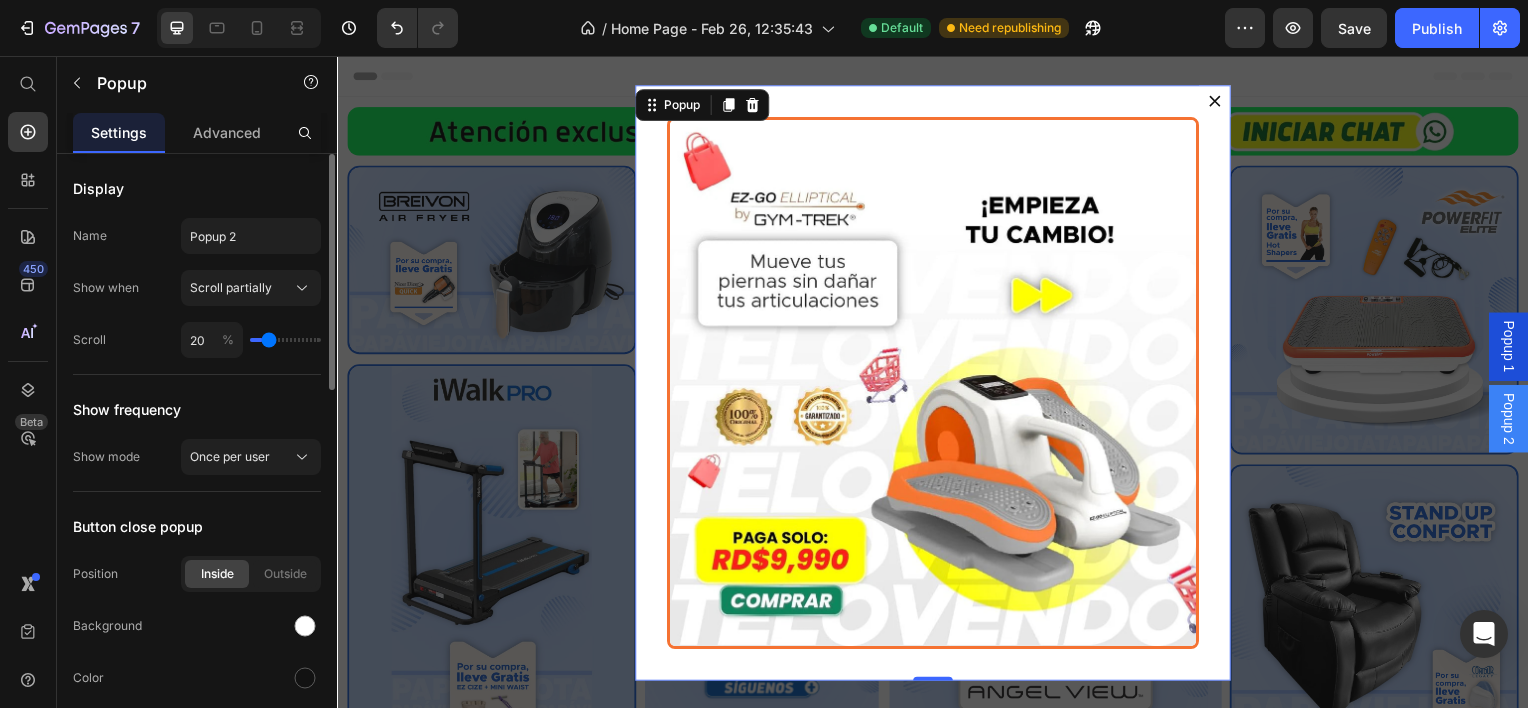 type on "21" 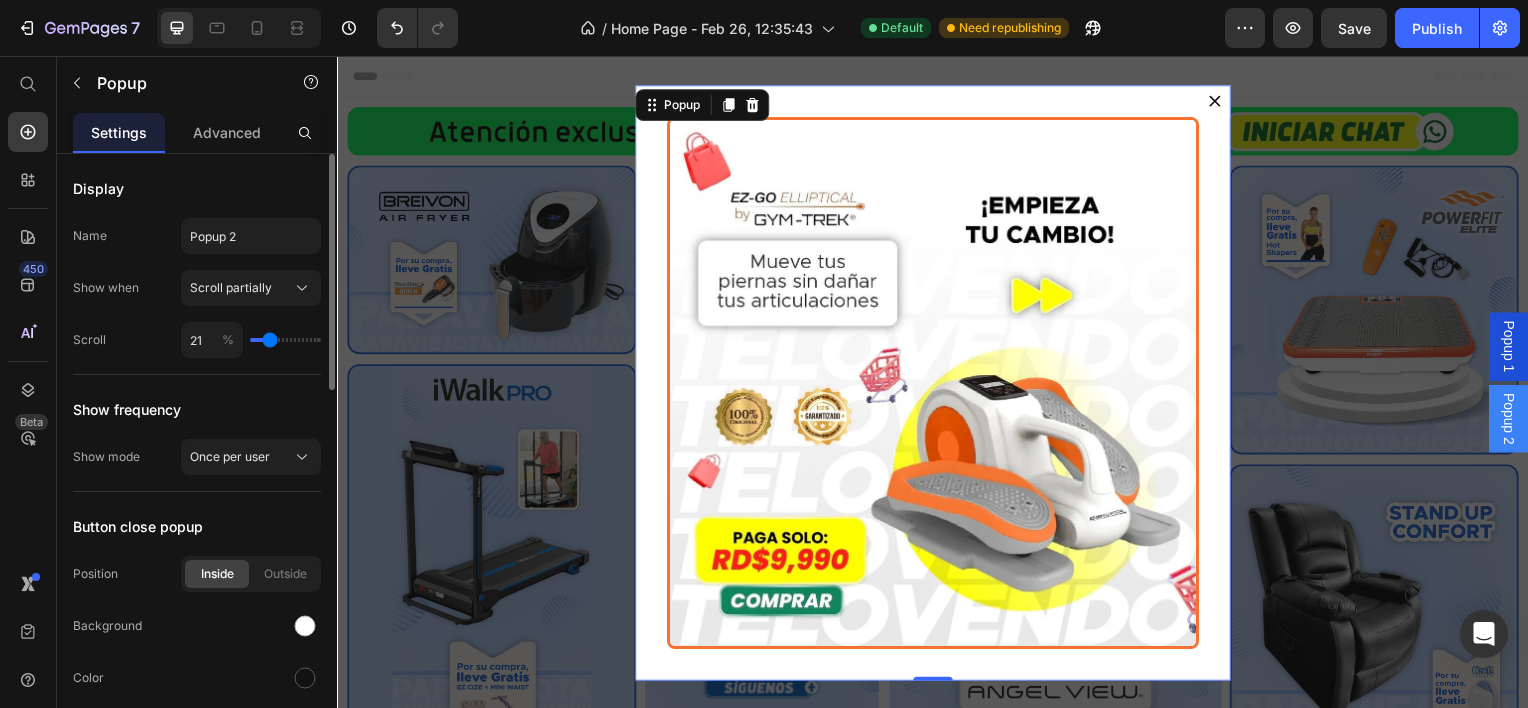 type on "23" 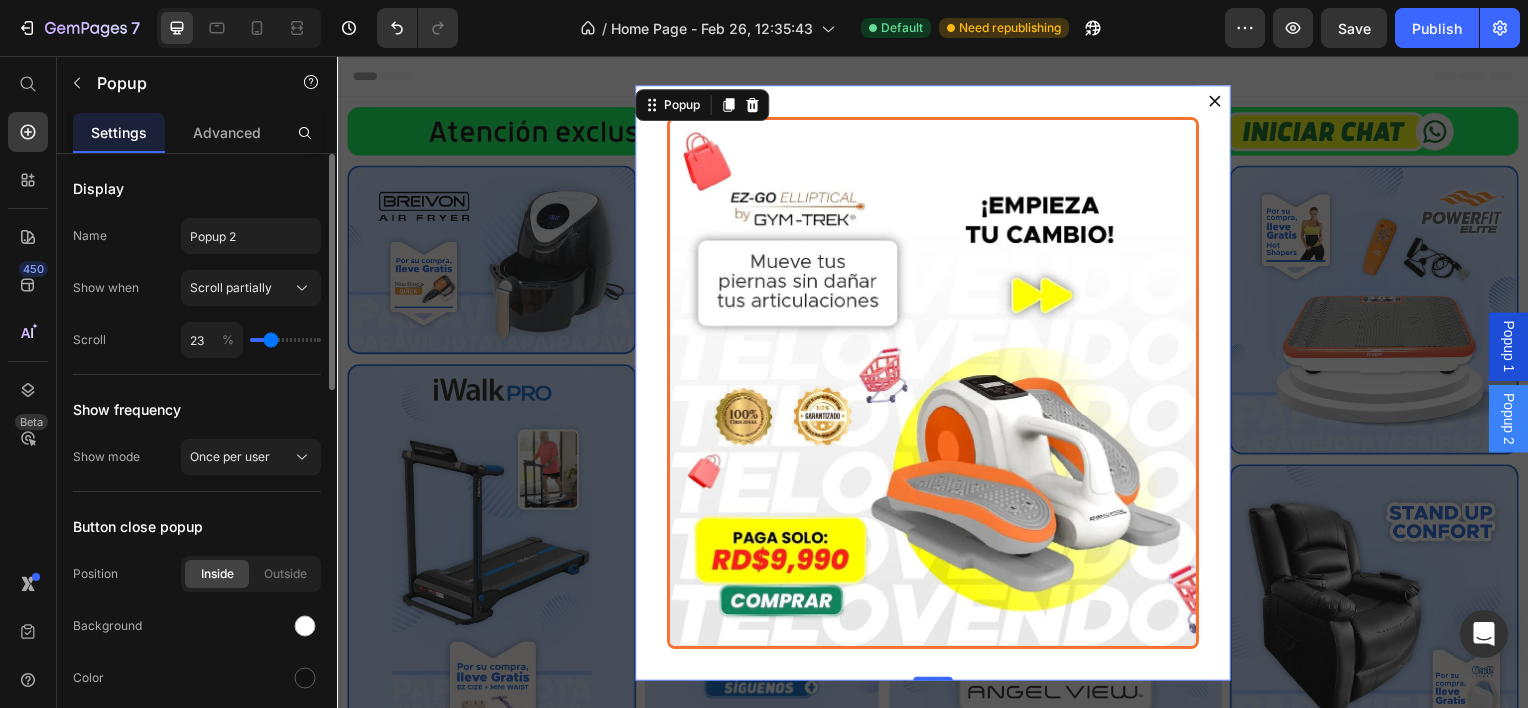 type on "21" 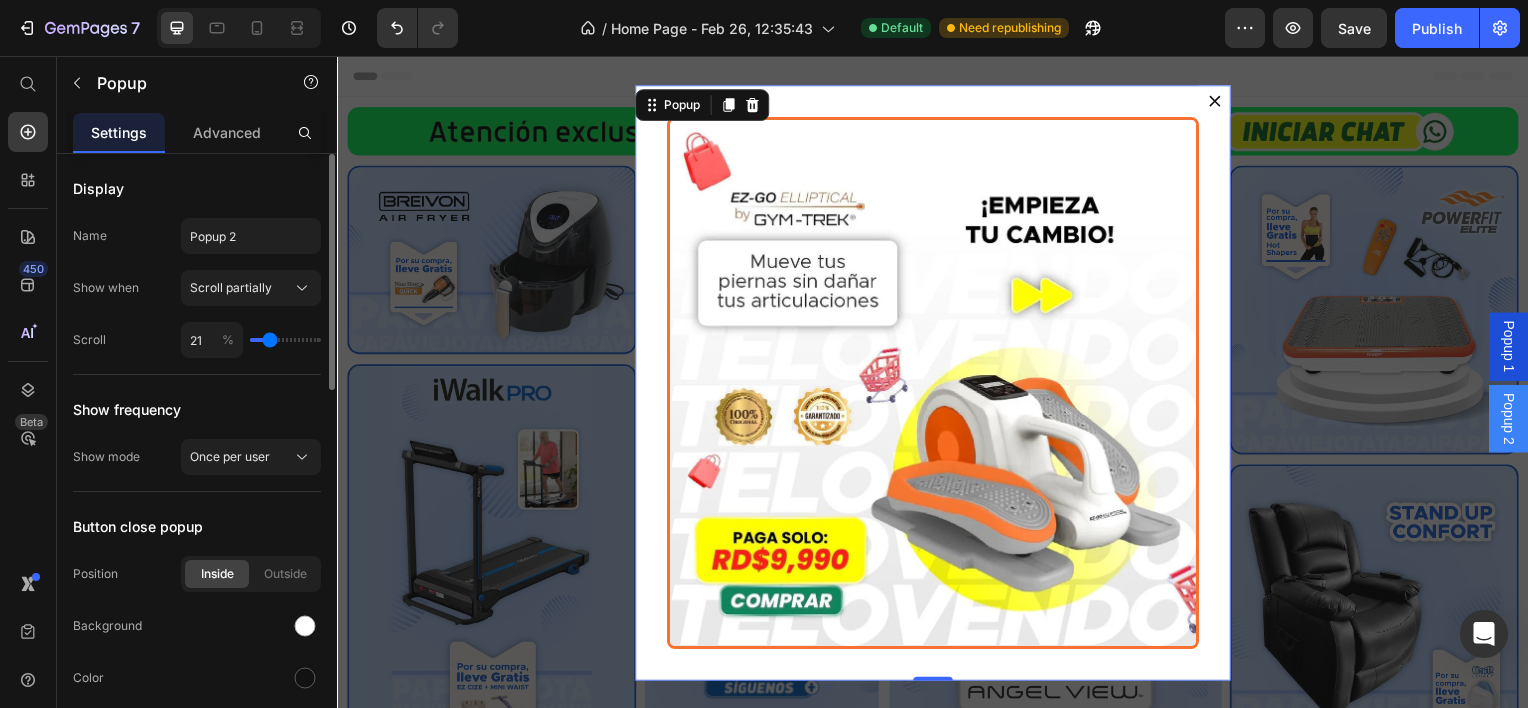 type on "18" 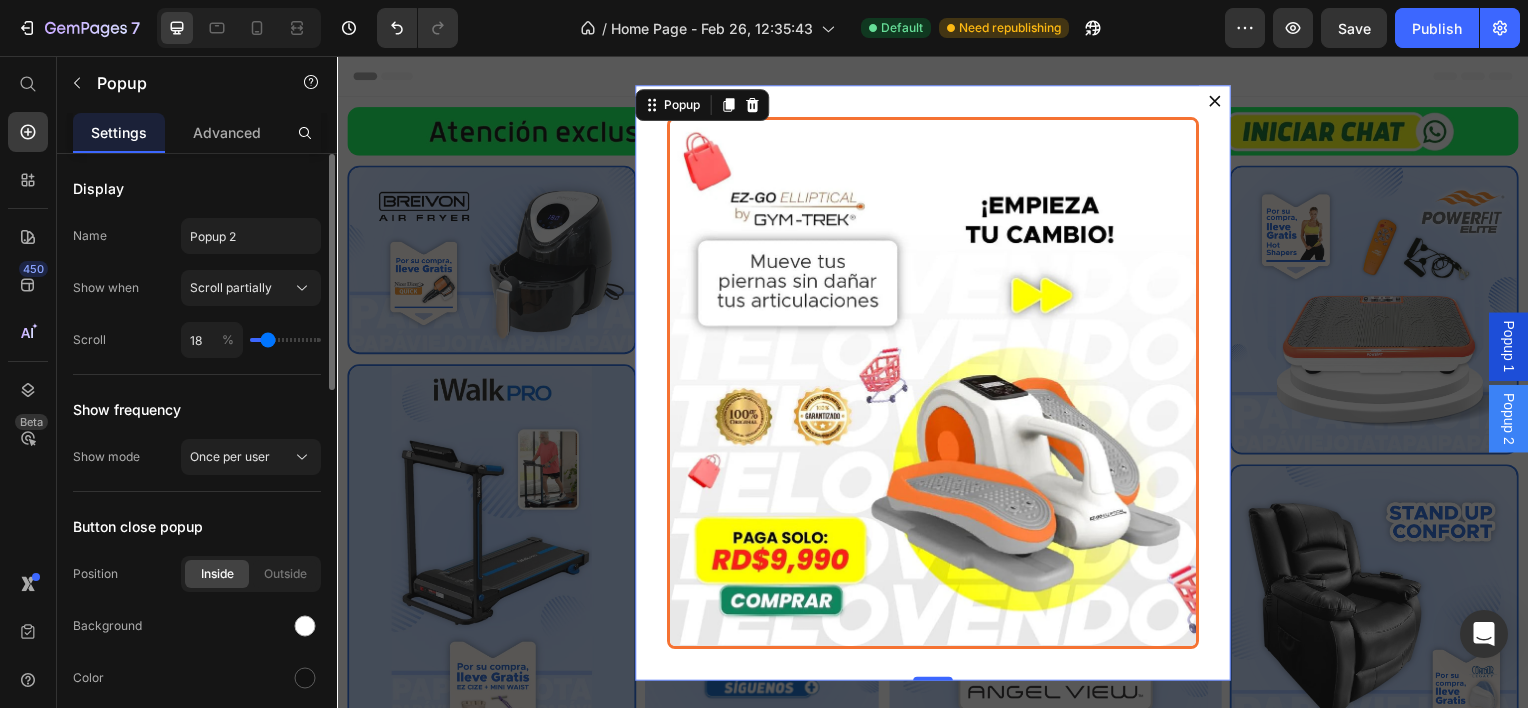 type on "17" 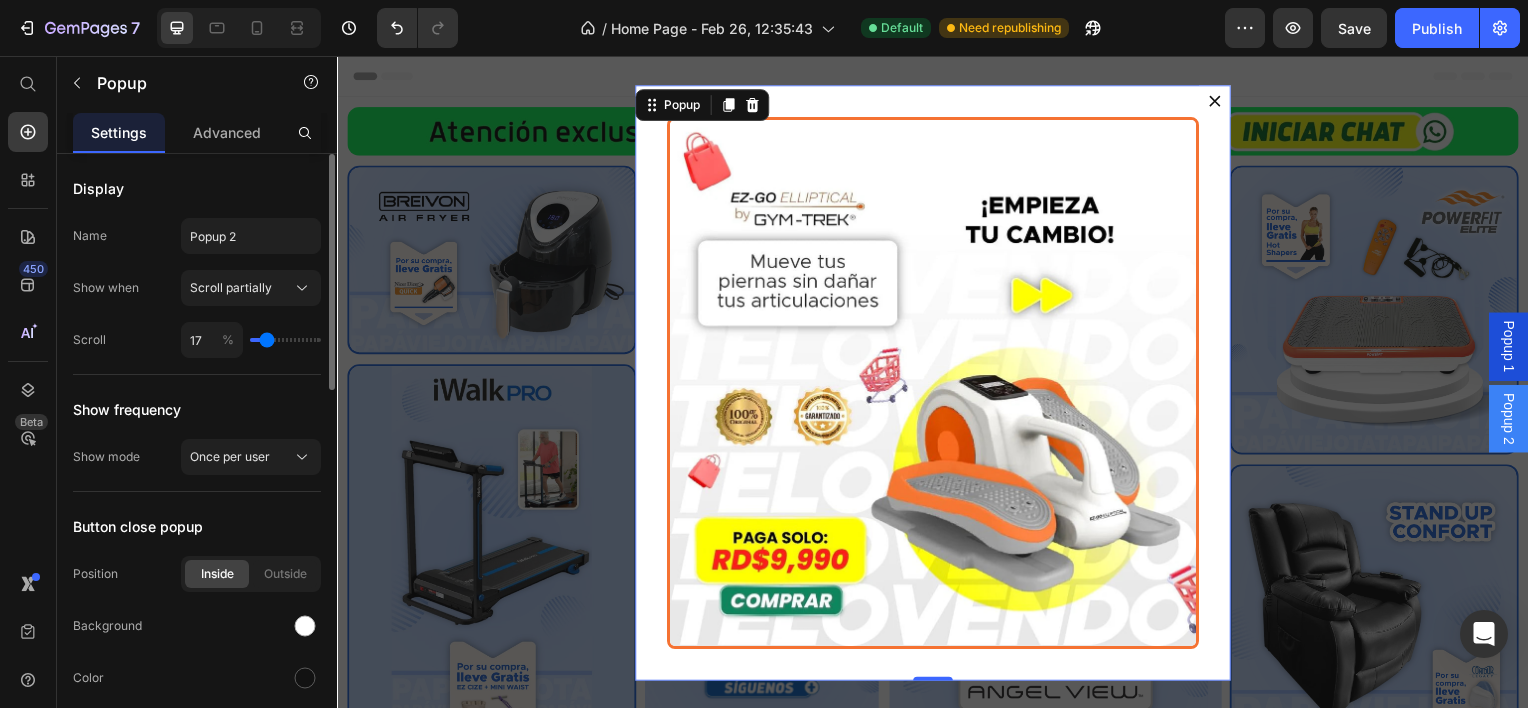type on "15" 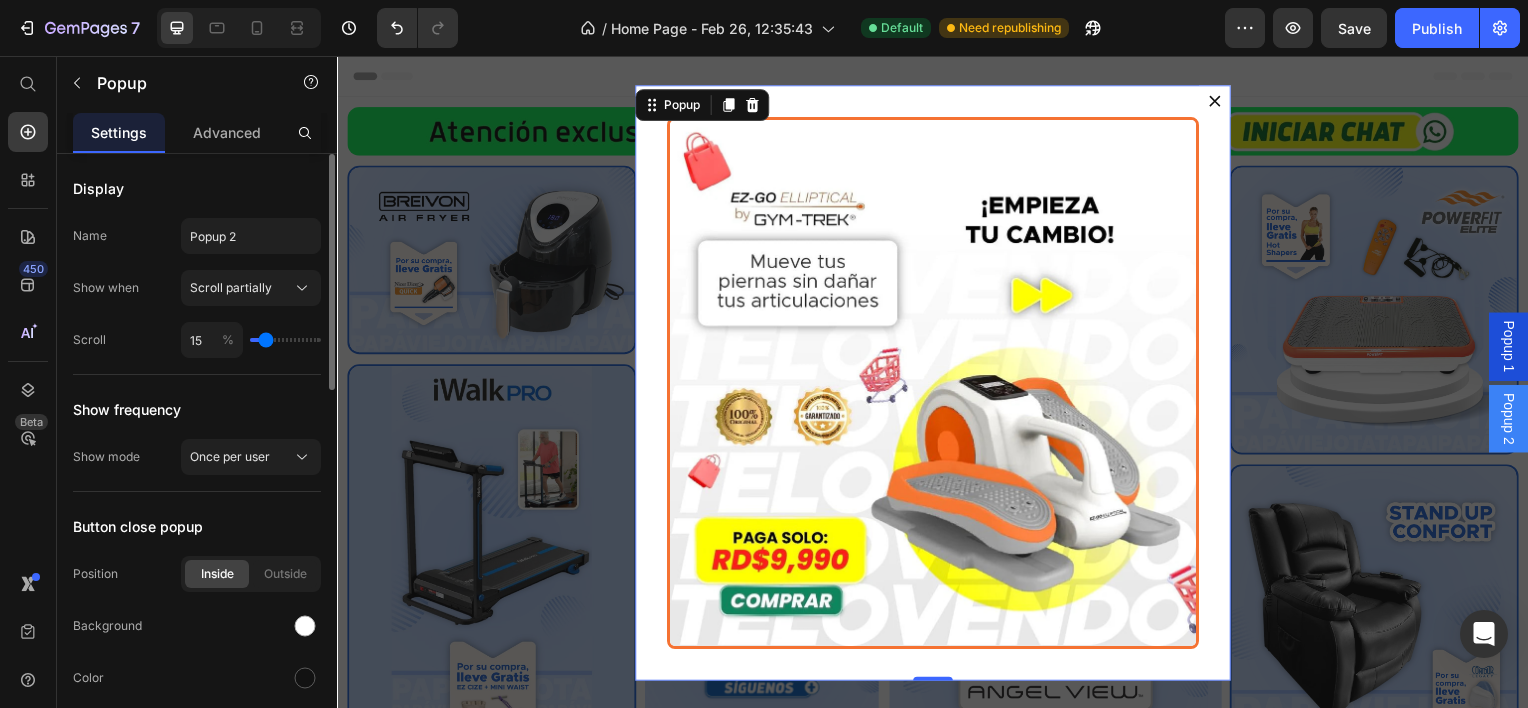 type on "14" 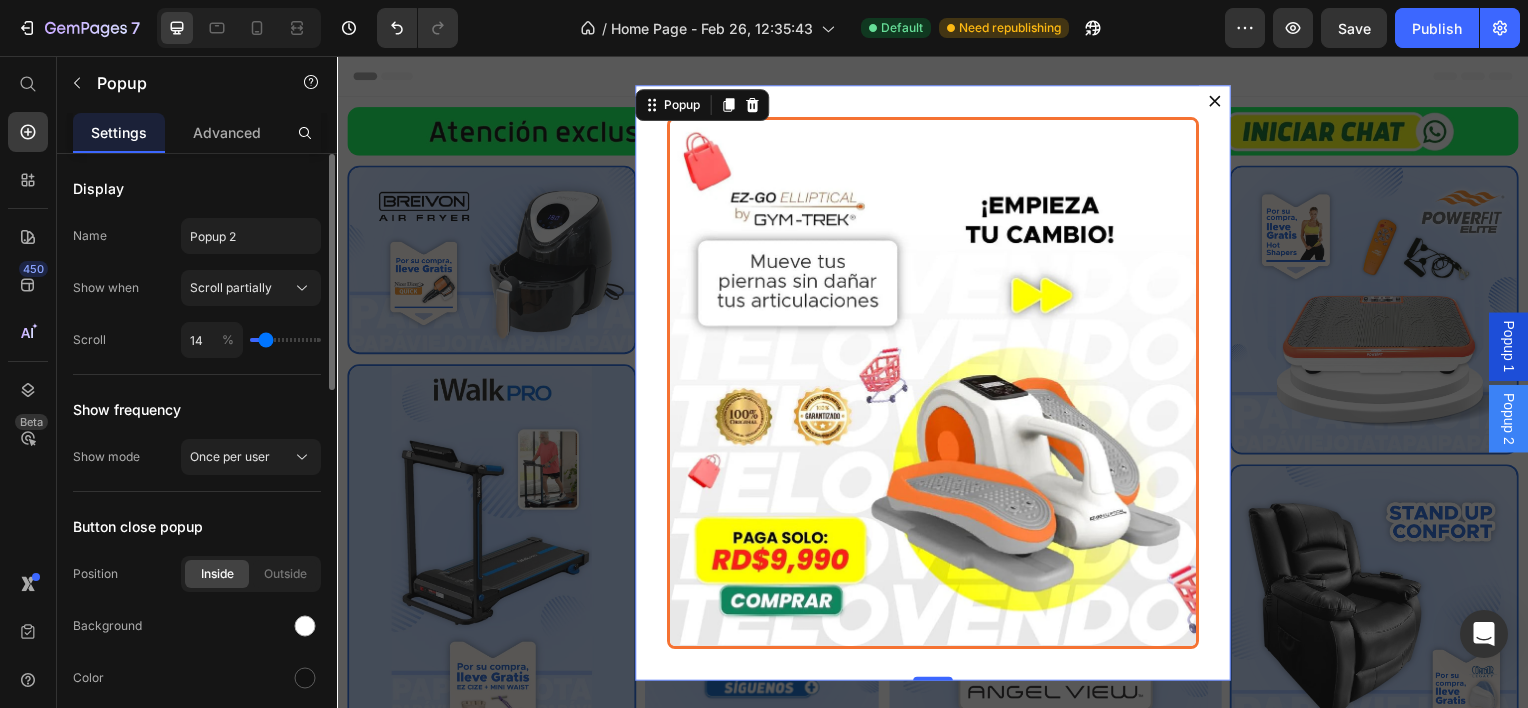 type on "12" 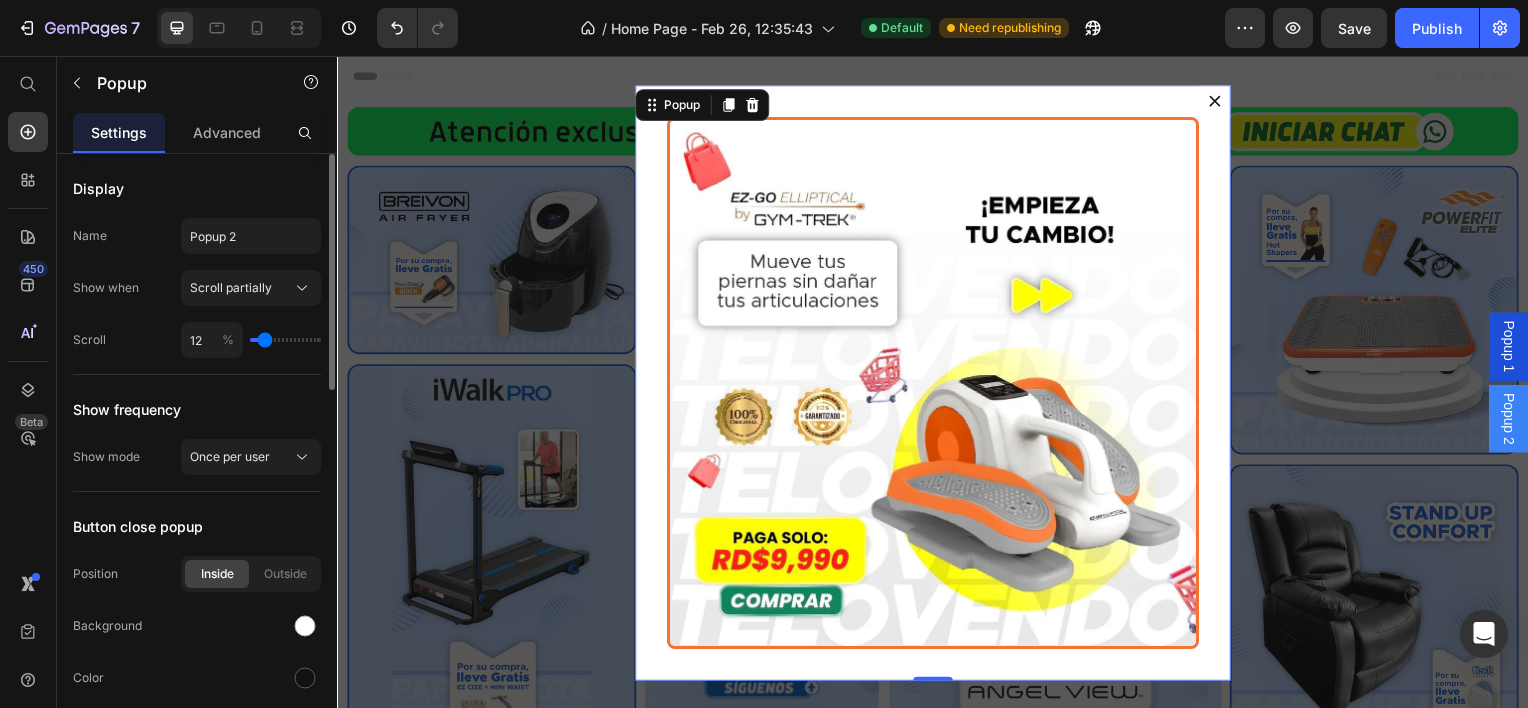 type on "11" 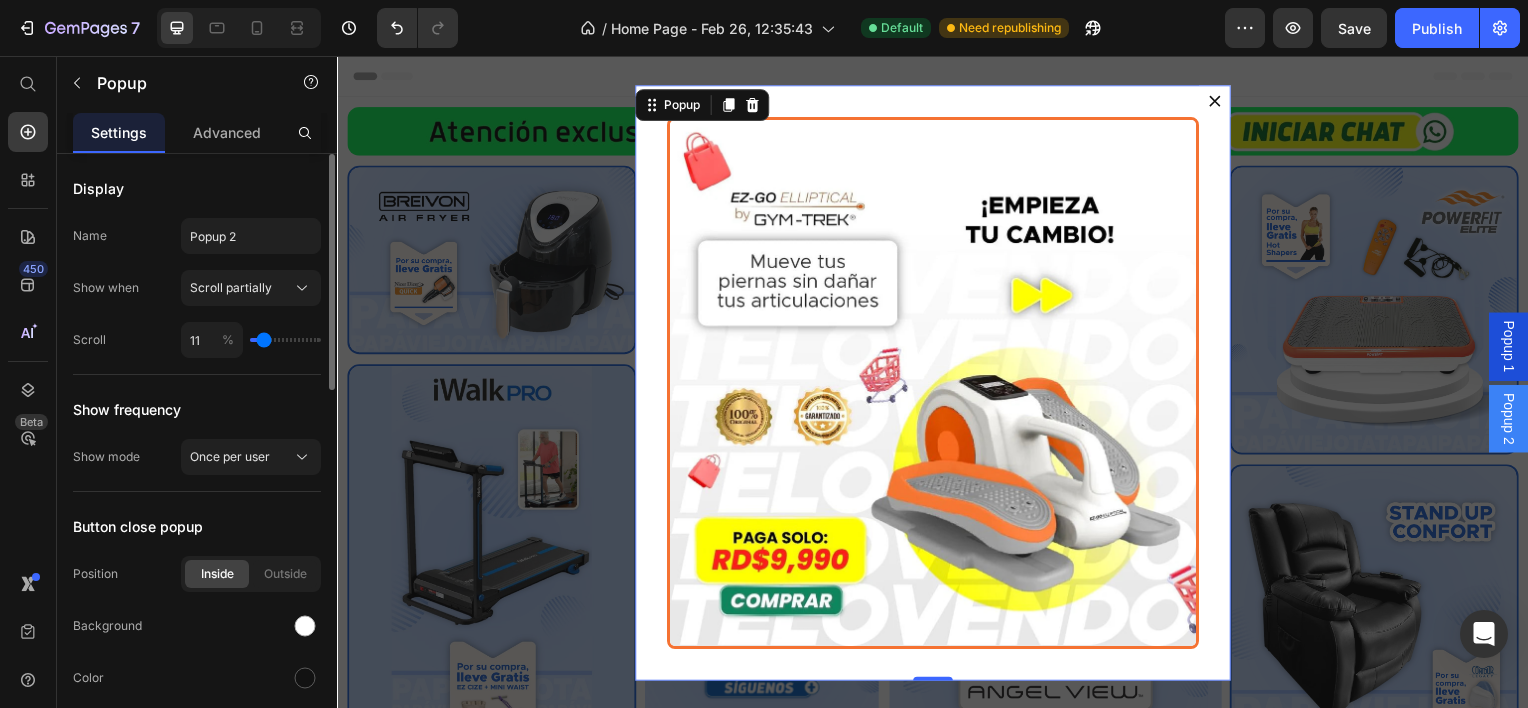 type on "8" 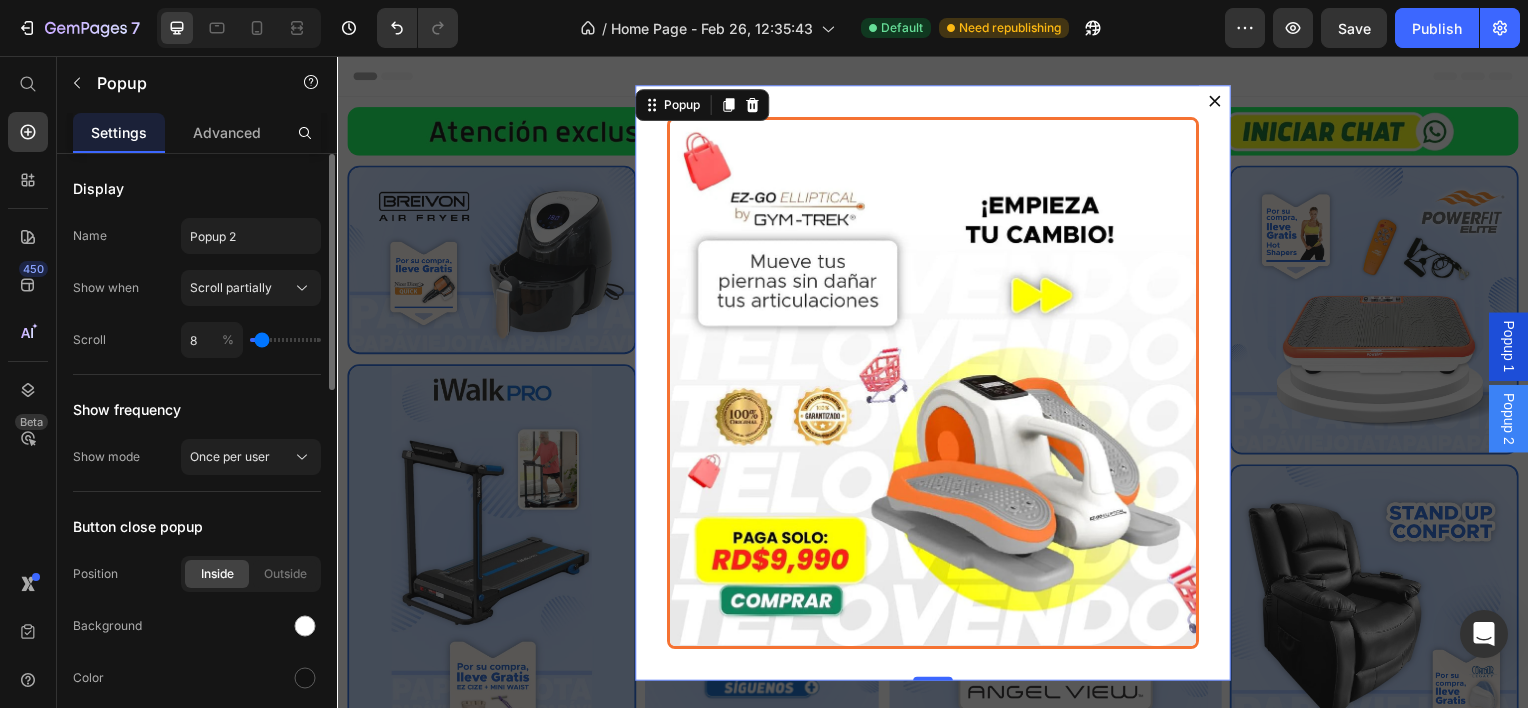 type on "5" 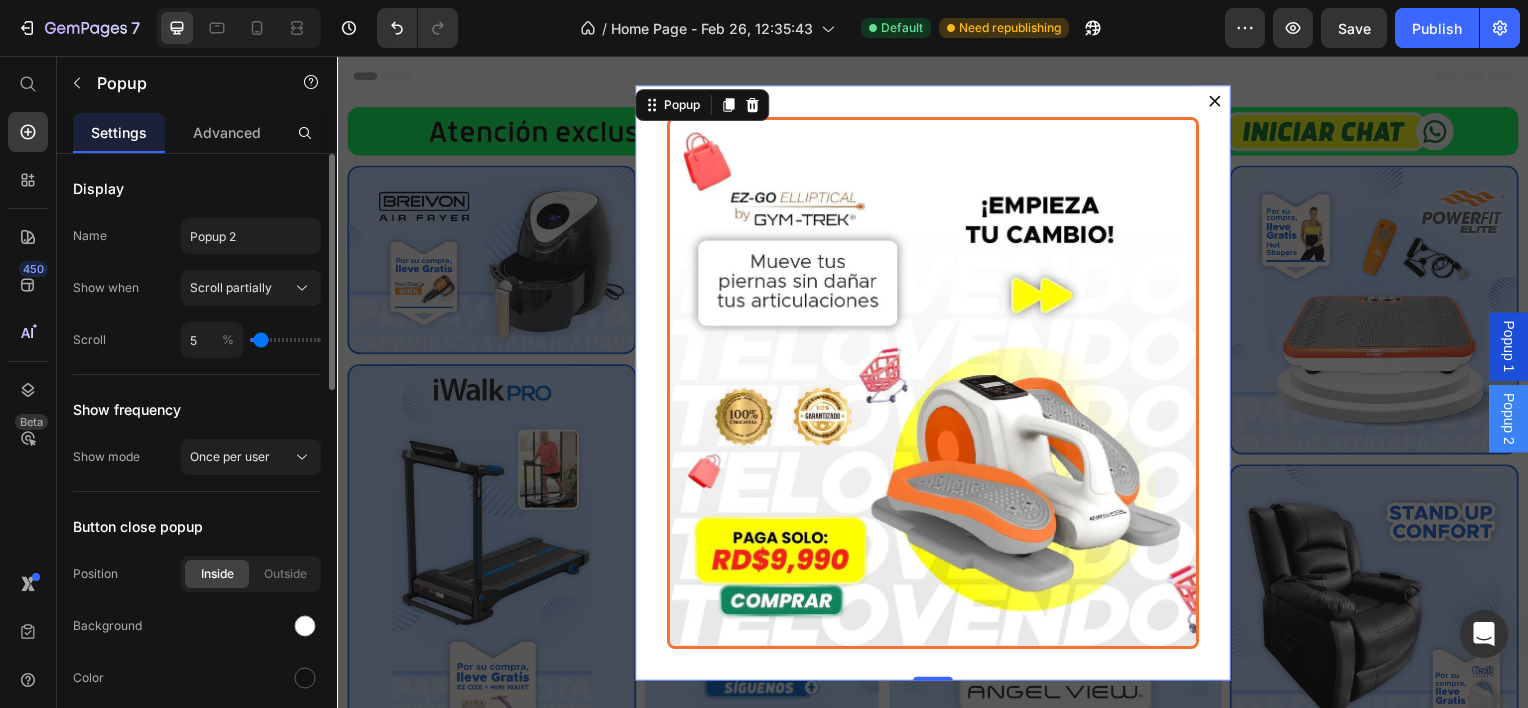 type on "4" 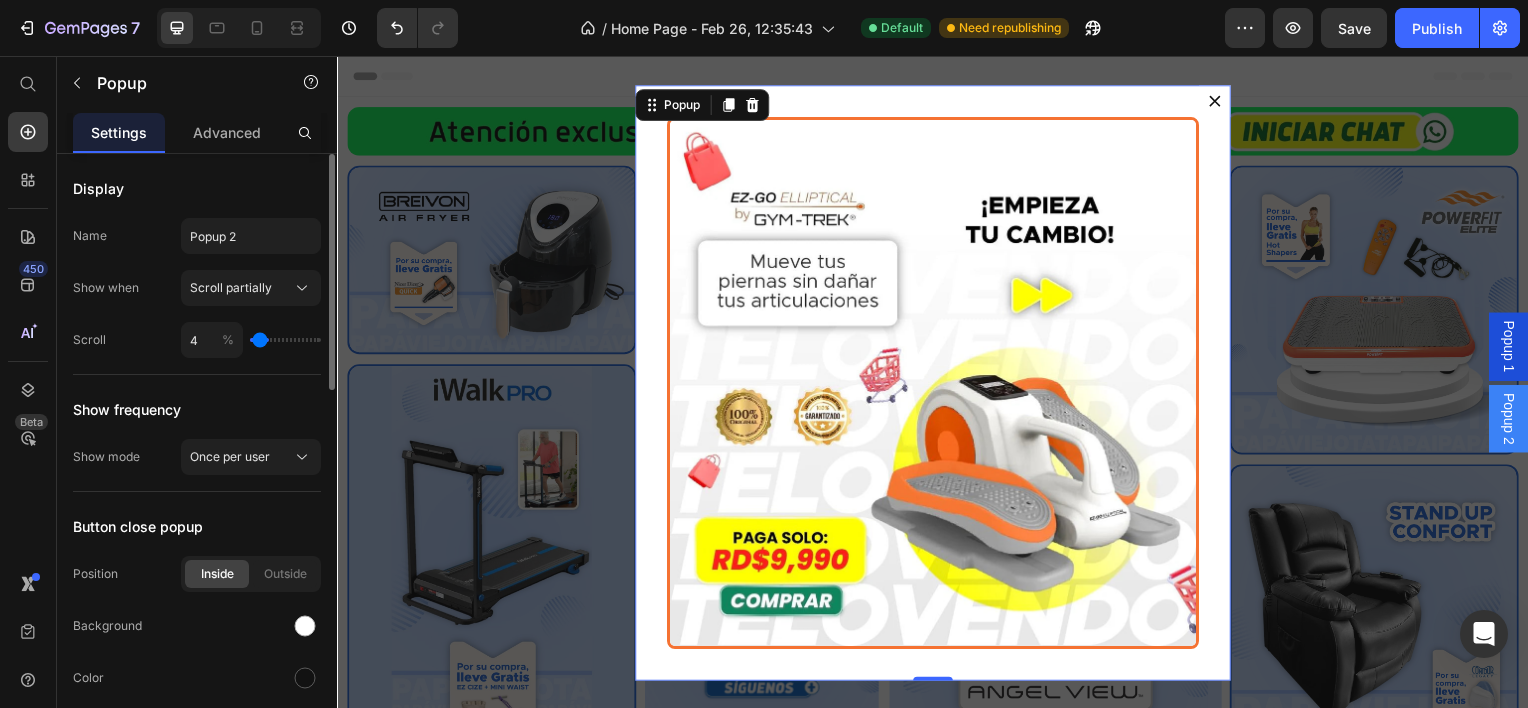 type on "2" 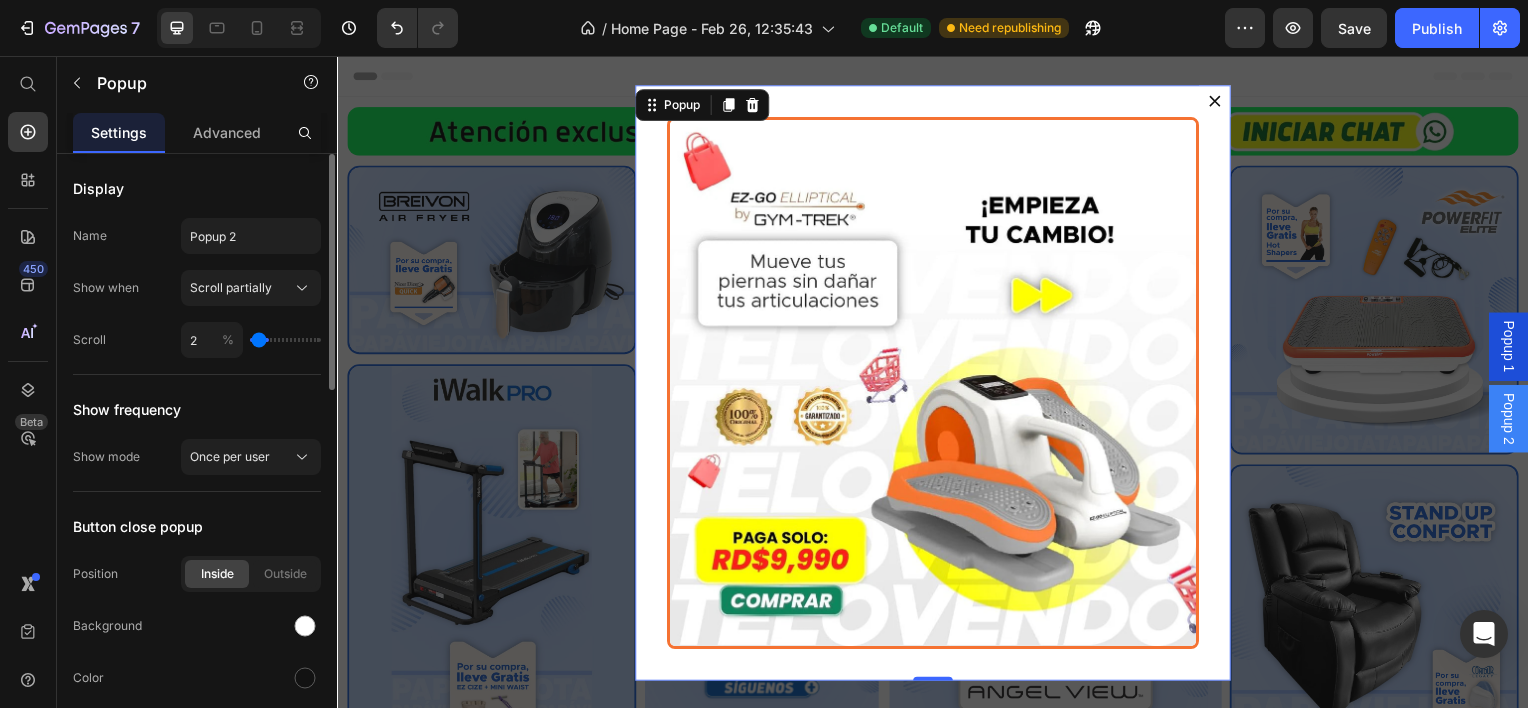 type on "0" 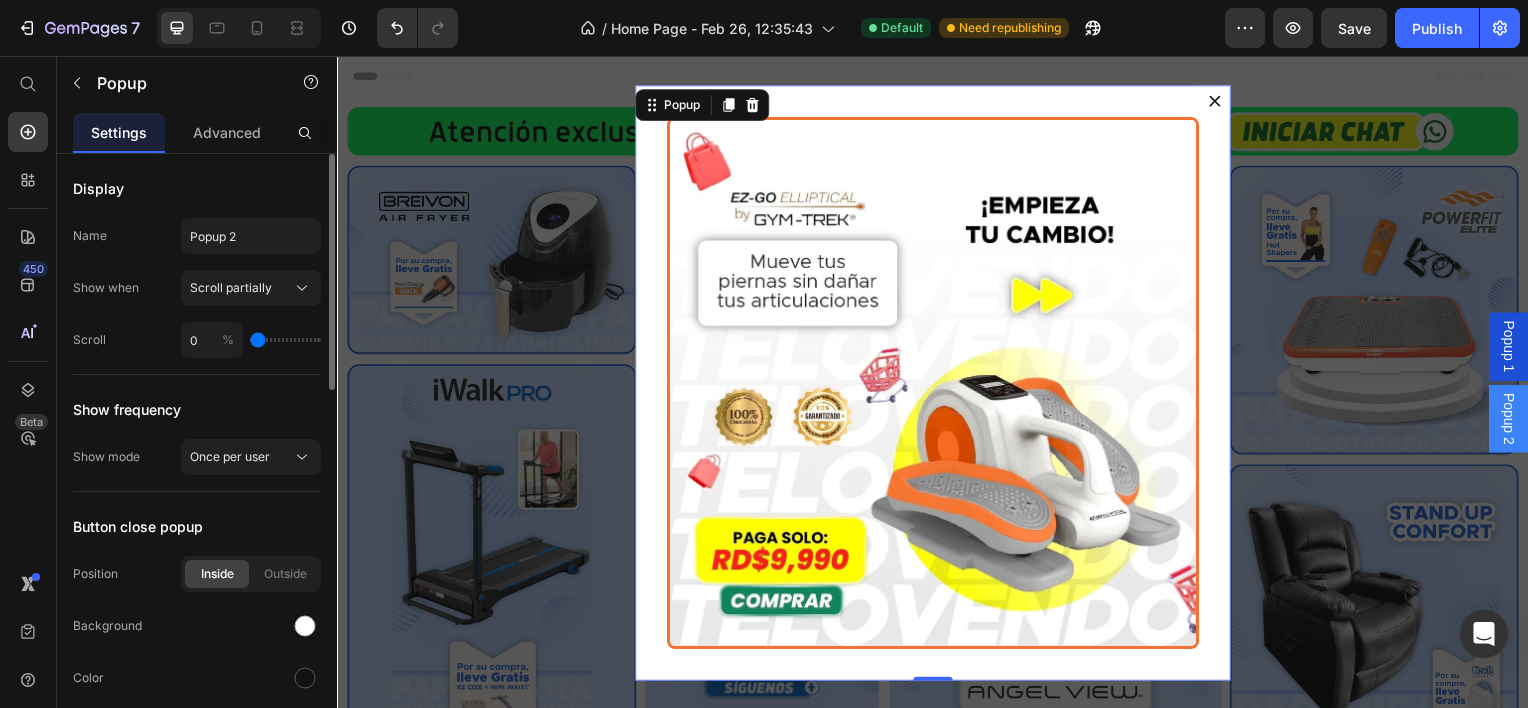 type on "1" 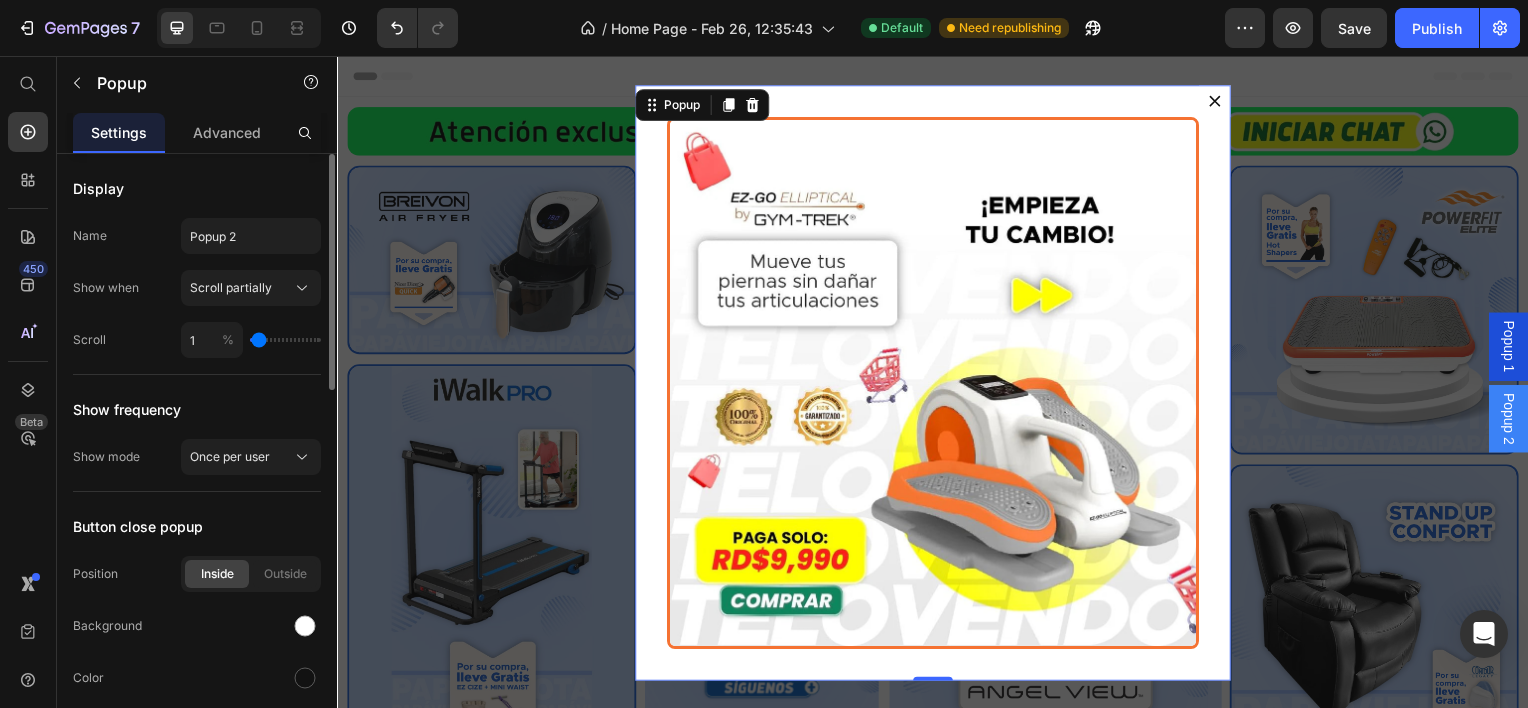 type on "2" 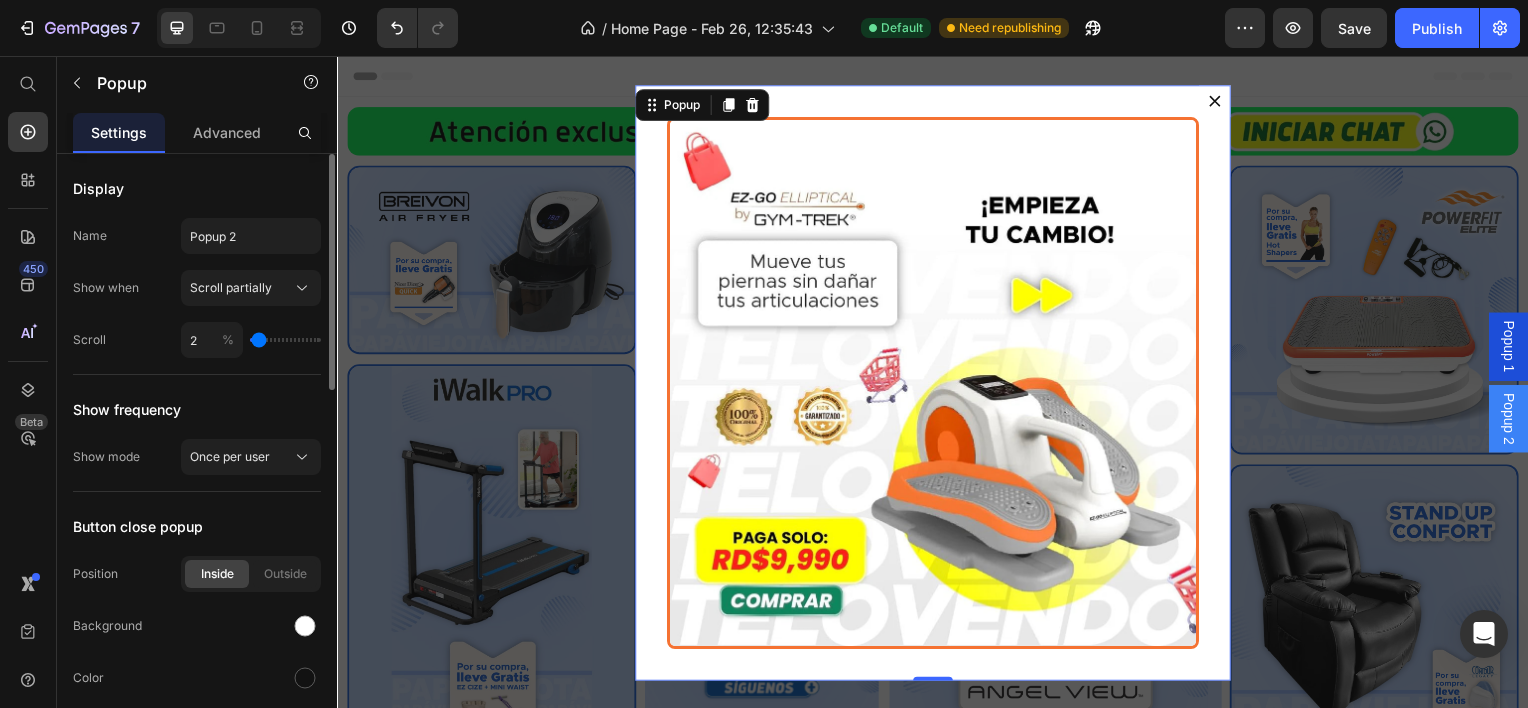 type on "4" 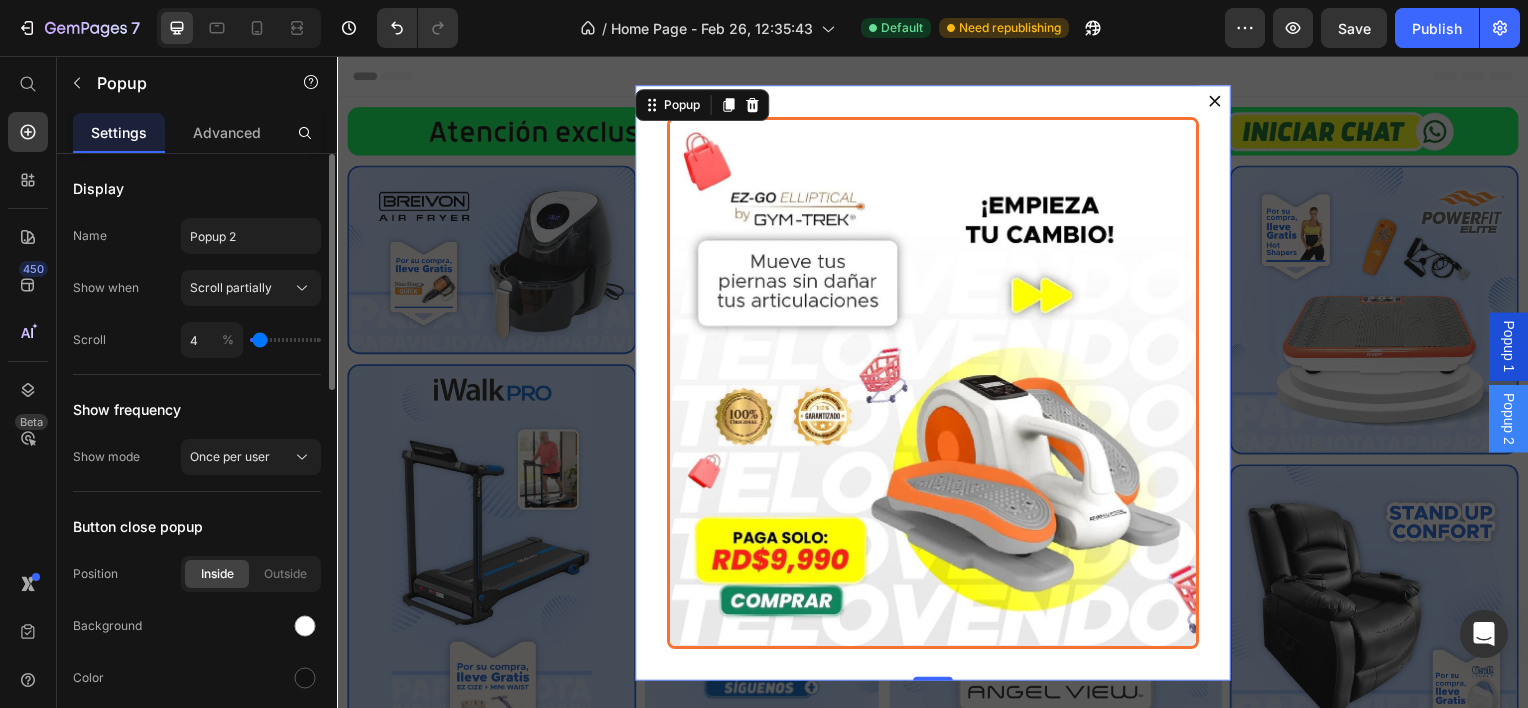 type on "5" 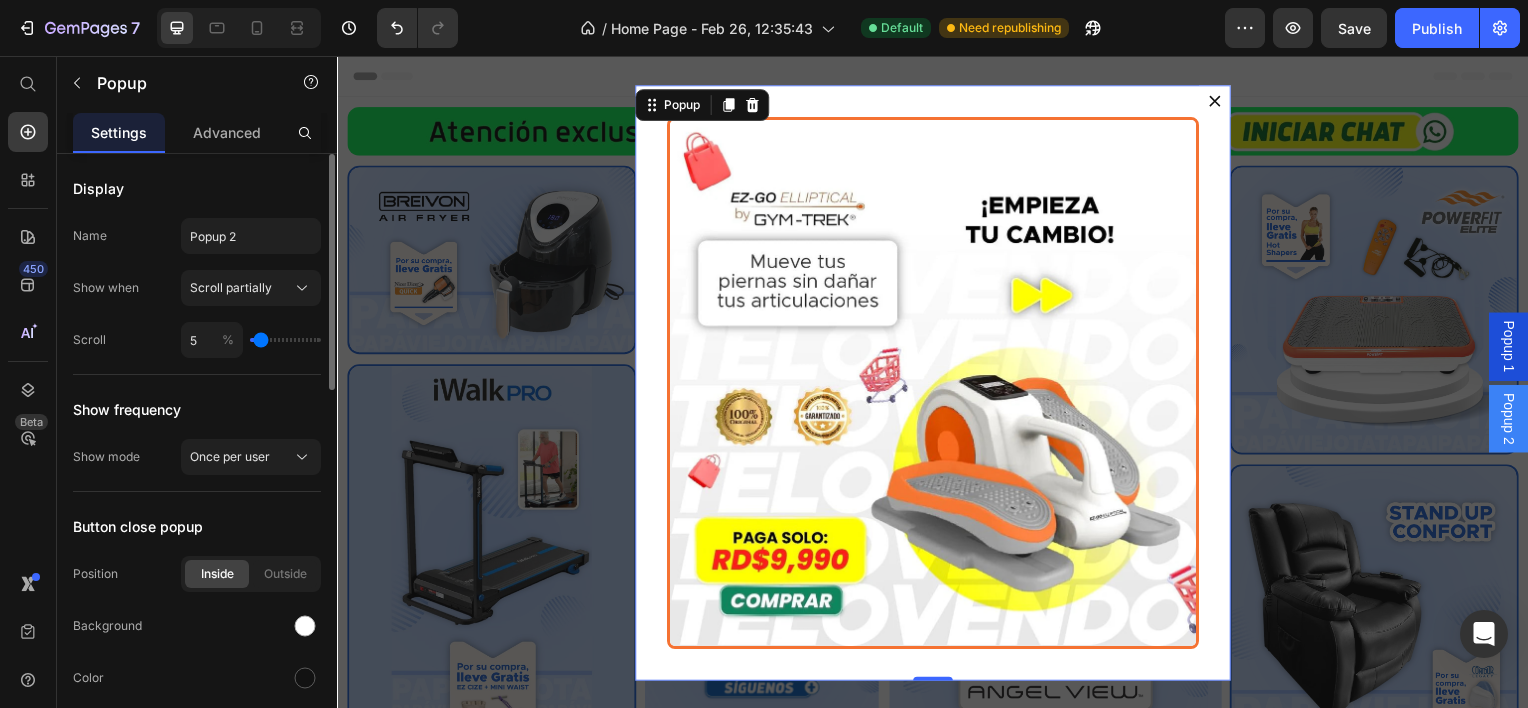 type on "7" 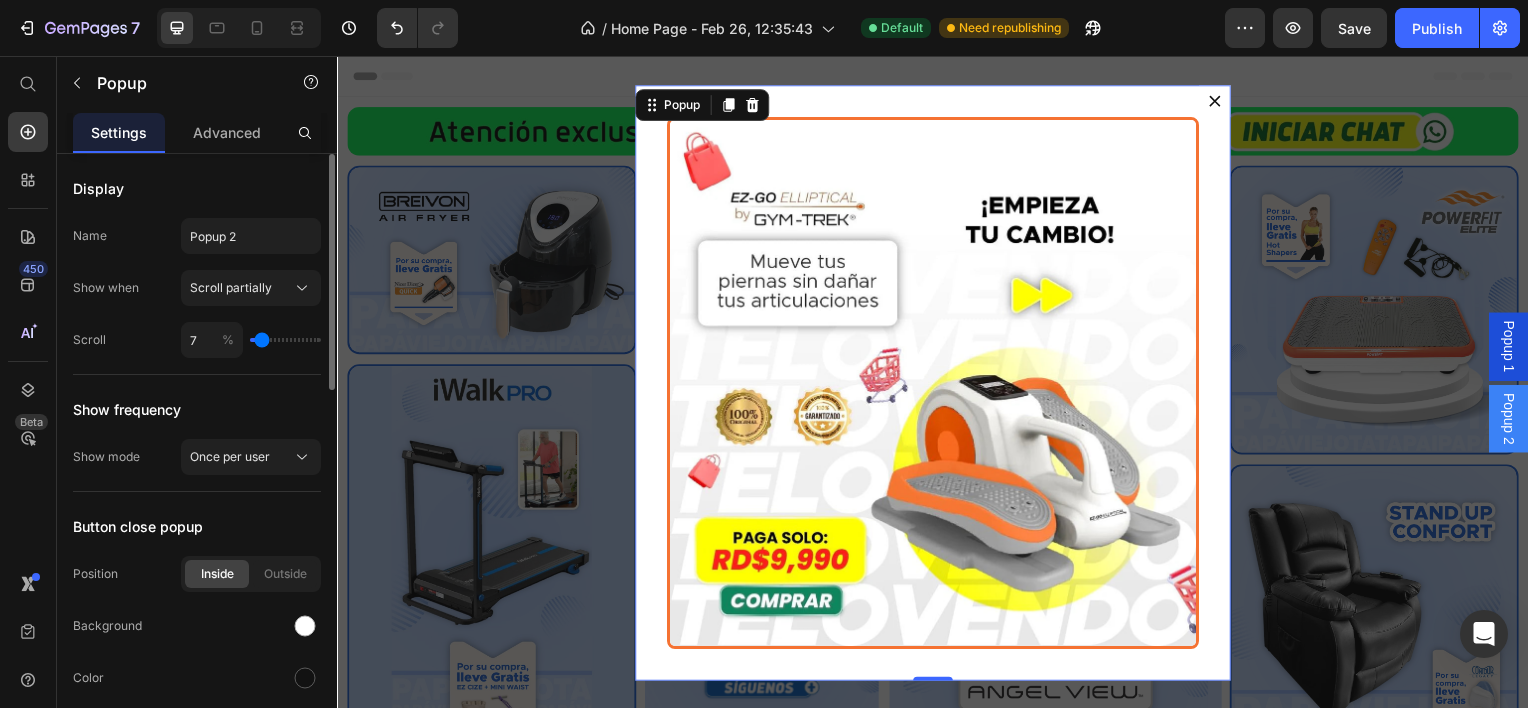 type on "8" 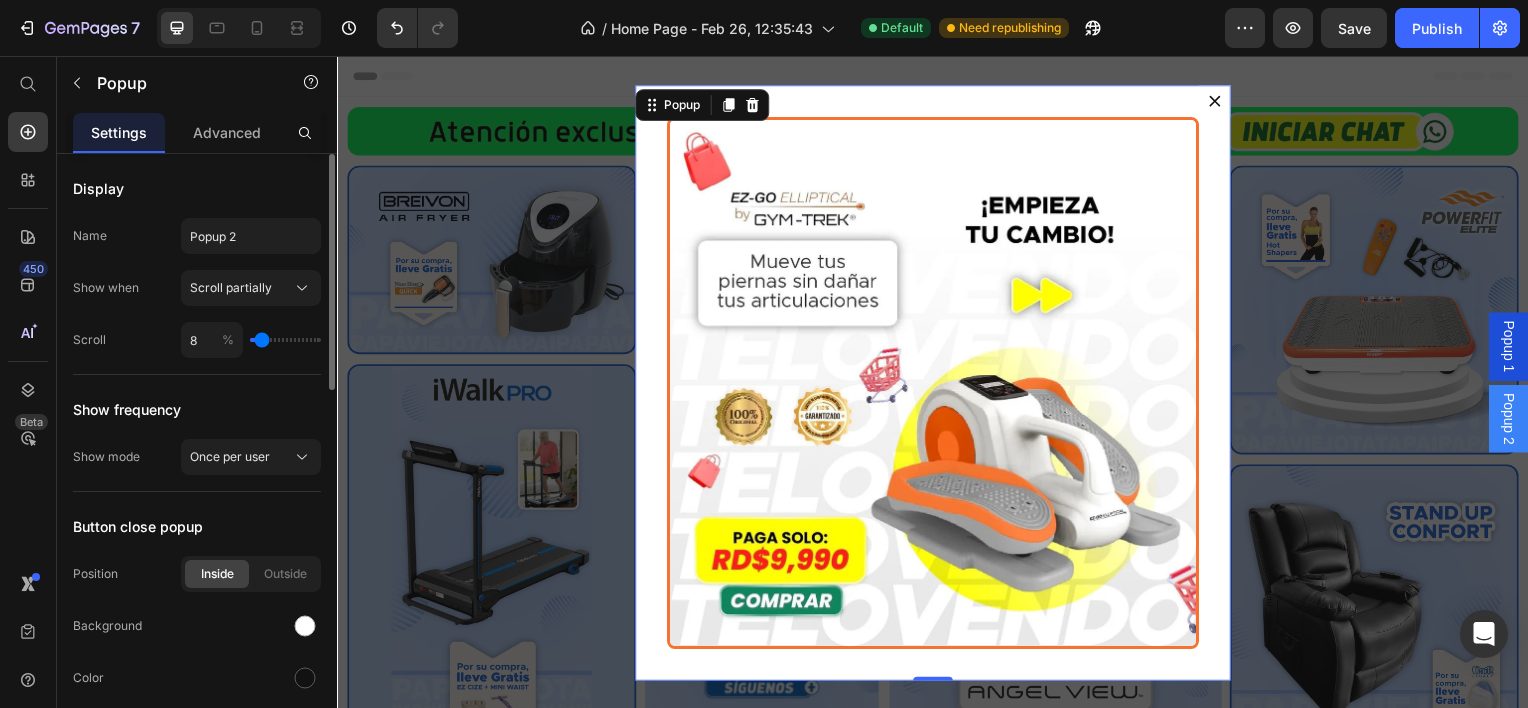 type on "9" 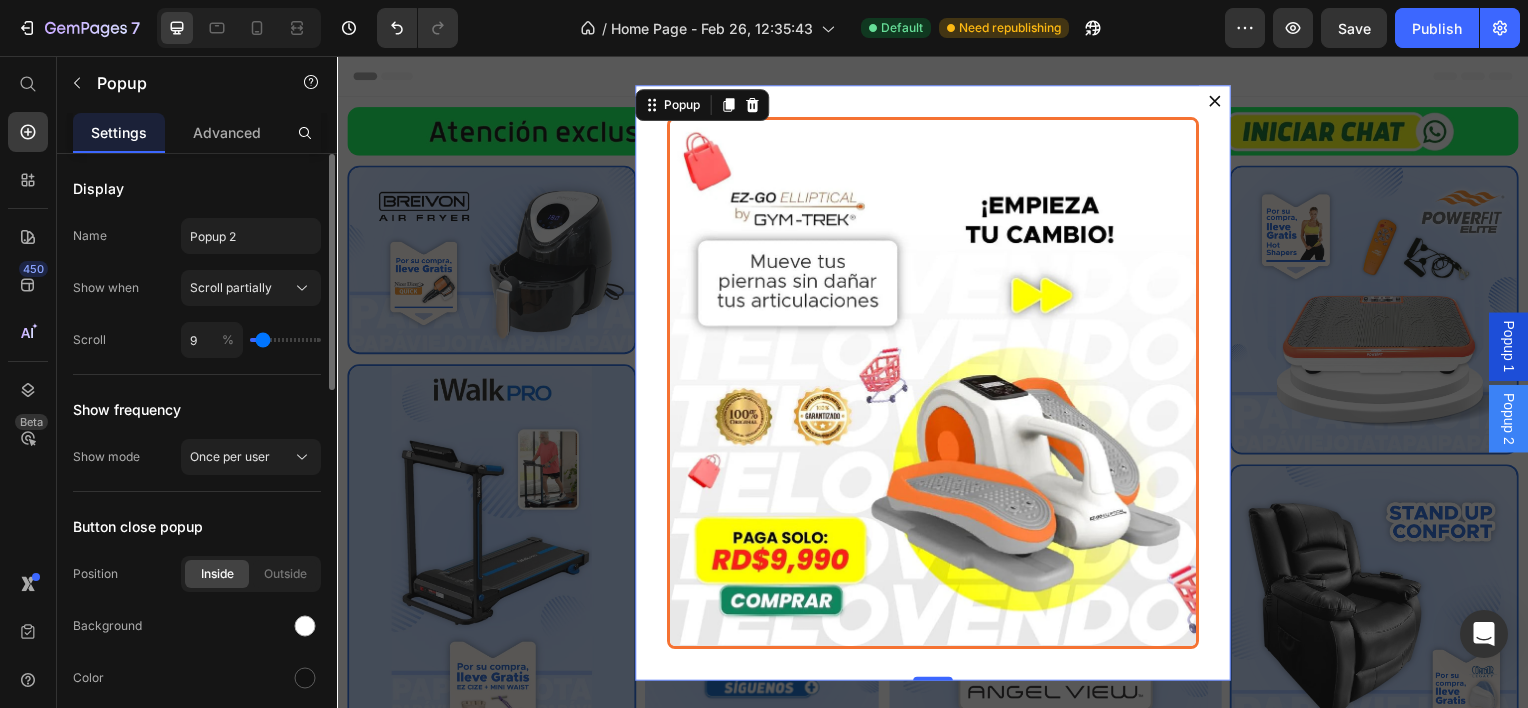 type on "11" 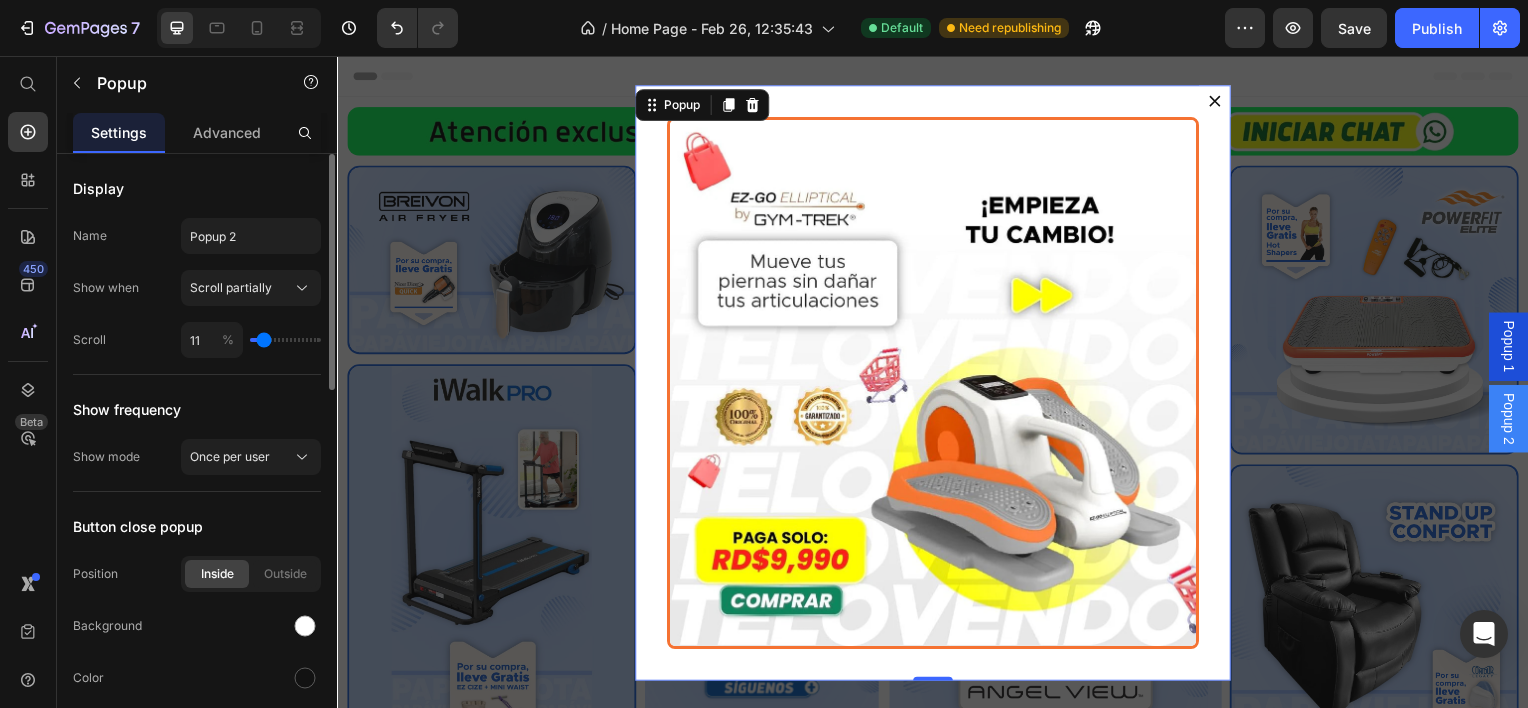 type on "9" 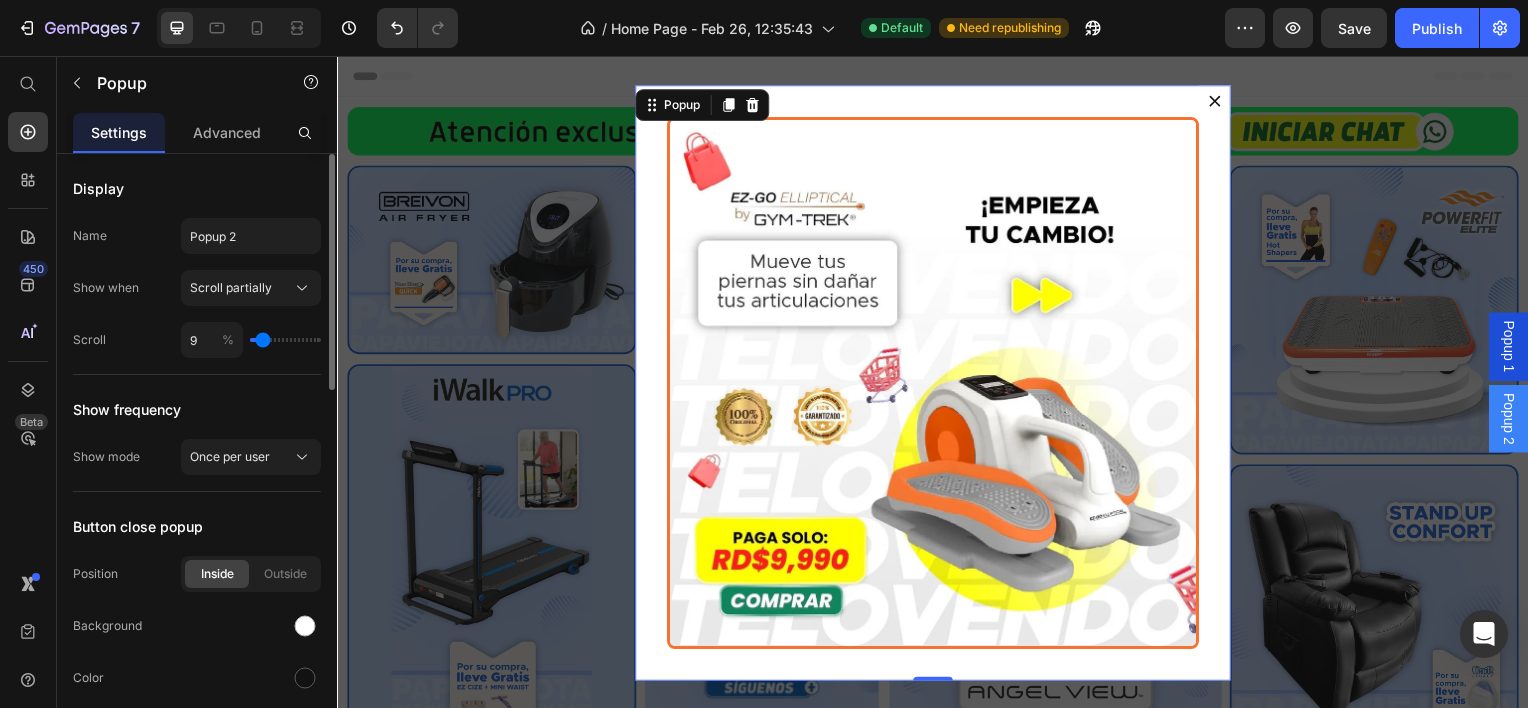 type on "8" 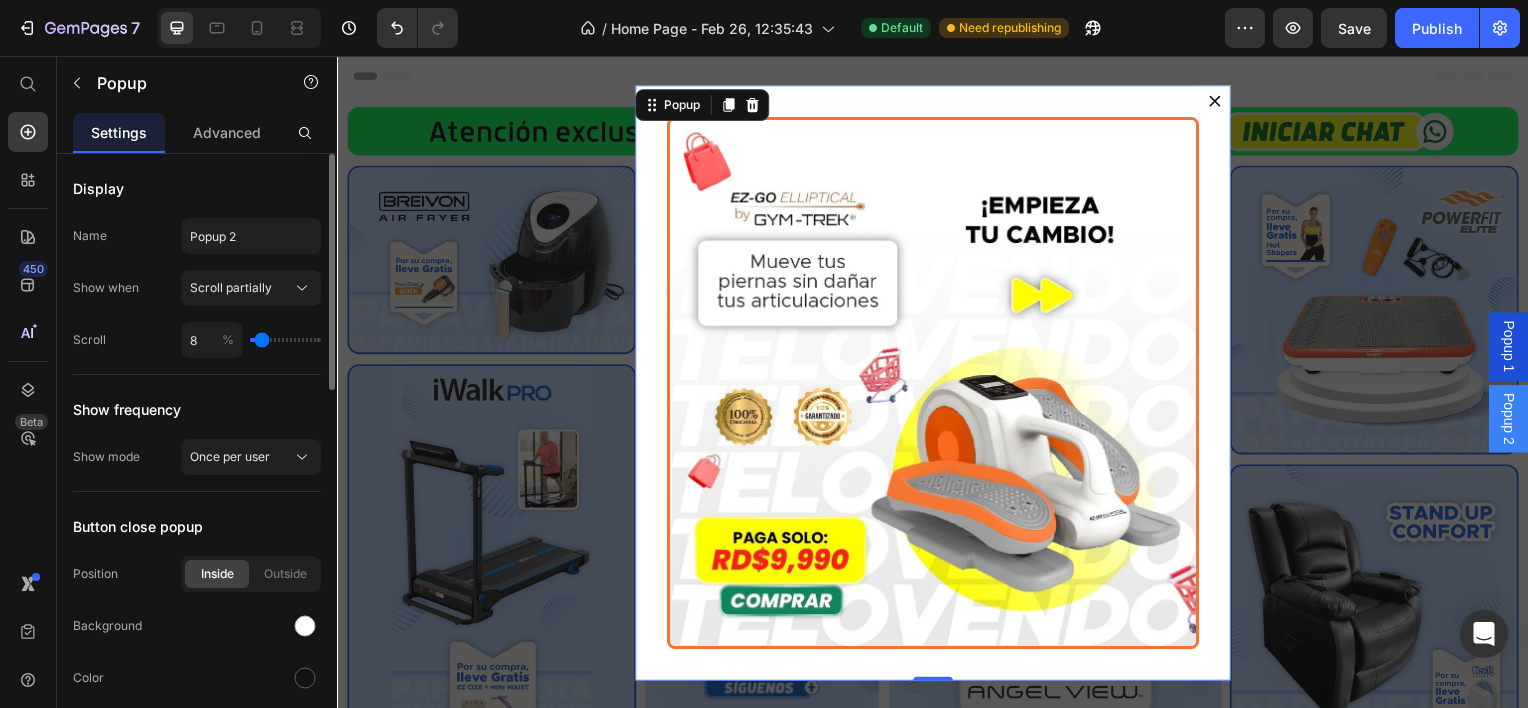 type on "7" 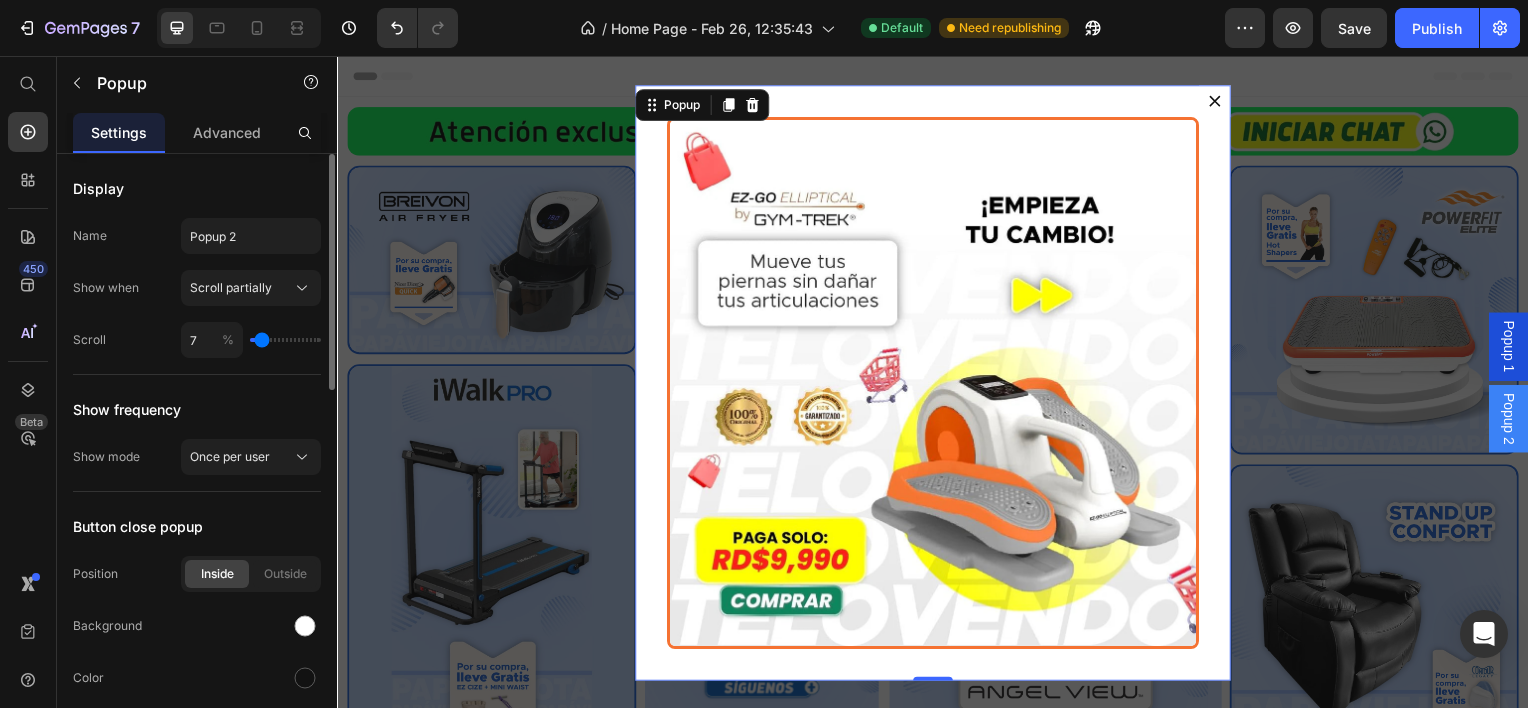 type on "7" 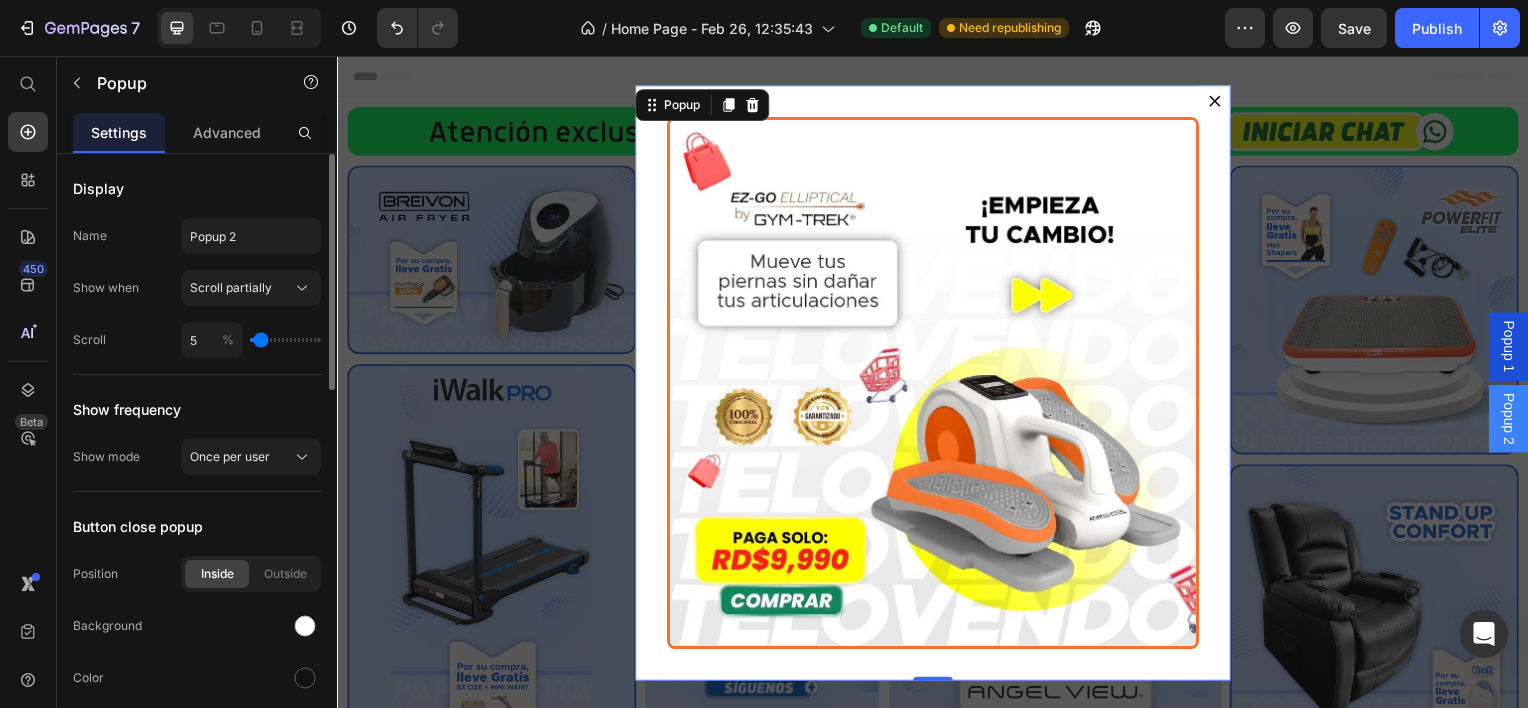 type on "4" 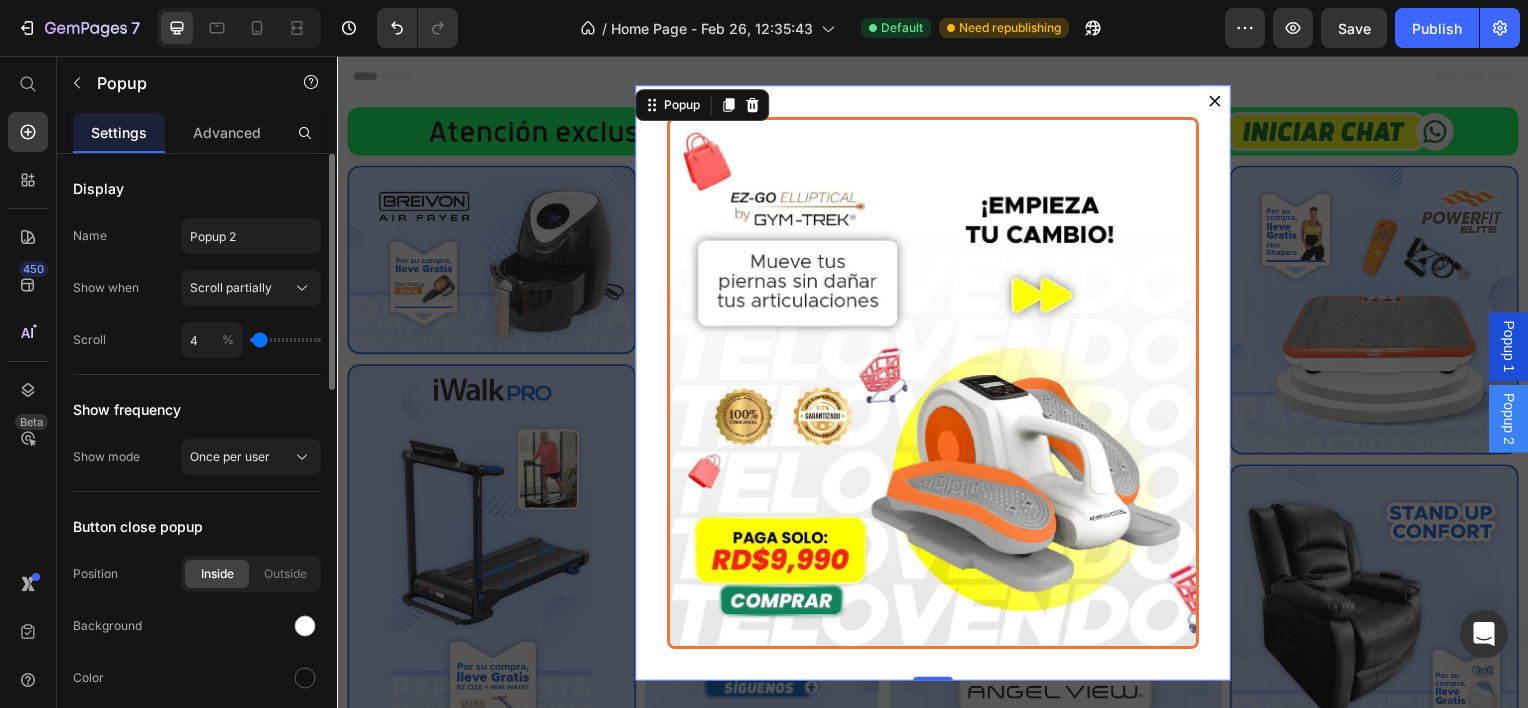 type on "2" 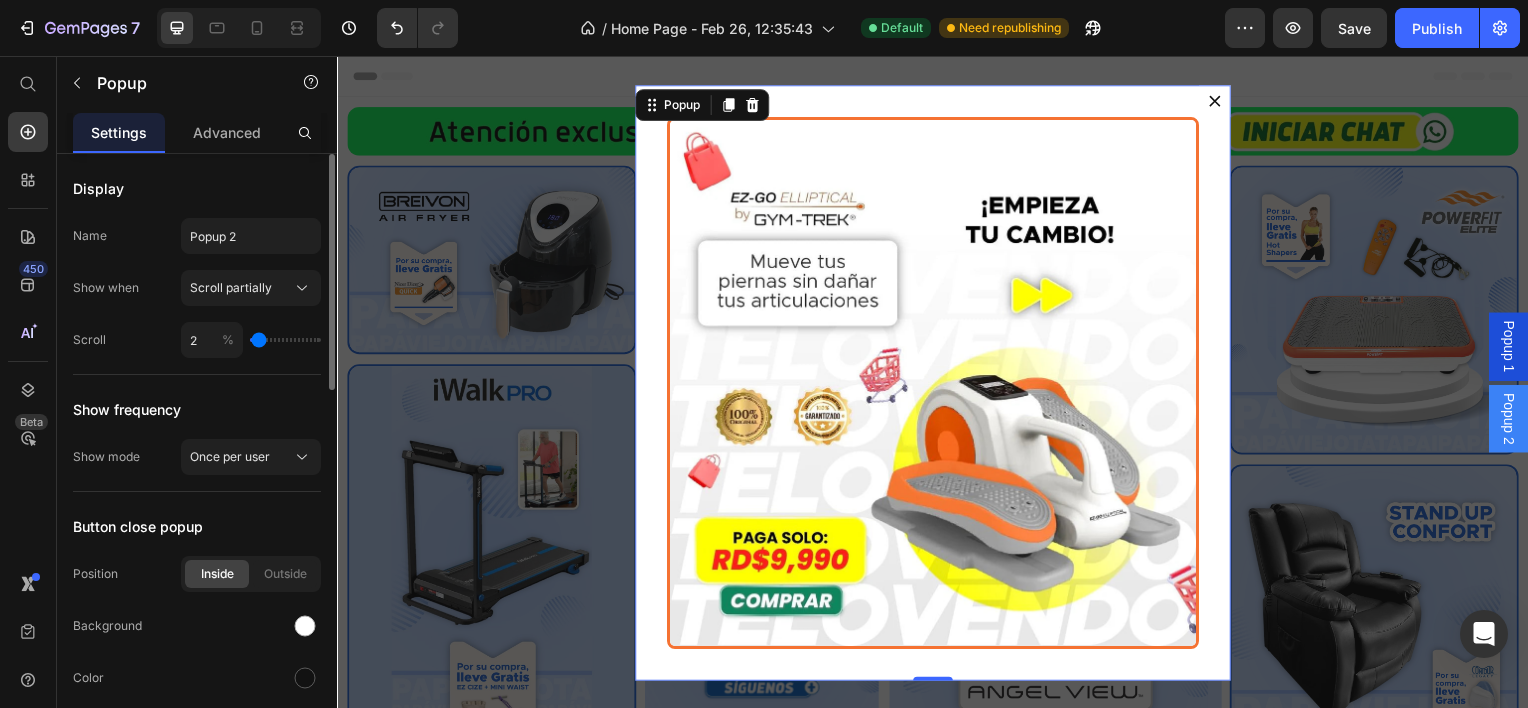 type on "4" 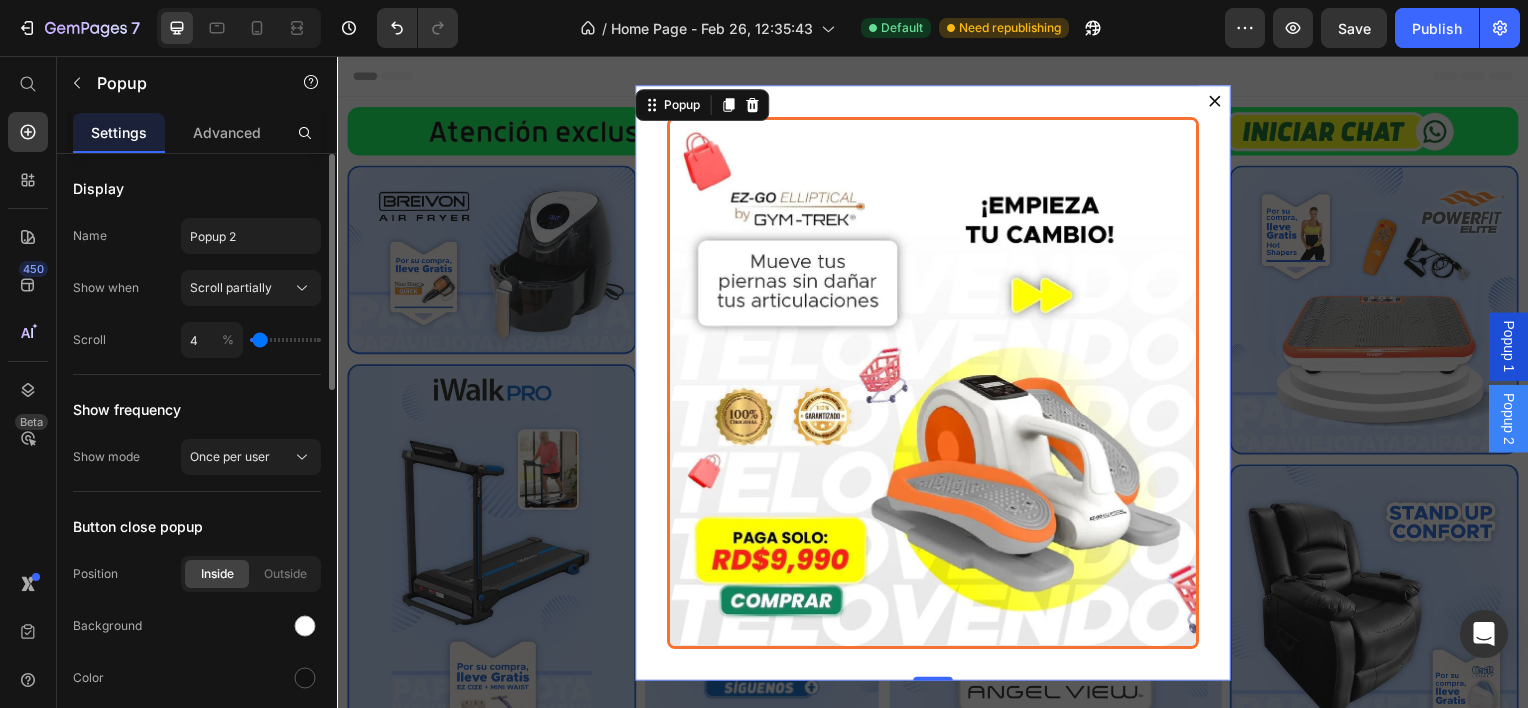 type on "5" 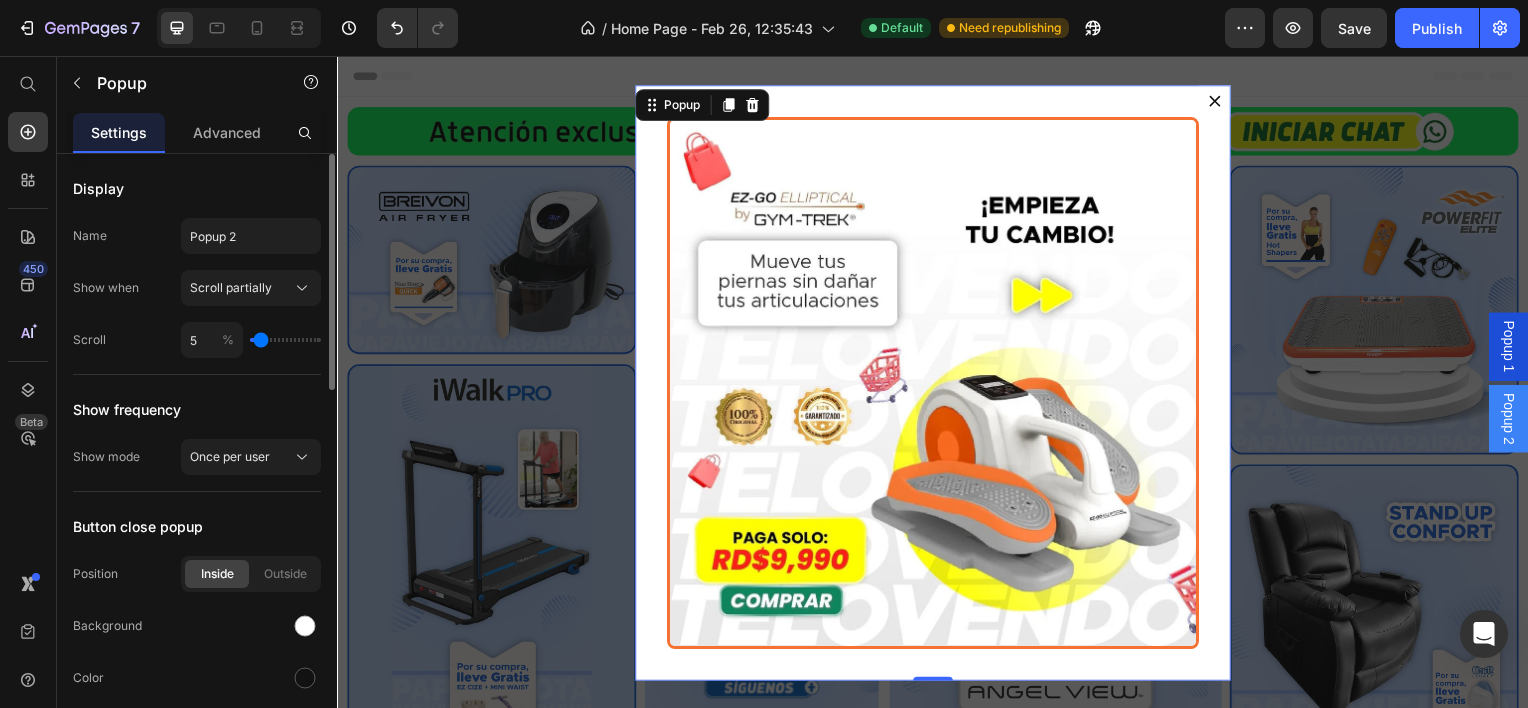 type on "7" 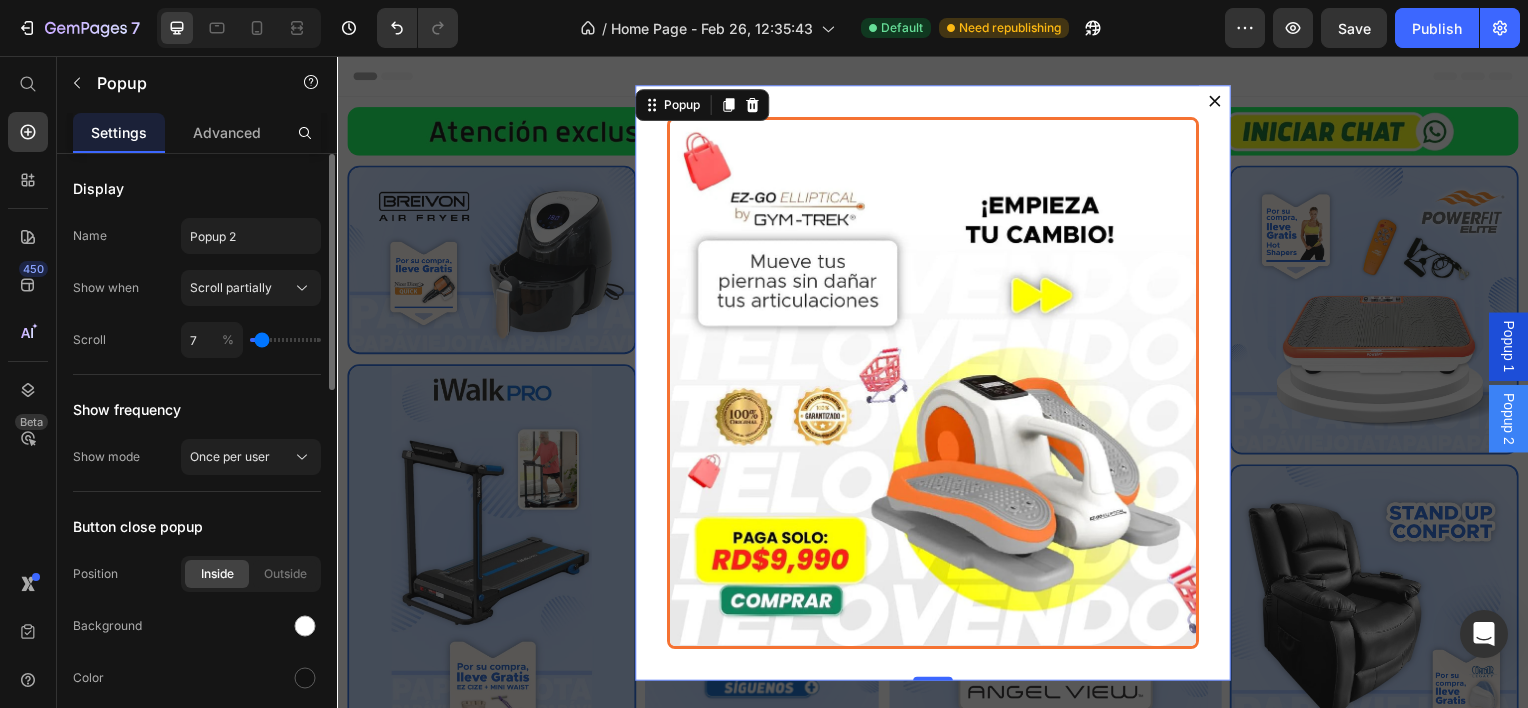 type on "8" 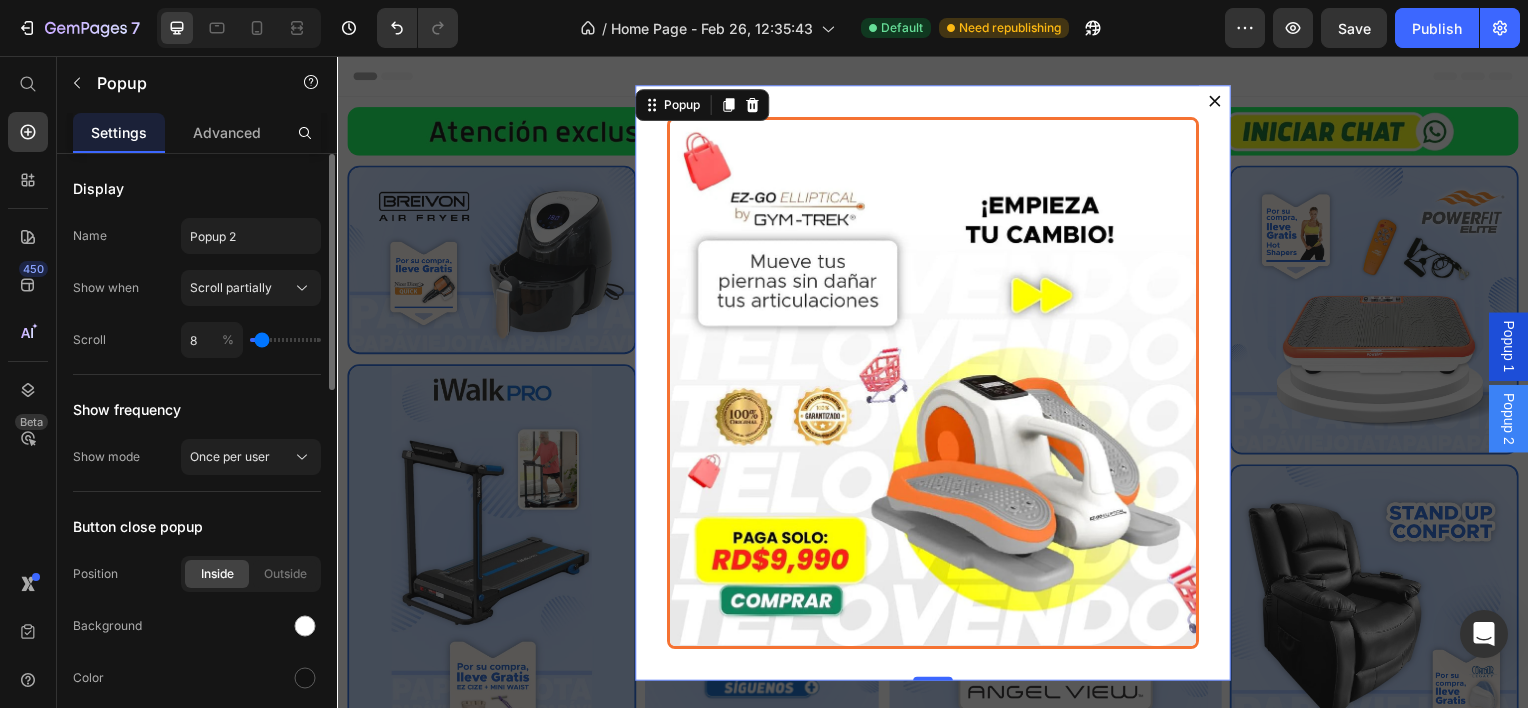 type on "9" 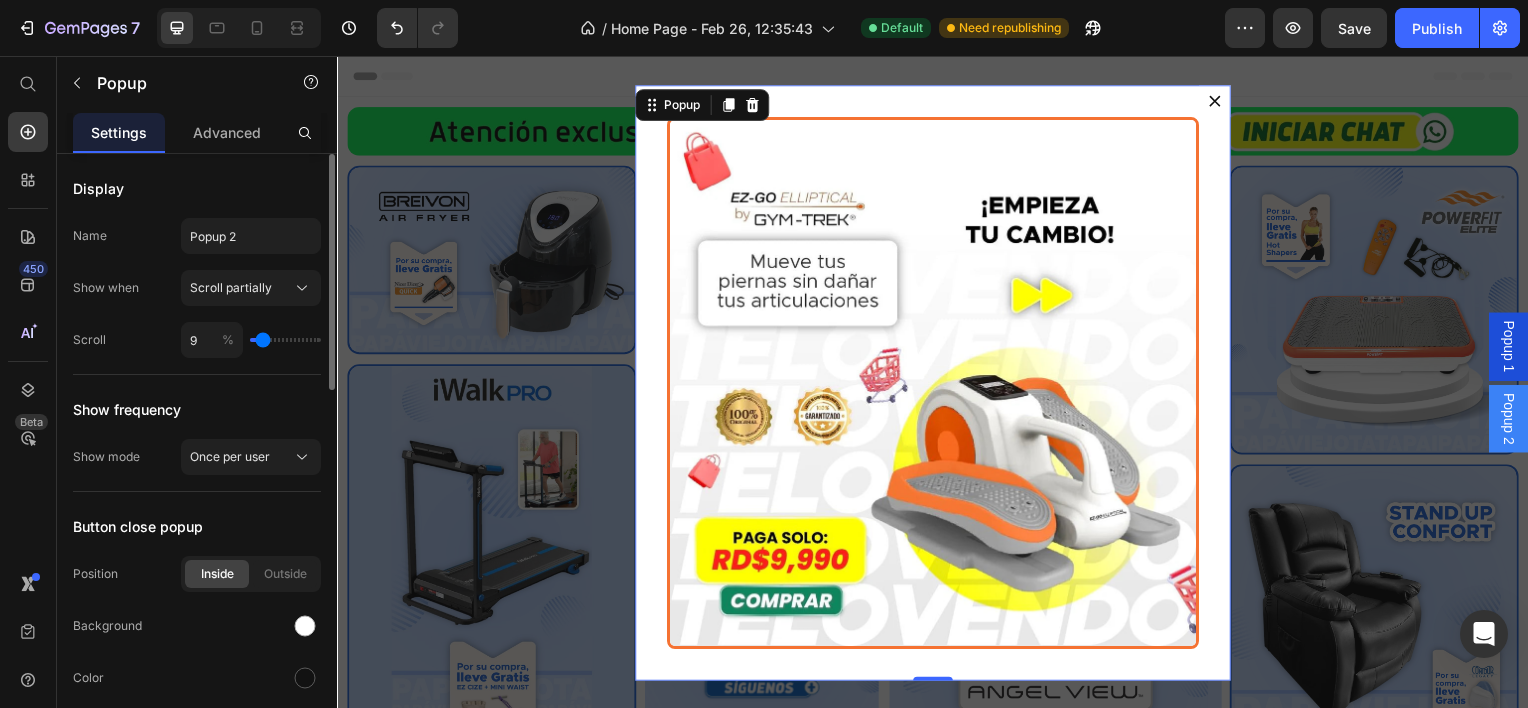 type on "11" 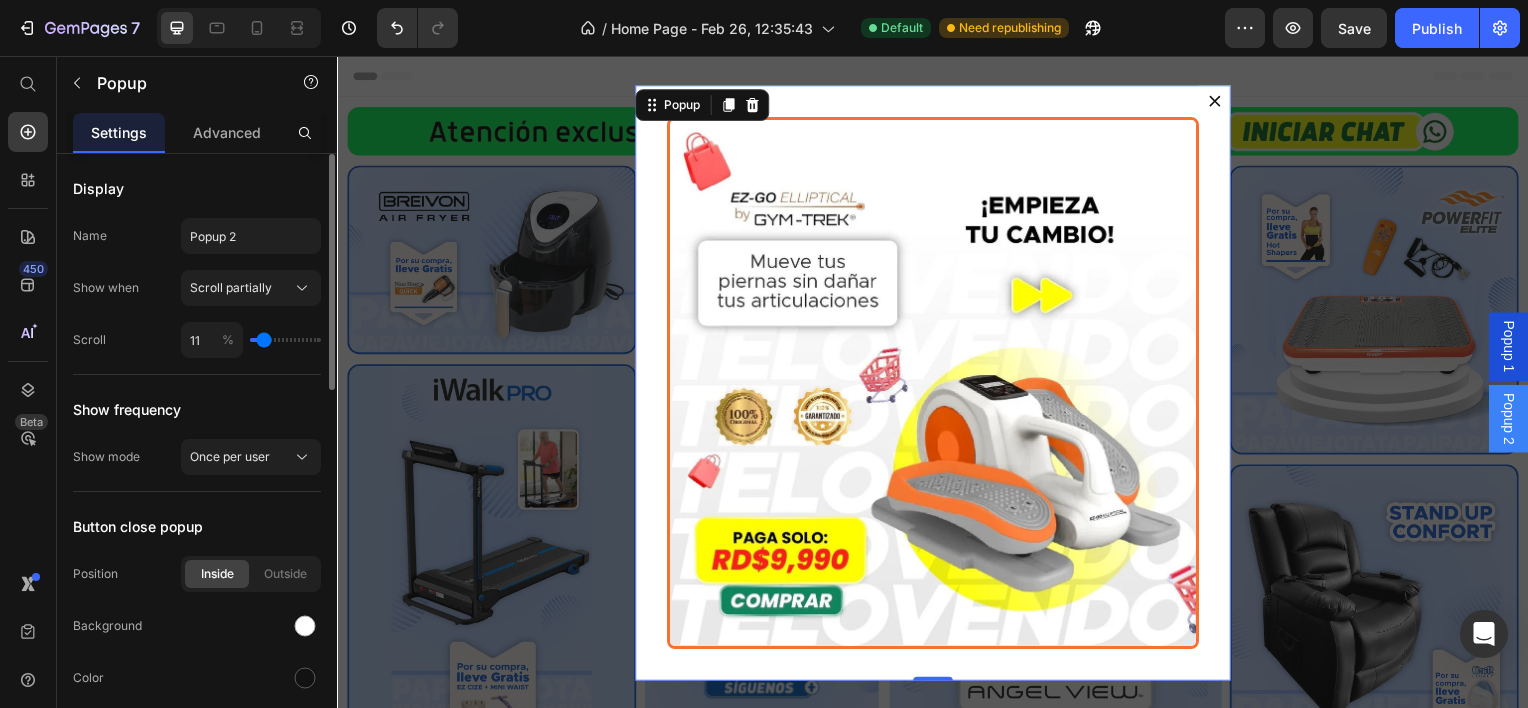 type on "12" 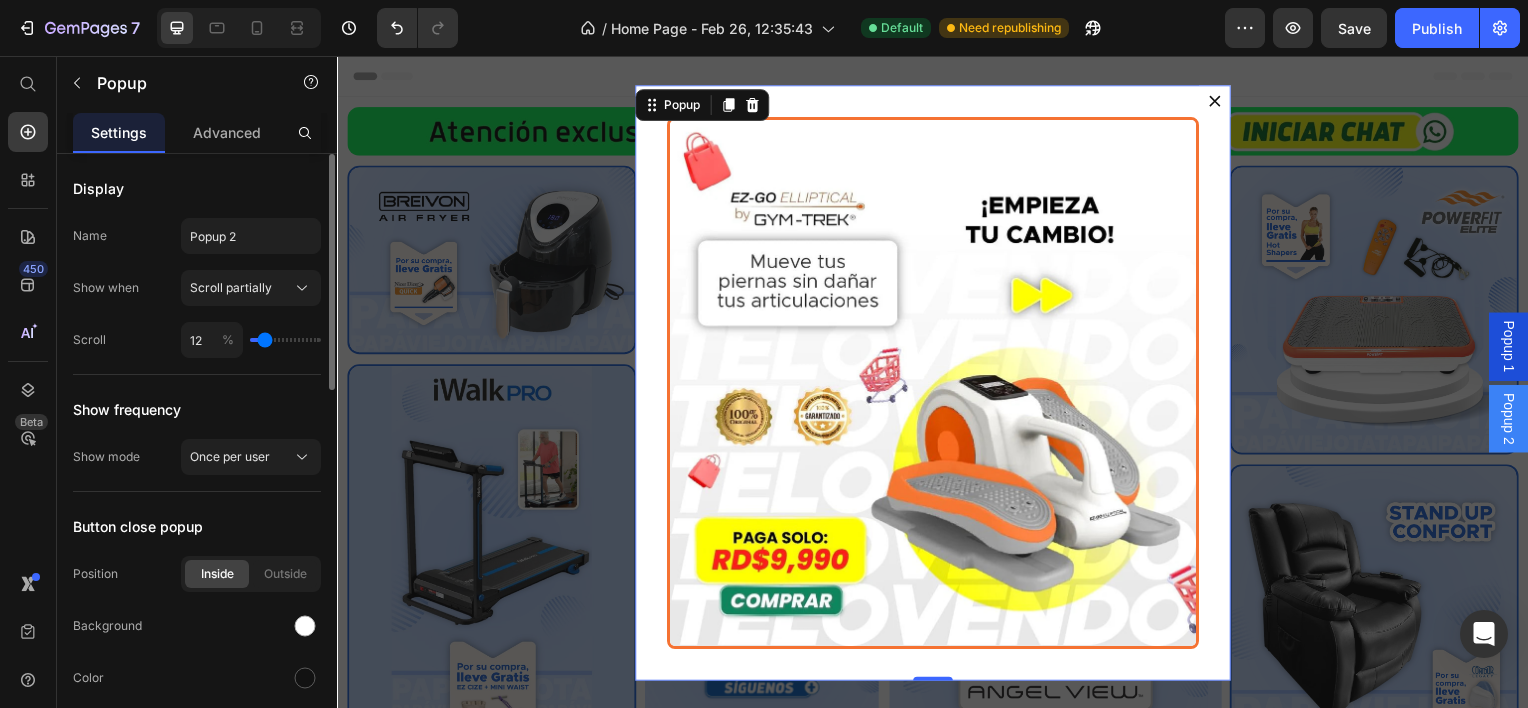 type on "14" 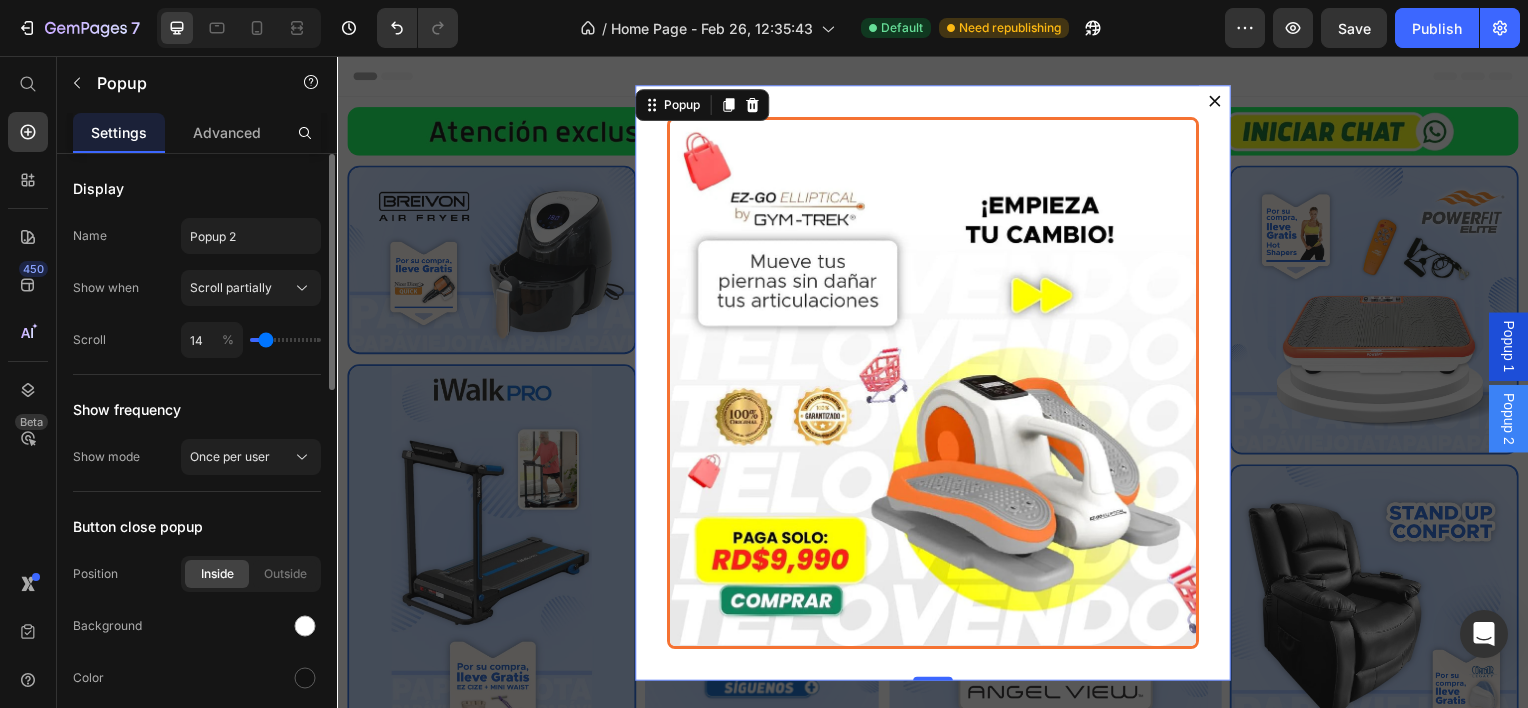 type on "14" 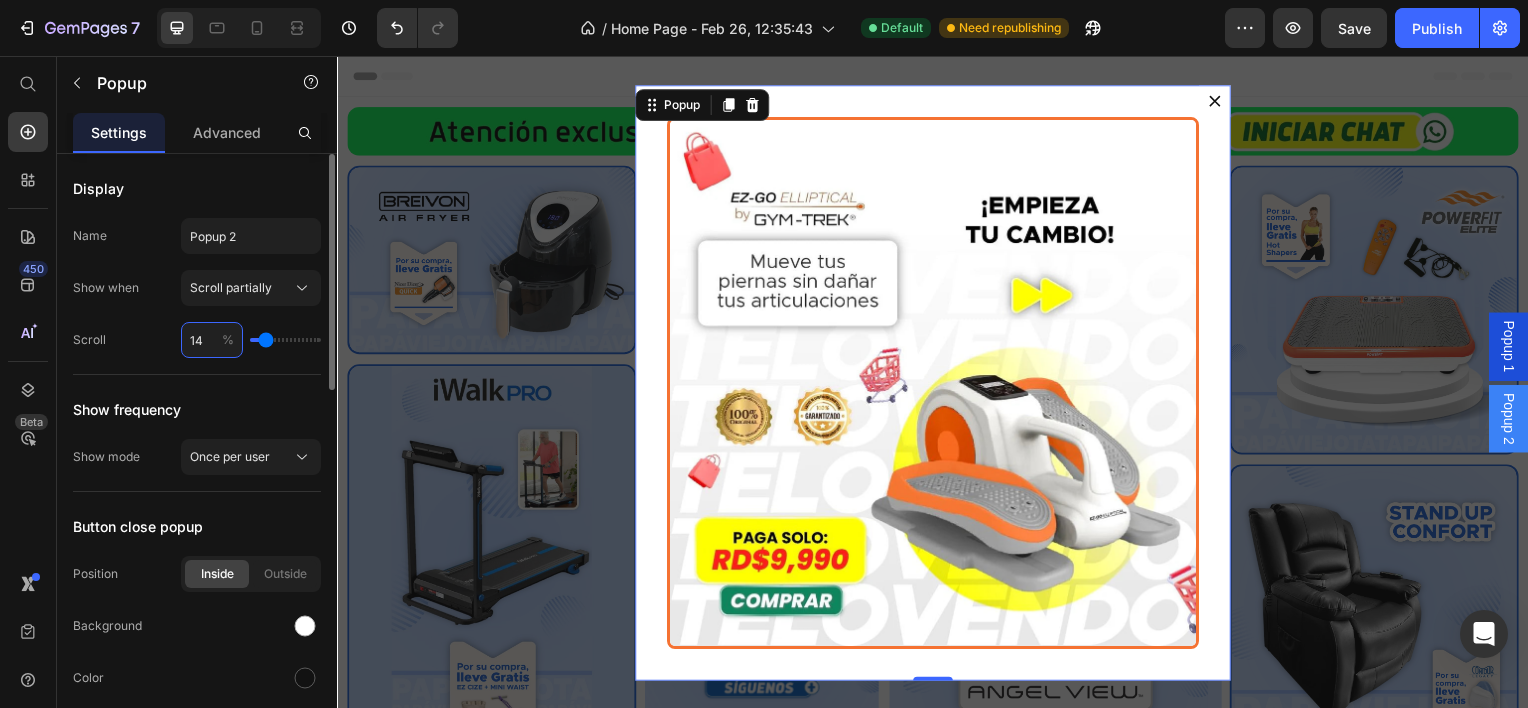click on "14" at bounding box center (212, 340) 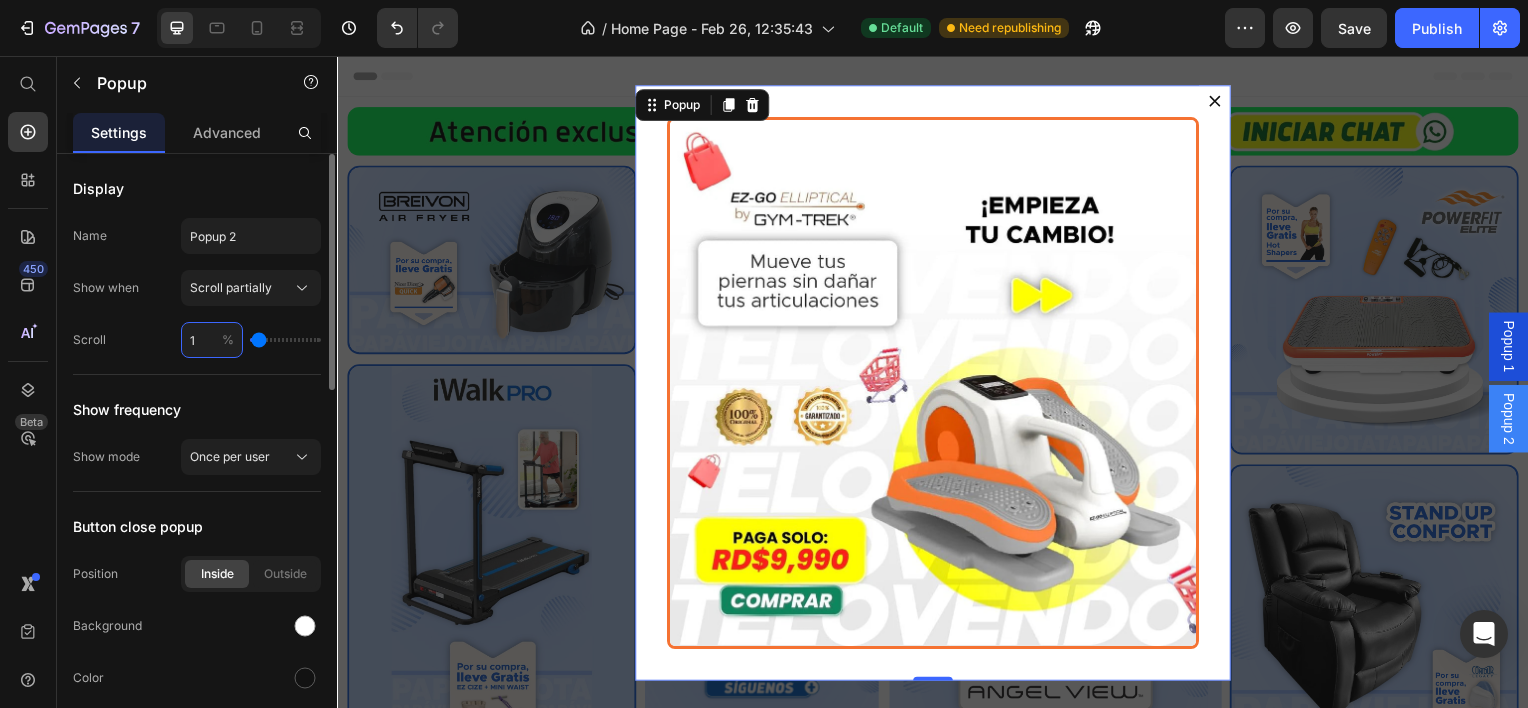 type on "10" 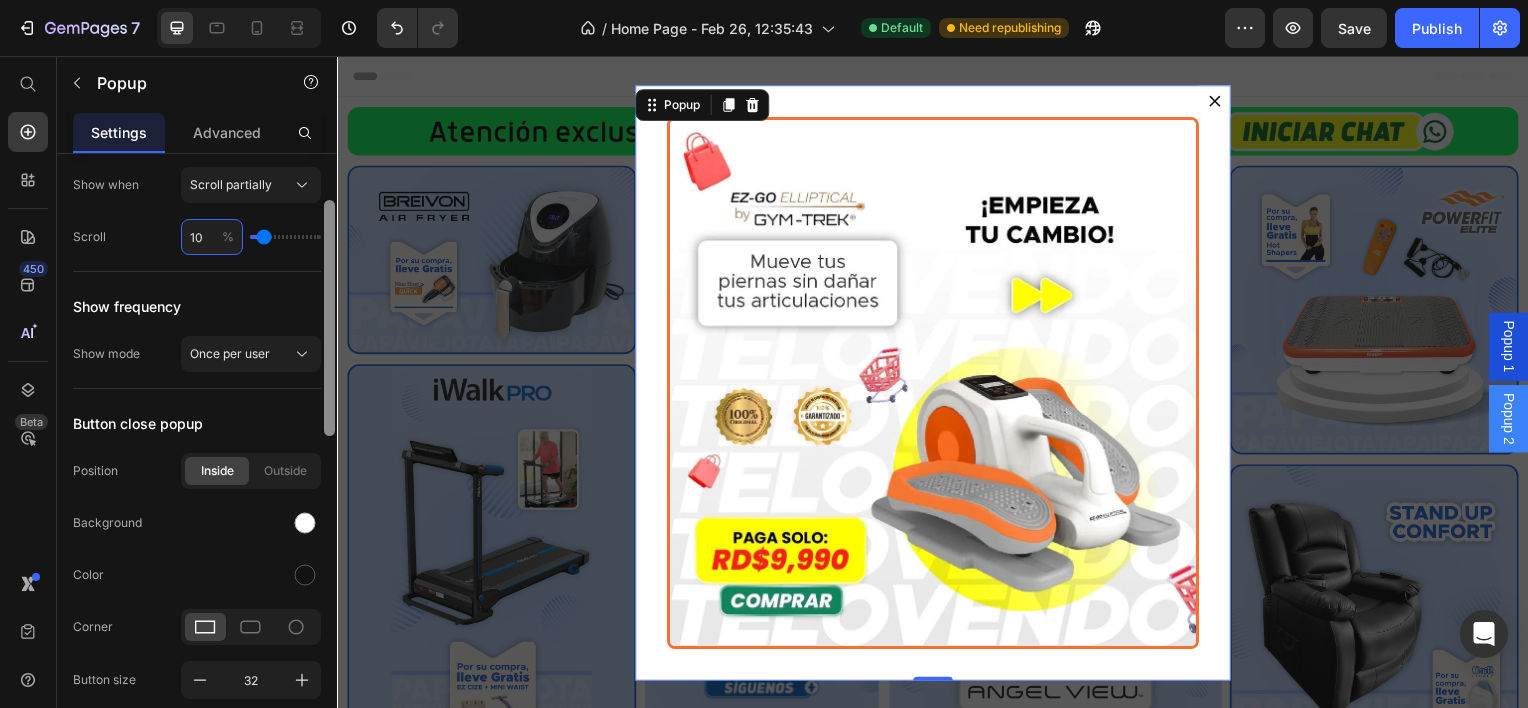 scroll, scrollTop: 111, scrollLeft: 0, axis: vertical 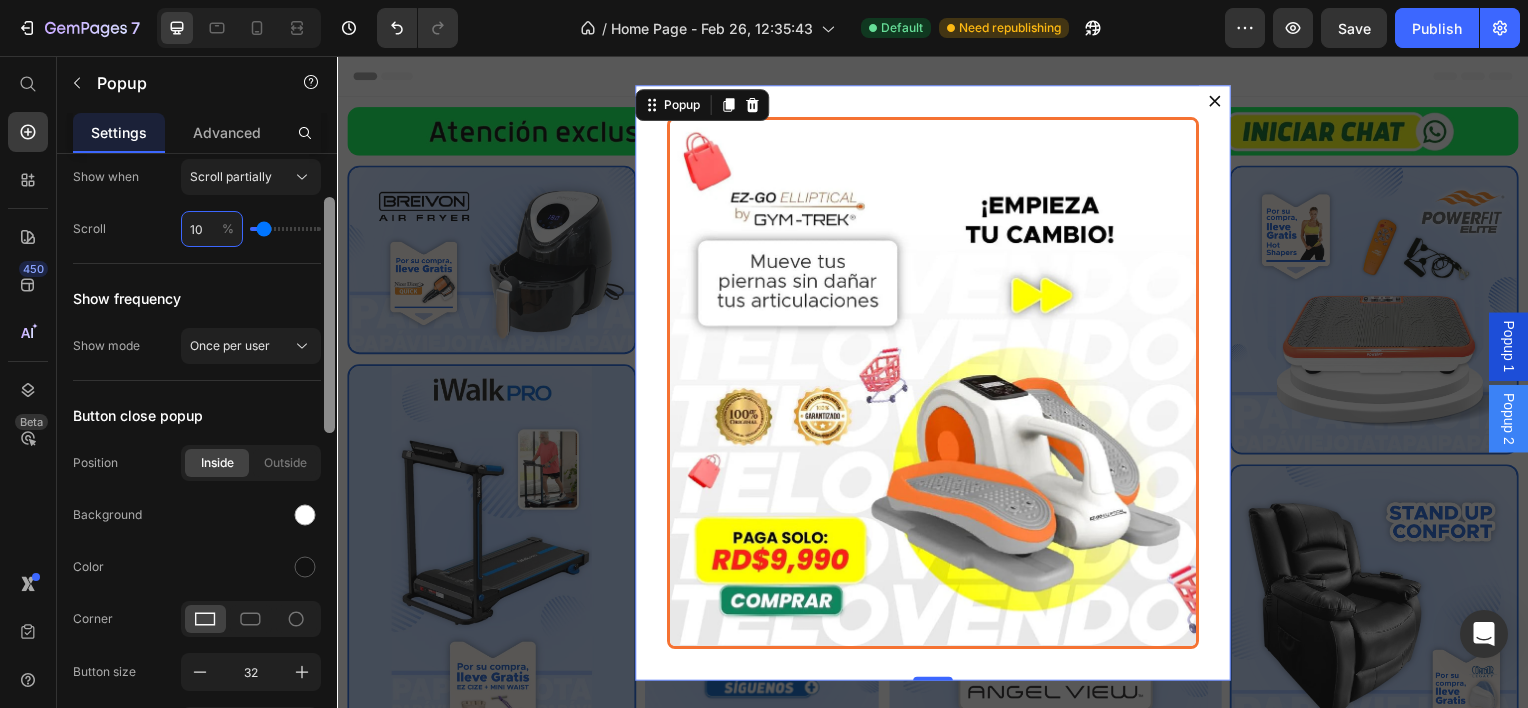 drag, startPoint x: 324, startPoint y: 272, endPoint x: 327, endPoint y: 315, distance: 43.104523 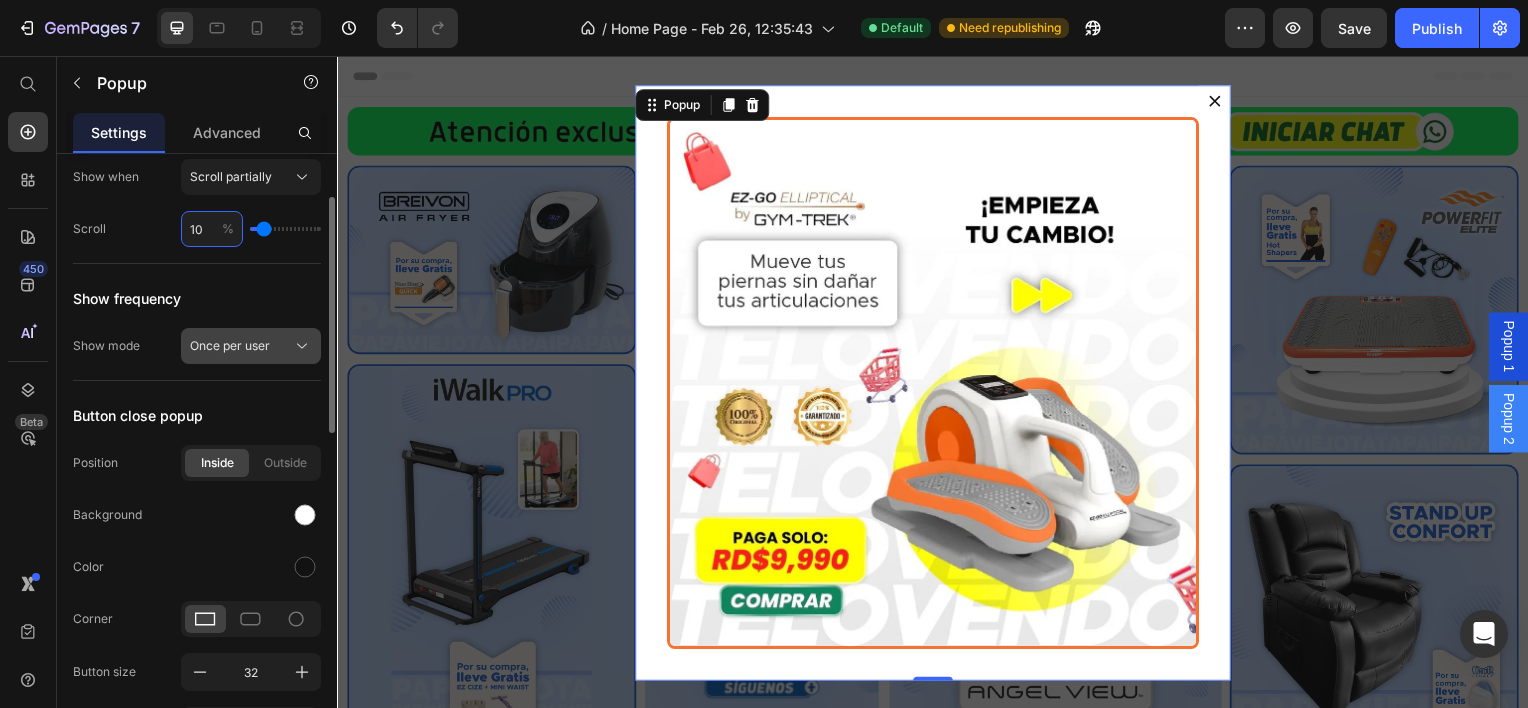 type on "10" 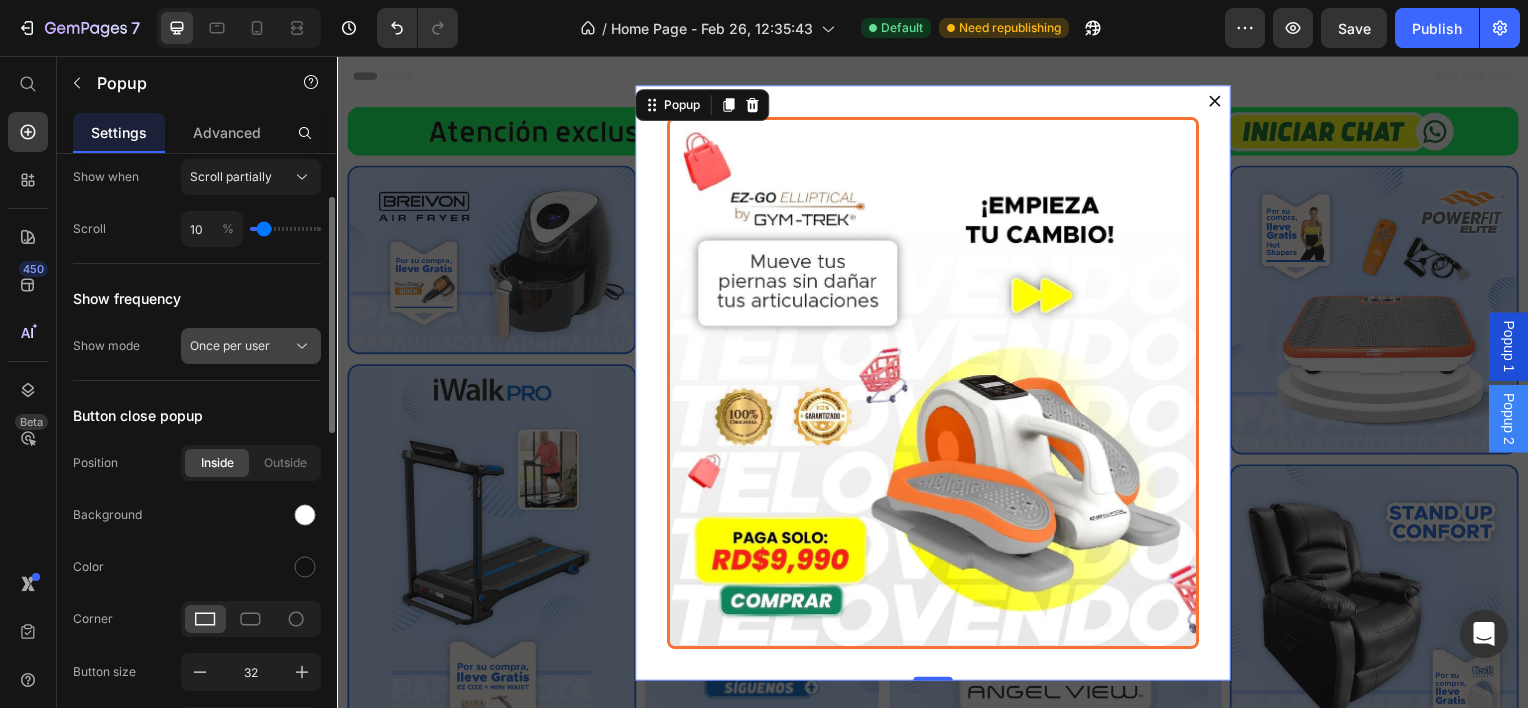 click 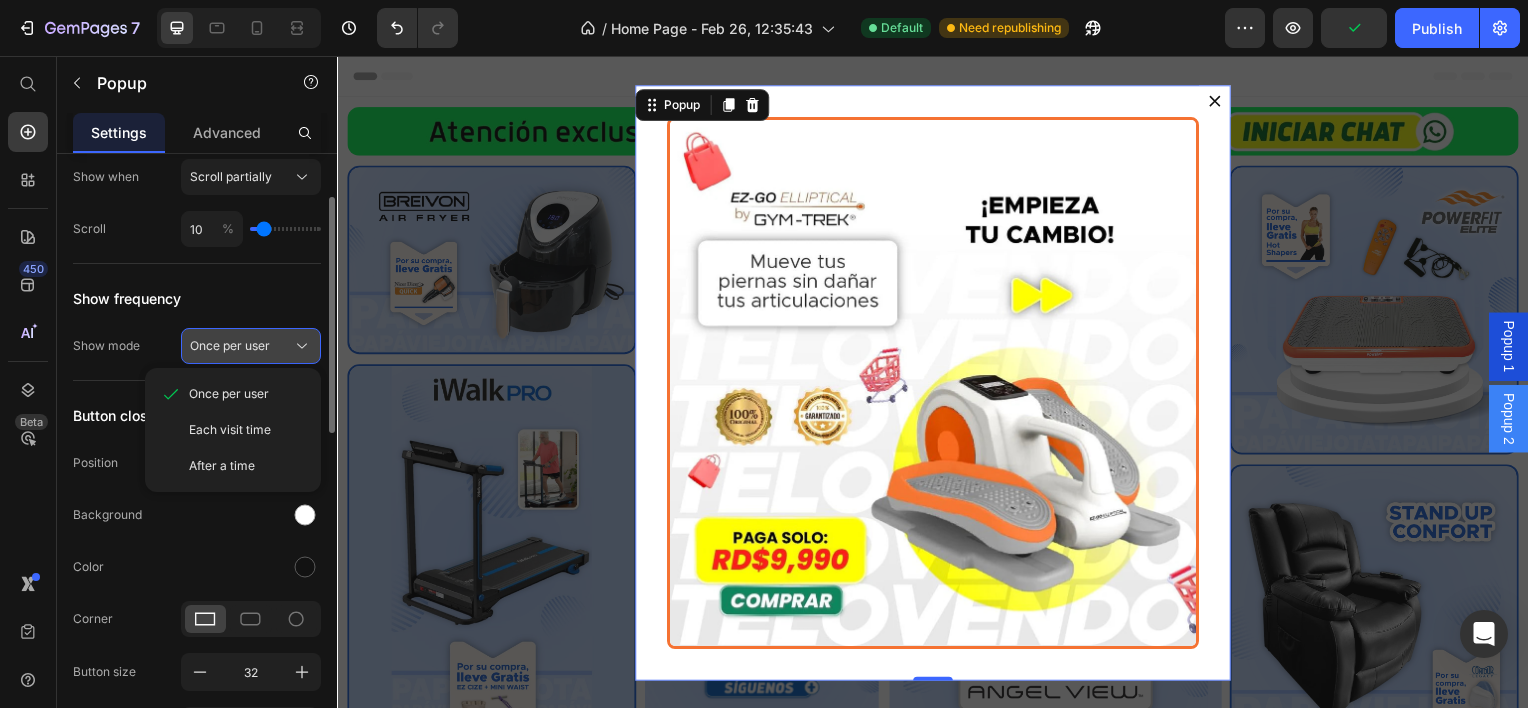 type 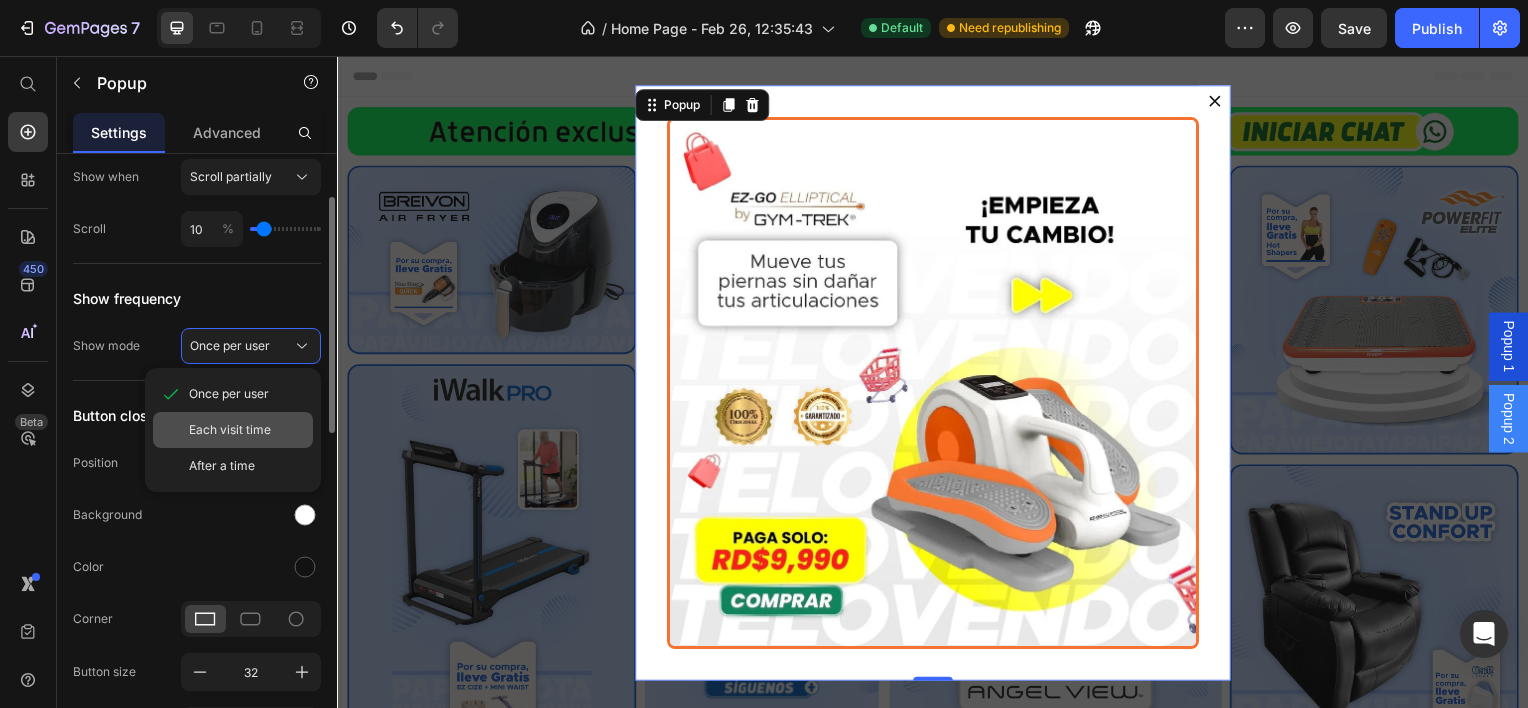 click on "Each visit time" at bounding box center (230, 430) 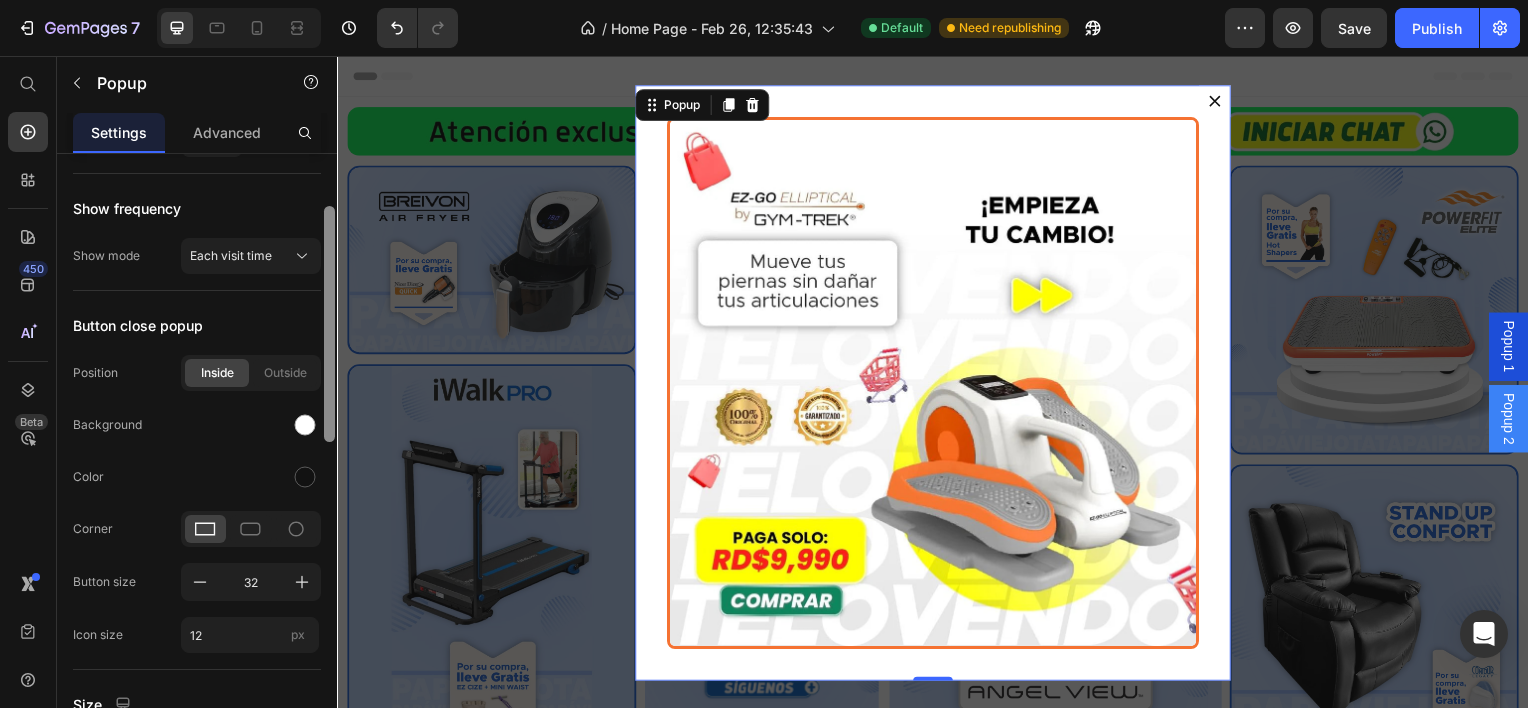 scroll, scrollTop: 214, scrollLeft: 0, axis: vertical 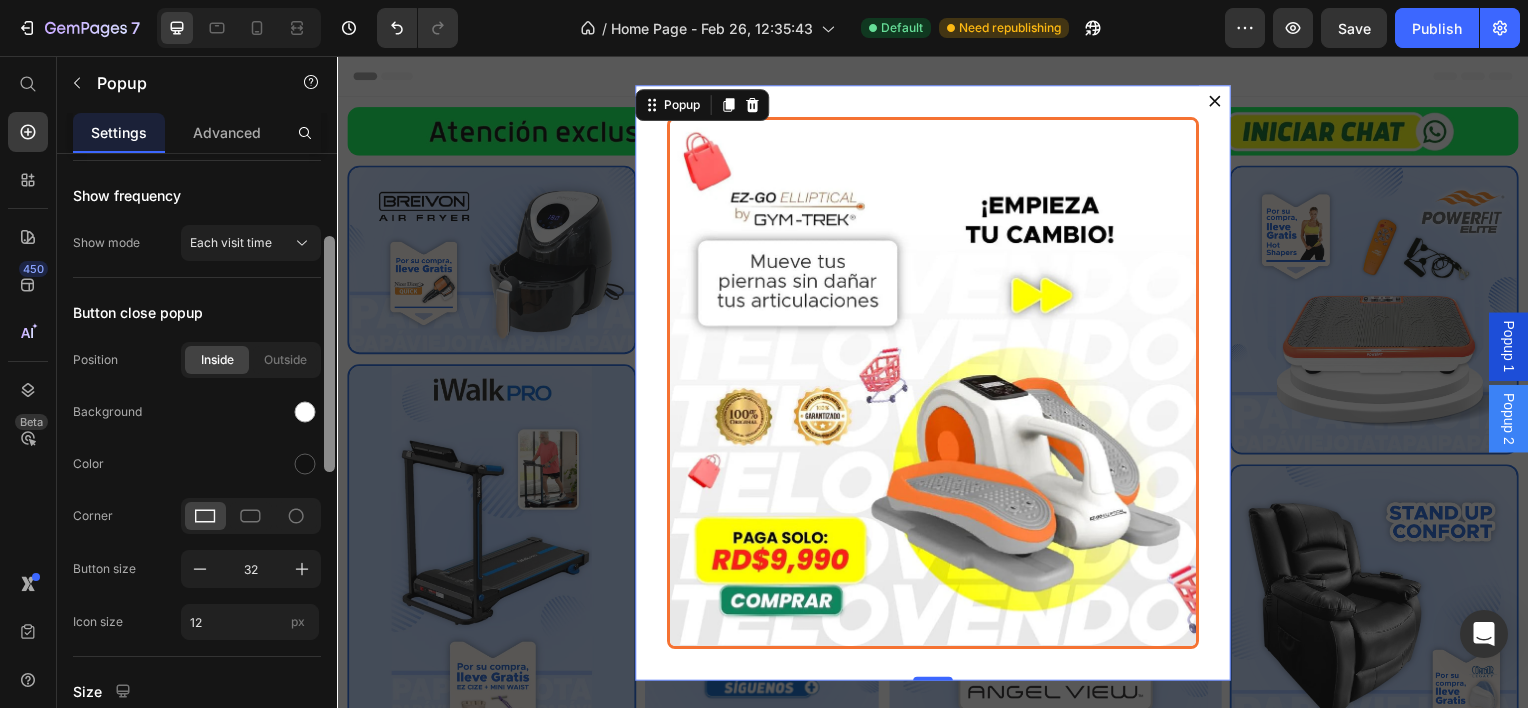 drag, startPoint x: 331, startPoint y: 272, endPoint x: 329, endPoint y: 312, distance: 40.04997 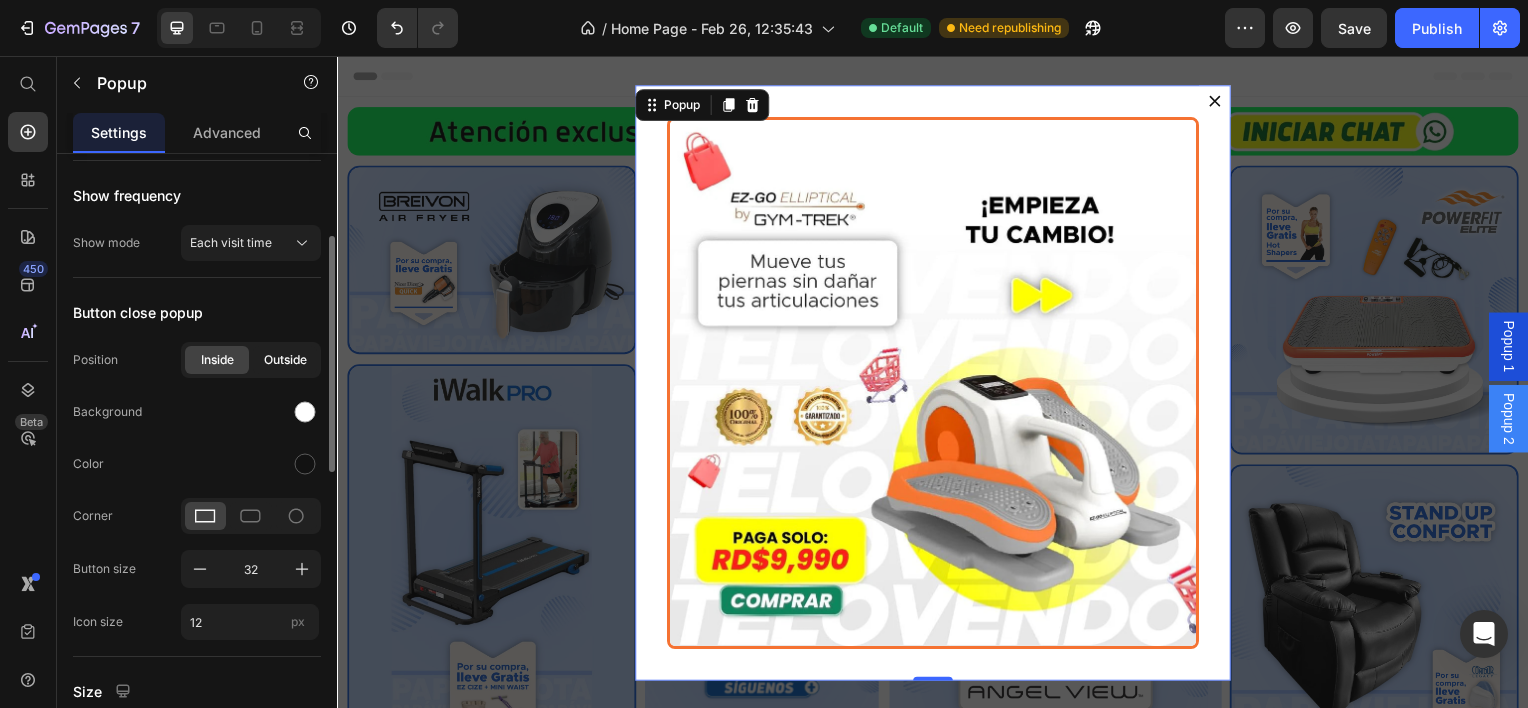 click on "Outside" 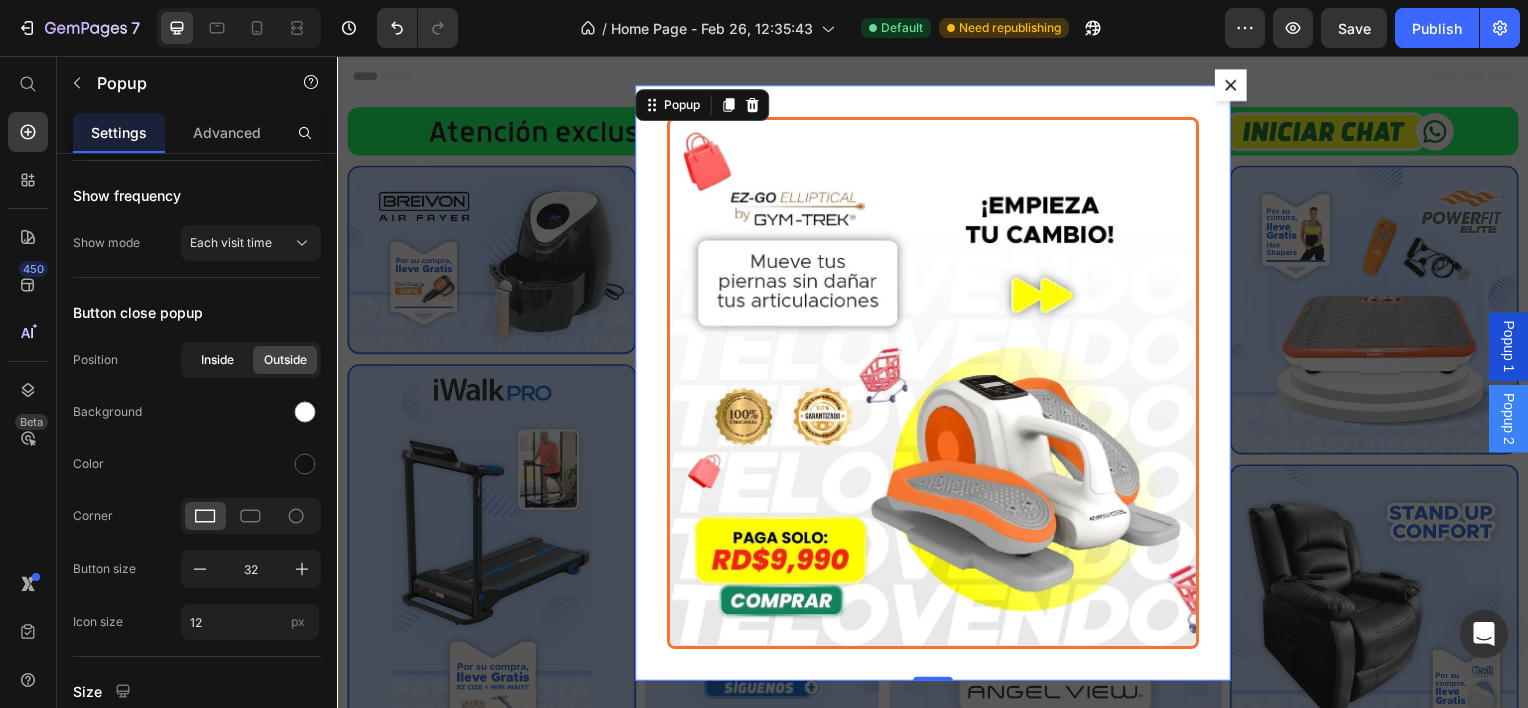 click on "Inside" 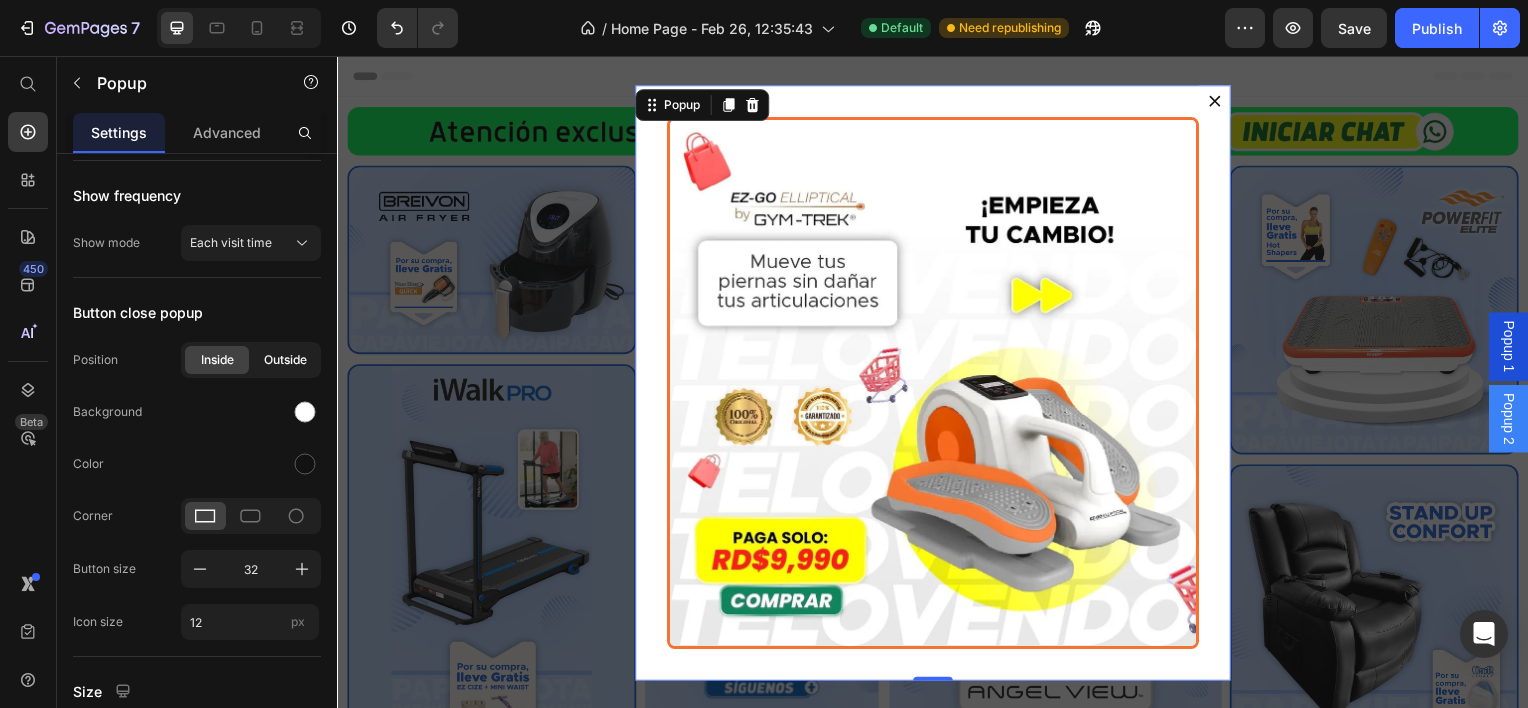 click on "Outside" 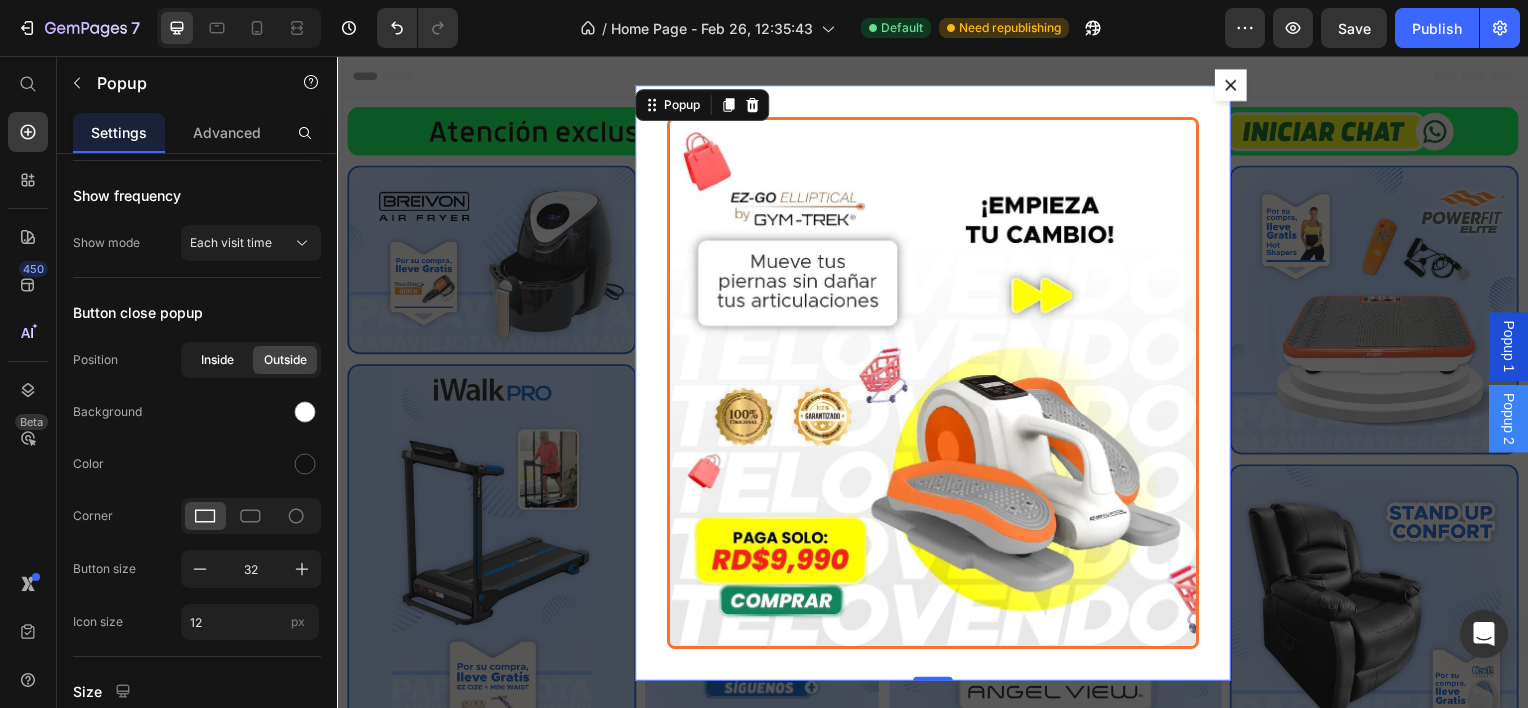click on "Inside" 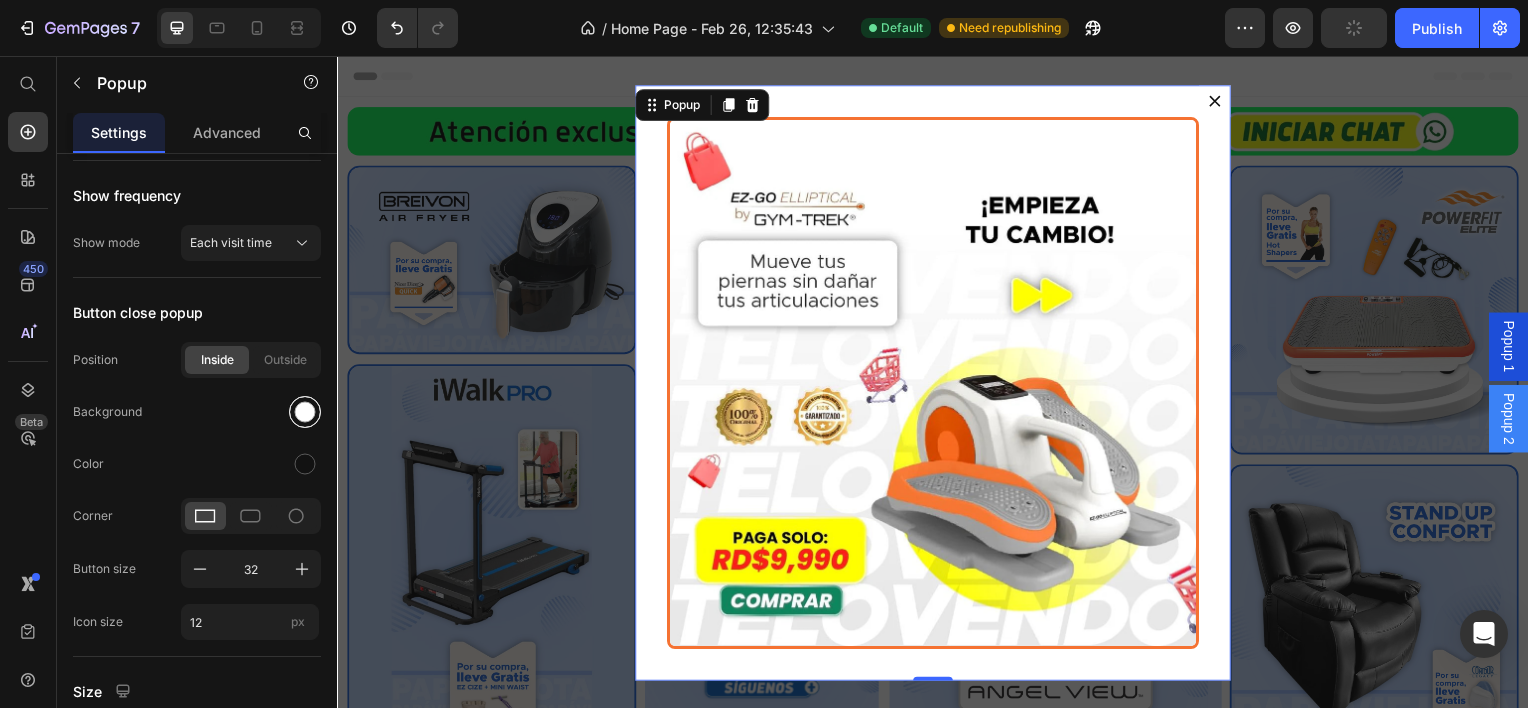 click at bounding box center (305, 412) 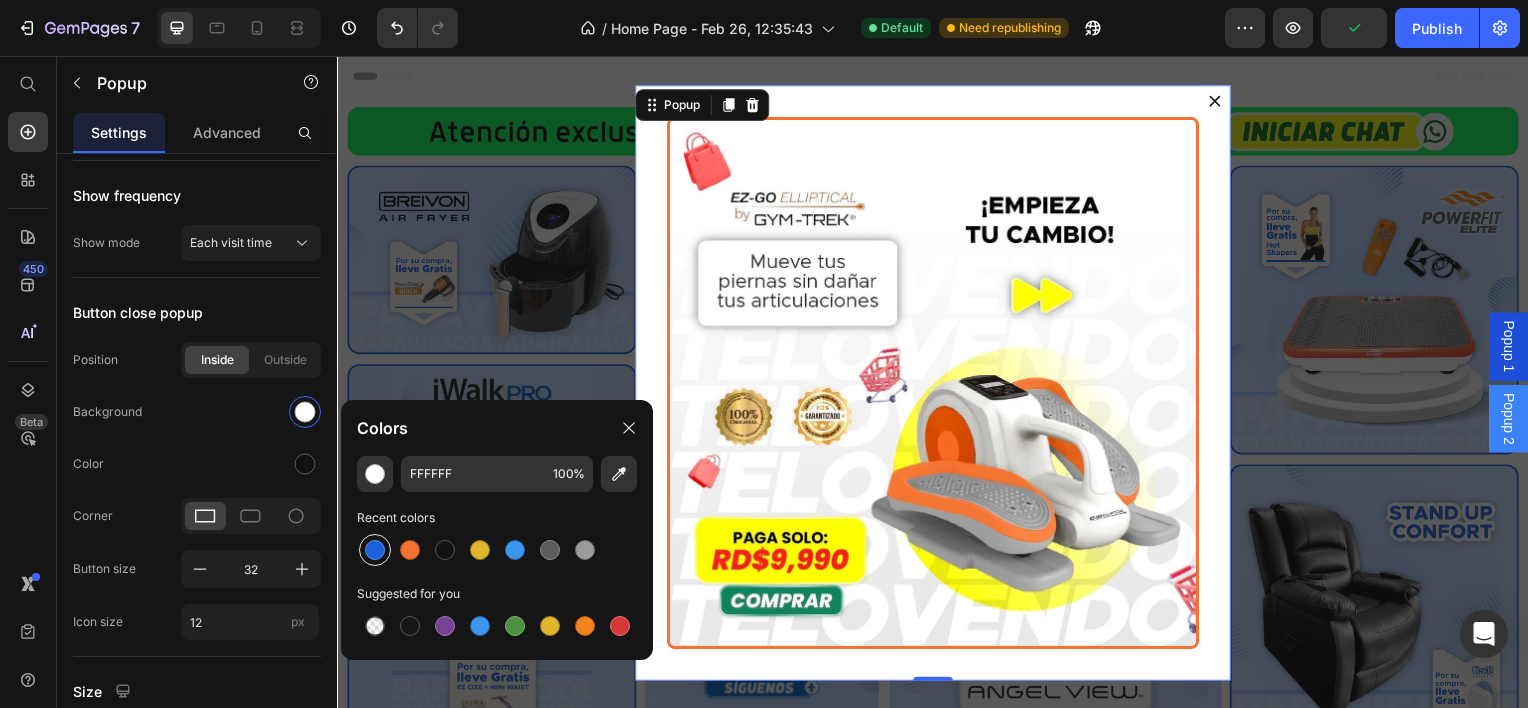 click at bounding box center [375, 550] 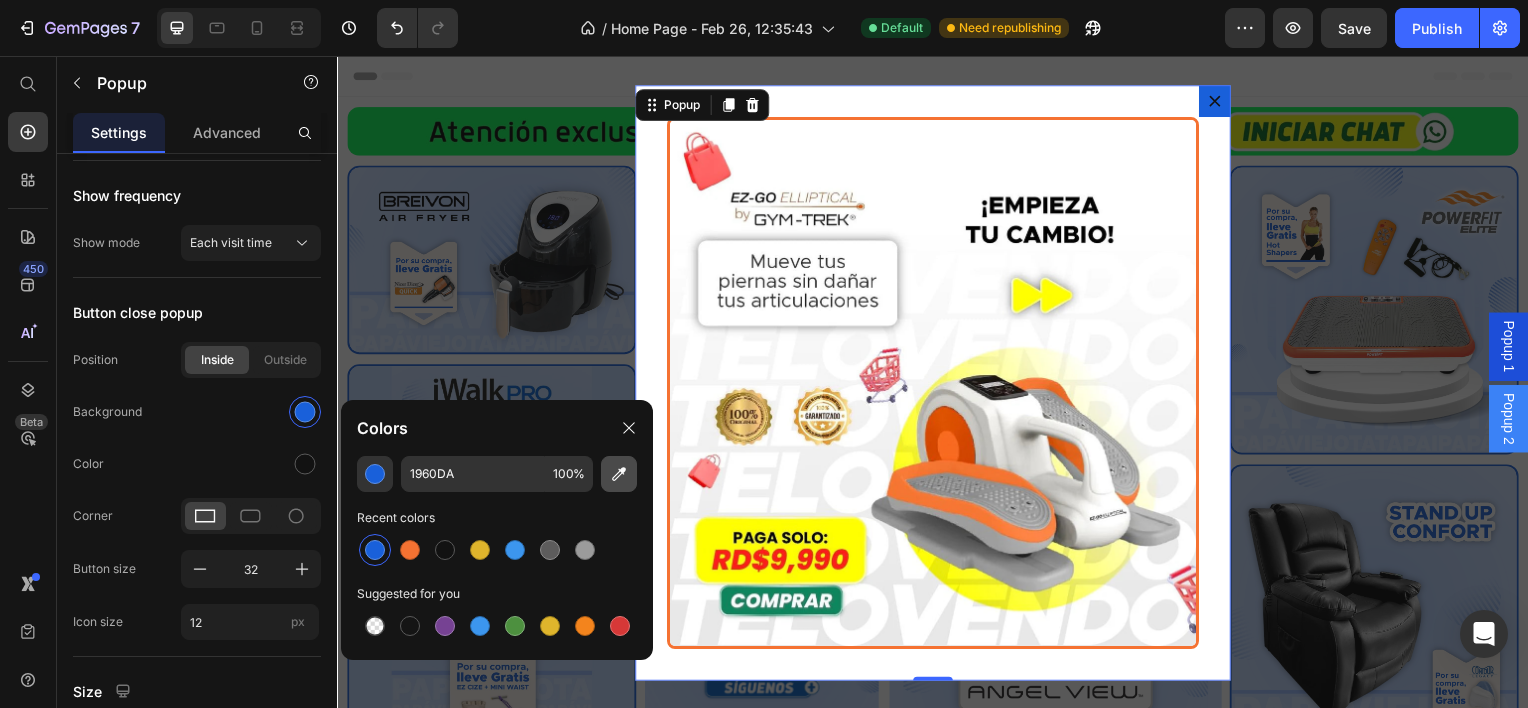 click at bounding box center (619, 474) 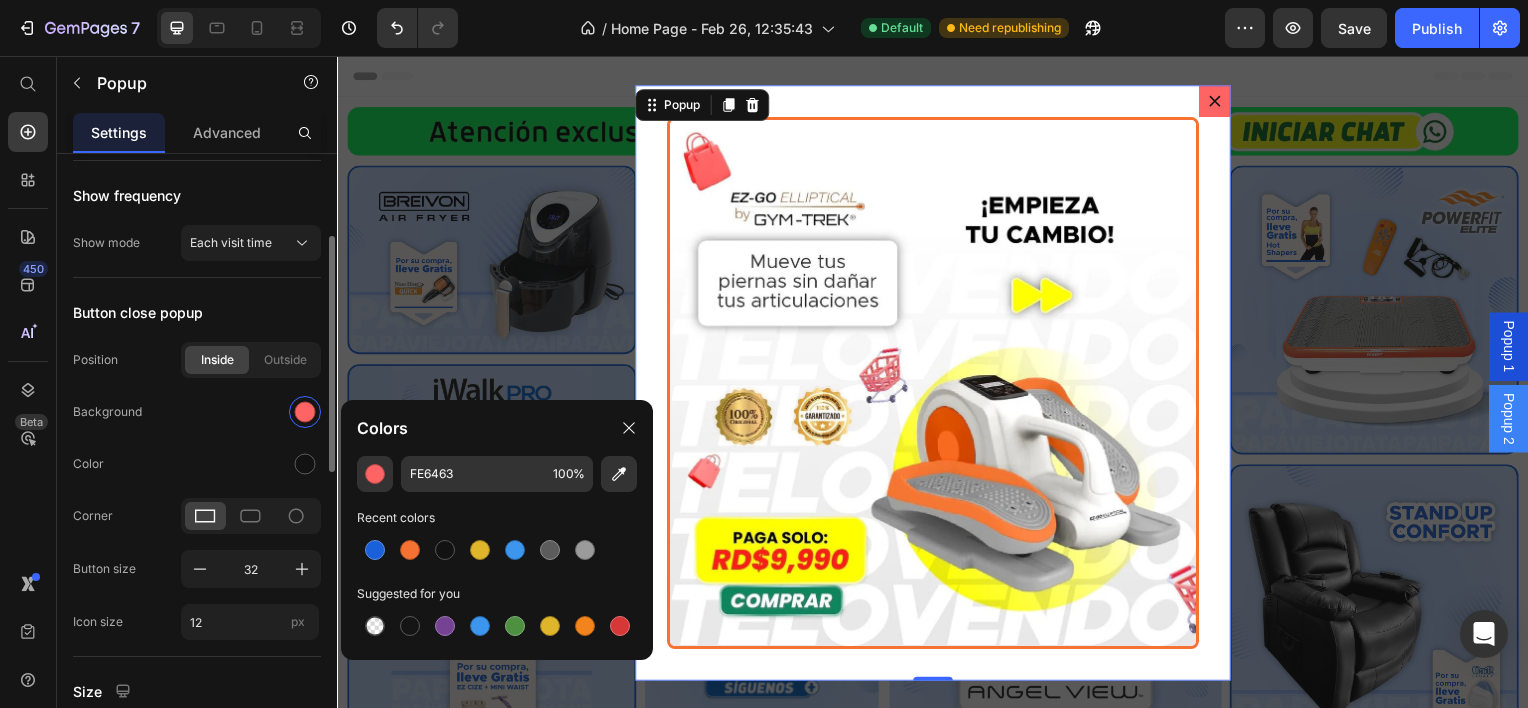 click on "Color" 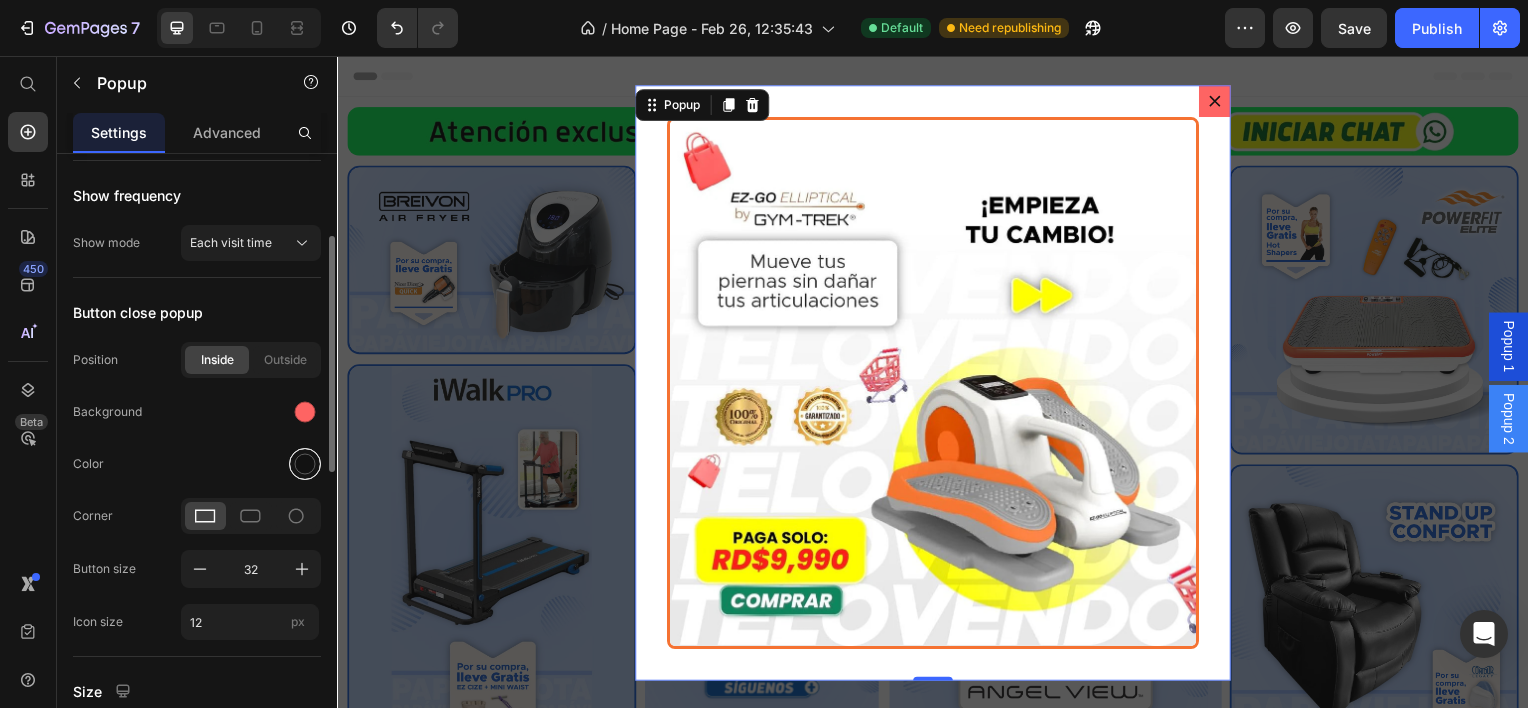click at bounding box center [305, 464] 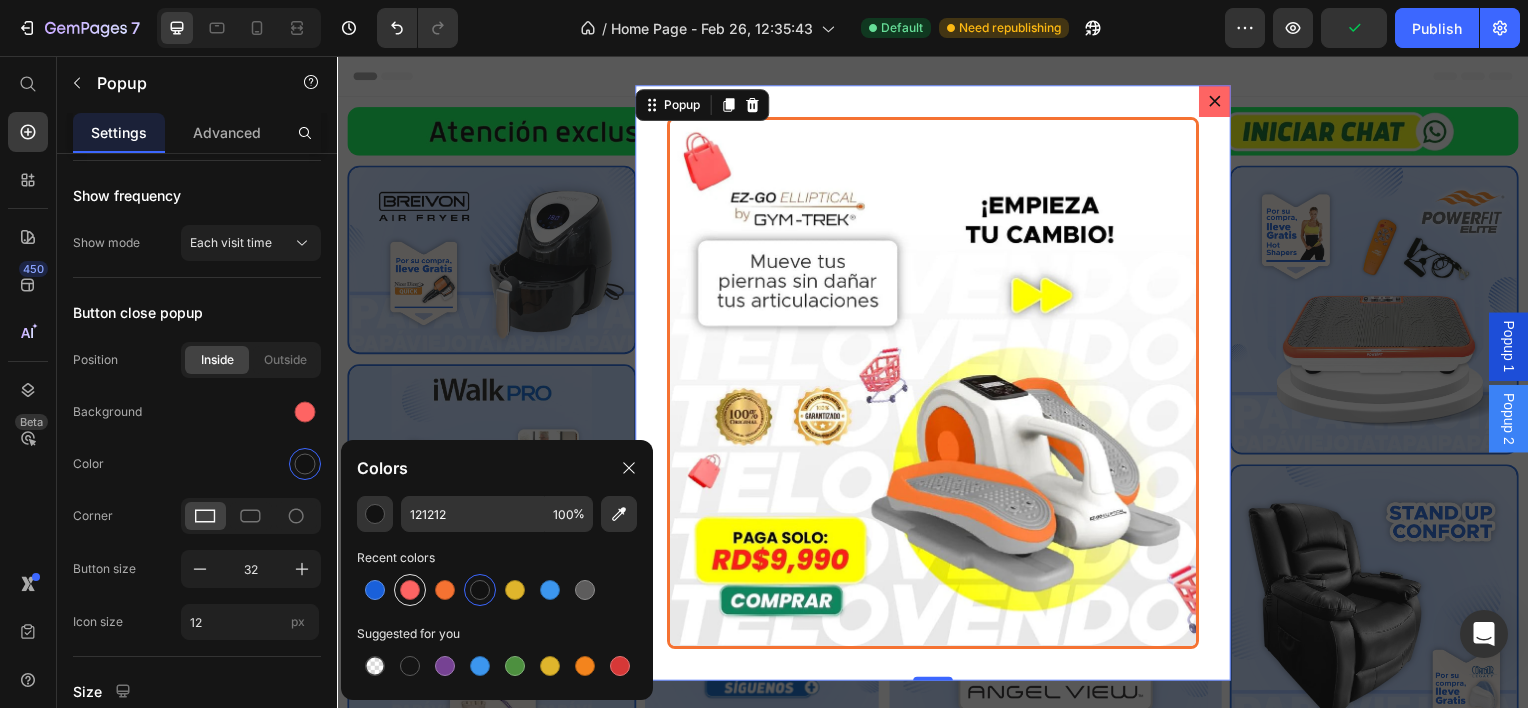 click at bounding box center [410, 590] 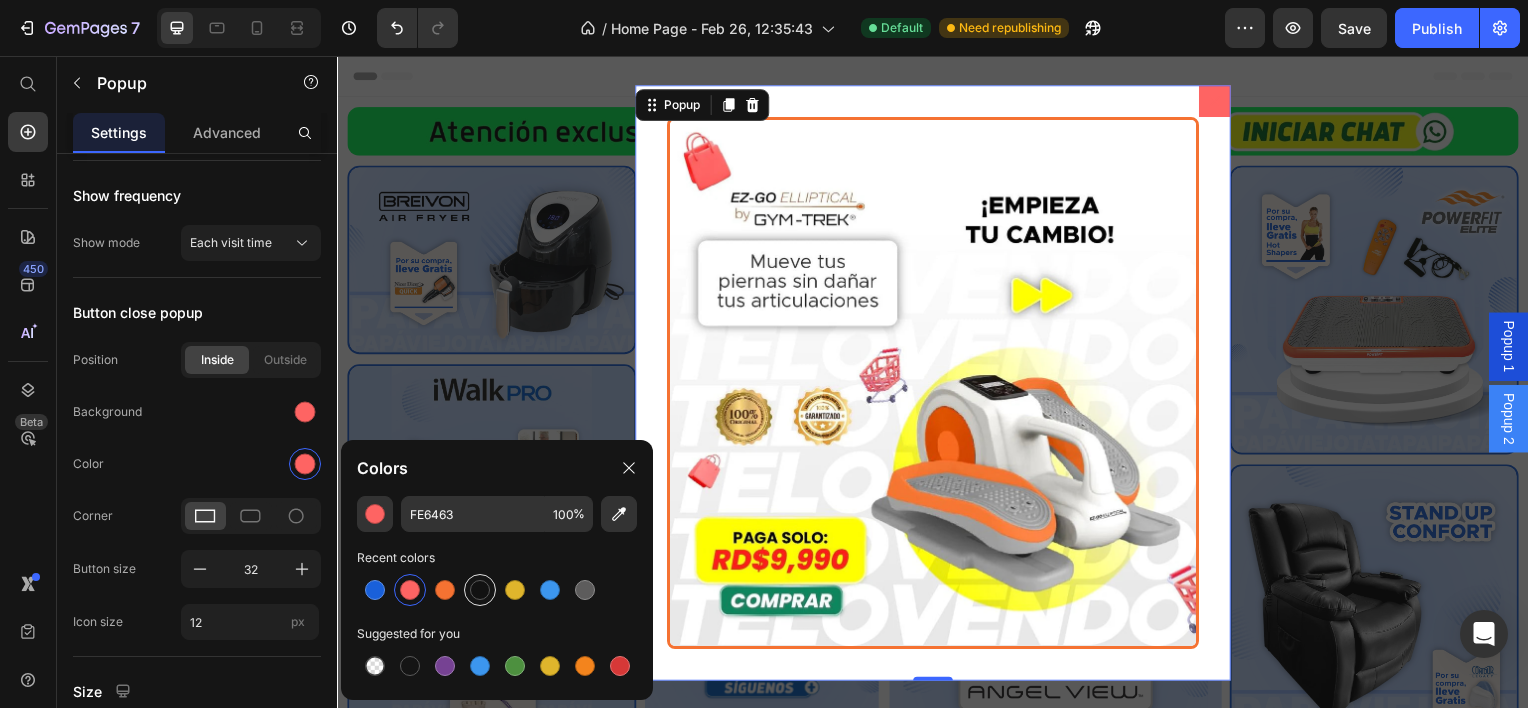 click at bounding box center (480, 590) 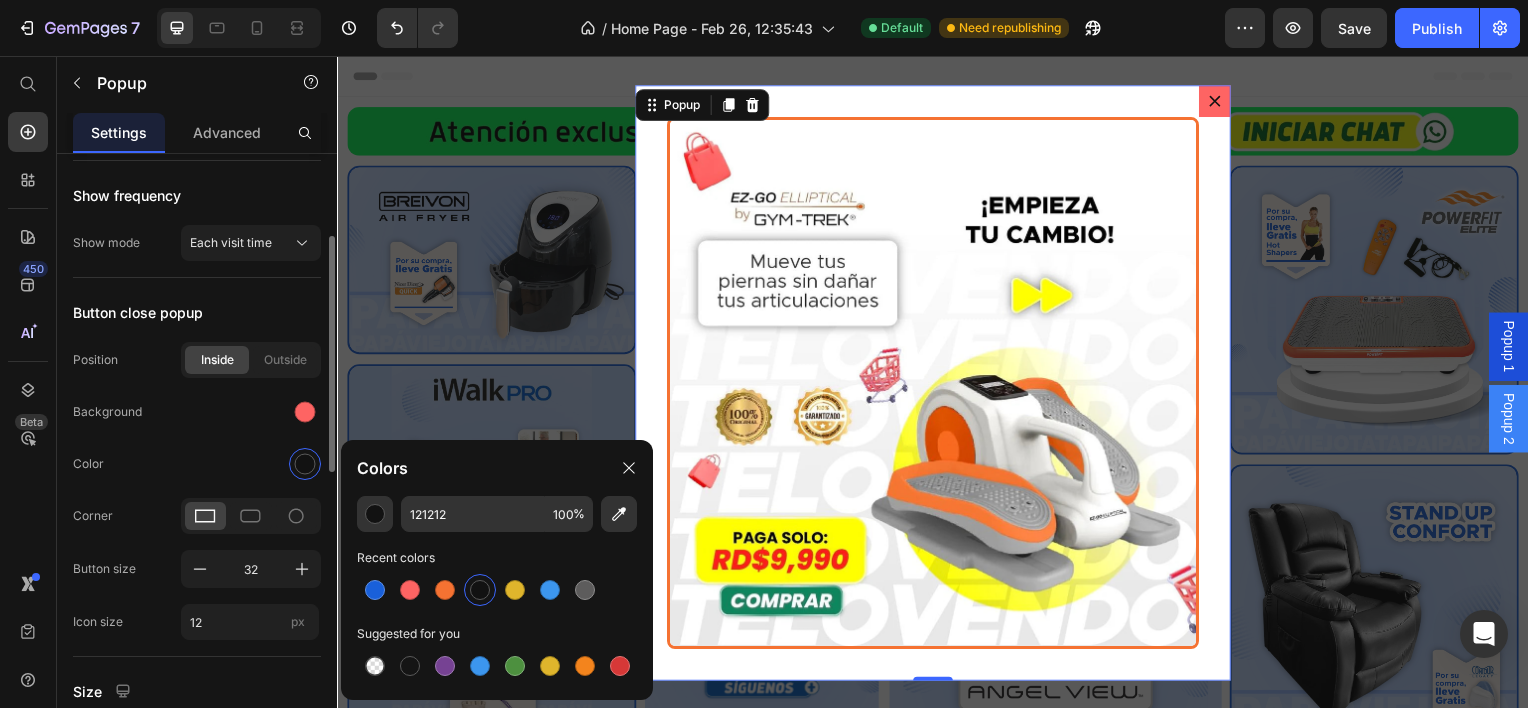 click on "Background" 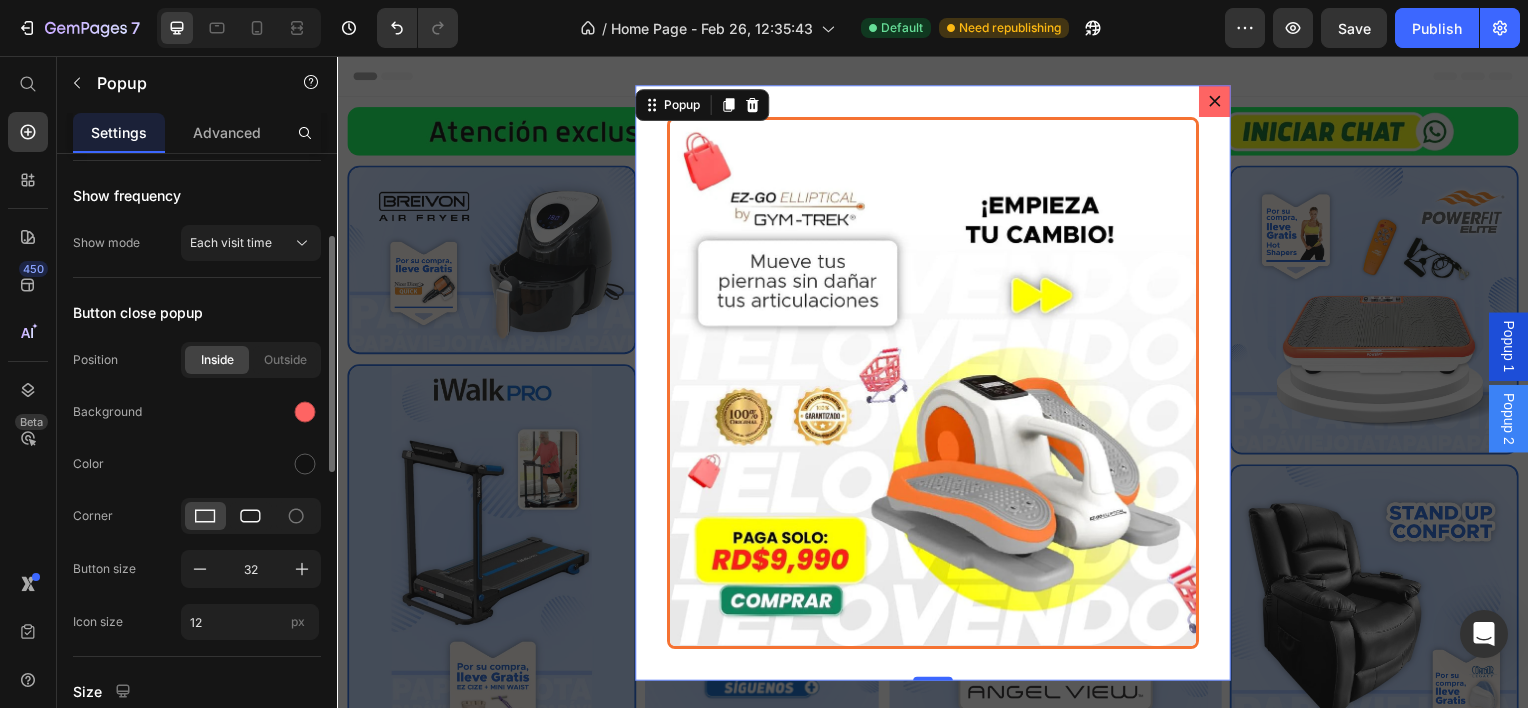 click 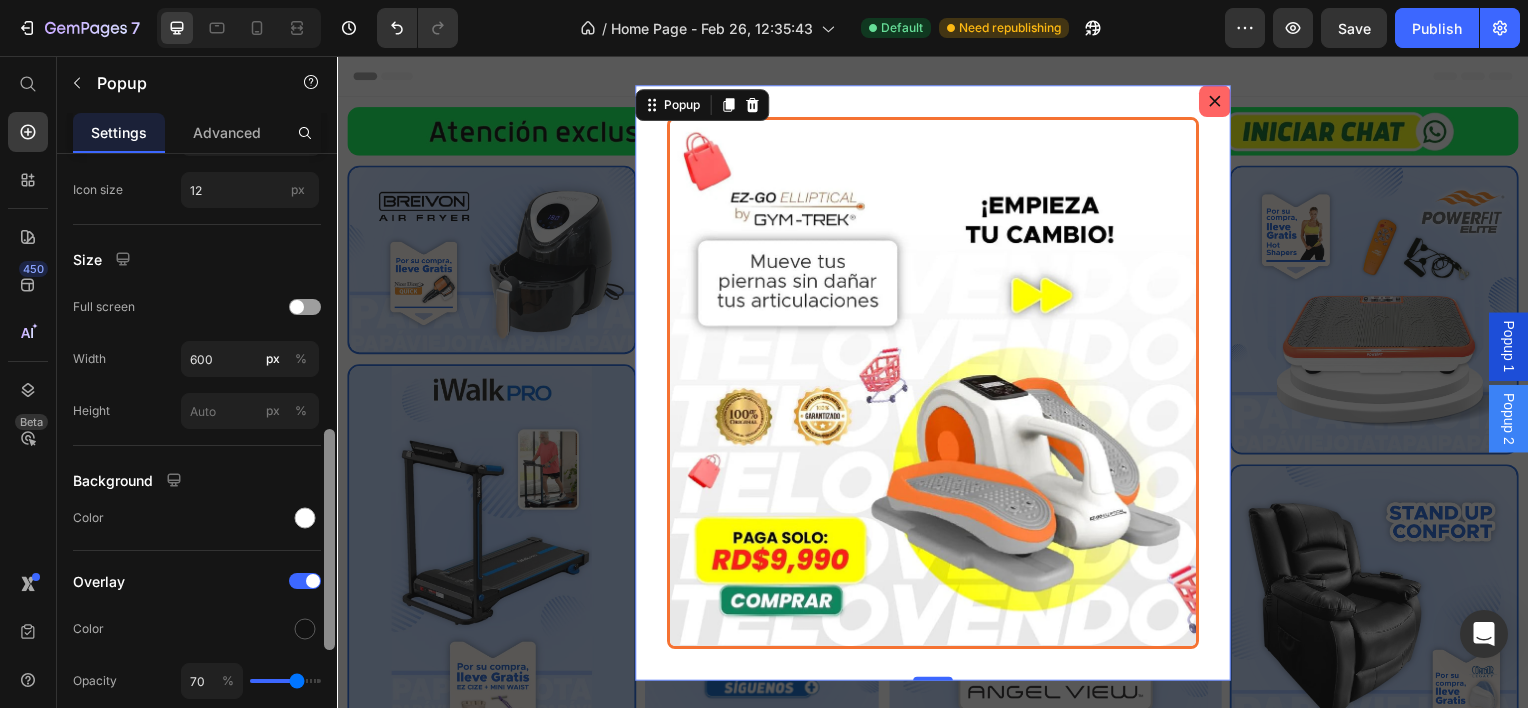 scroll, scrollTop: 756, scrollLeft: 0, axis: vertical 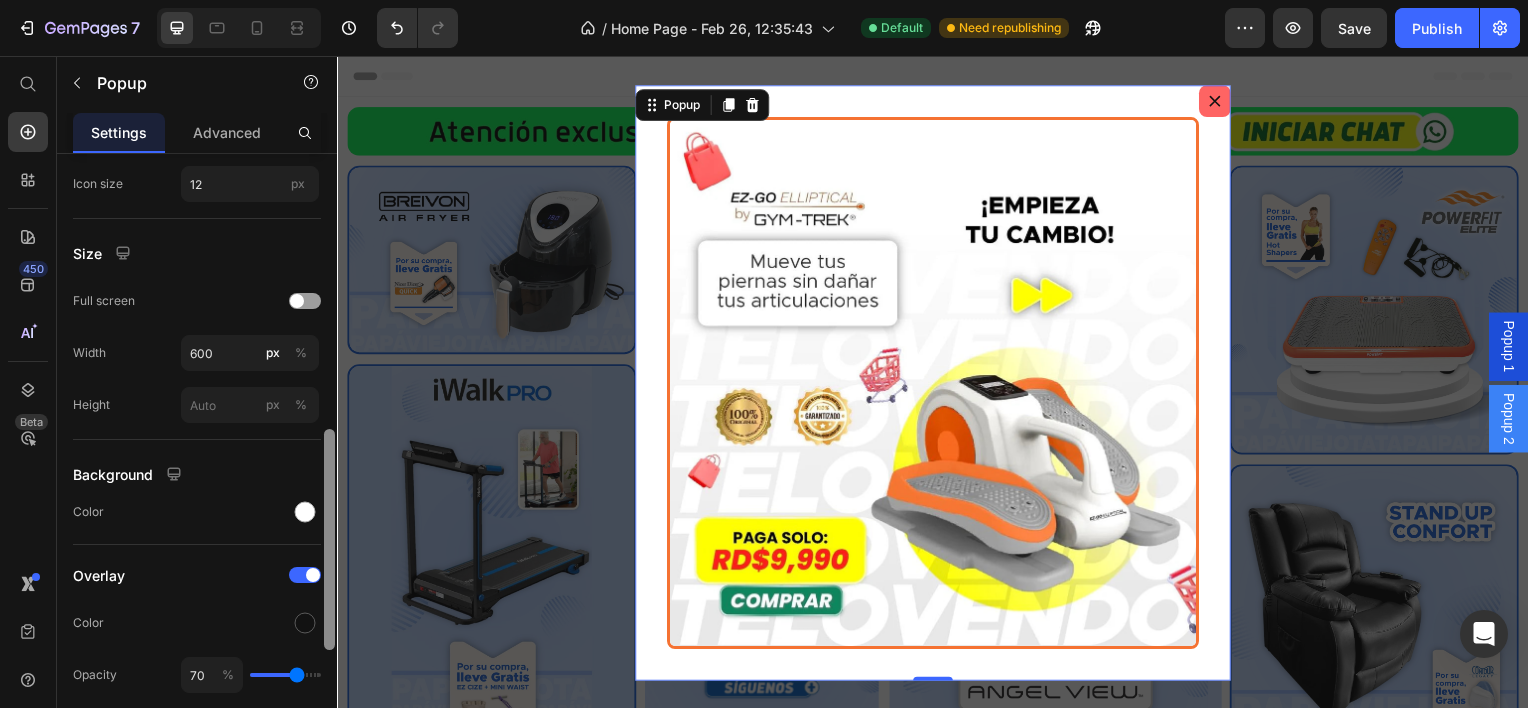 drag, startPoint x: 326, startPoint y: 385, endPoint x: 322, endPoint y: 582, distance: 197.0406 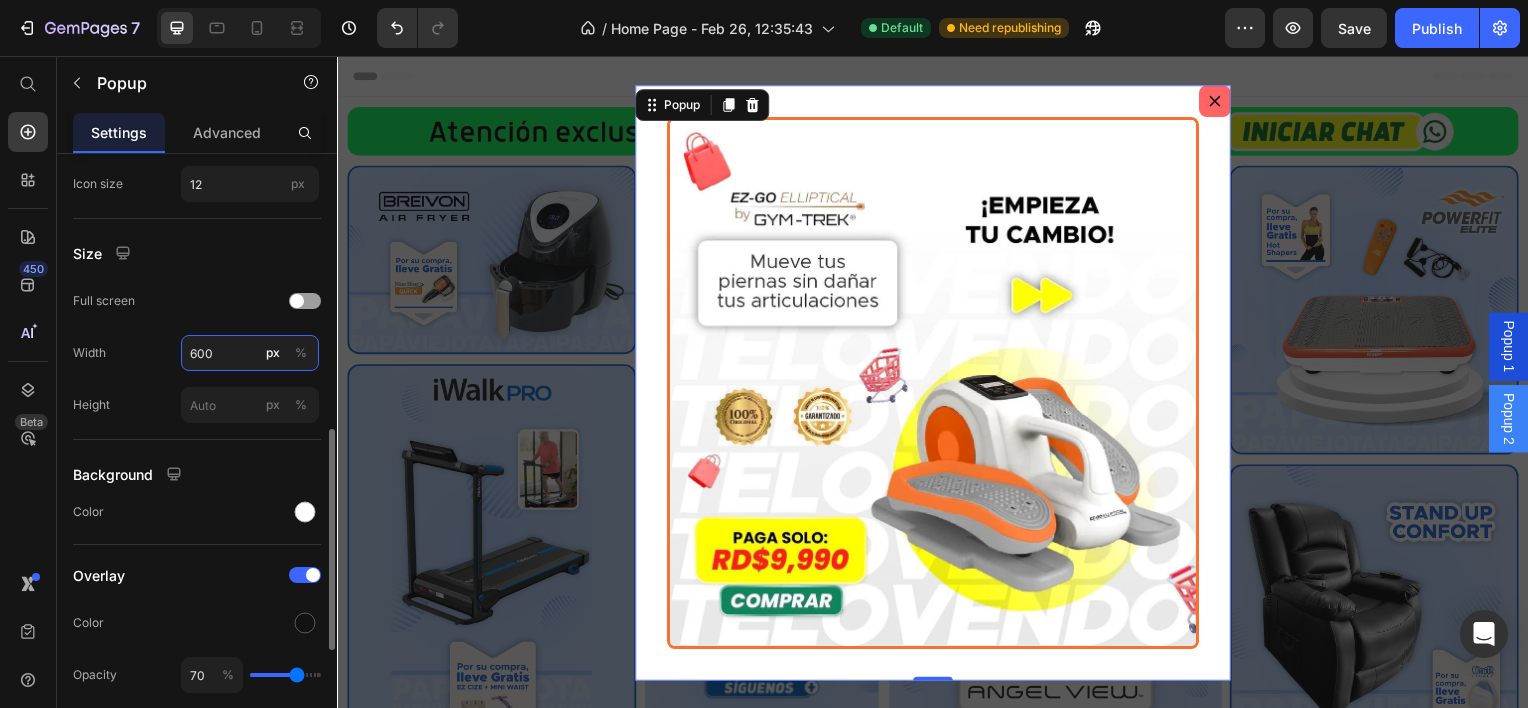 click on "600" at bounding box center (250, 353) 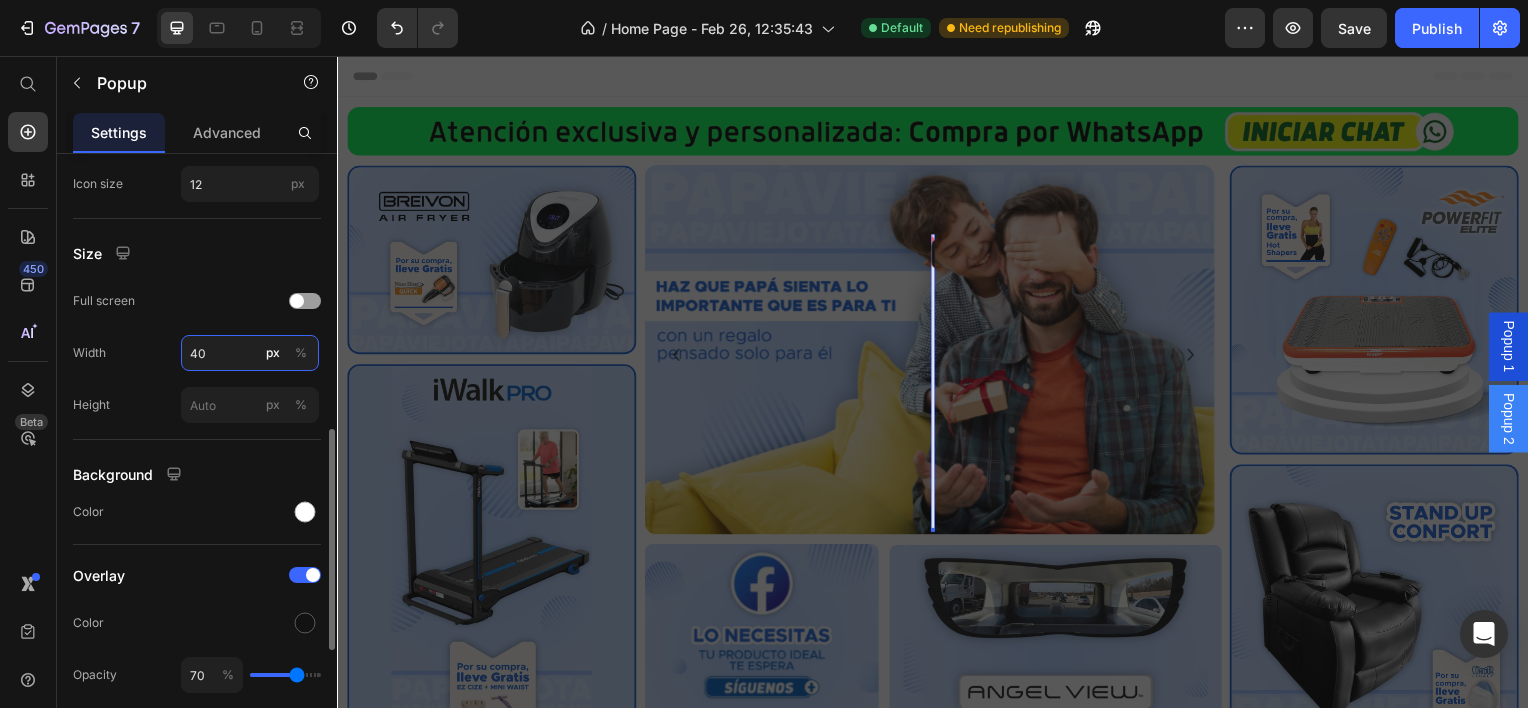 type on "4" 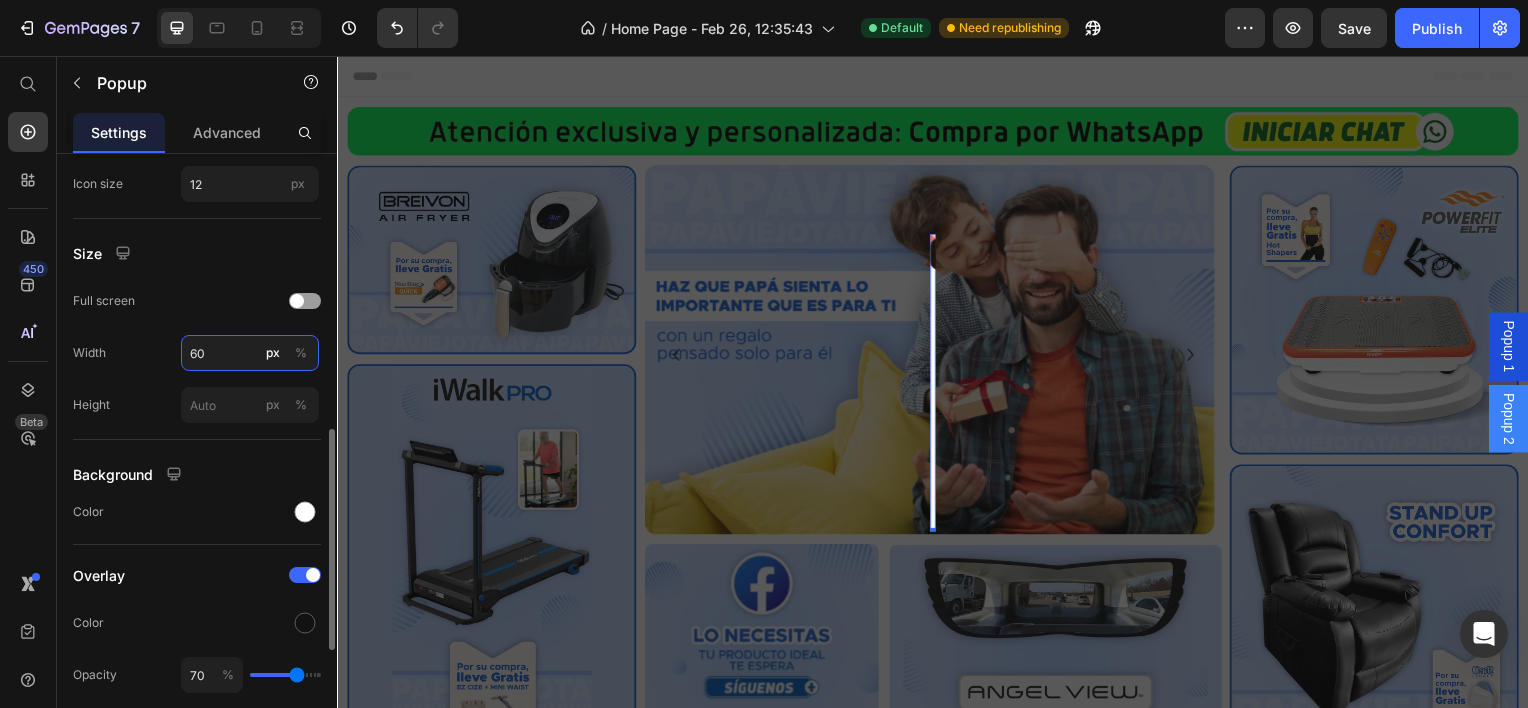 type on "600" 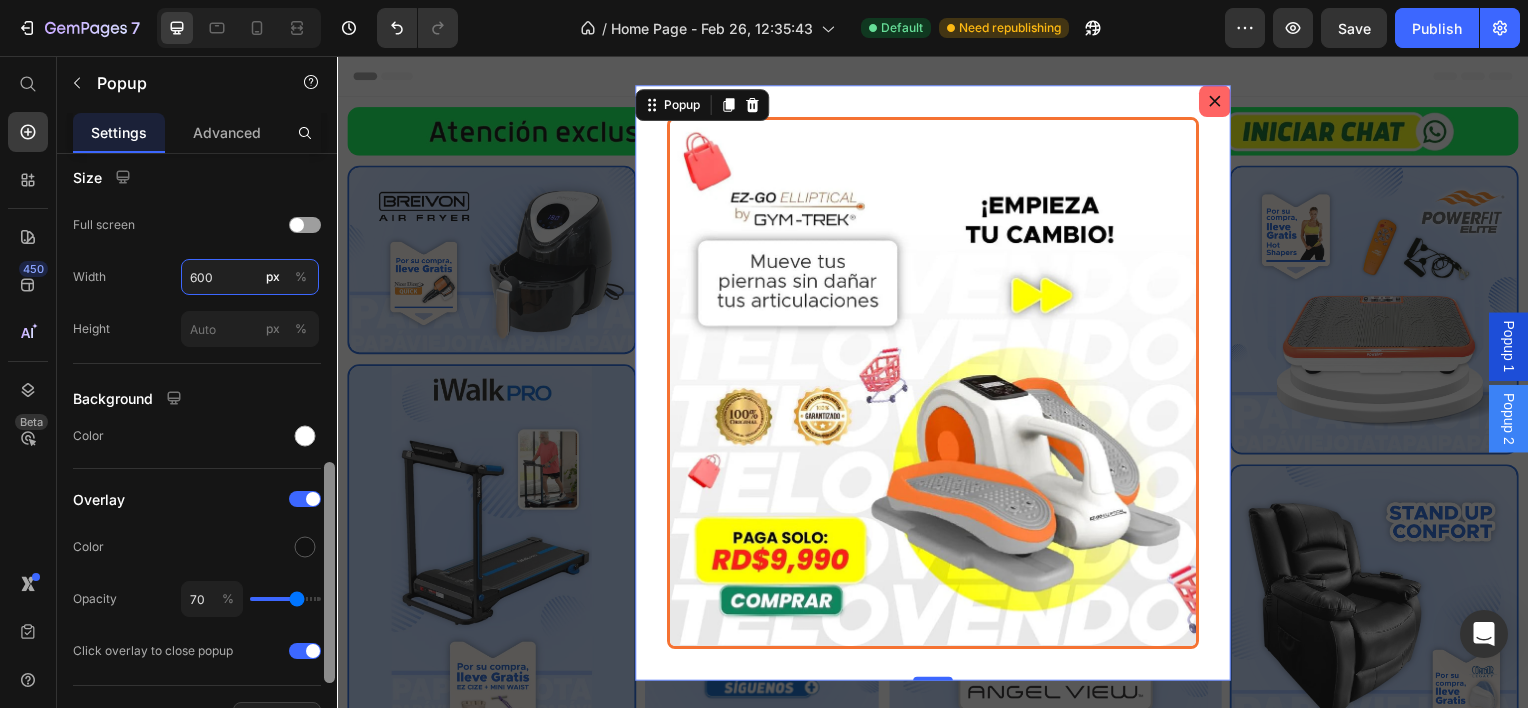 scroll, scrollTop: 836, scrollLeft: 0, axis: vertical 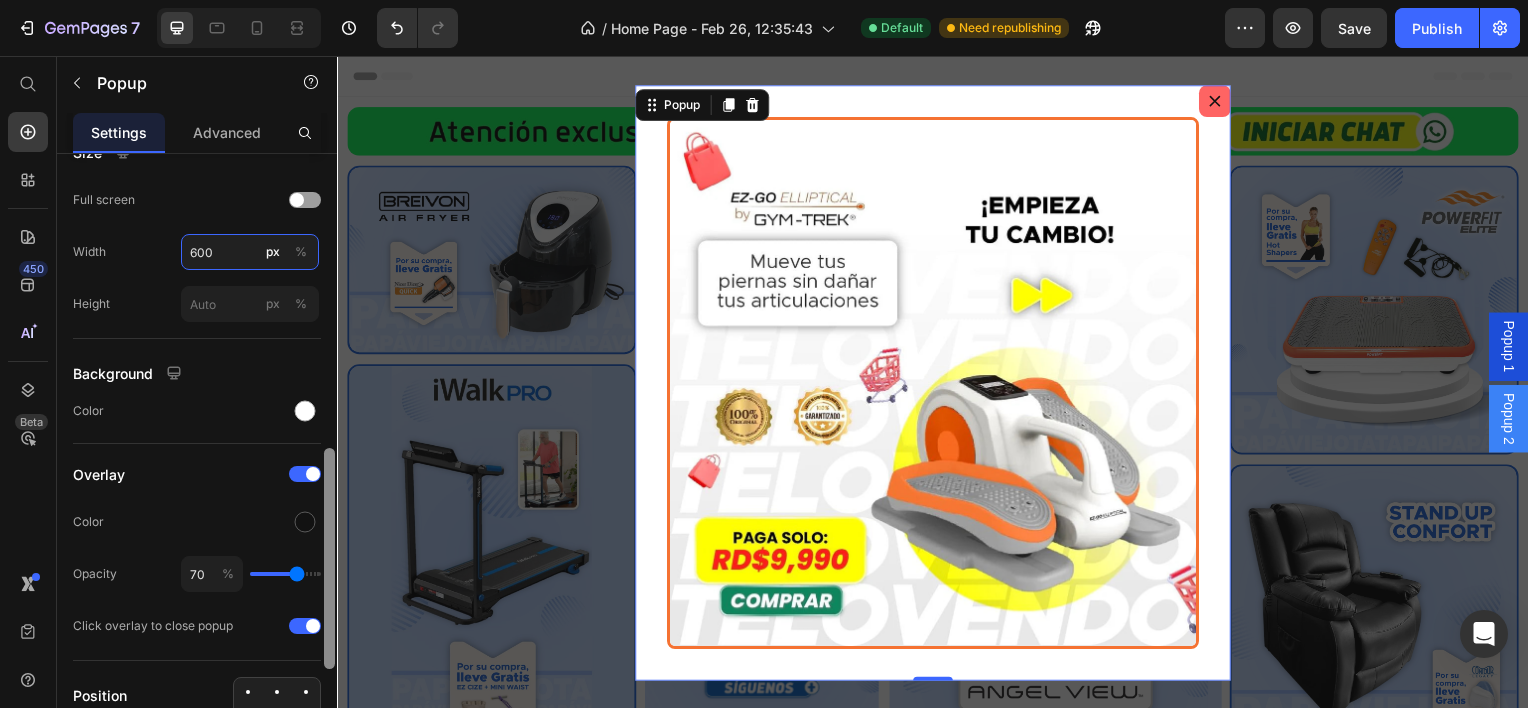 drag, startPoint x: 332, startPoint y: 463, endPoint x: 329, endPoint y: 501, distance: 38.118237 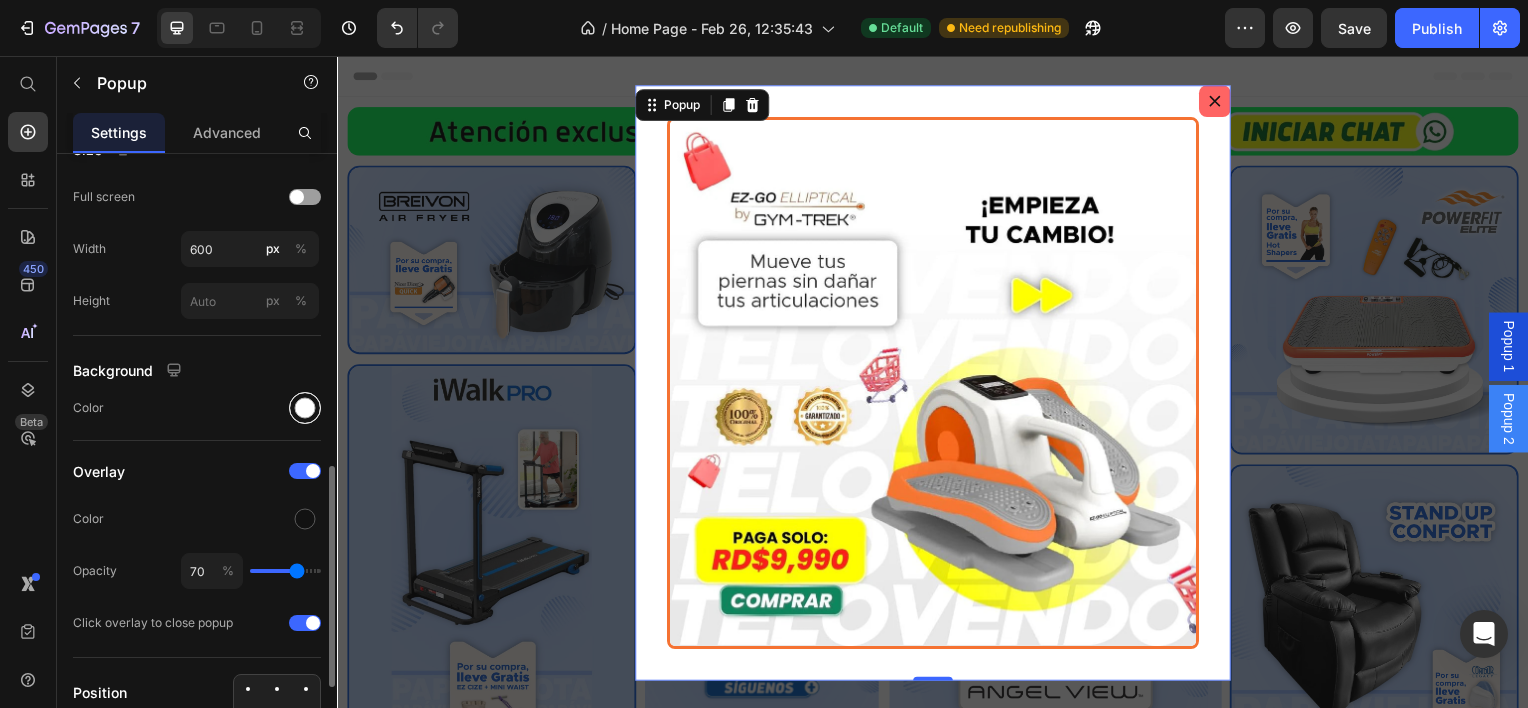 click at bounding box center [305, 408] 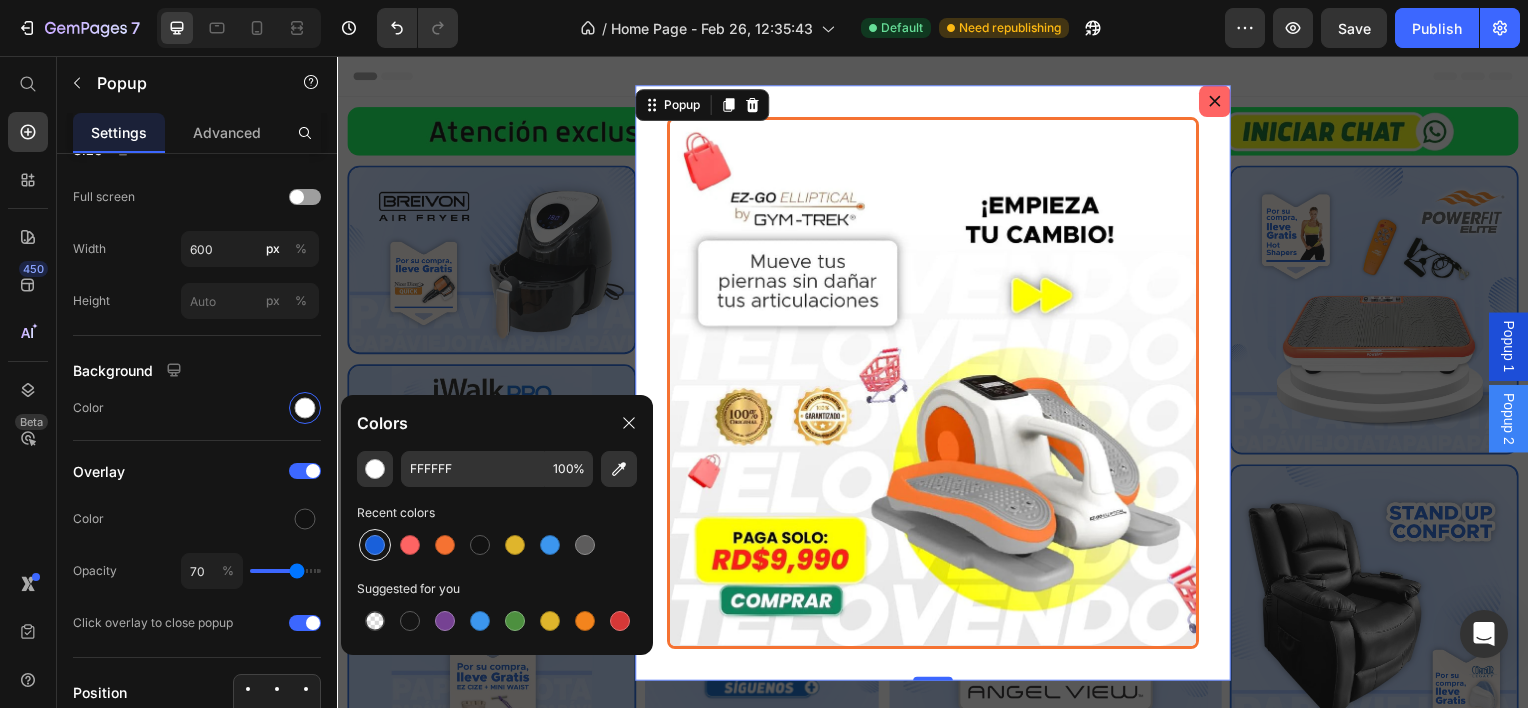 click at bounding box center (375, 545) 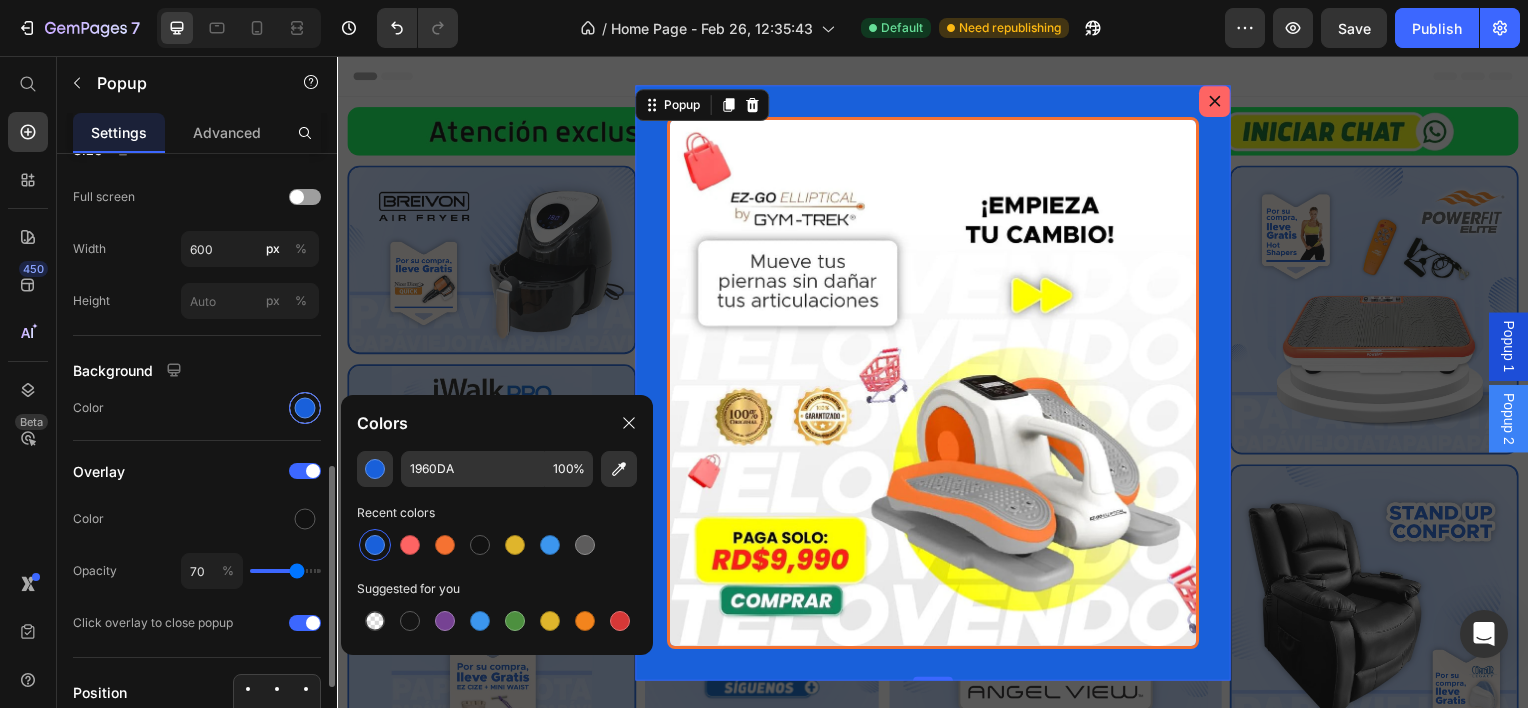 click at bounding box center (305, 408) 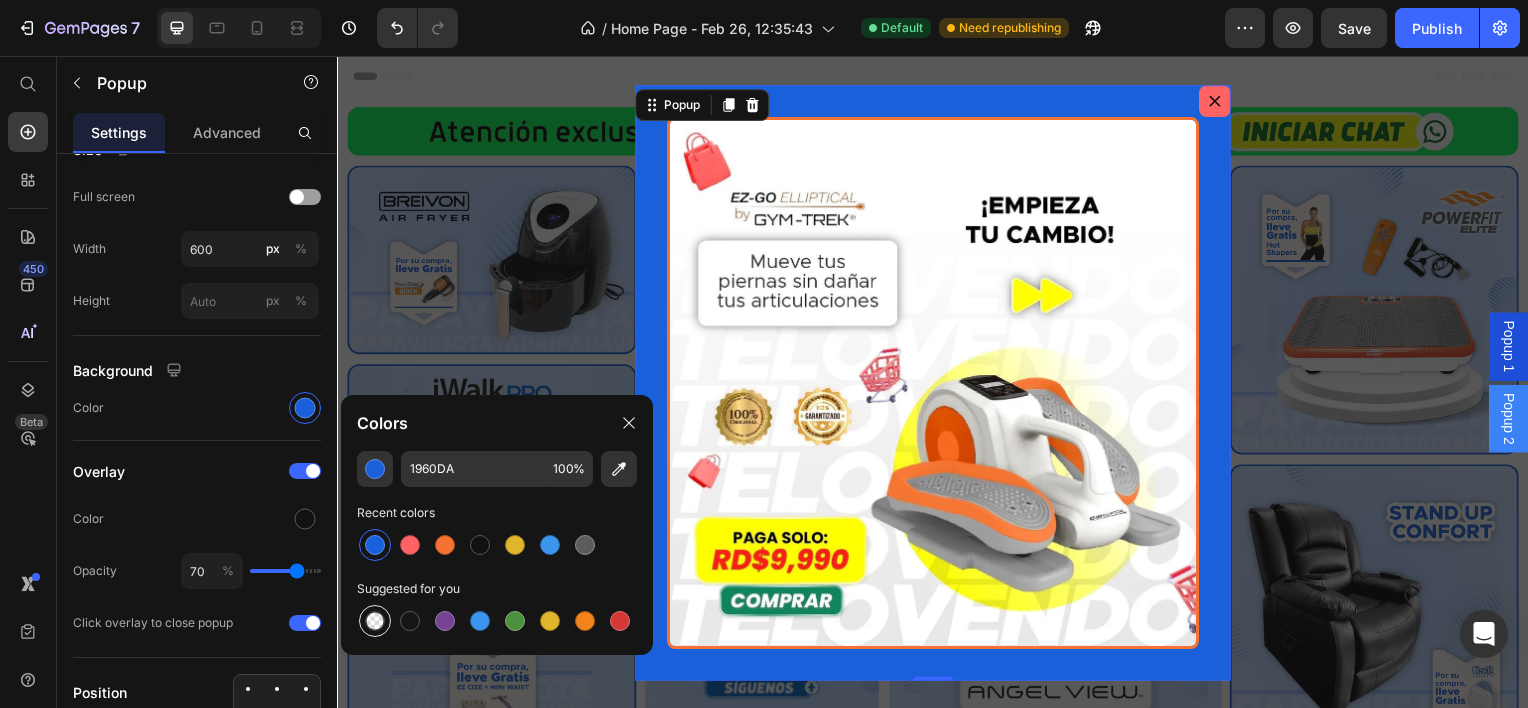 click at bounding box center [375, 621] 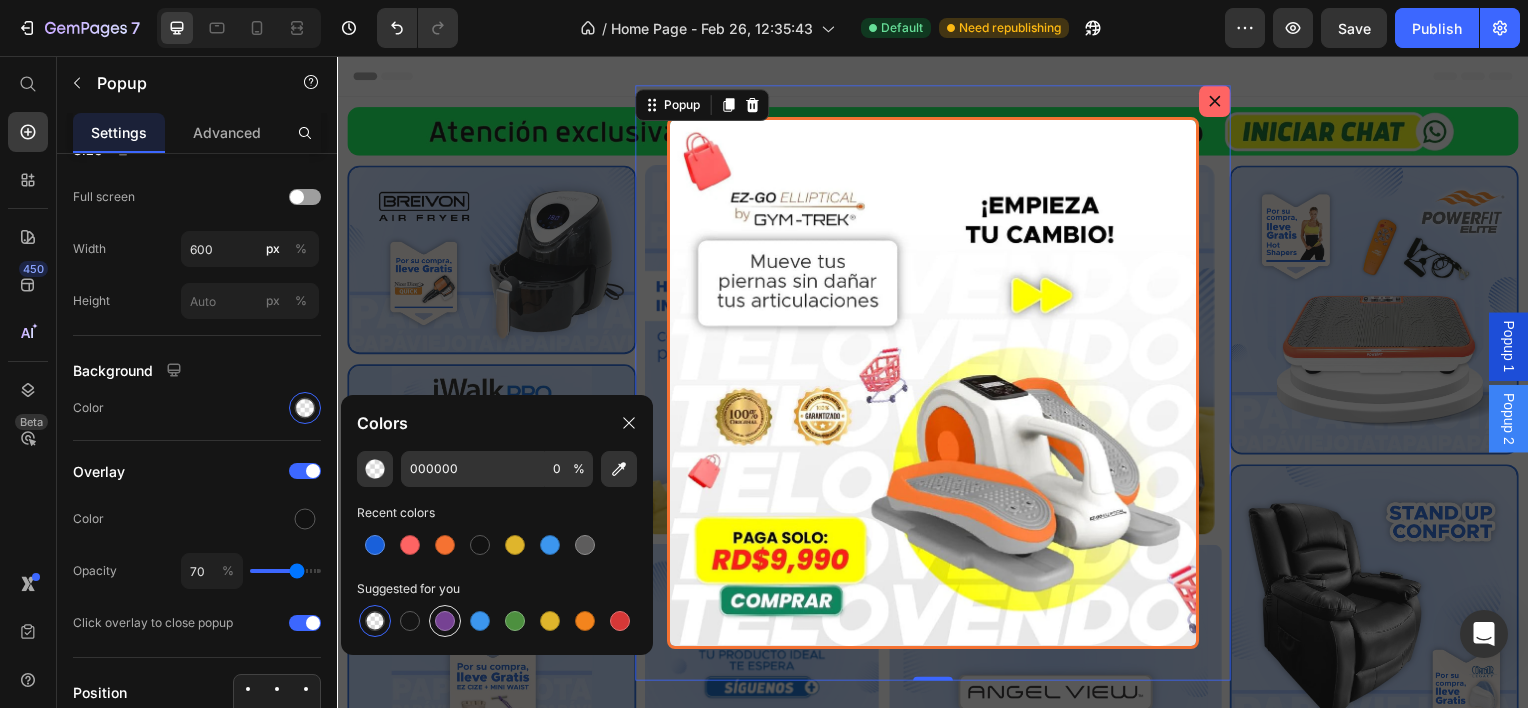 click at bounding box center [445, 621] 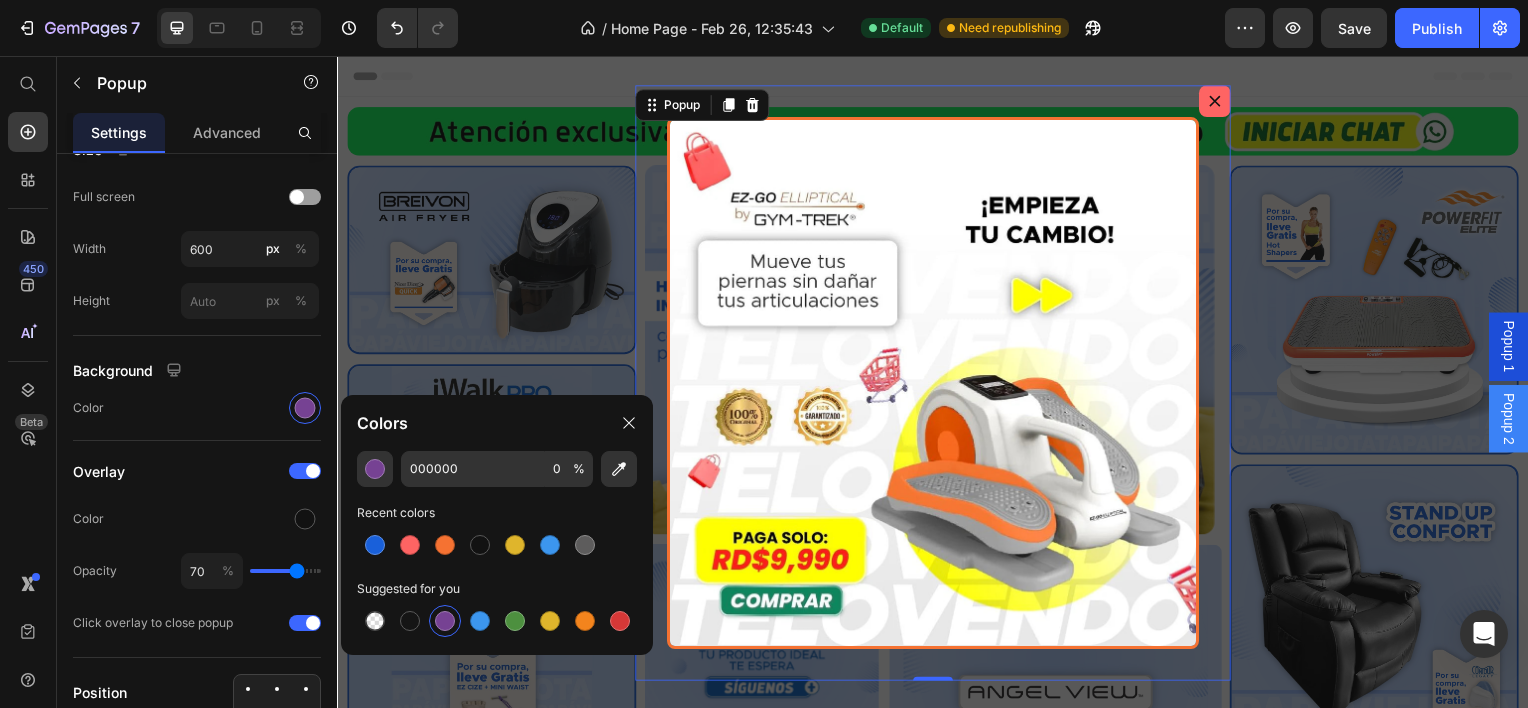 type on "764293" 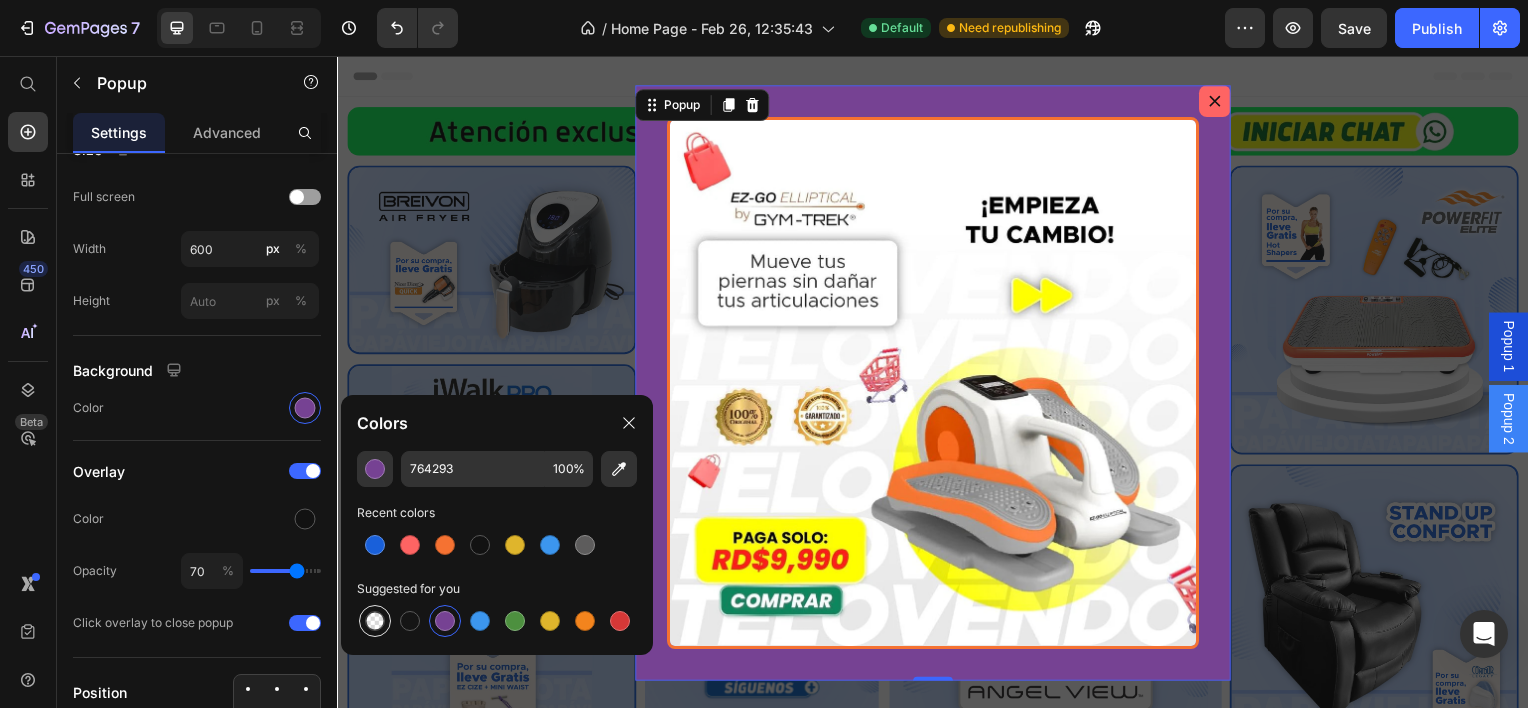 click at bounding box center (375, 621) 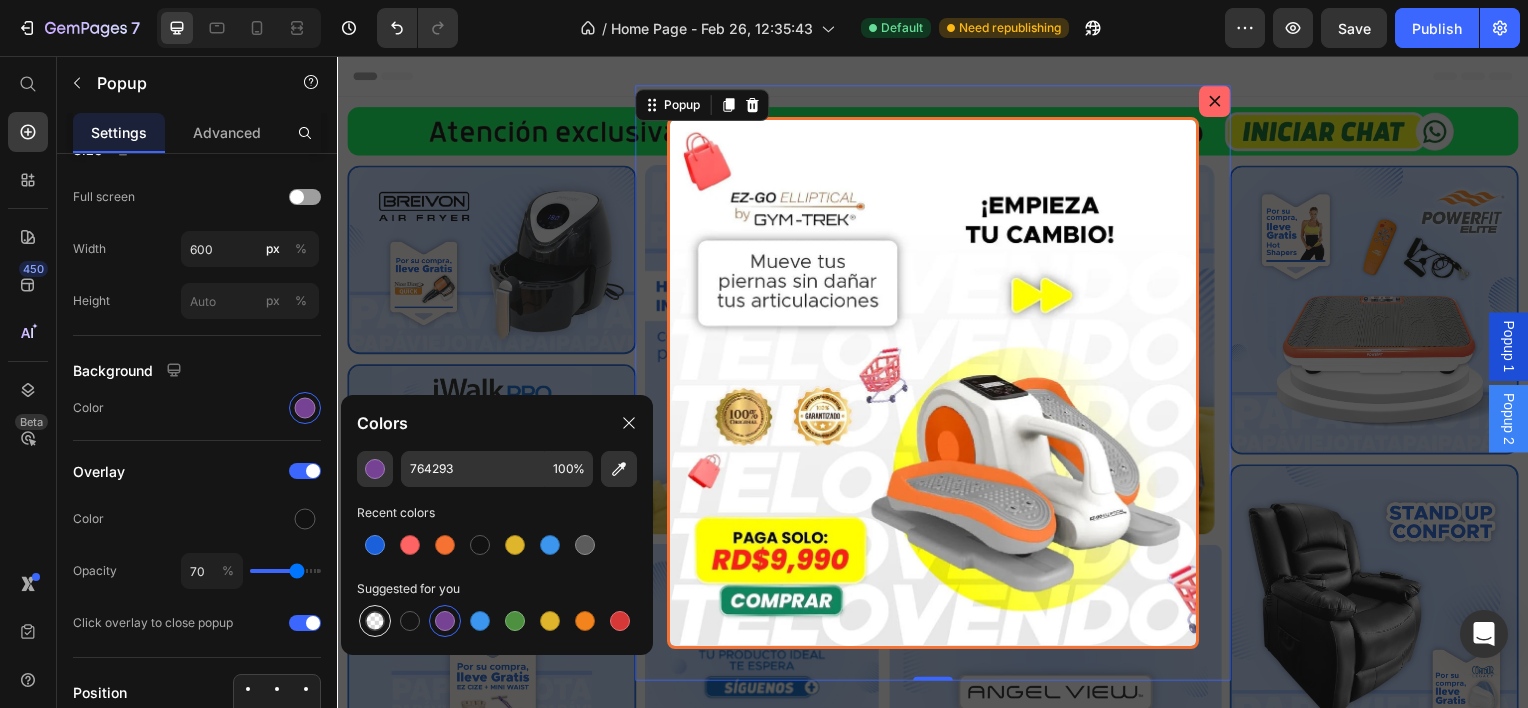 type on "000000" 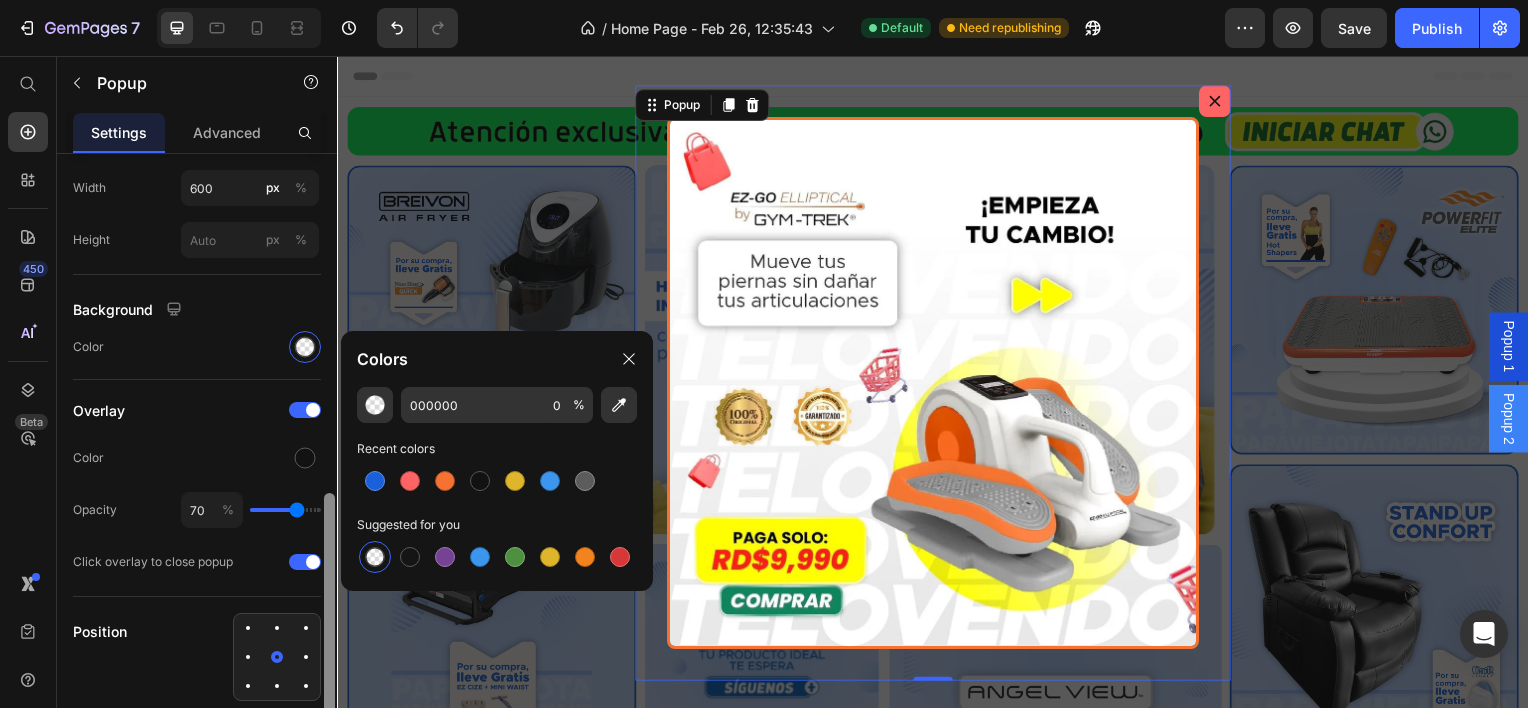 scroll, scrollTop: 924, scrollLeft: 0, axis: vertical 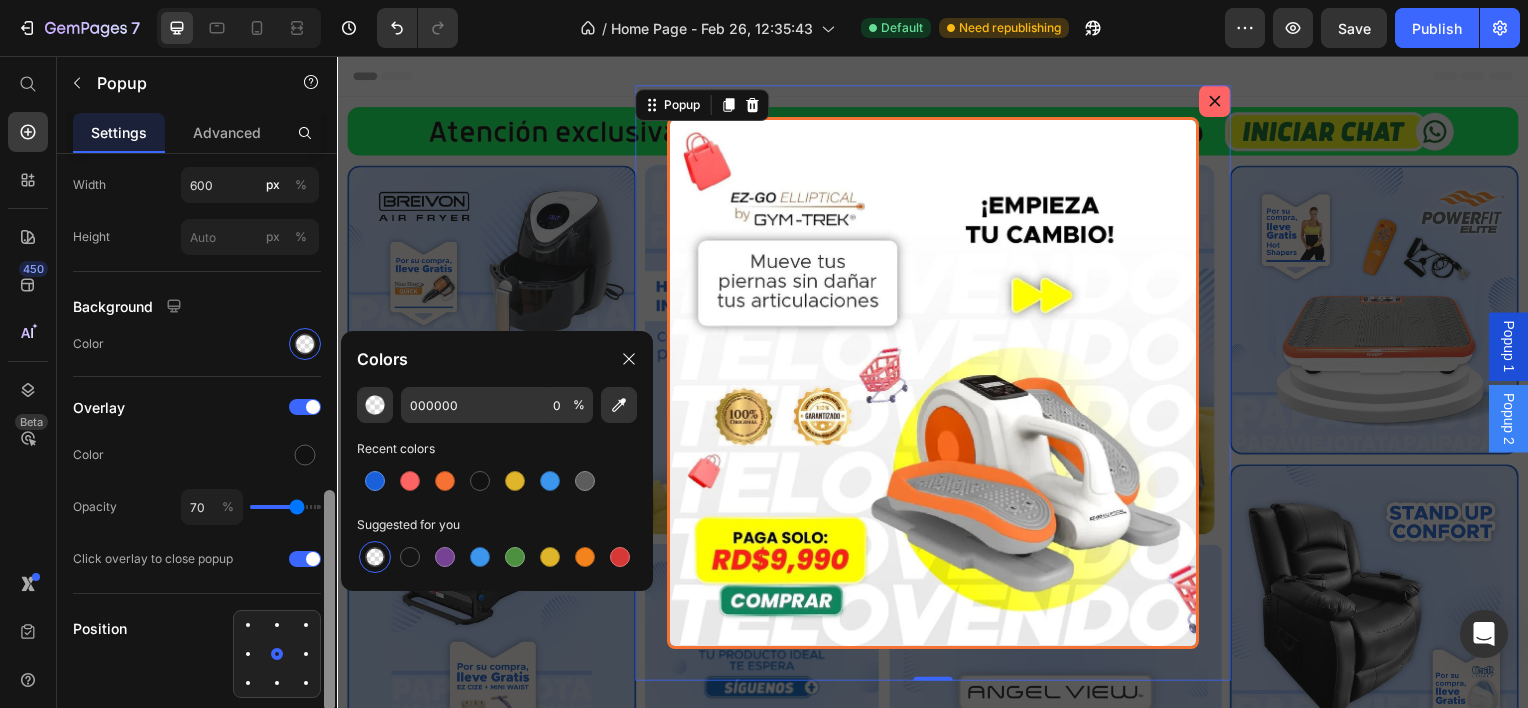 drag, startPoint x: 331, startPoint y: 492, endPoint x: 330, endPoint y: 515, distance: 23.021729 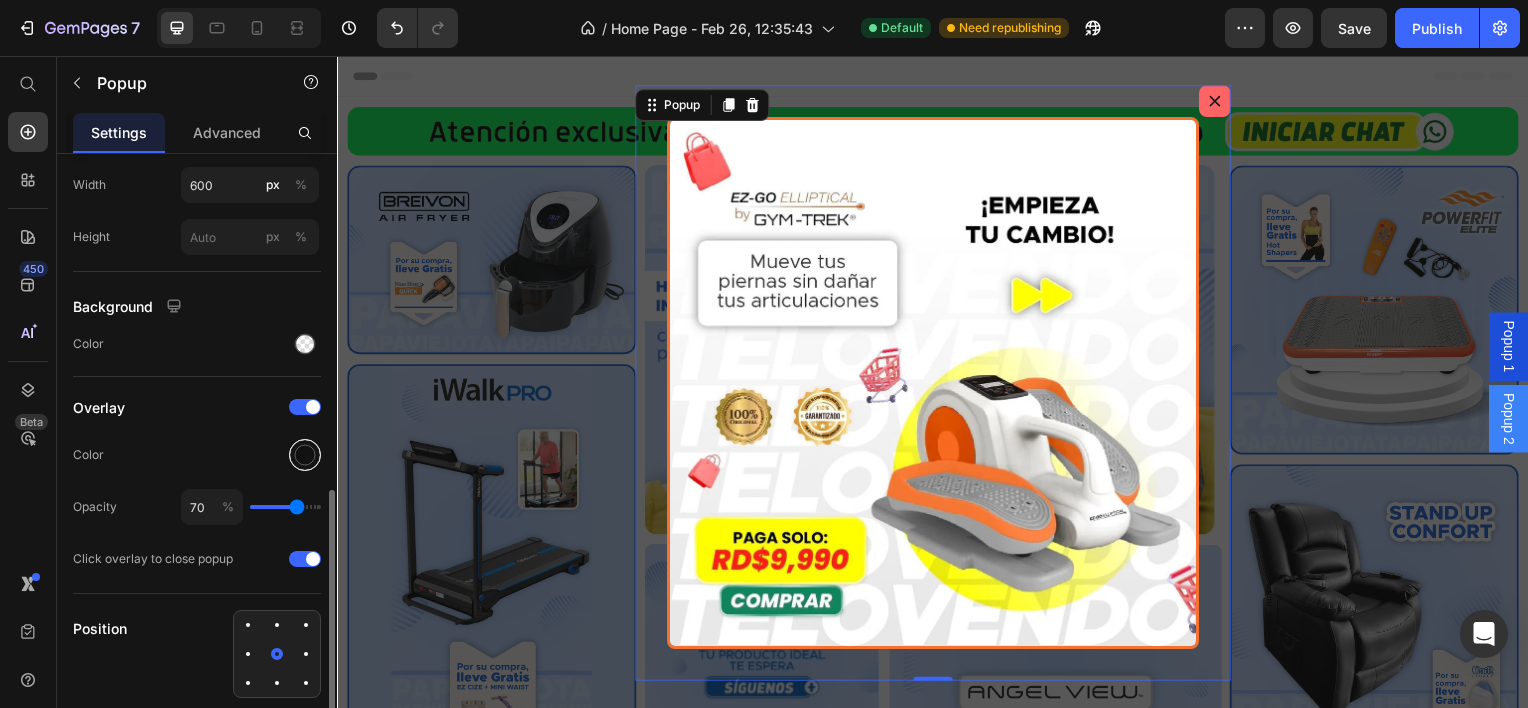 click at bounding box center (305, 455) 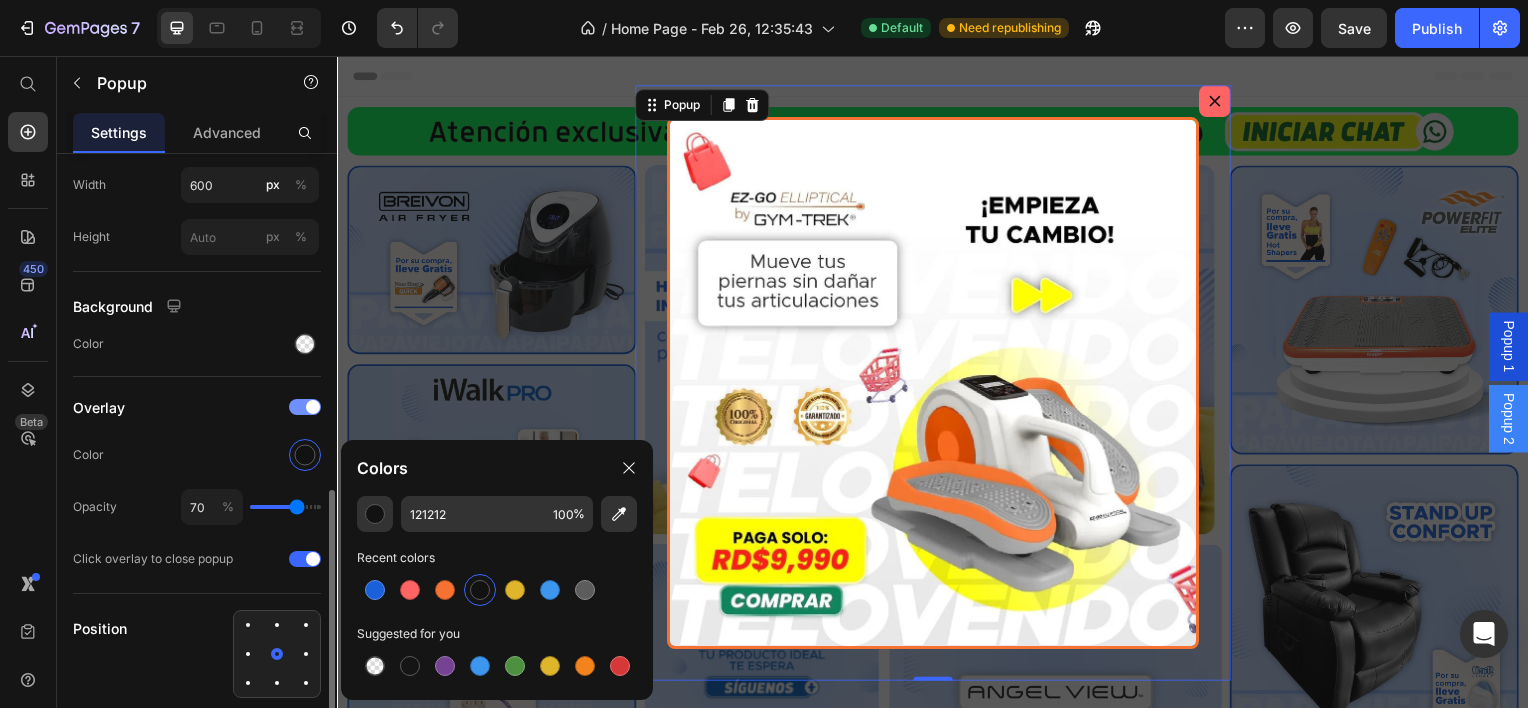 click at bounding box center (313, 407) 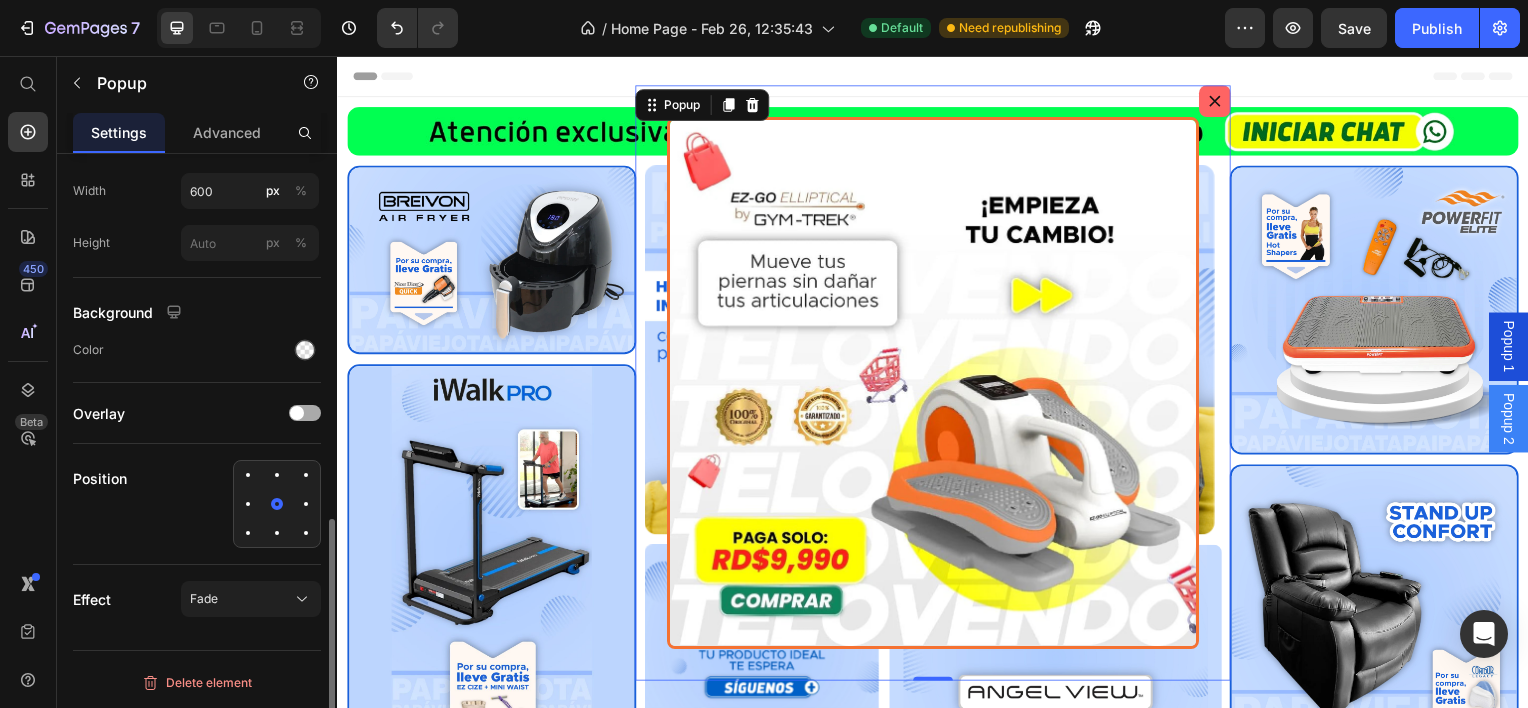 scroll, scrollTop: 916, scrollLeft: 0, axis: vertical 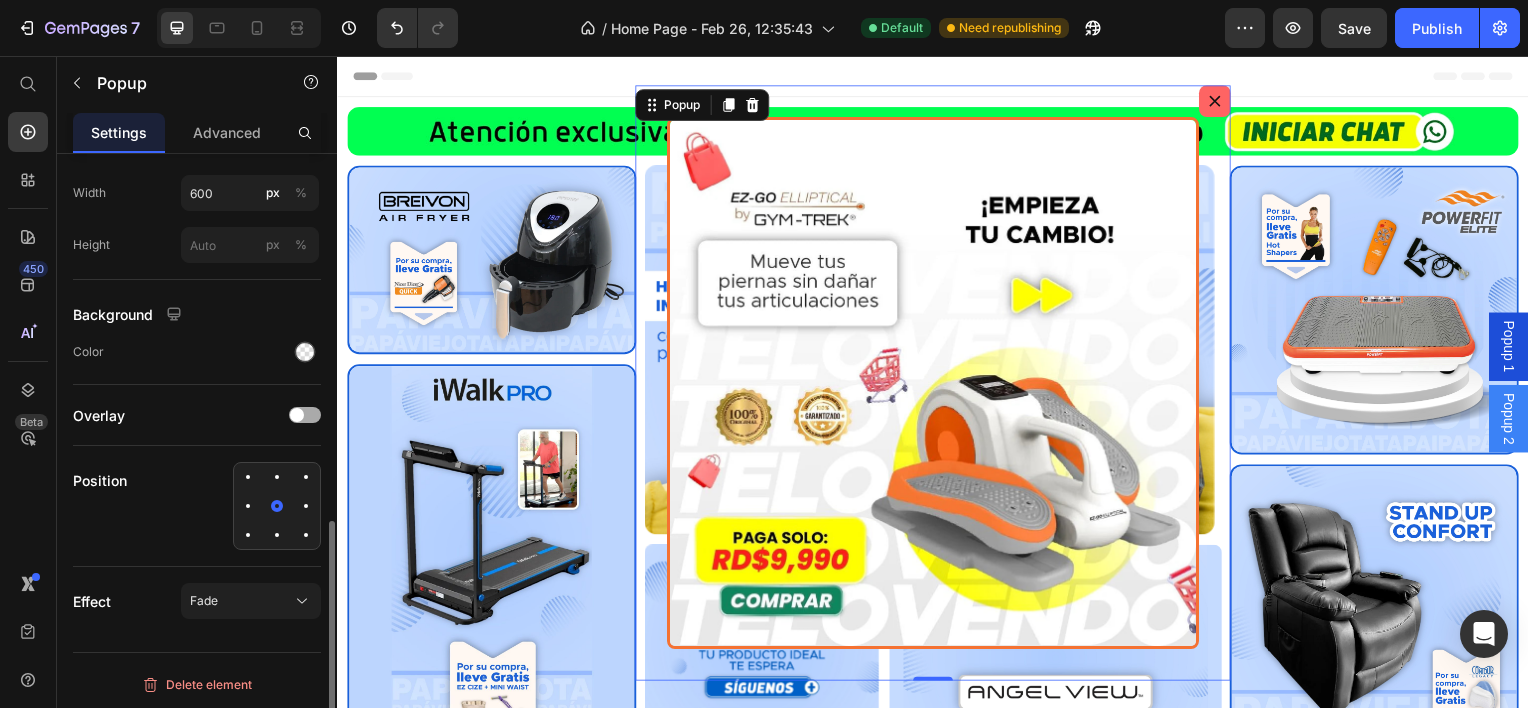 click on "Overlay" 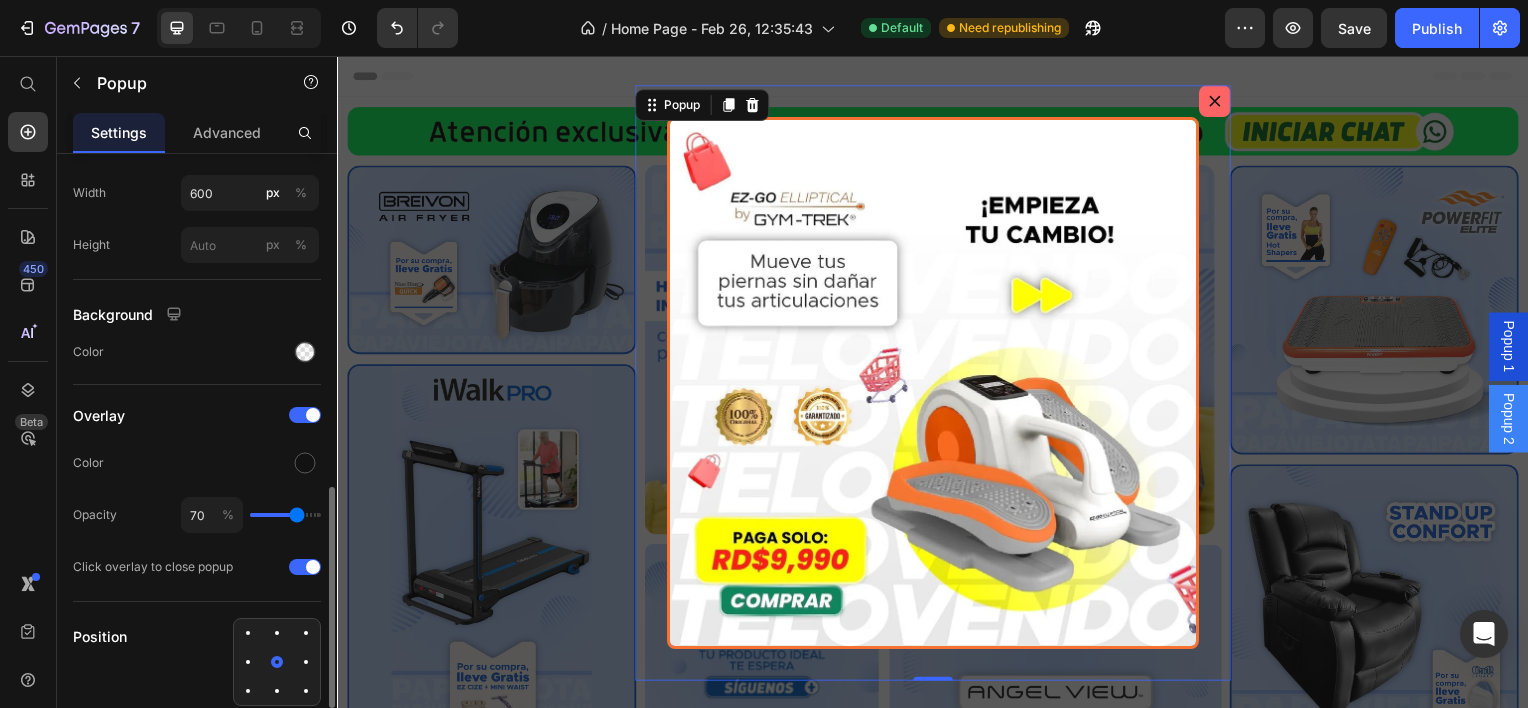 type on "65" 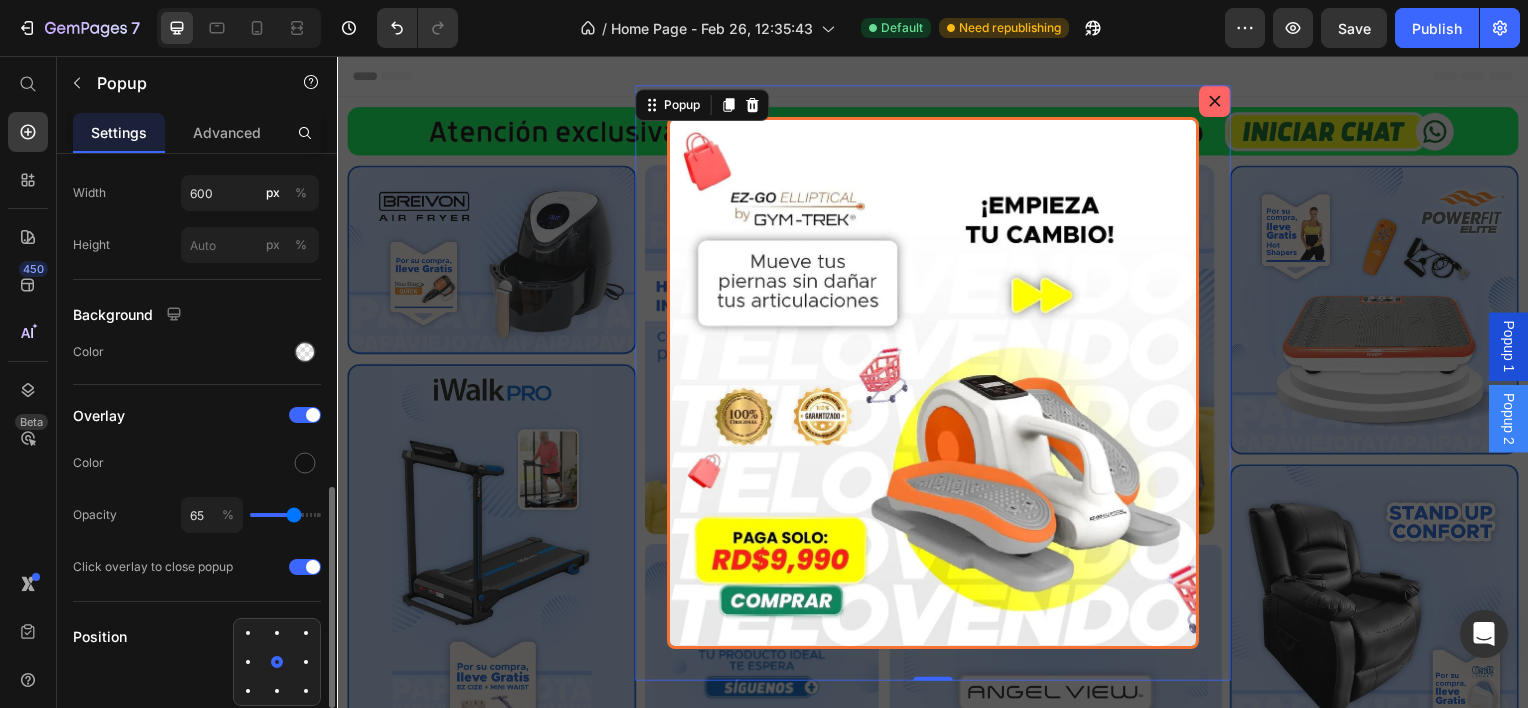 type on "56" 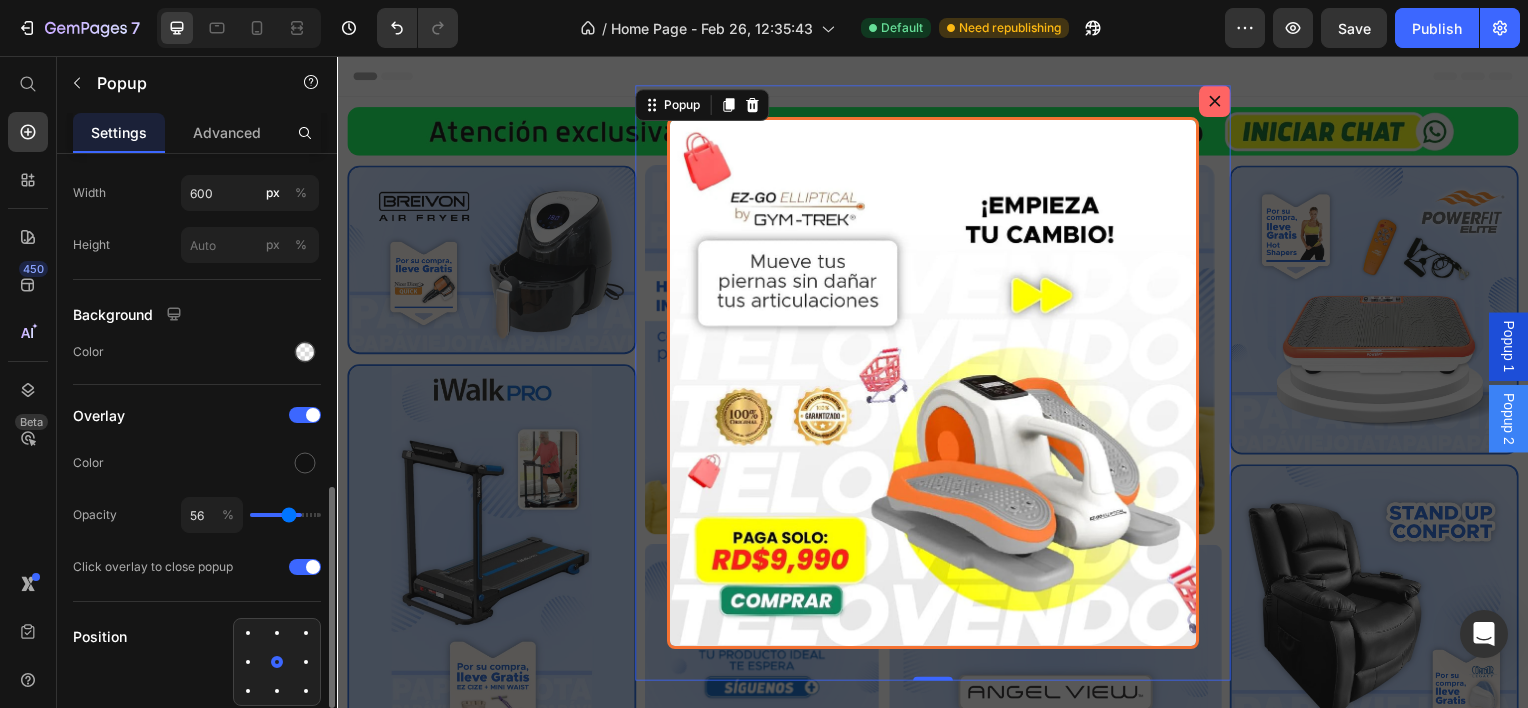 type on "52" 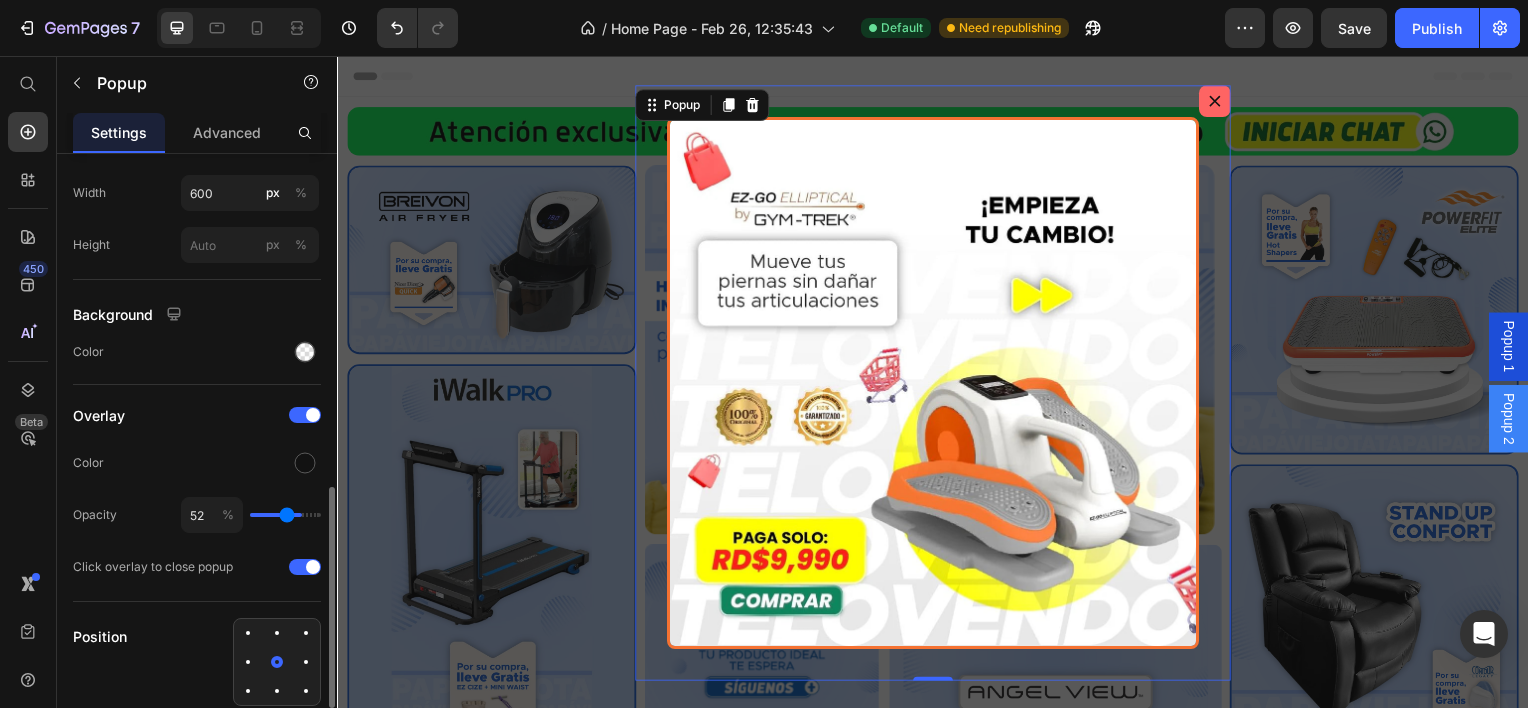 type on "44" 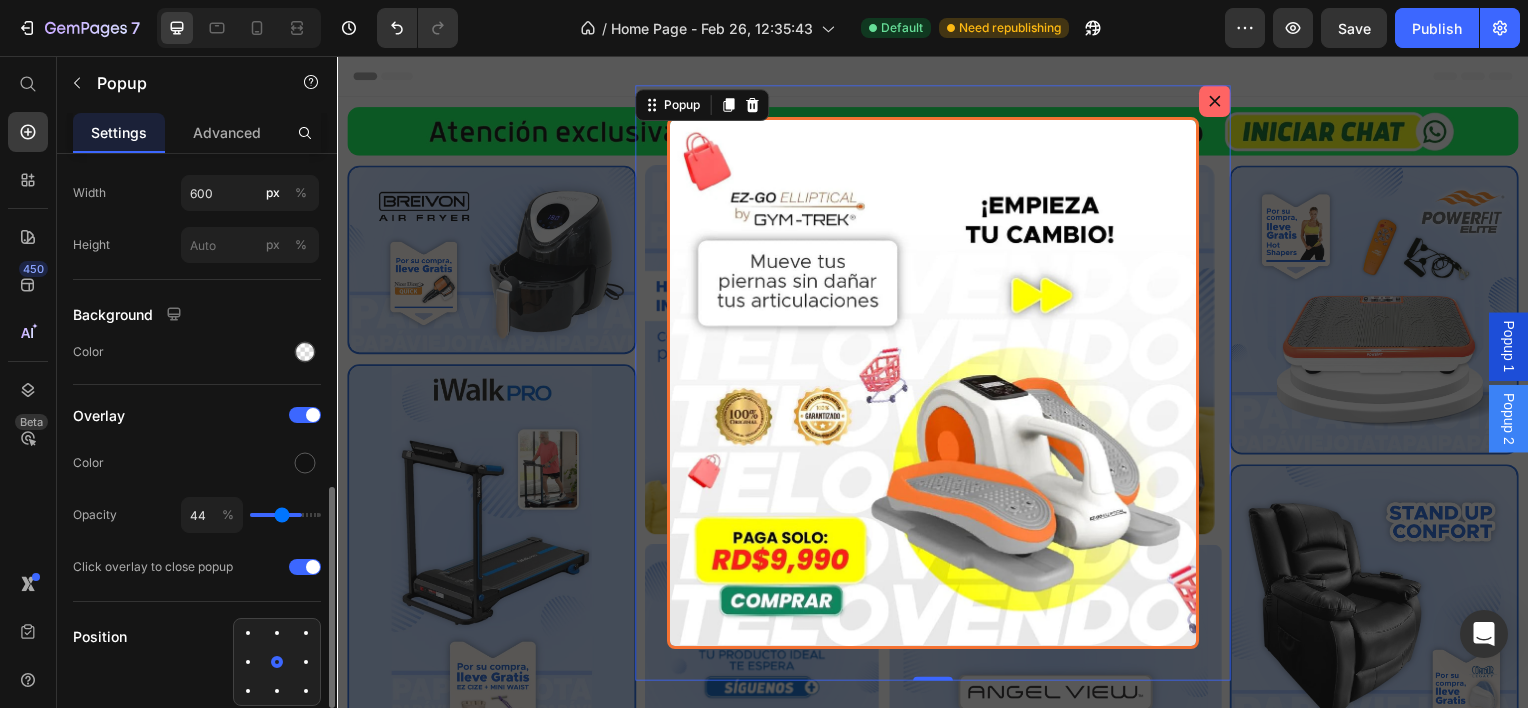 type on "43" 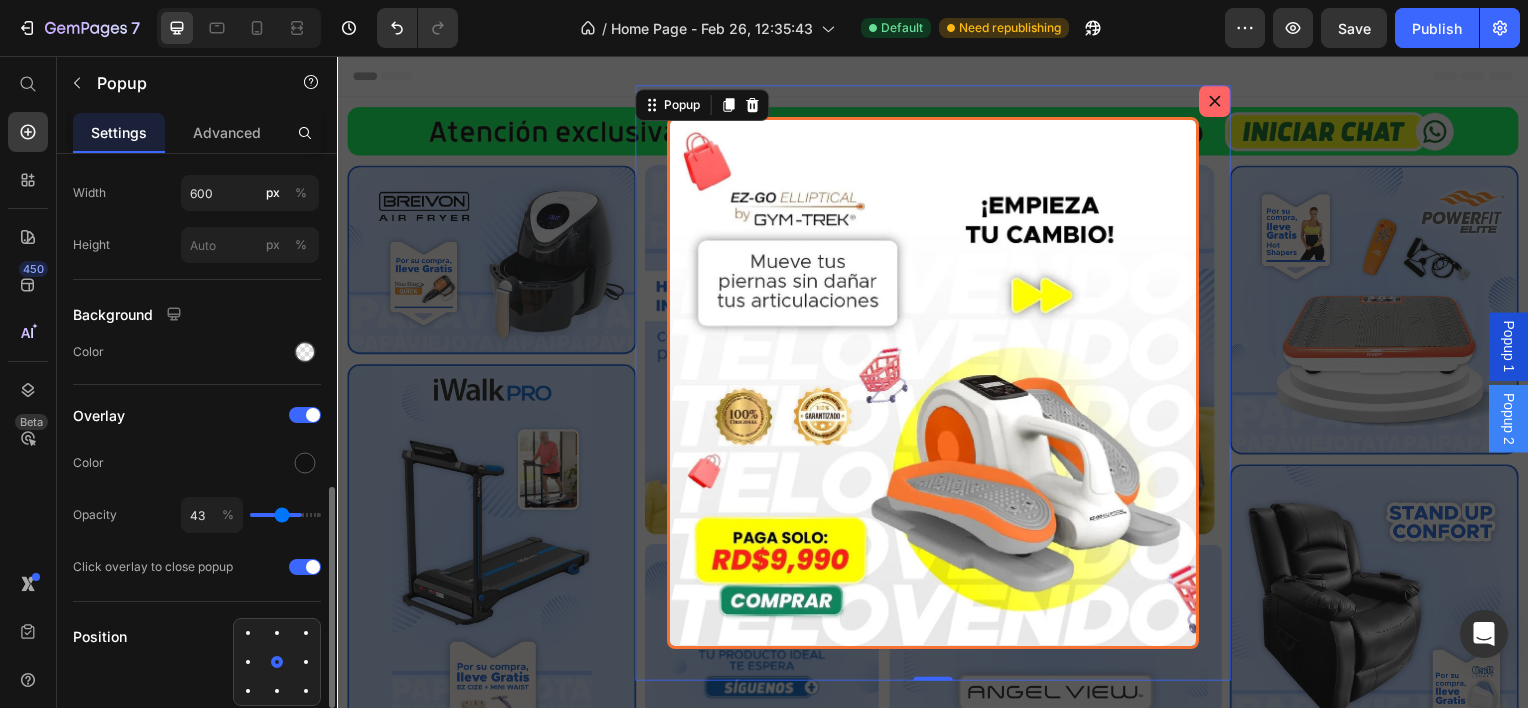 type on "40" 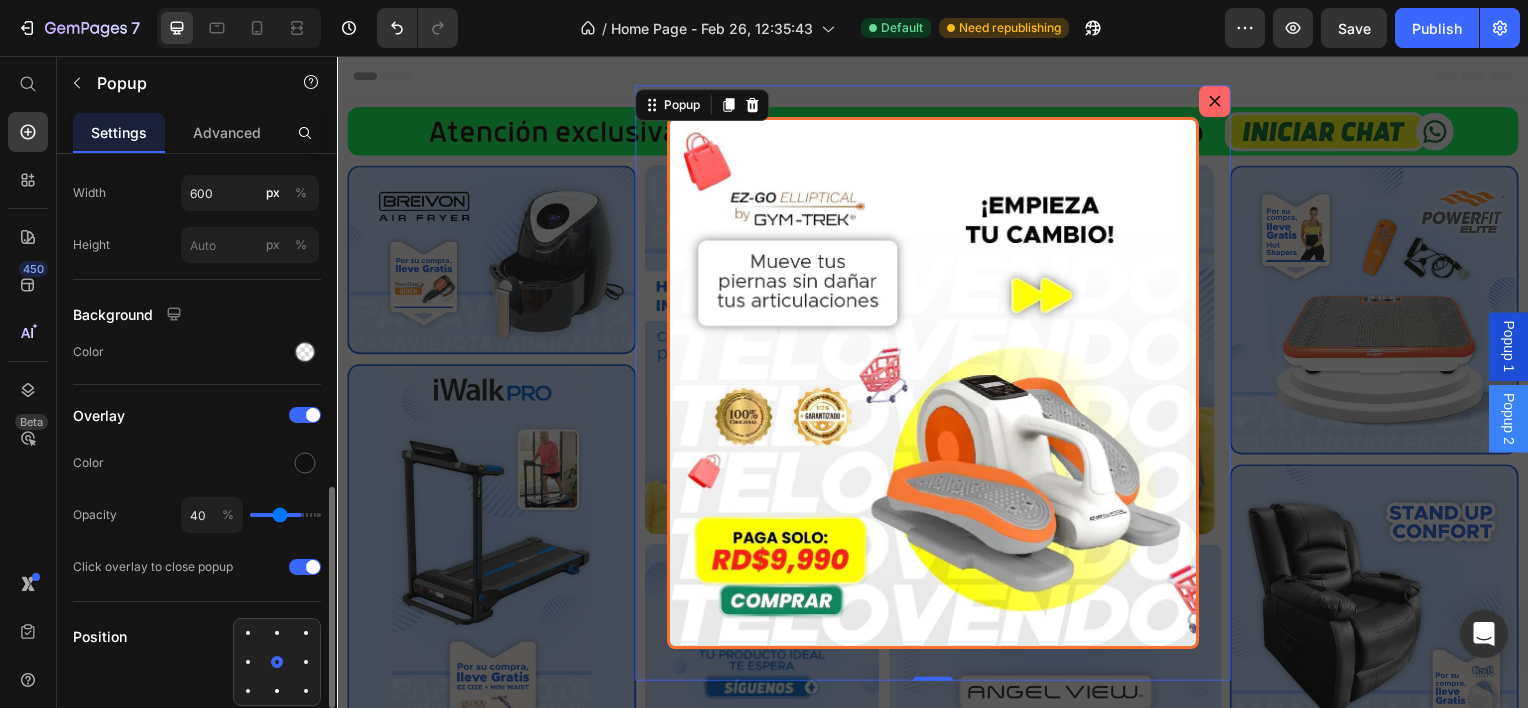 type on "39" 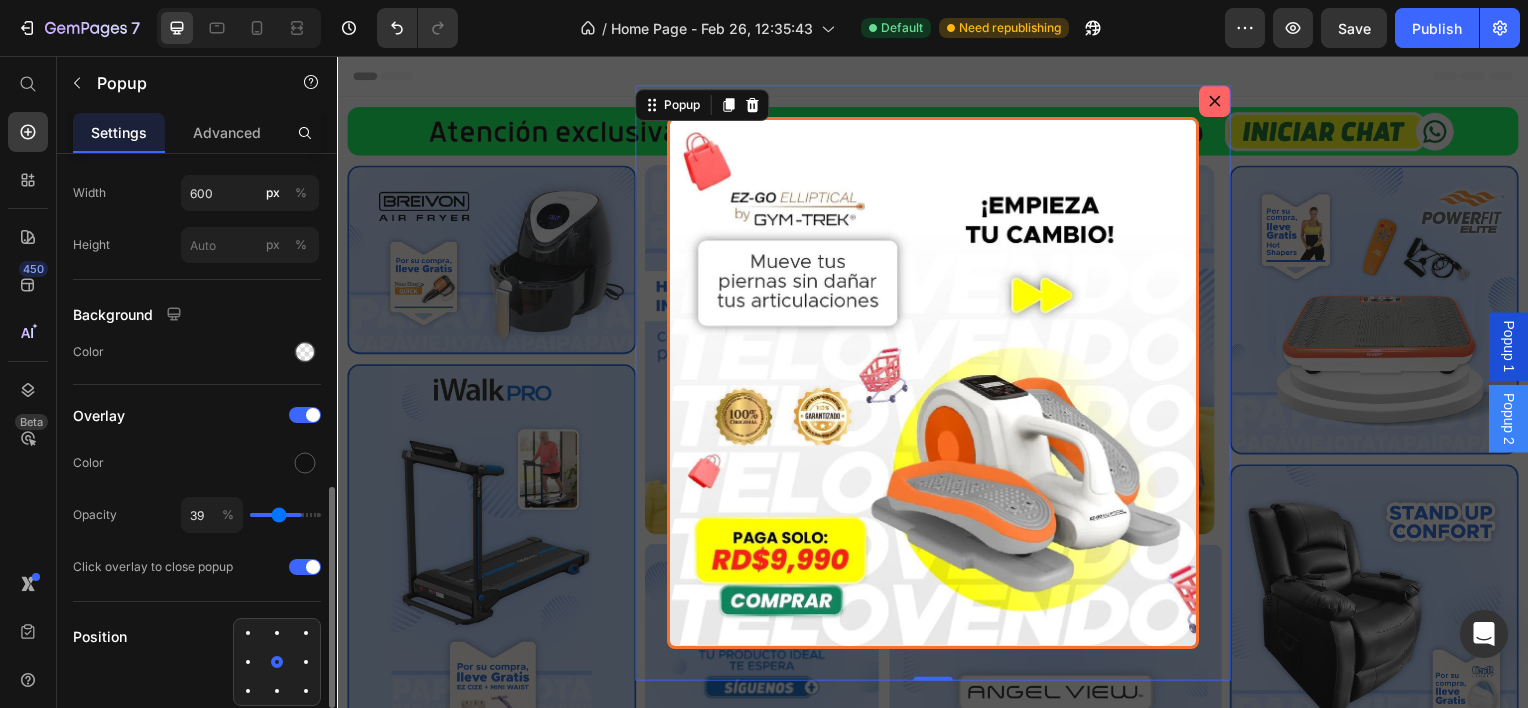 type on "37" 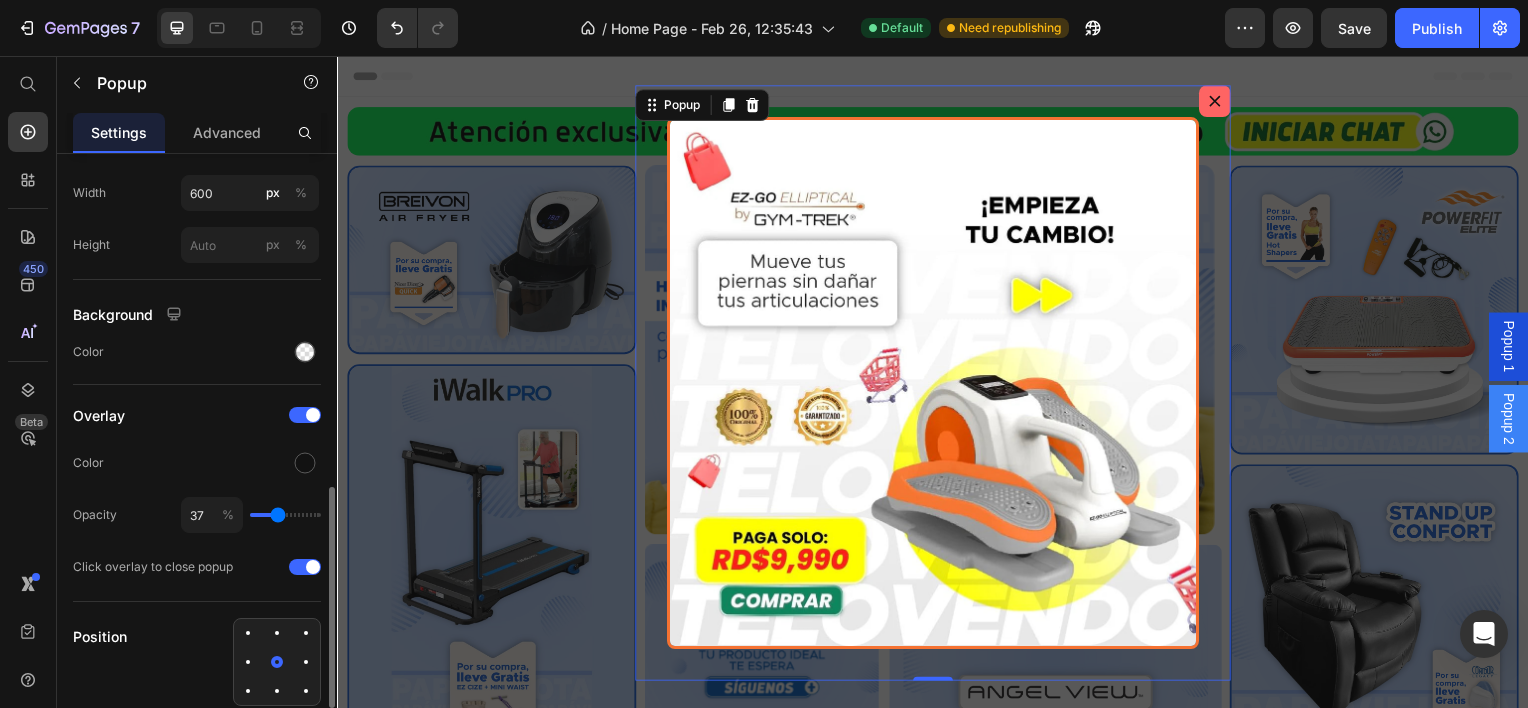 type on "36" 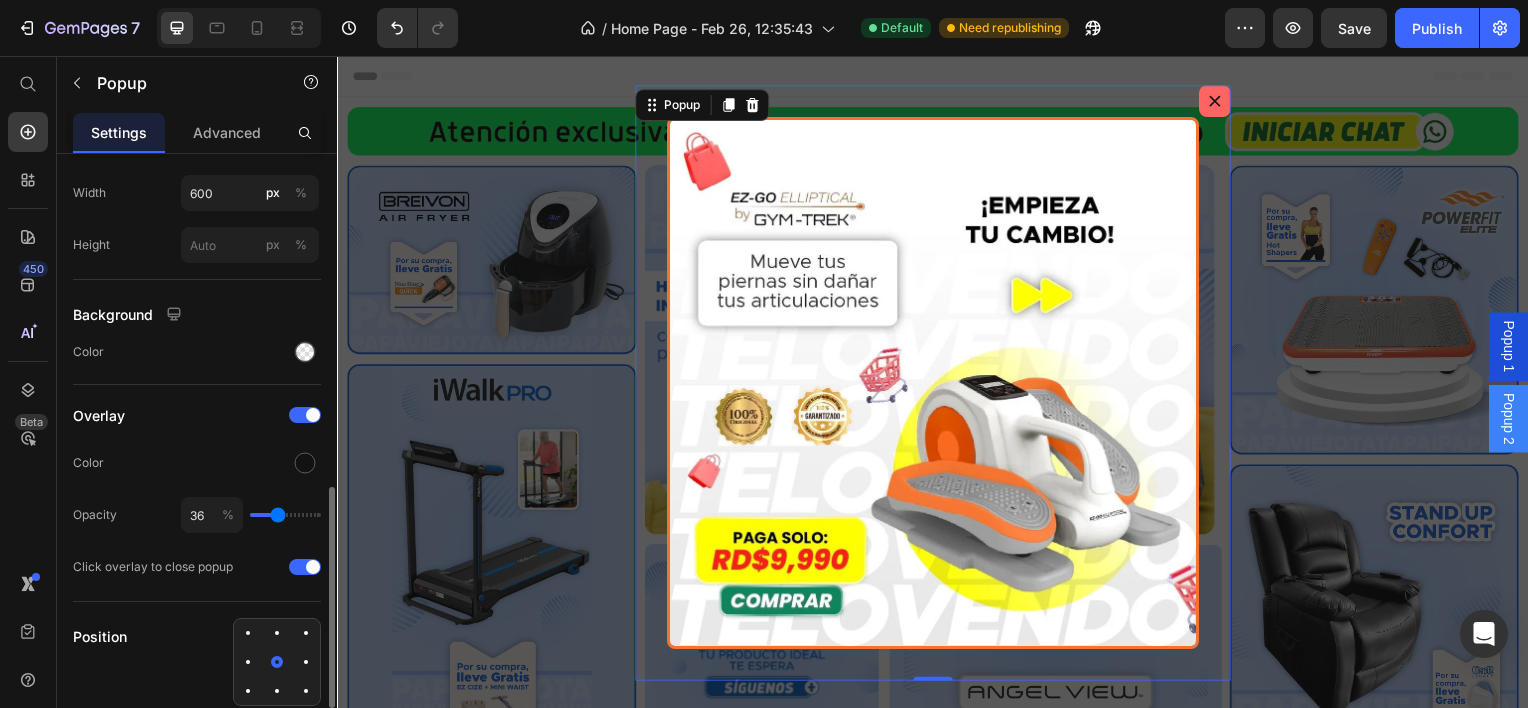 type on "34" 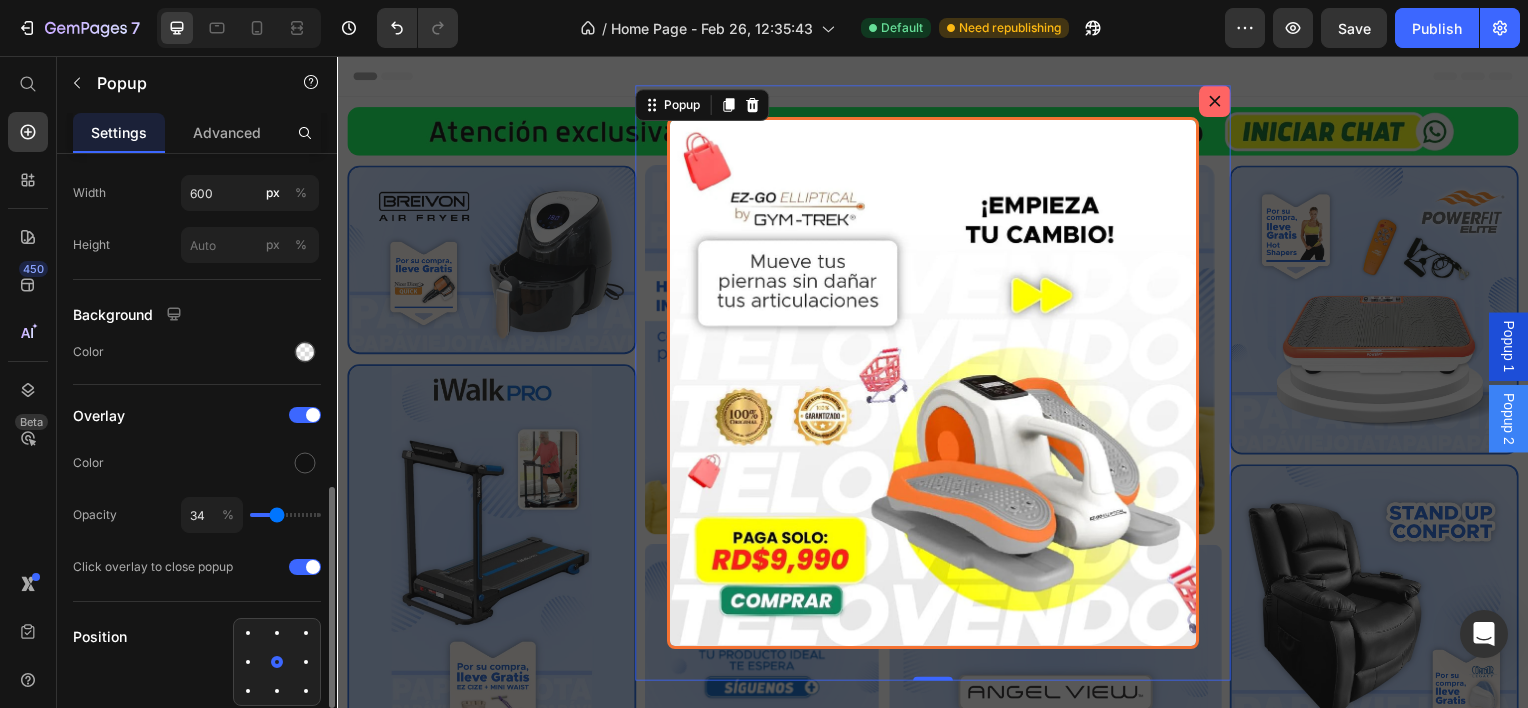 type on "33" 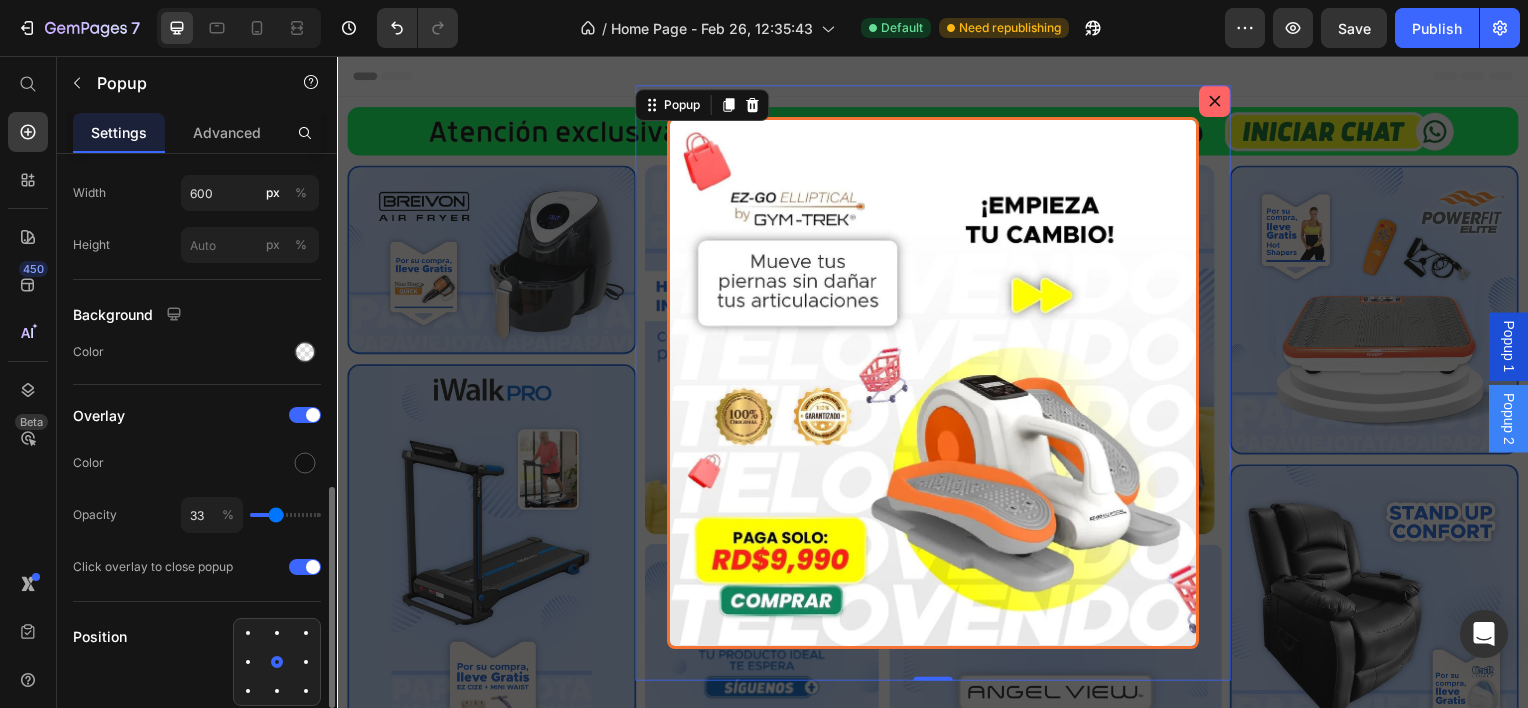 drag, startPoint x: 298, startPoint y: 512, endPoint x: 276, endPoint y: 510, distance: 22.090721 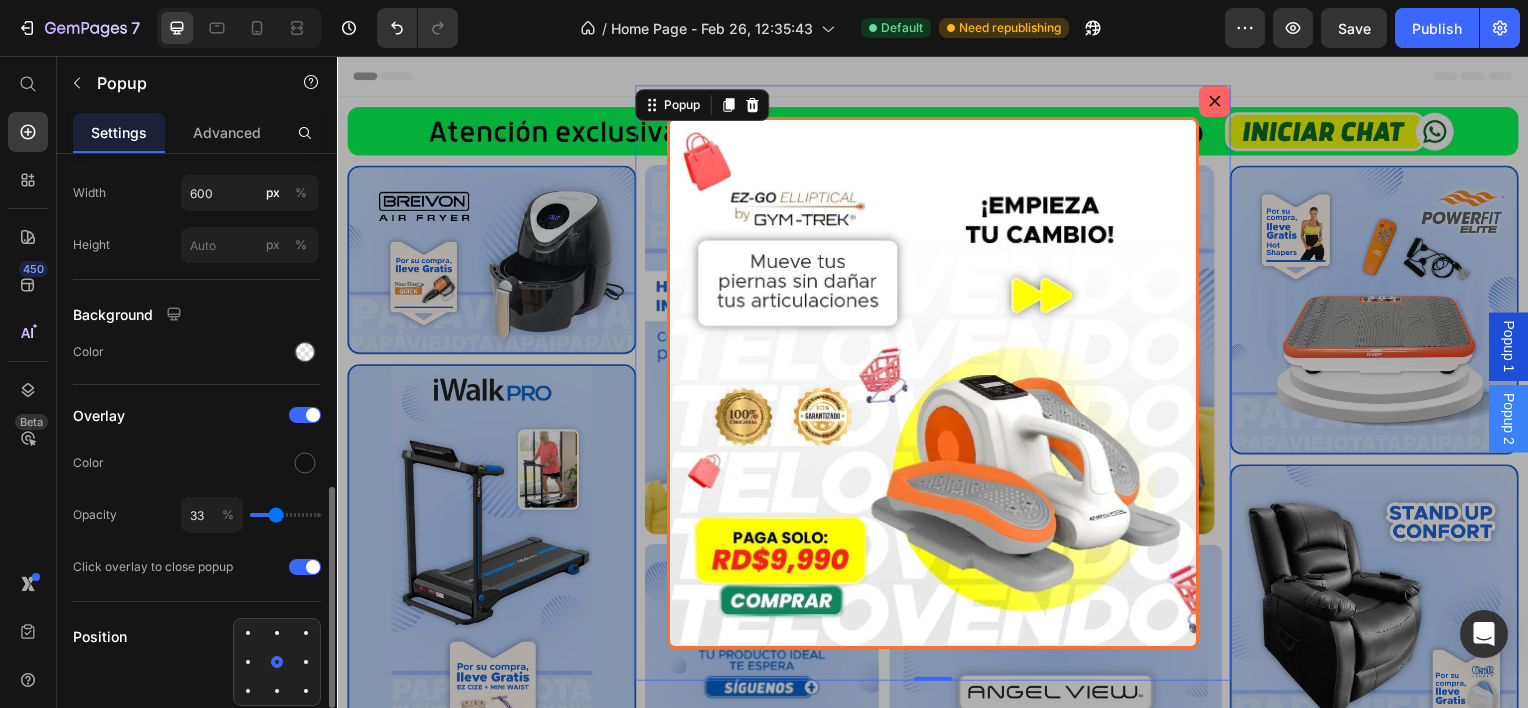 type on "34" 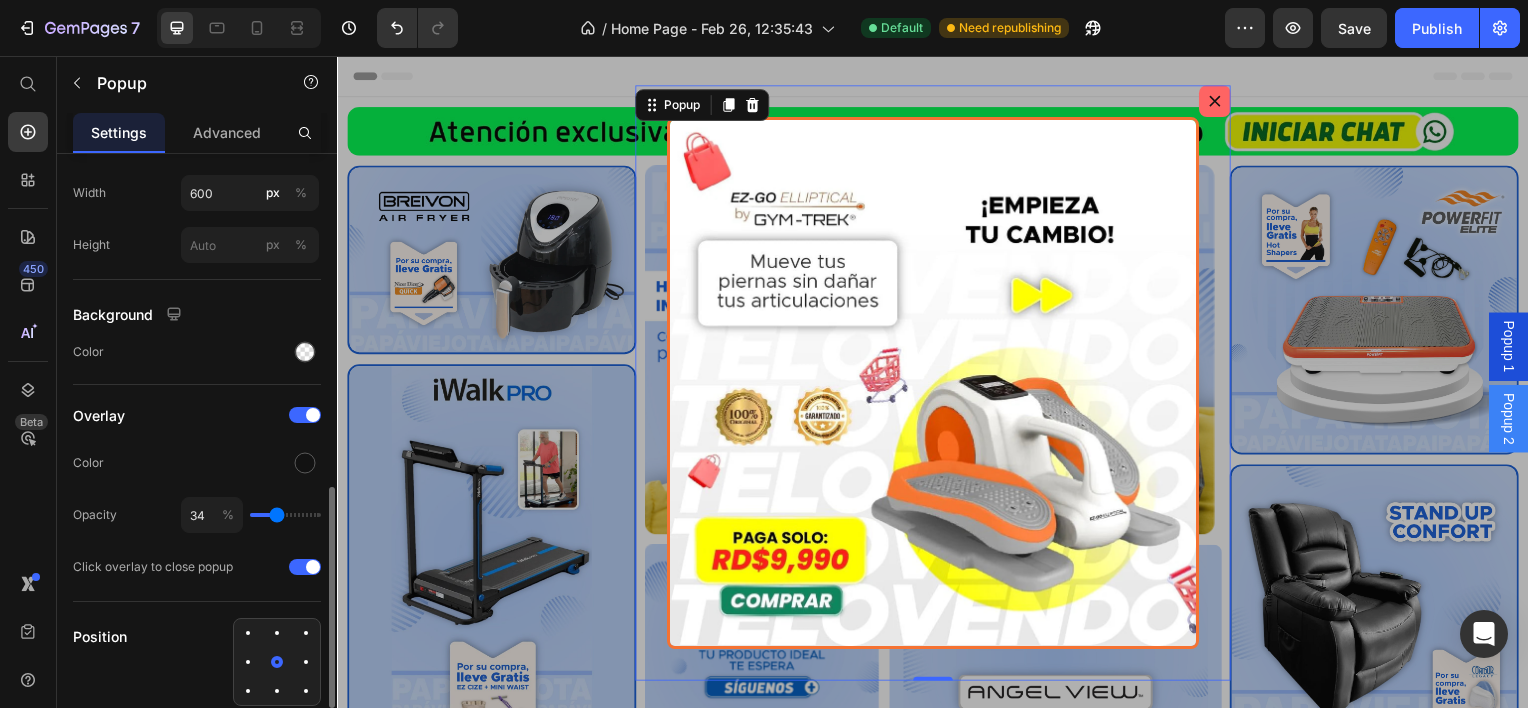 type on "36" 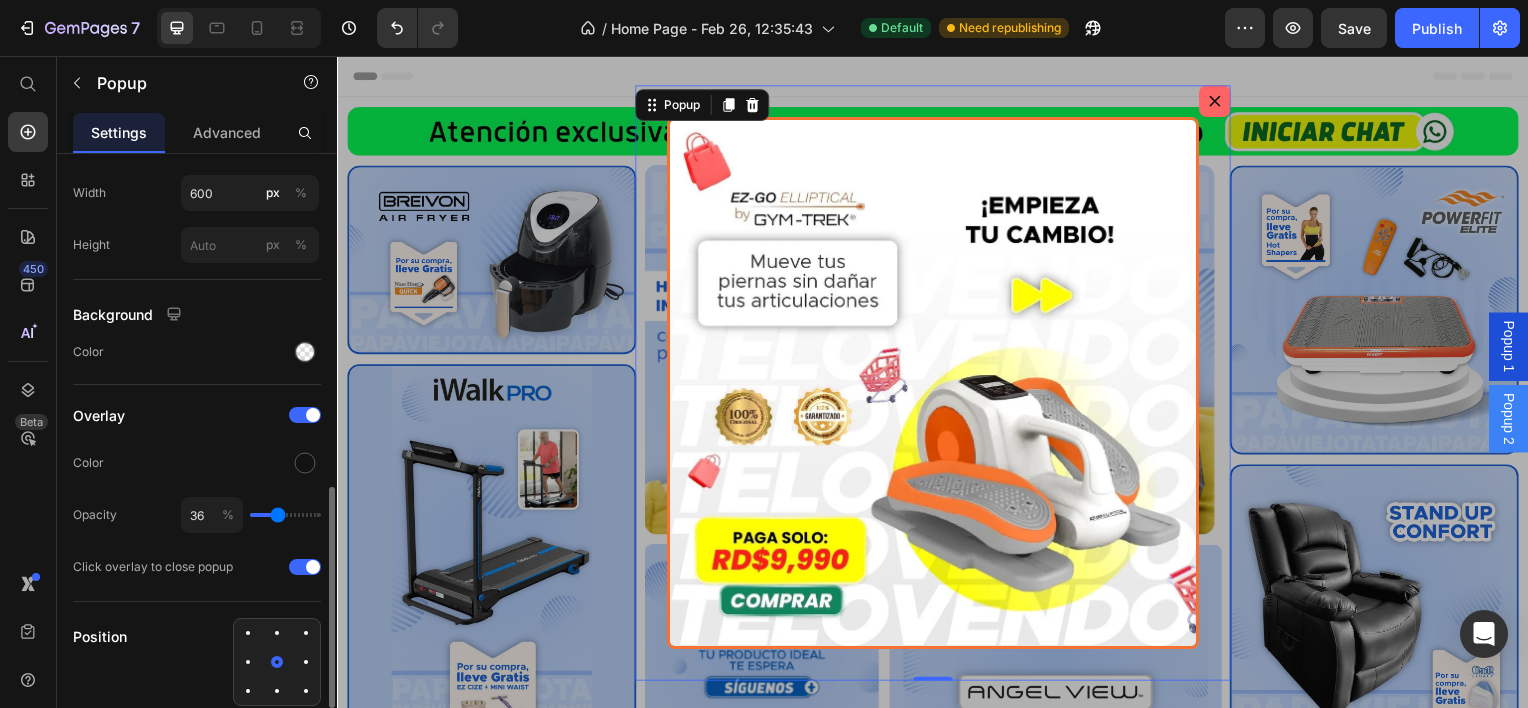 type on "37" 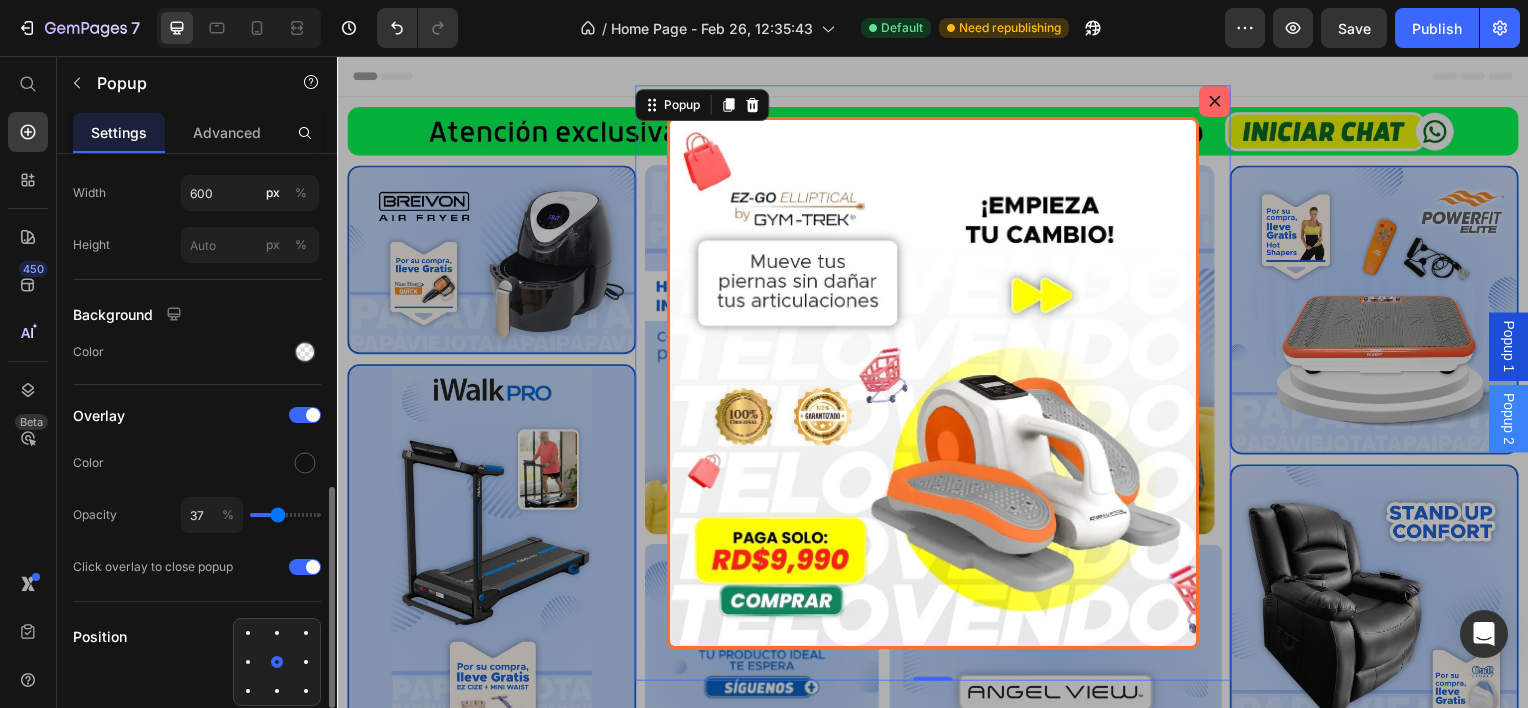 type on "39" 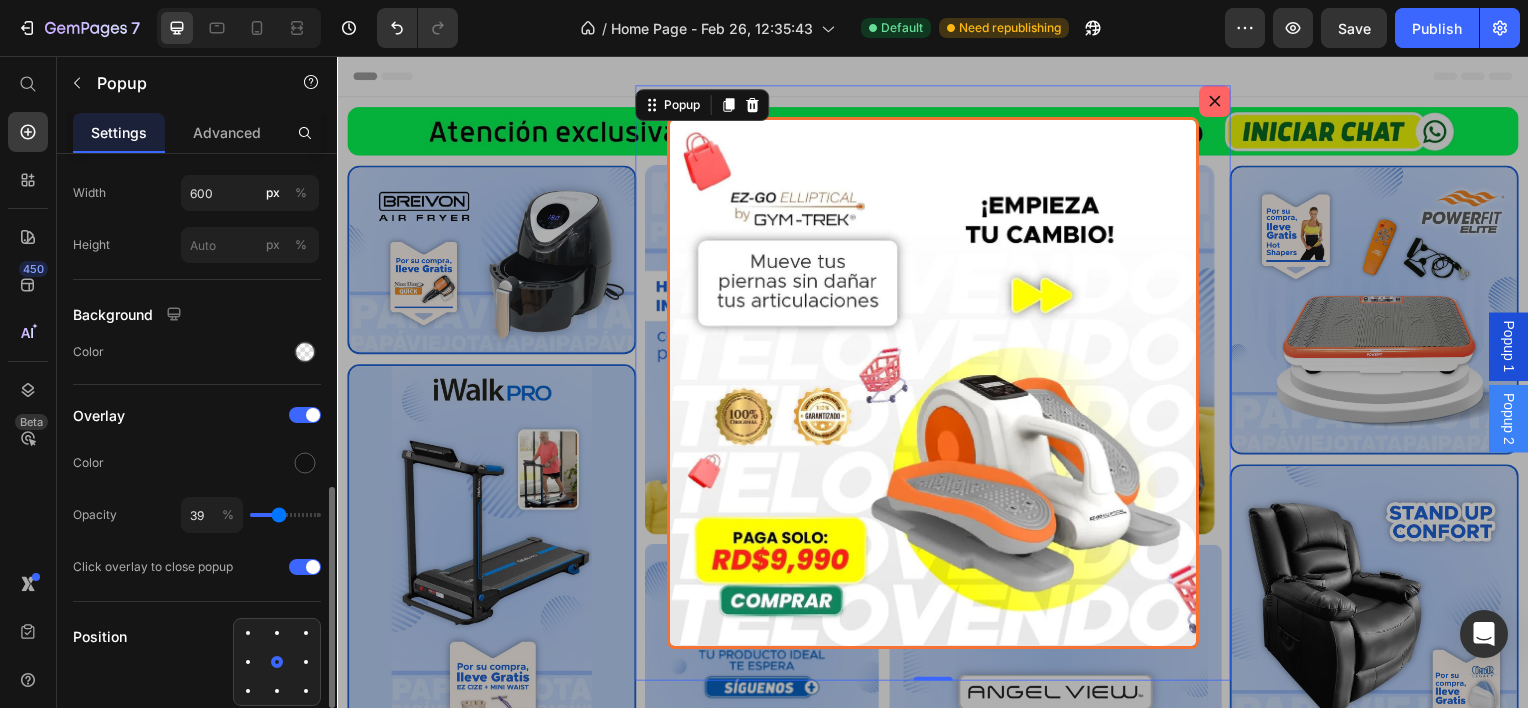 type on "40" 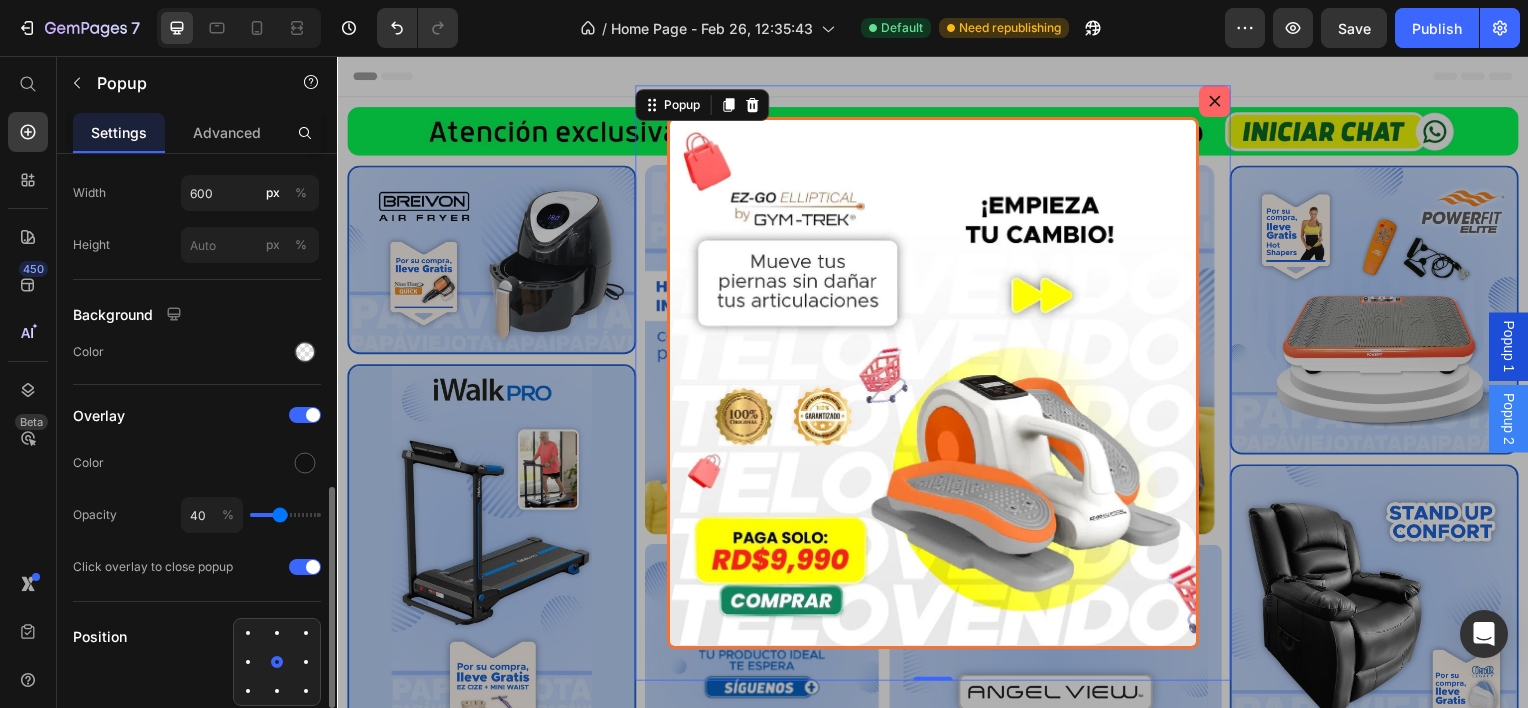 type on "41" 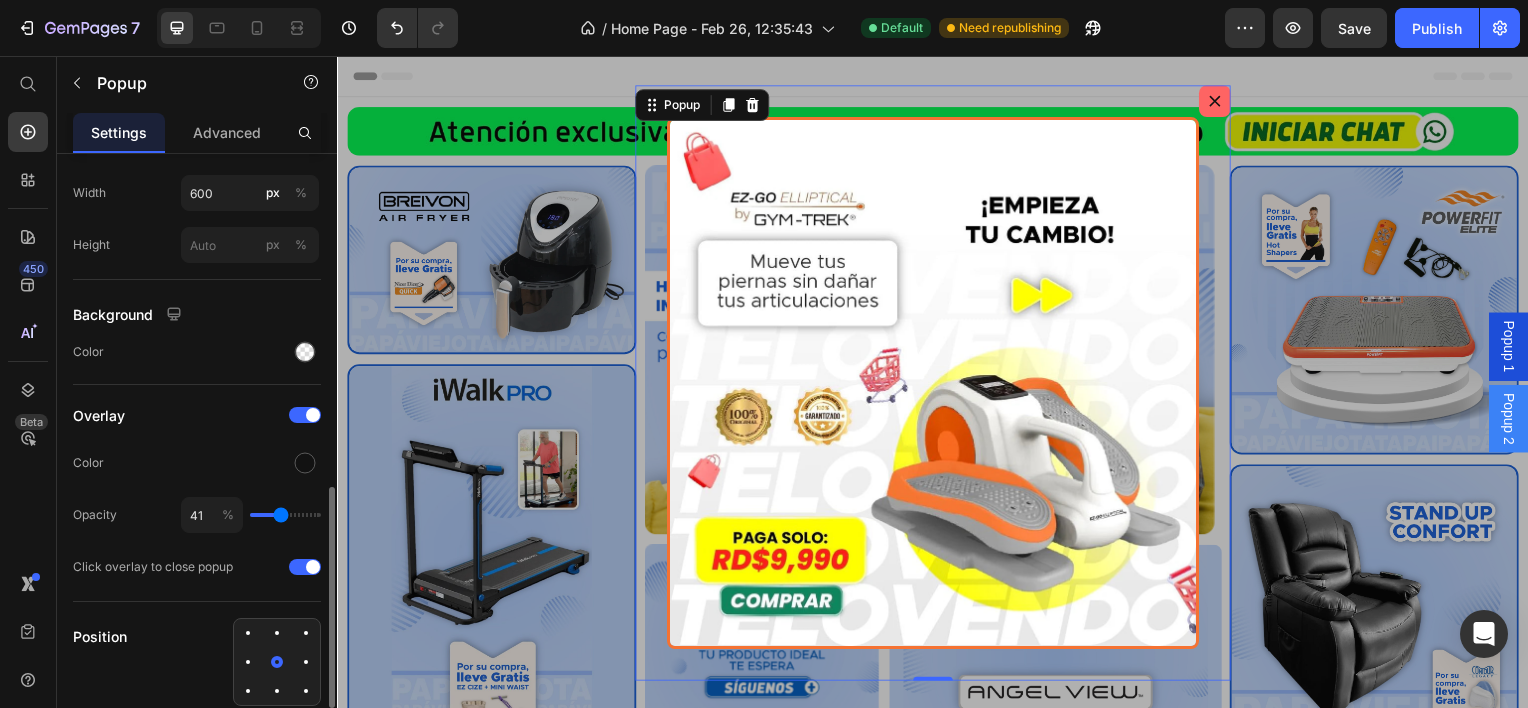 type on "43" 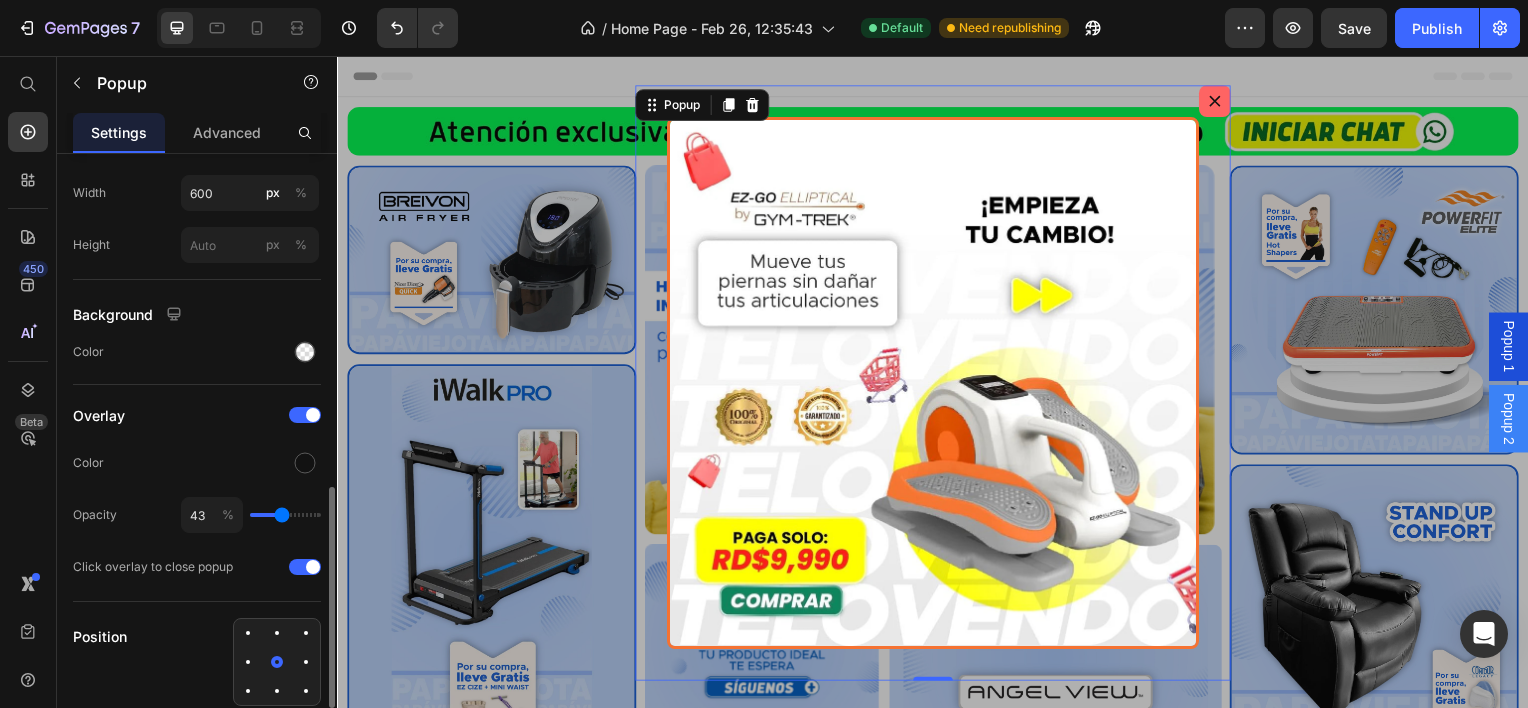type on "44" 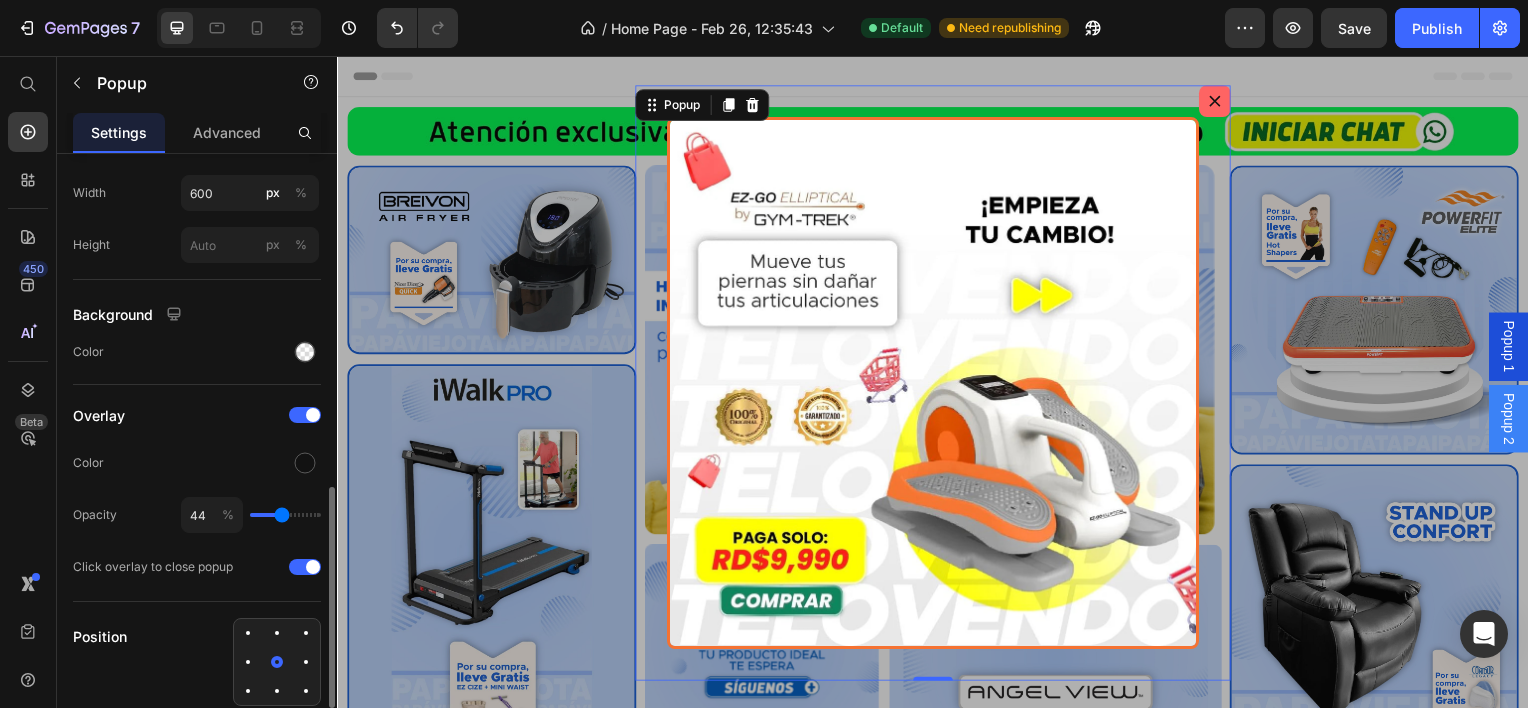 type on "46" 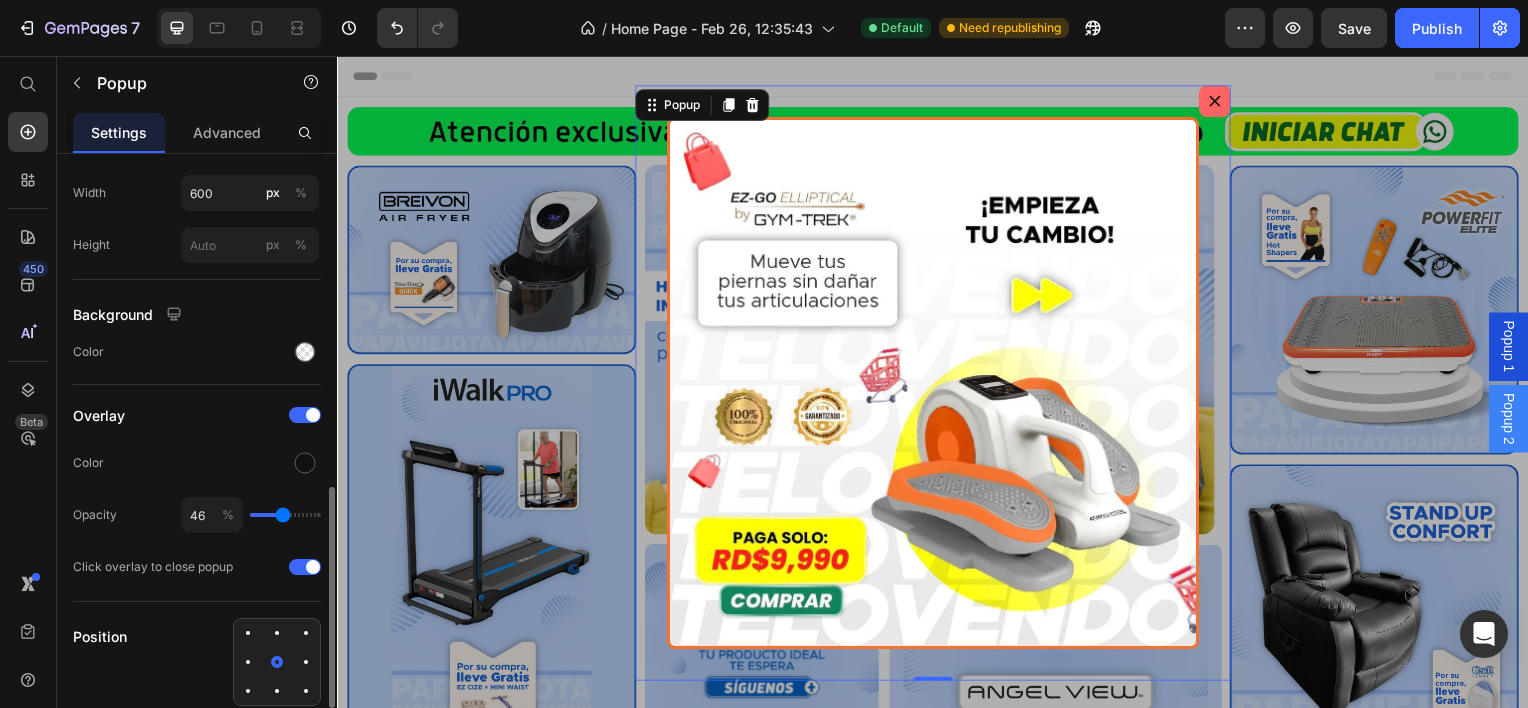 type on "47" 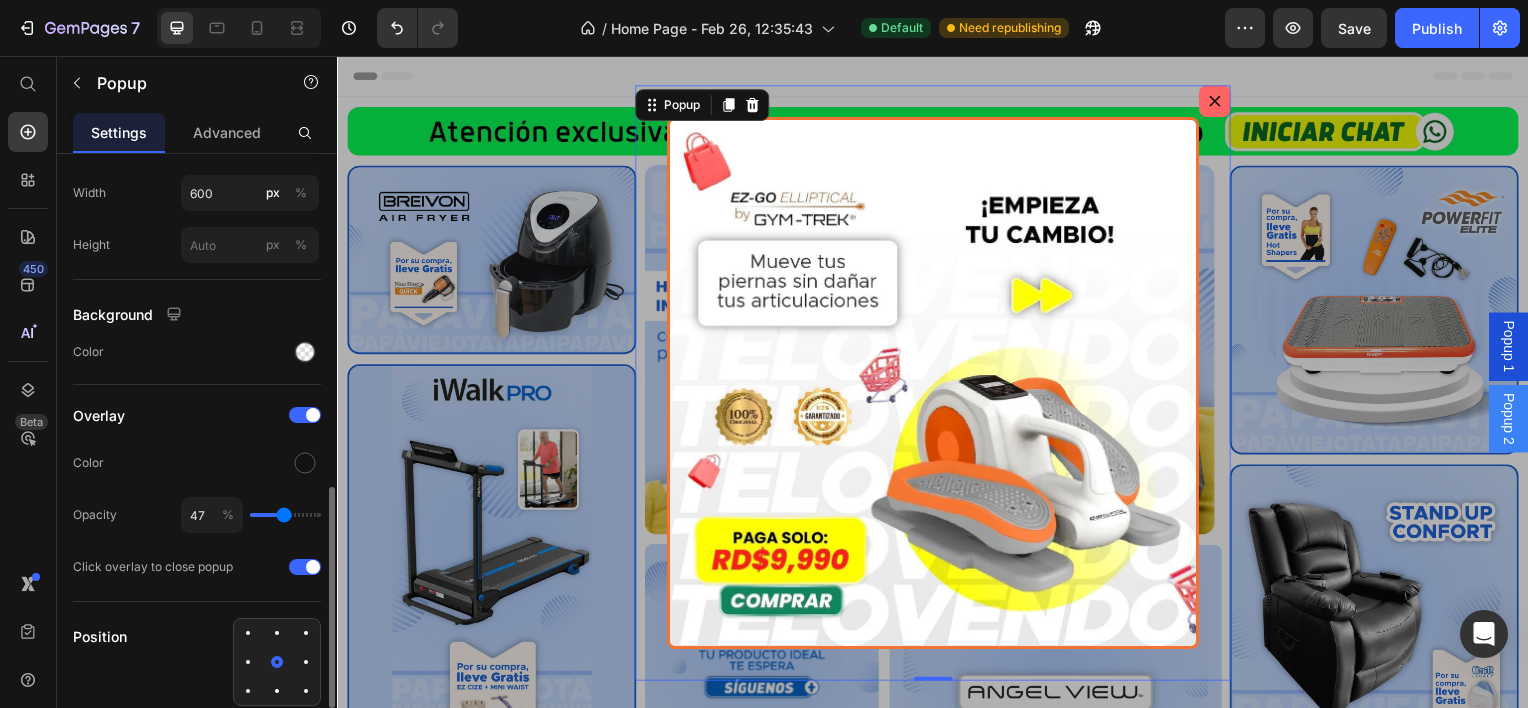 type on "47" 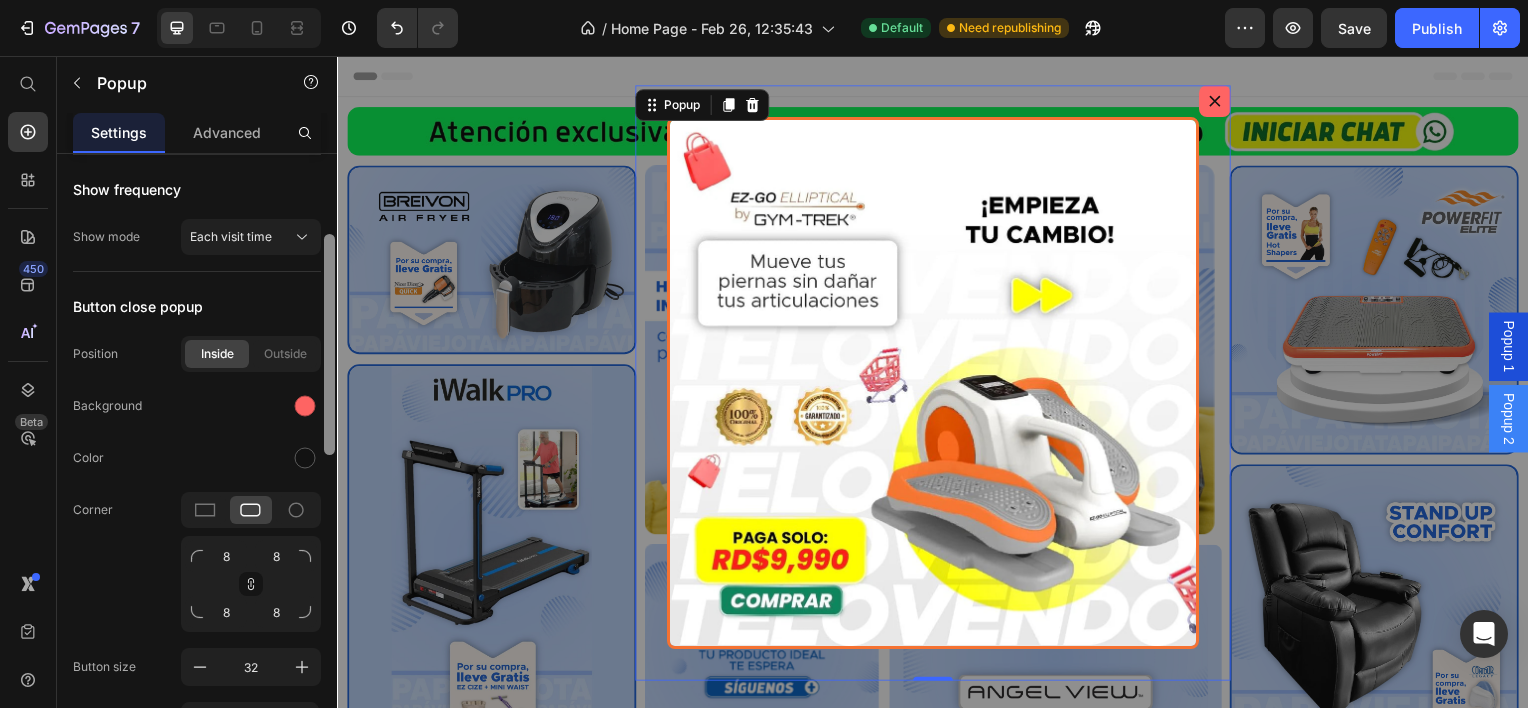 scroll, scrollTop: 0, scrollLeft: 0, axis: both 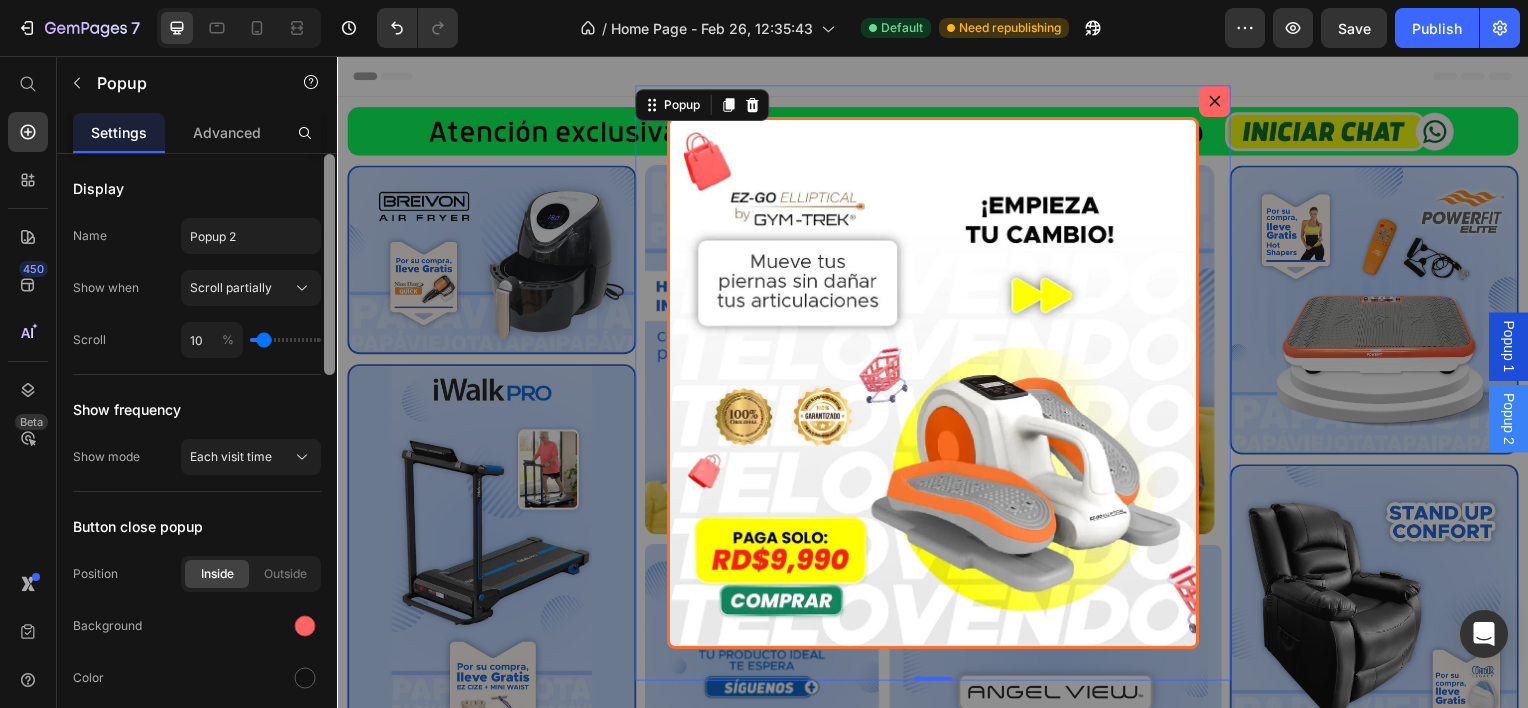 drag, startPoint x: 332, startPoint y: 508, endPoint x: 328, endPoint y: 140, distance: 368.02173 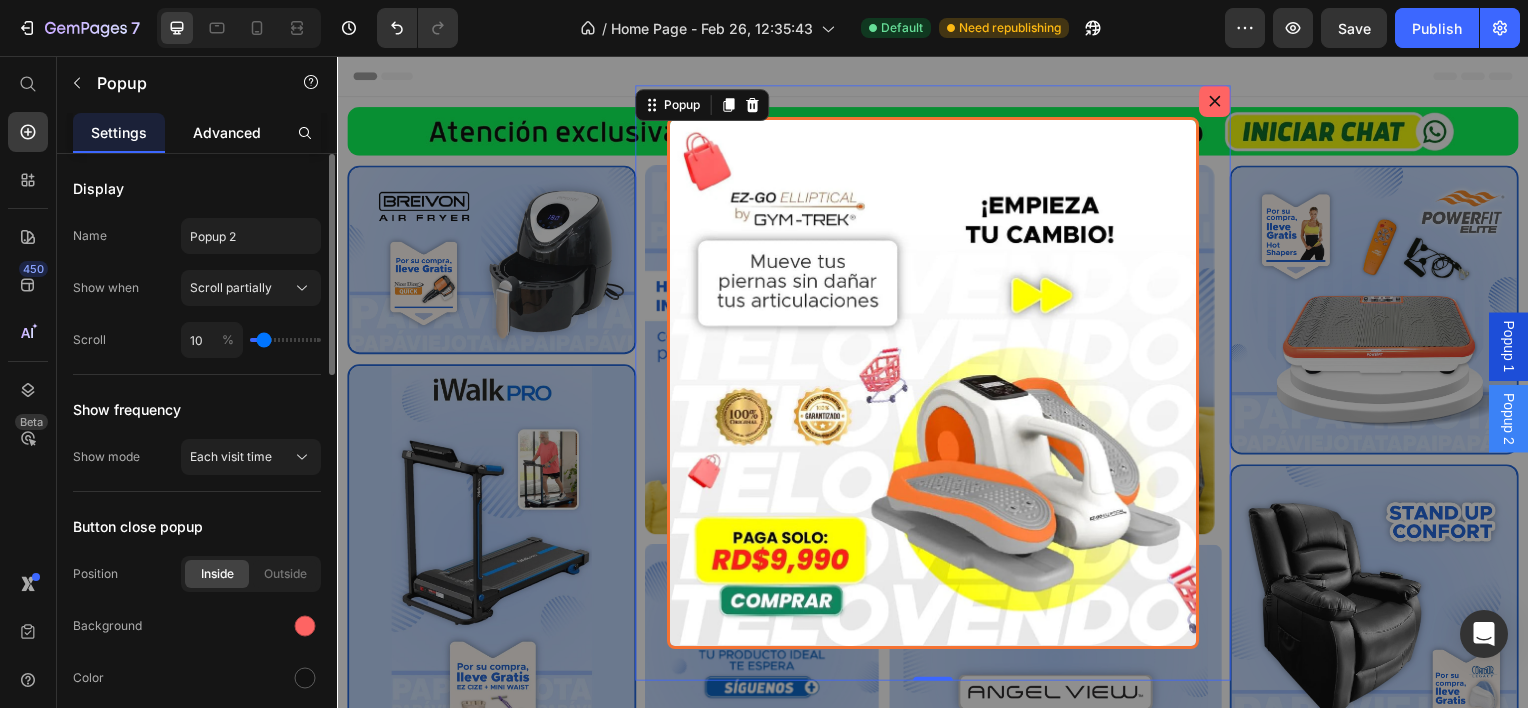 click on "Advanced" at bounding box center (227, 132) 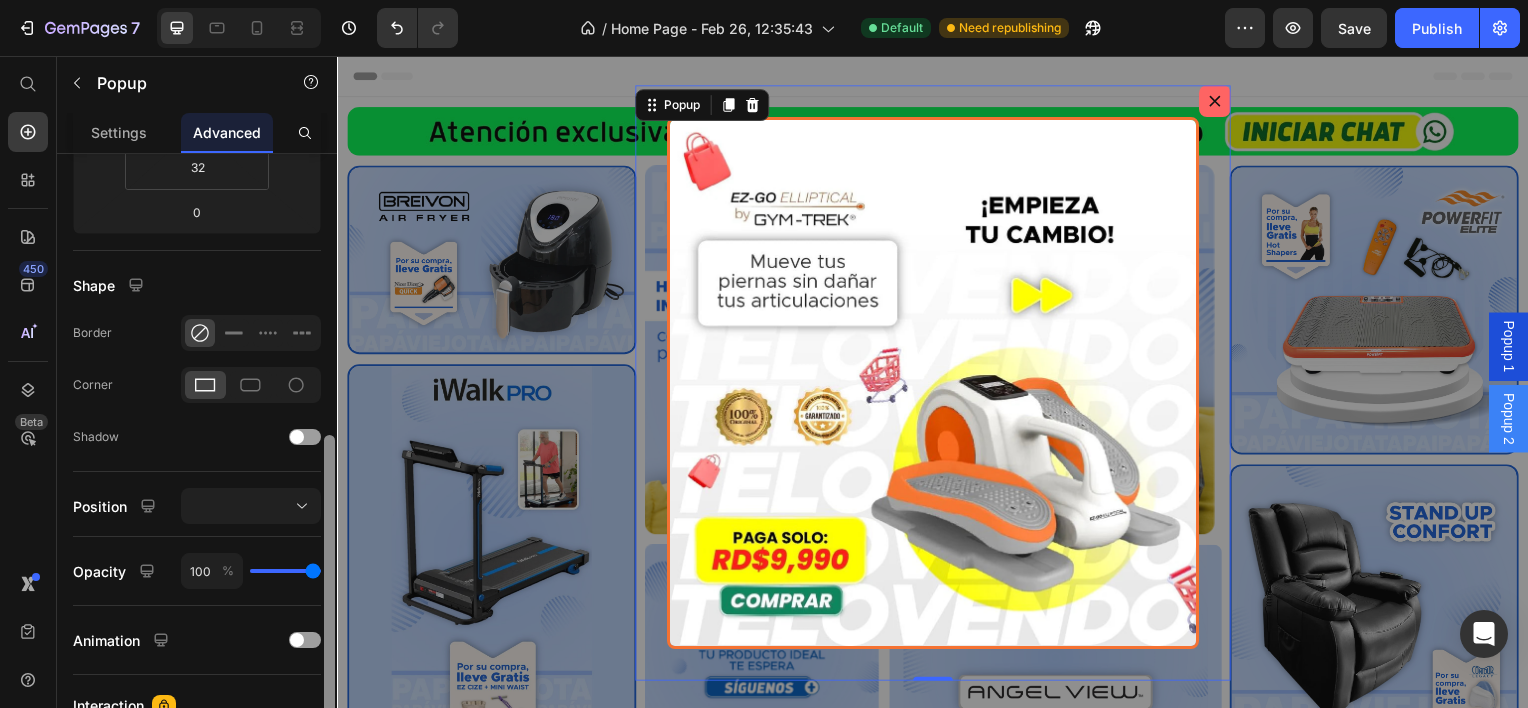 scroll, scrollTop: 470, scrollLeft: 0, axis: vertical 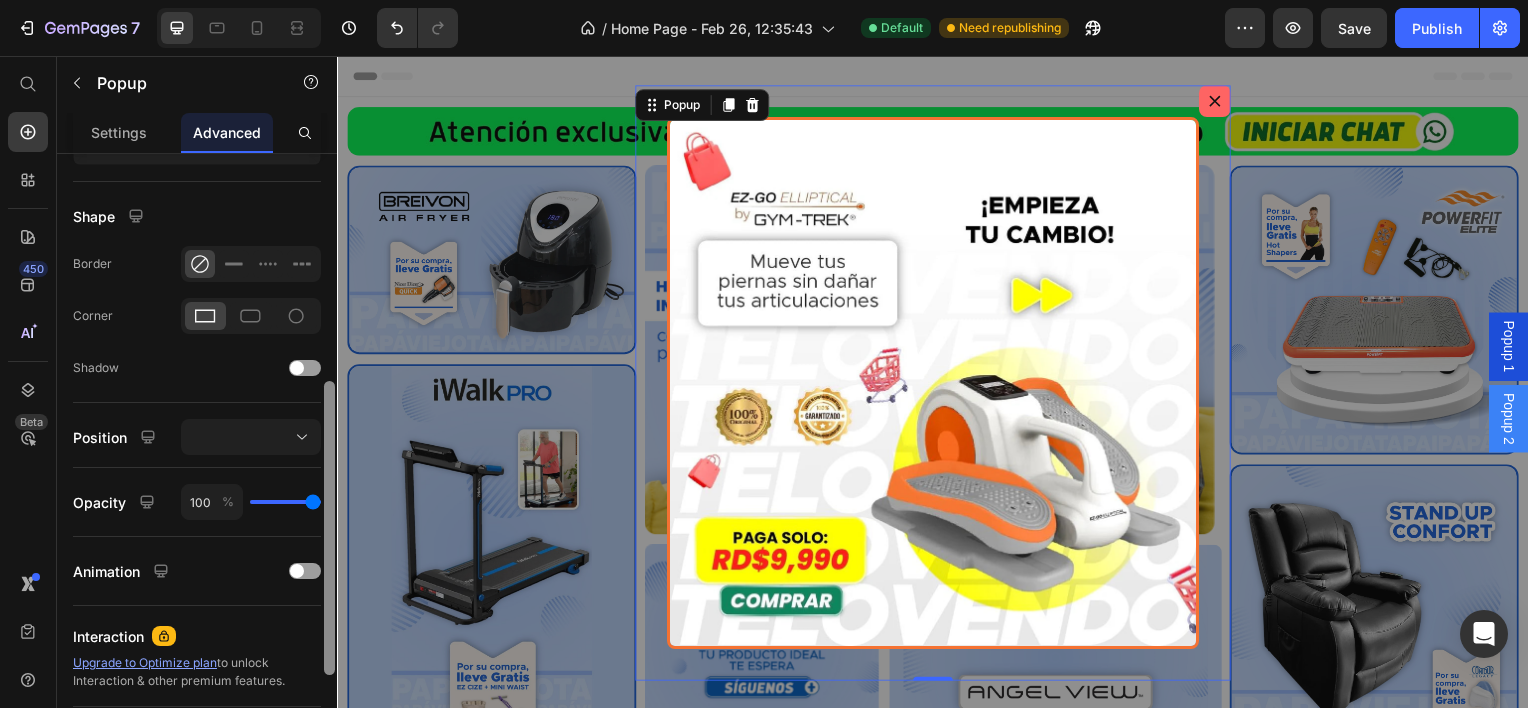 drag, startPoint x: 330, startPoint y: 168, endPoint x: 323, endPoint y: 394, distance: 226.10838 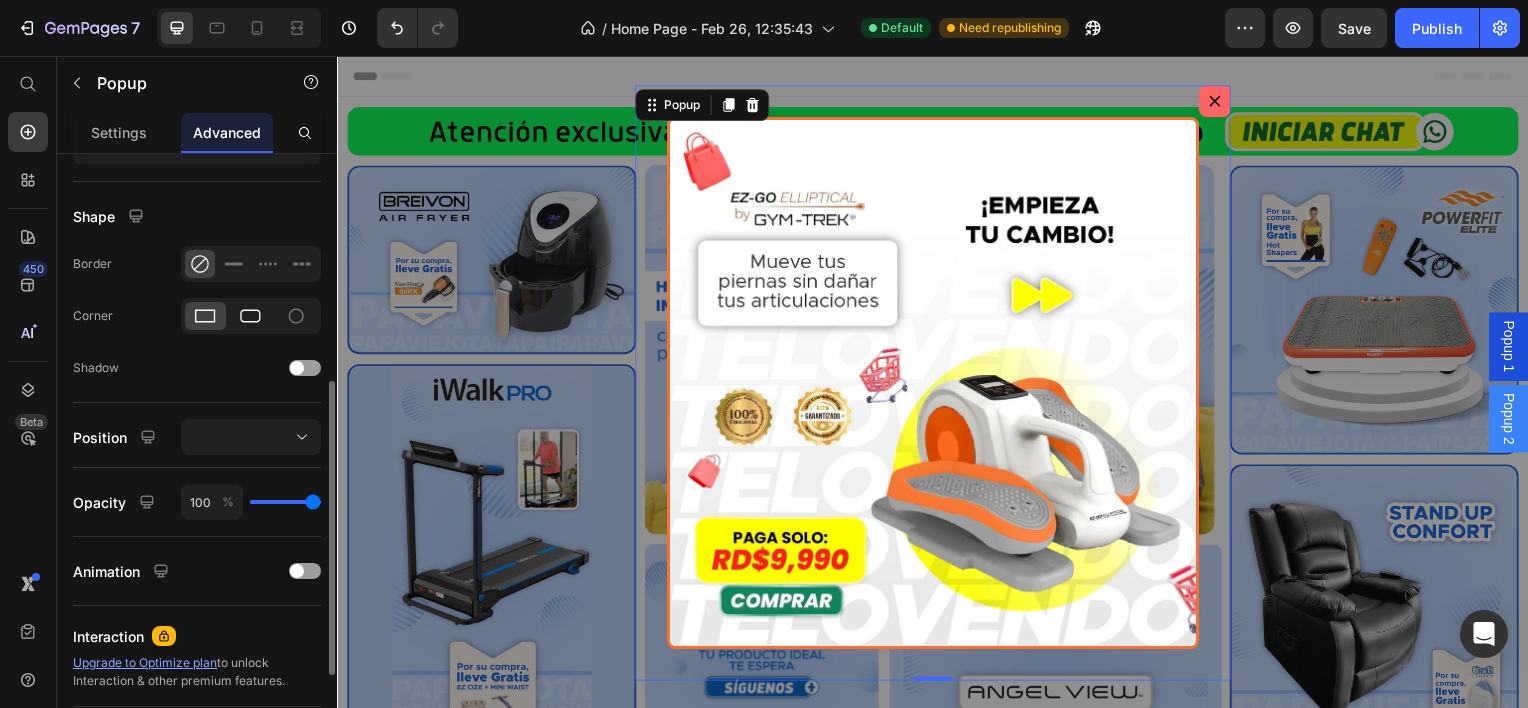 click 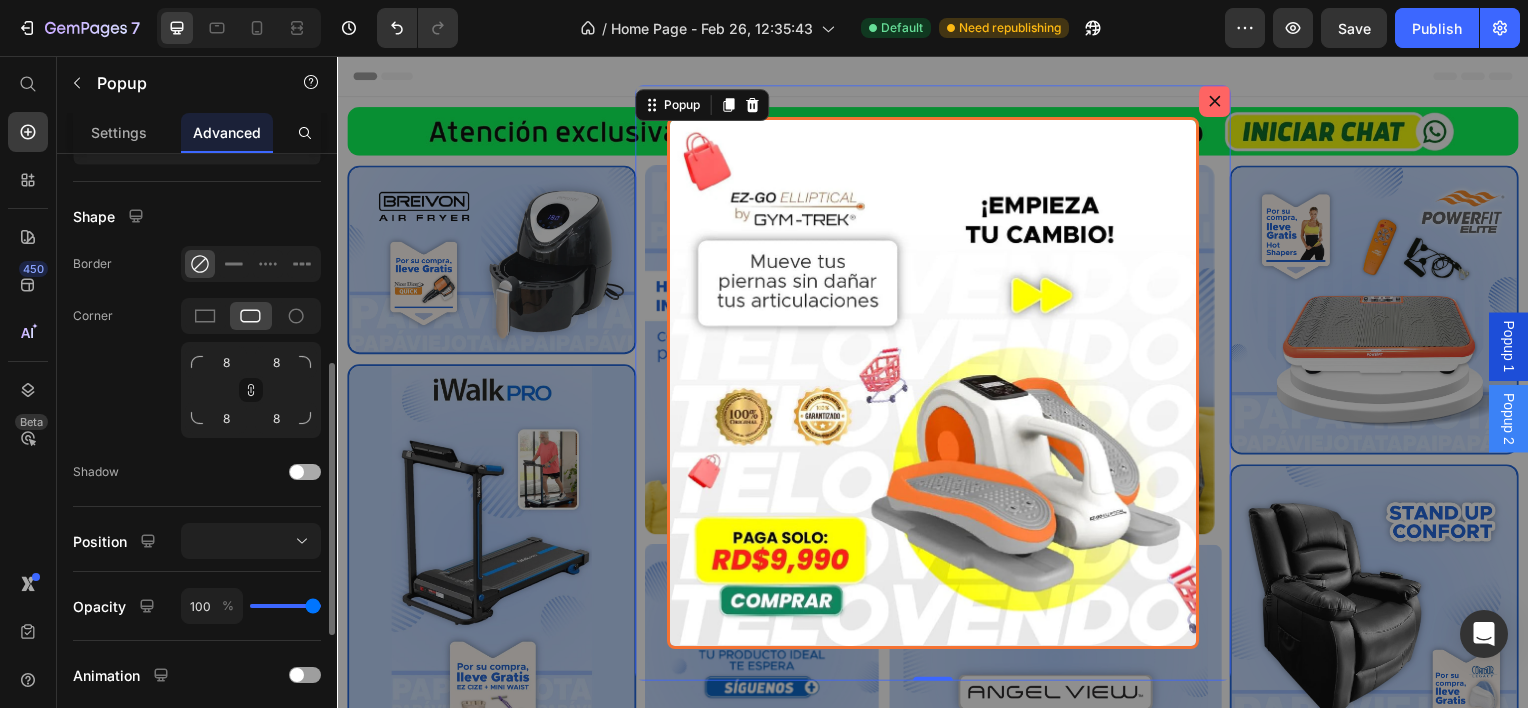 click at bounding box center (305, 472) 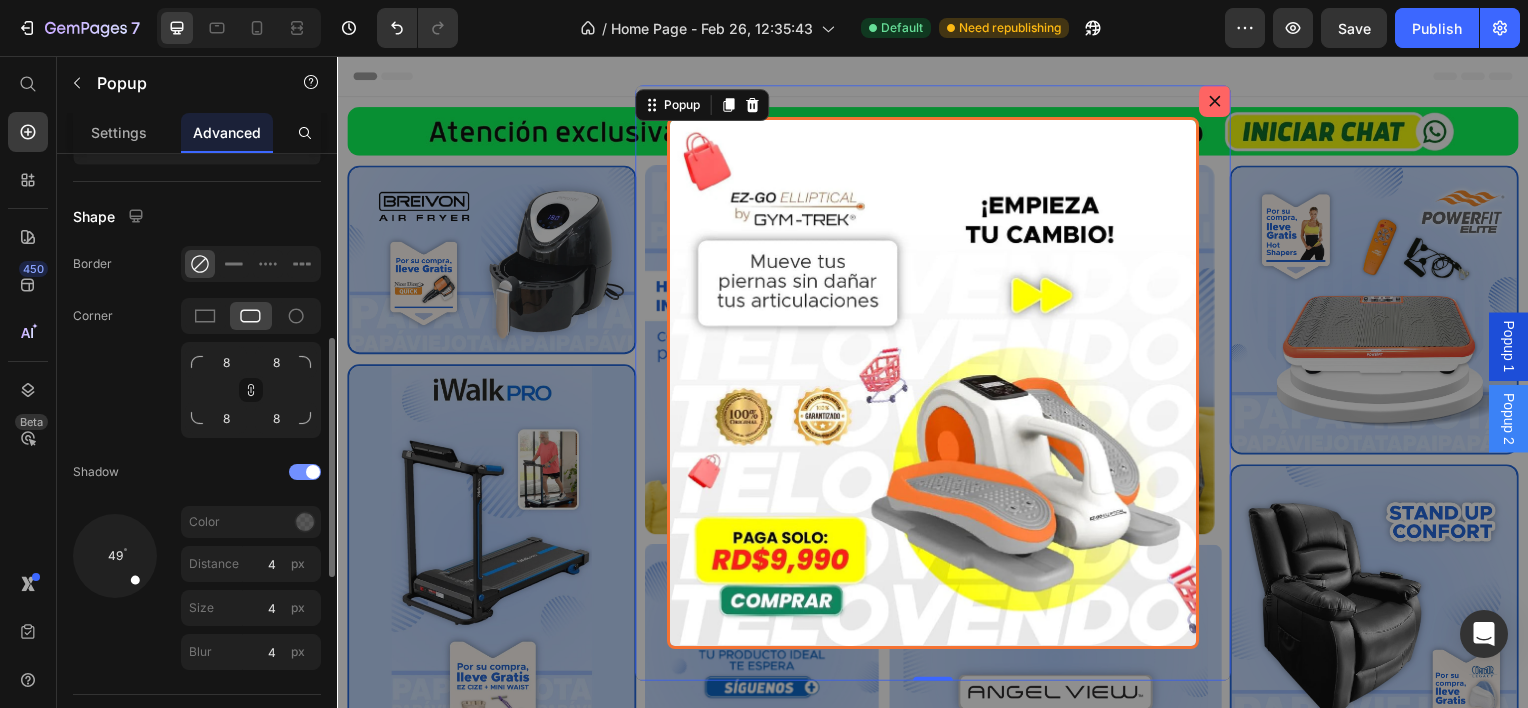 click at bounding box center (313, 472) 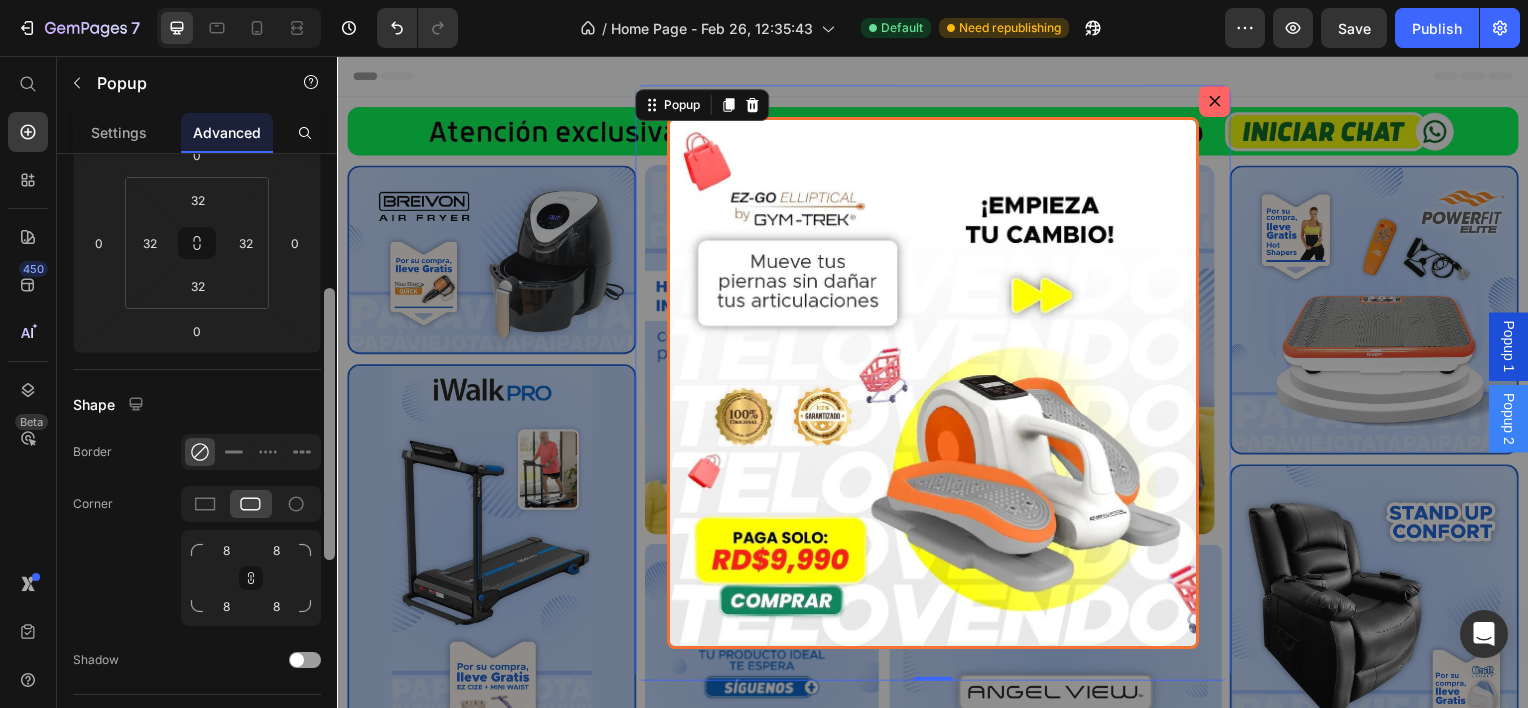 scroll, scrollTop: 297, scrollLeft: 0, axis: vertical 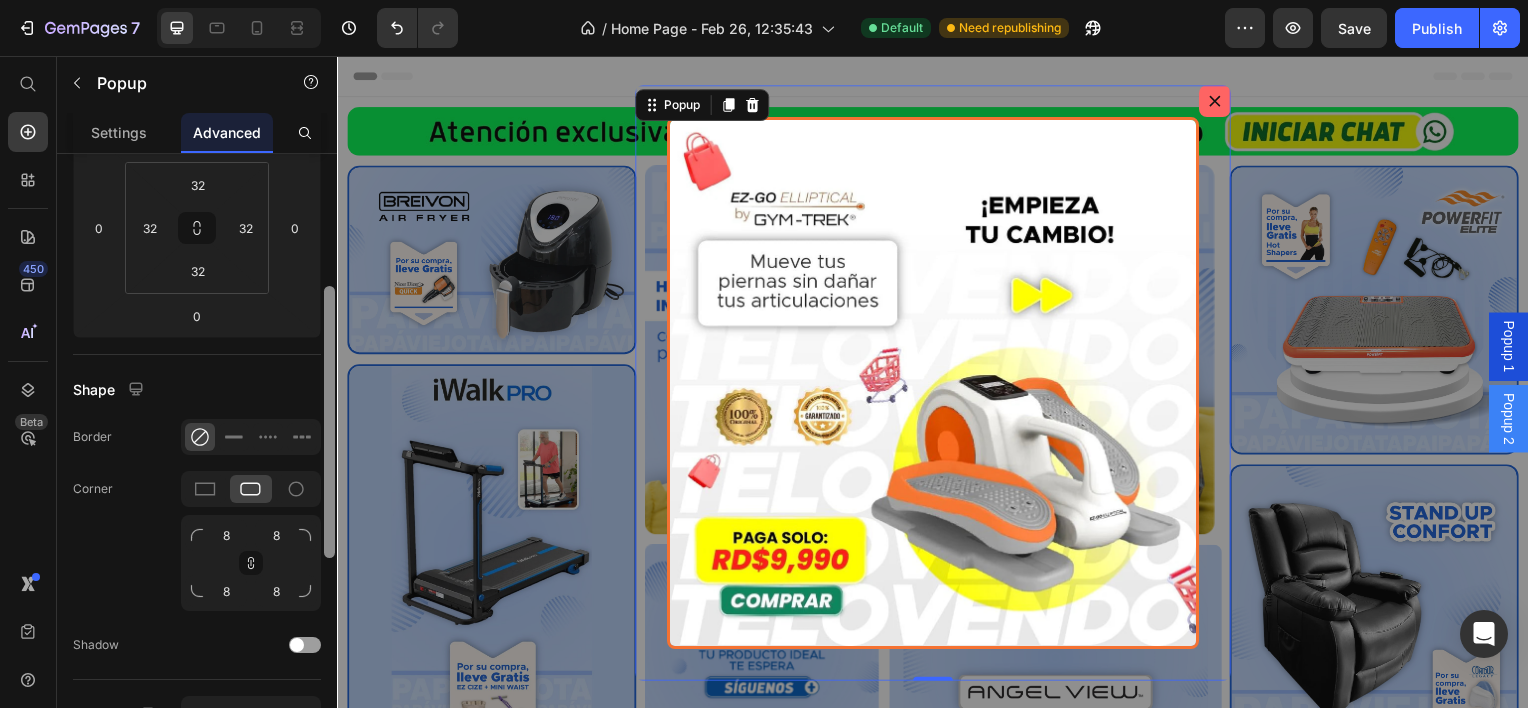 drag, startPoint x: 332, startPoint y: 460, endPoint x: 326, endPoint y: 383, distance: 77.23341 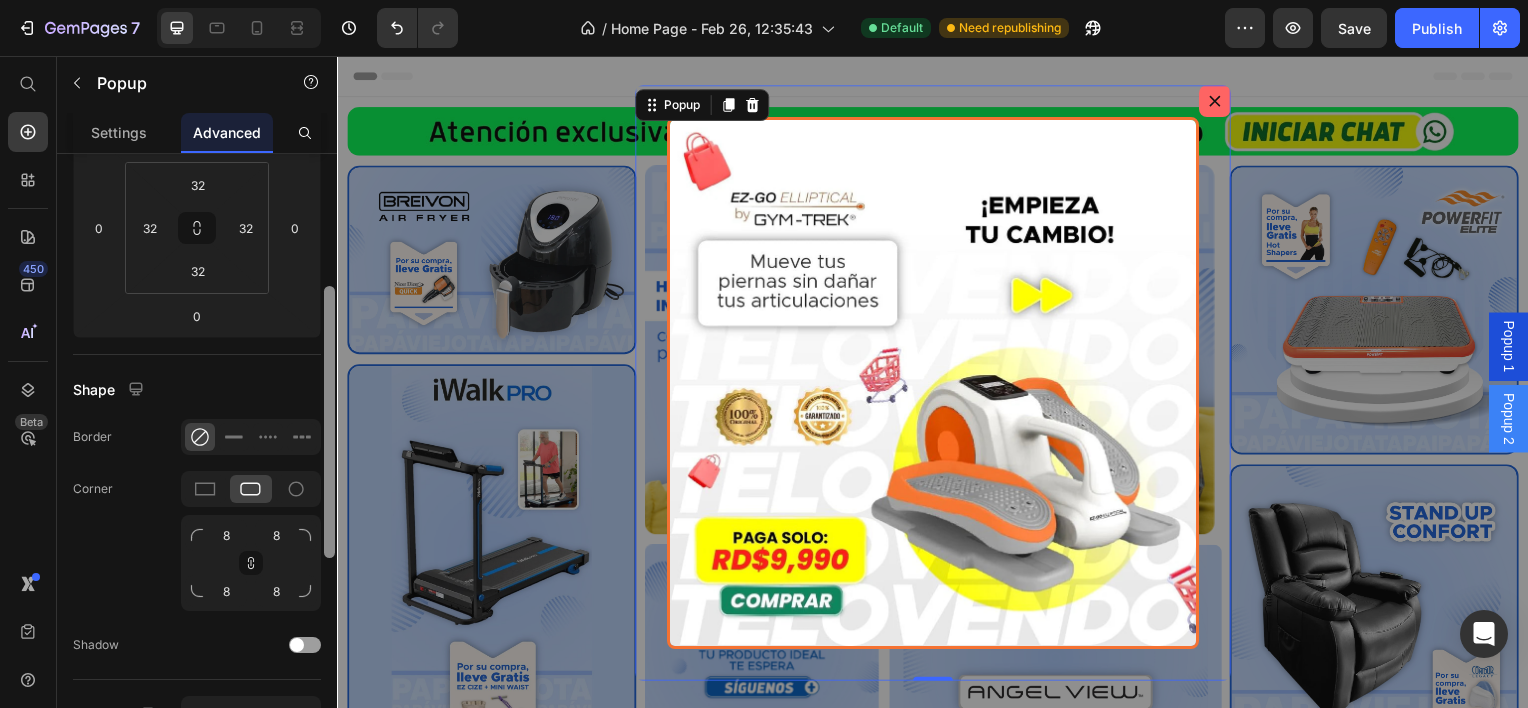 click at bounding box center (329, 422) 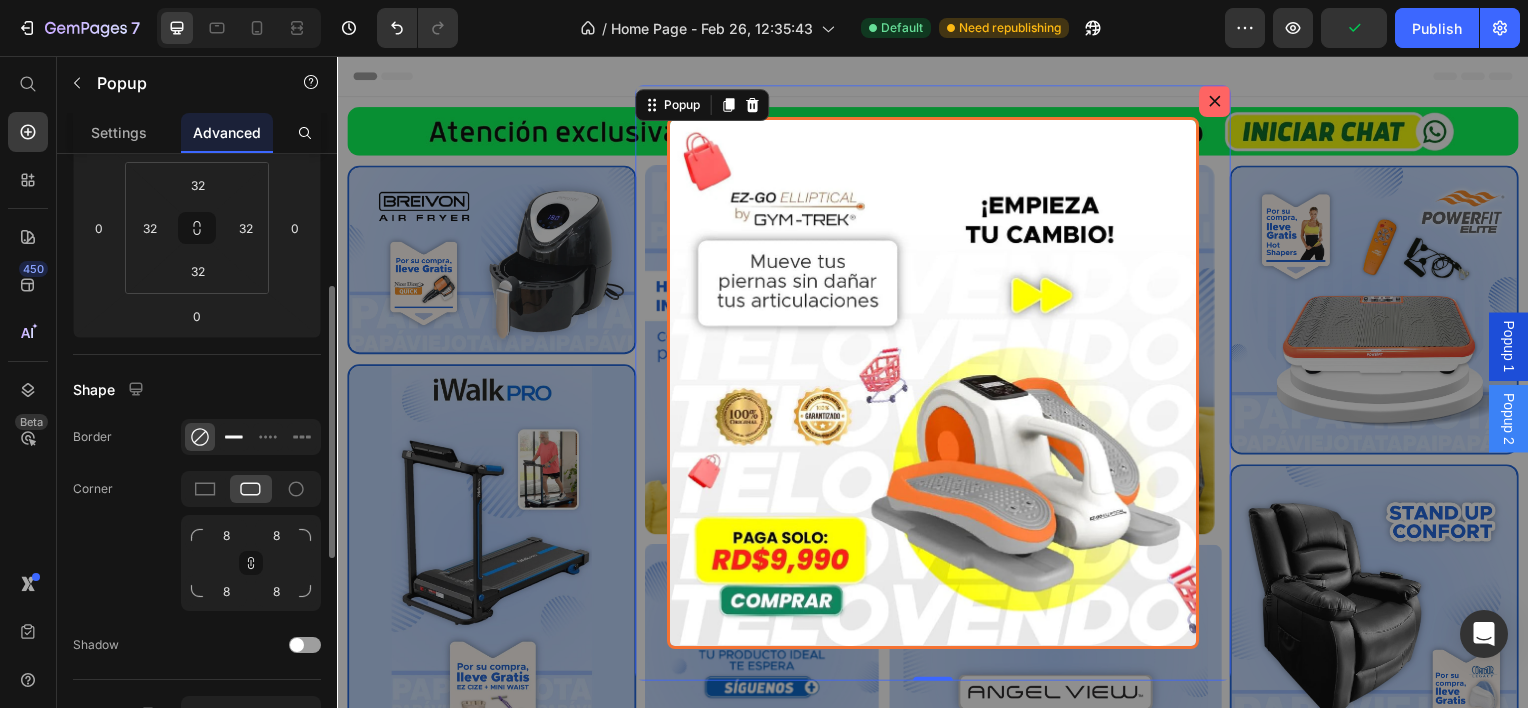 click 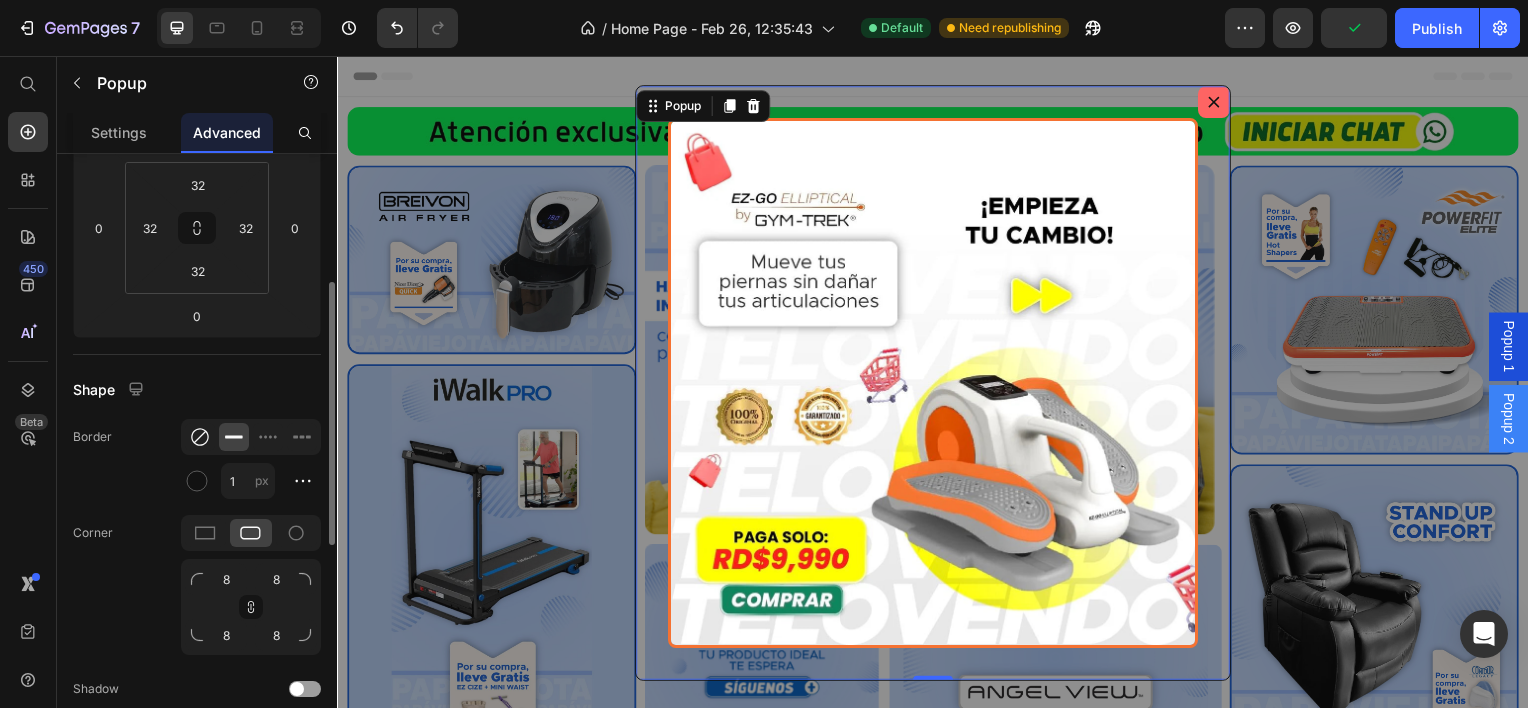 click 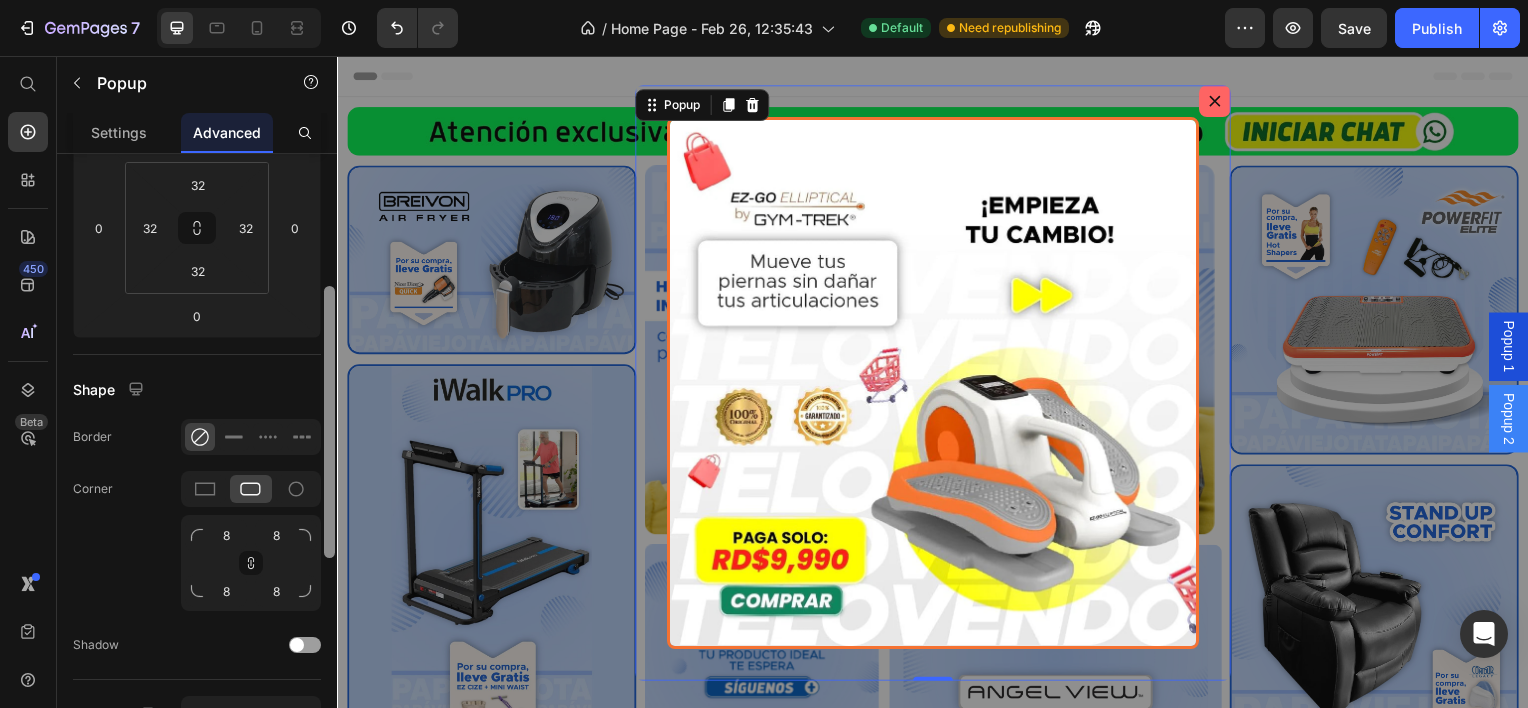 scroll, scrollTop: 760, scrollLeft: 0, axis: vertical 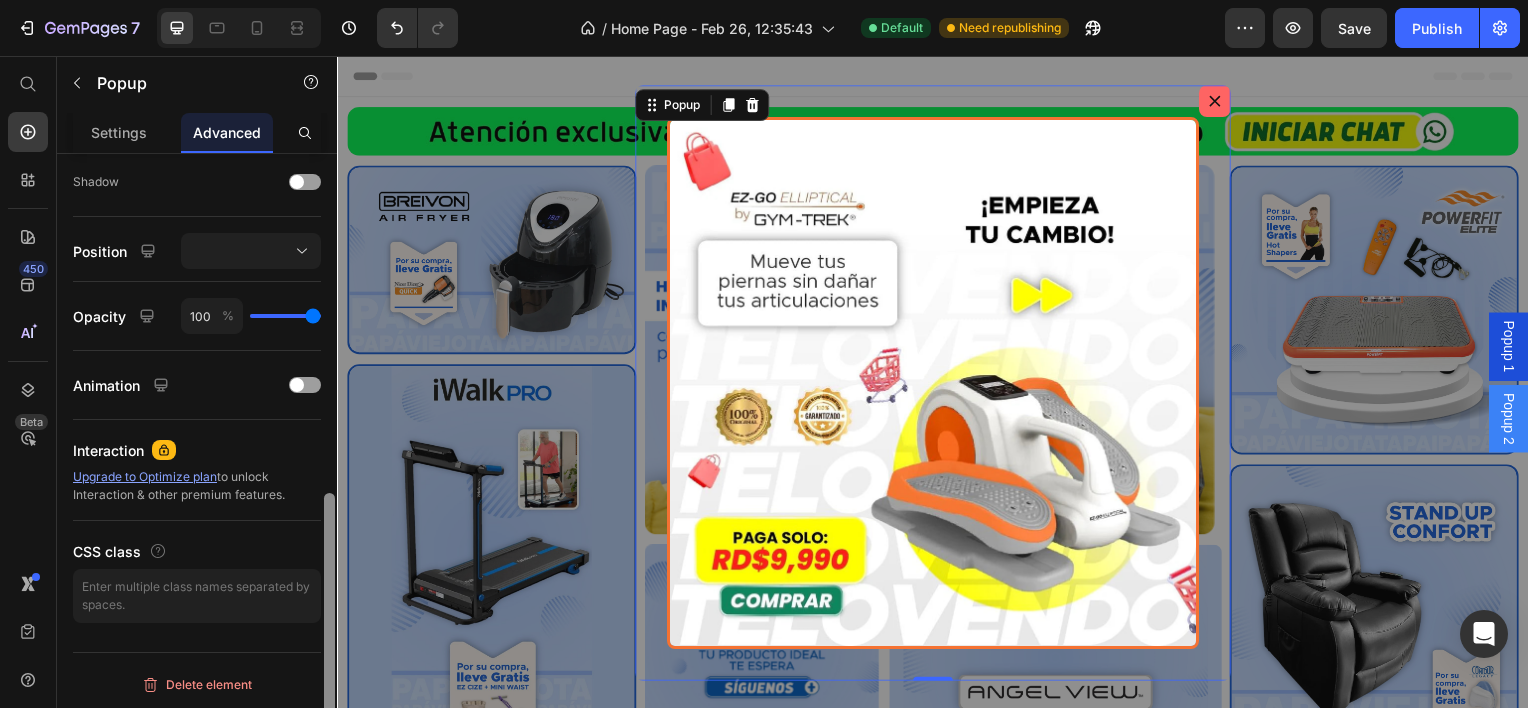 click at bounding box center [329, 459] 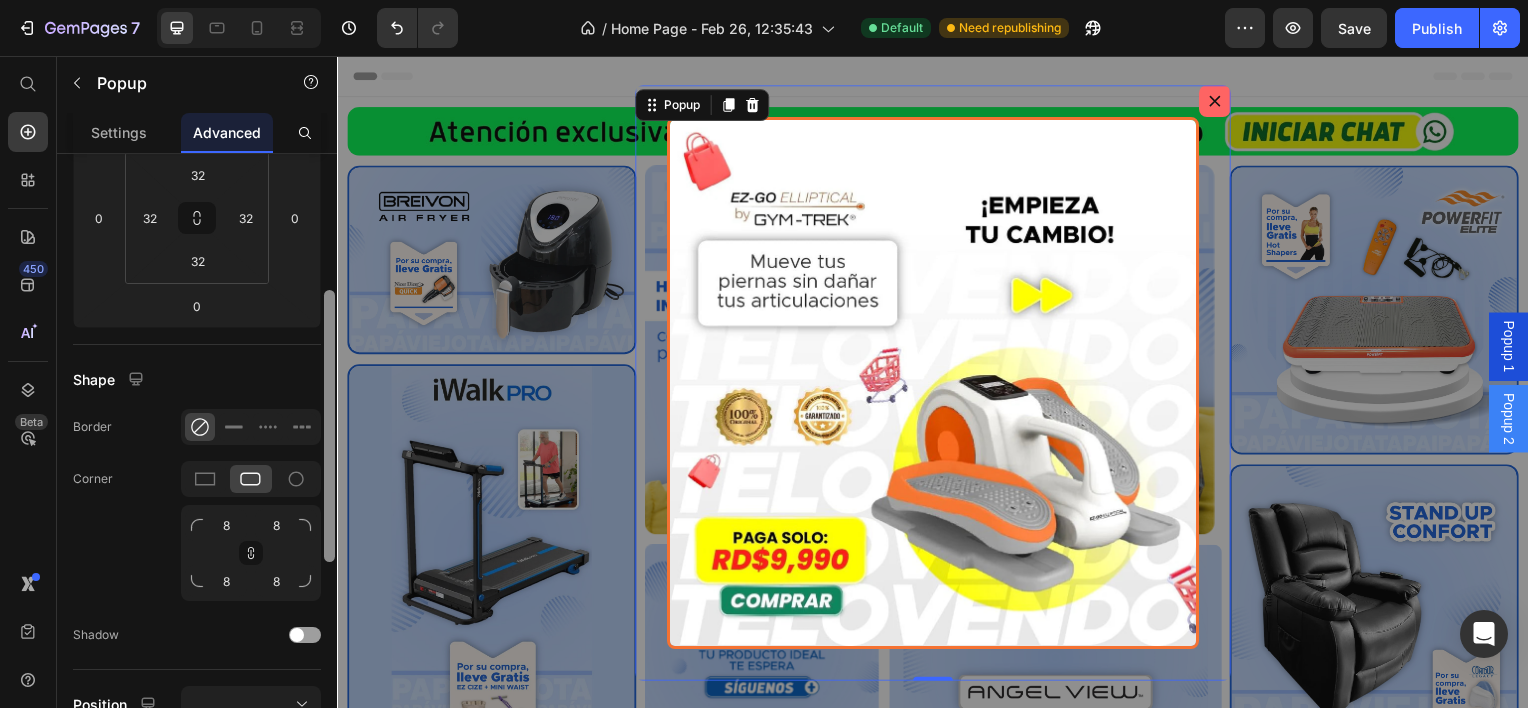 scroll, scrollTop: 309, scrollLeft: 0, axis: vertical 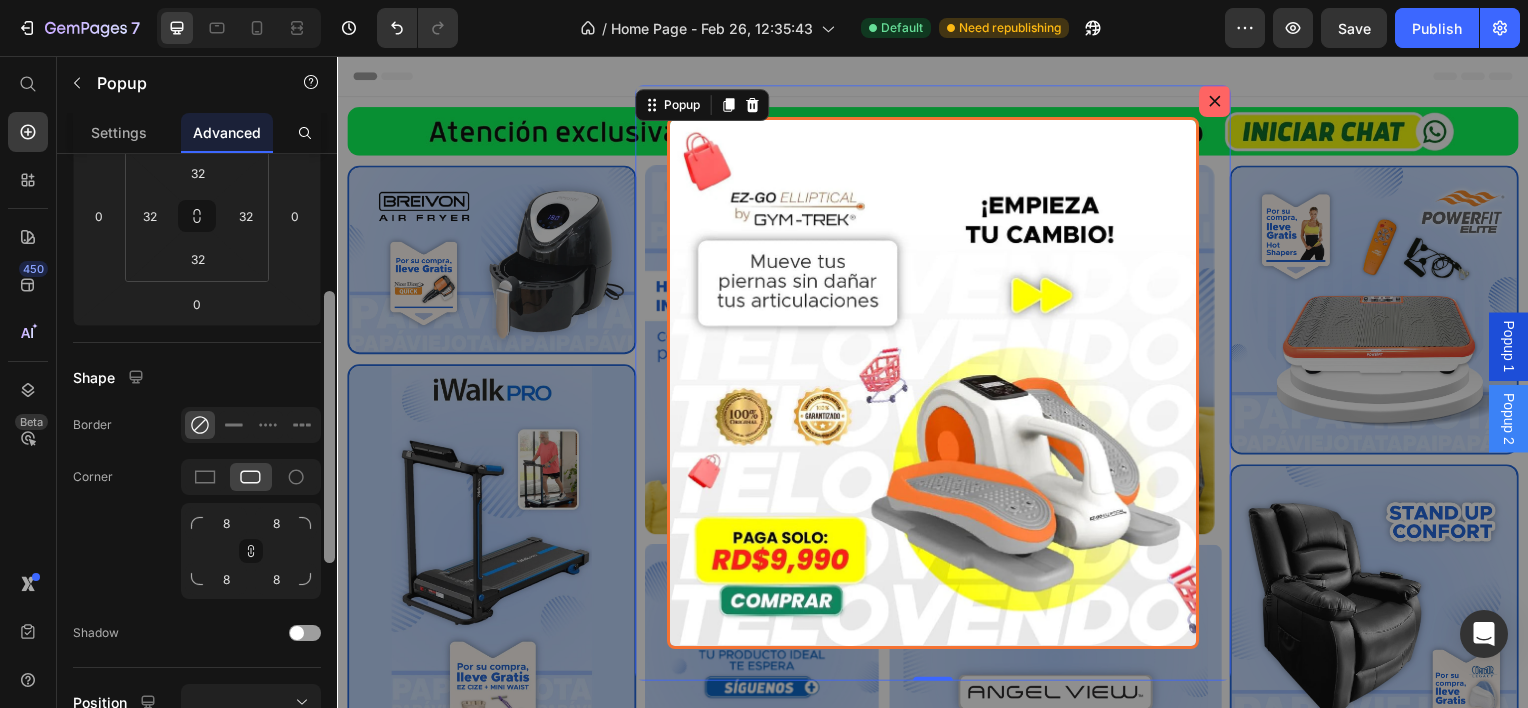 drag, startPoint x: 328, startPoint y: 529, endPoint x: 324, endPoint y: 328, distance: 201.0398 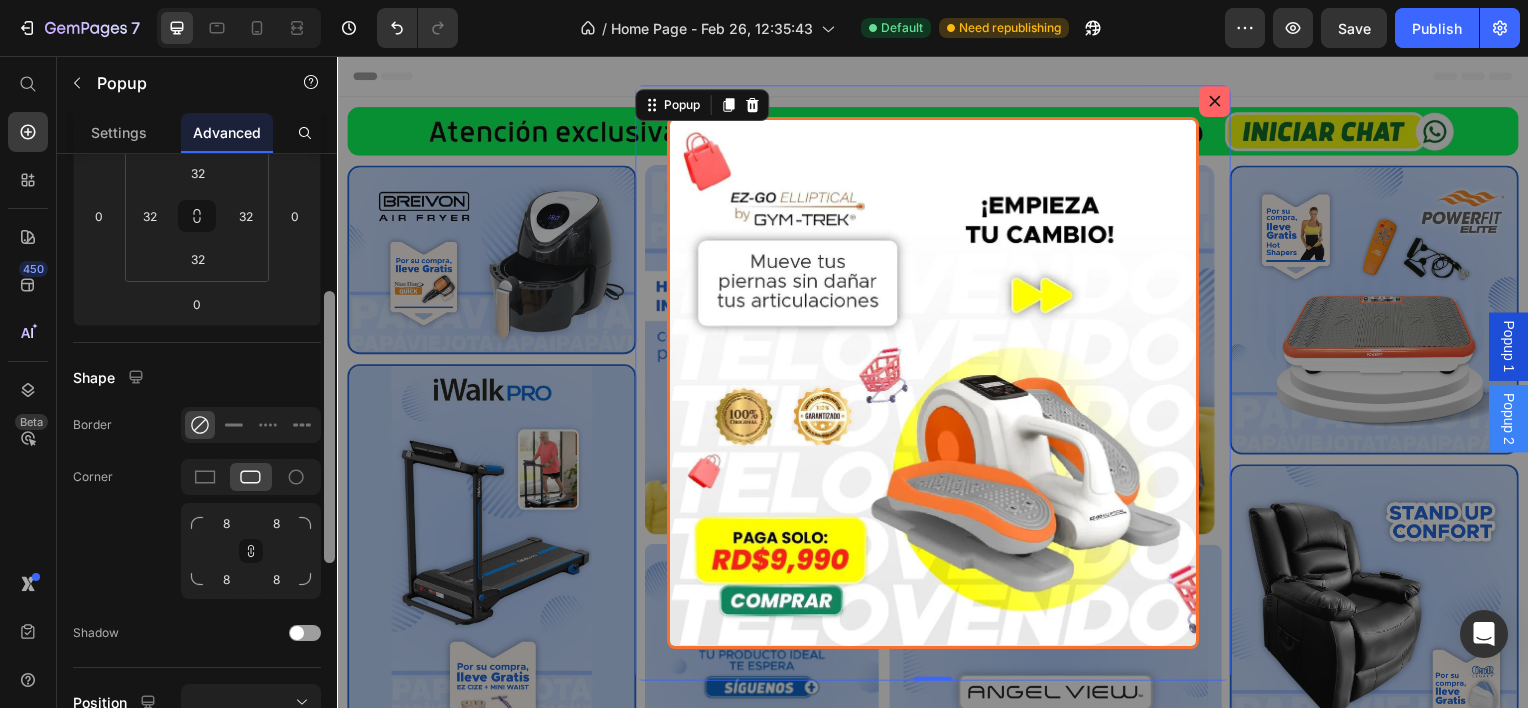 click at bounding box center [329, 427] 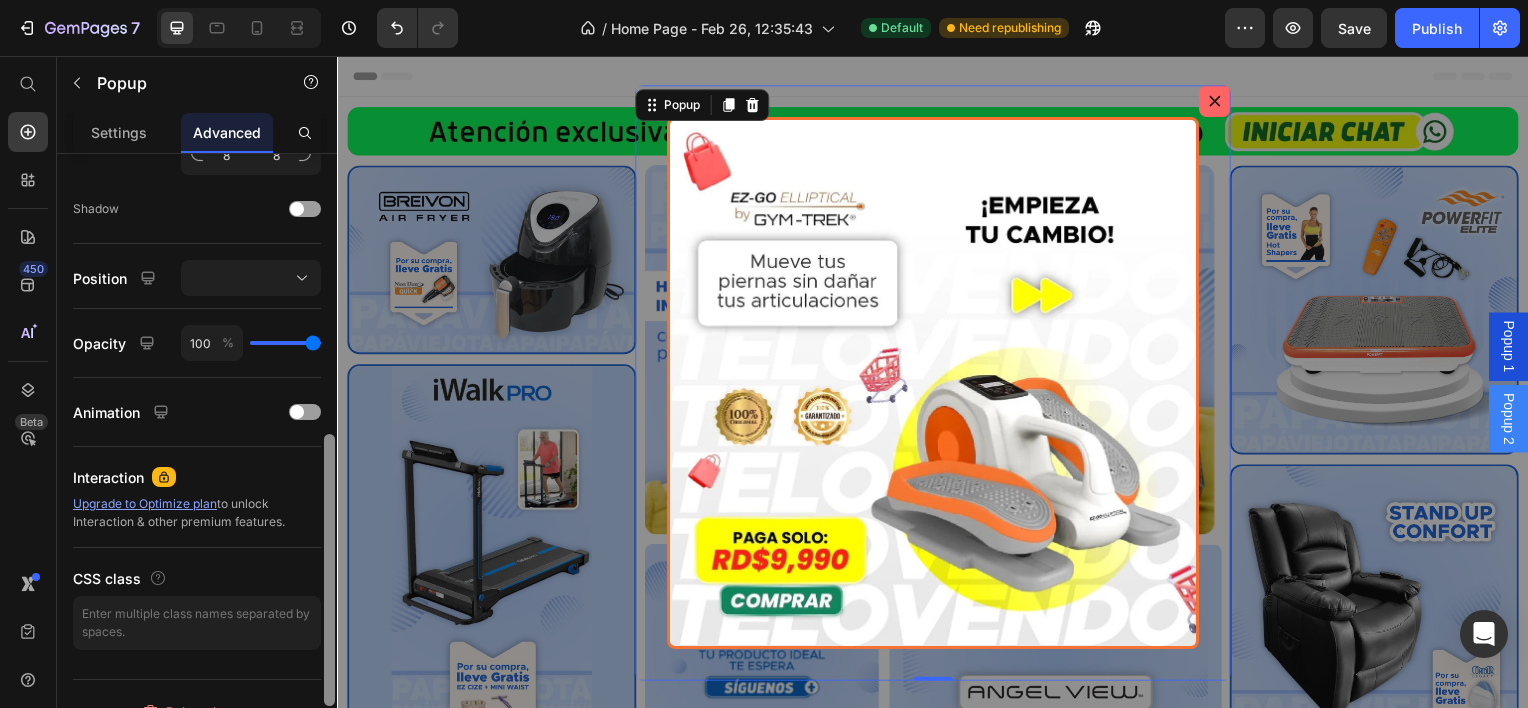 scroll, scrollTop: 760, scrollLeft: 0, axis: vertical 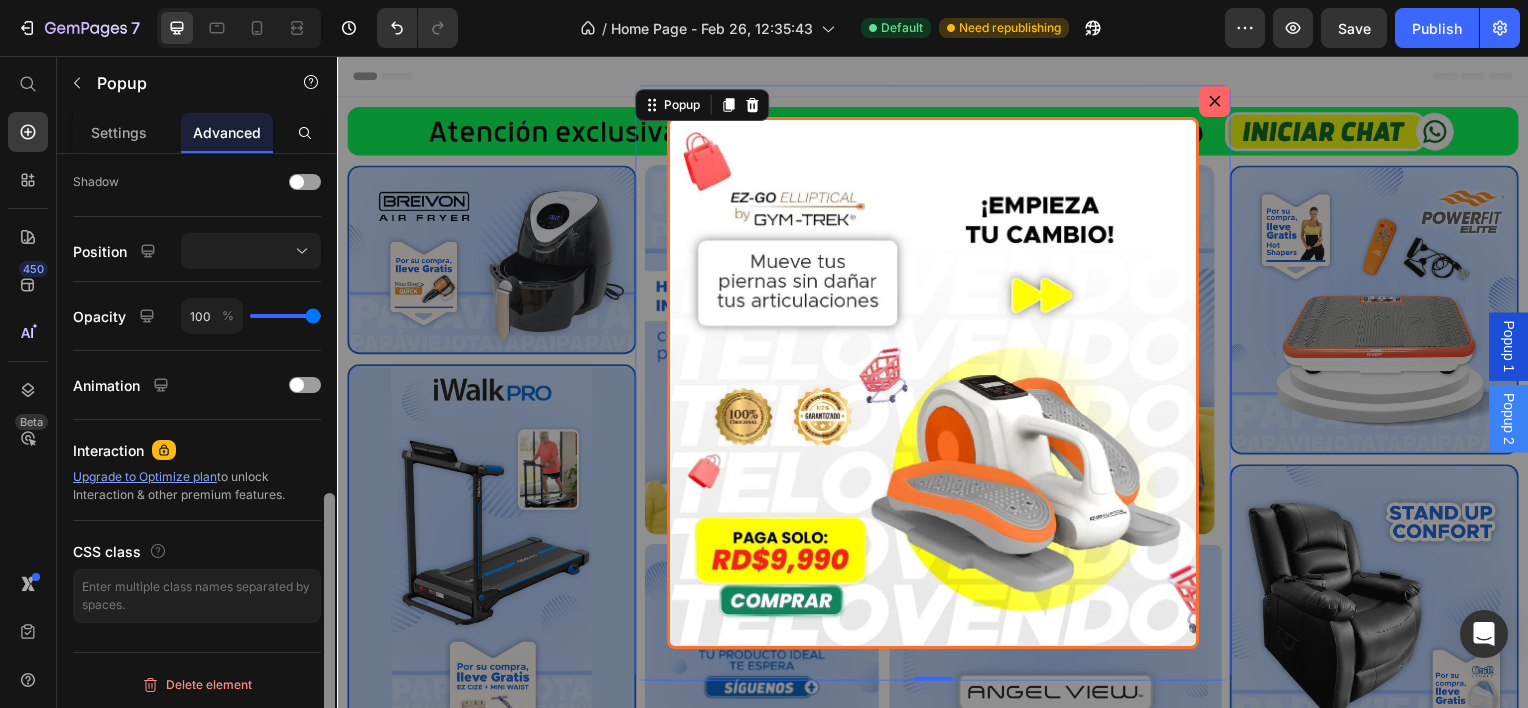 drag, startPoint x: 328, startPoint y: 415, endPoint x: 323, endPoint y: 648, distance: 233.05363 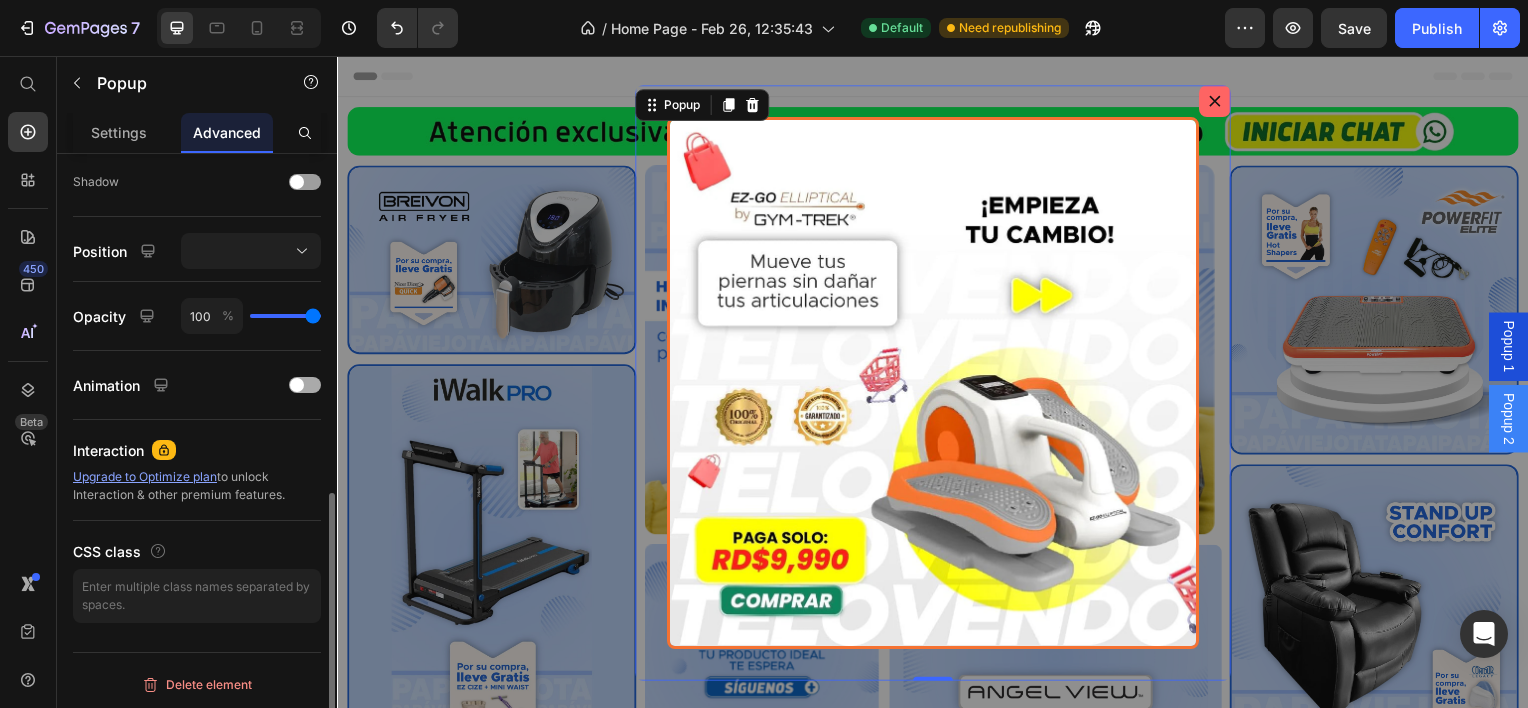 click at bounding box center (305, 385) 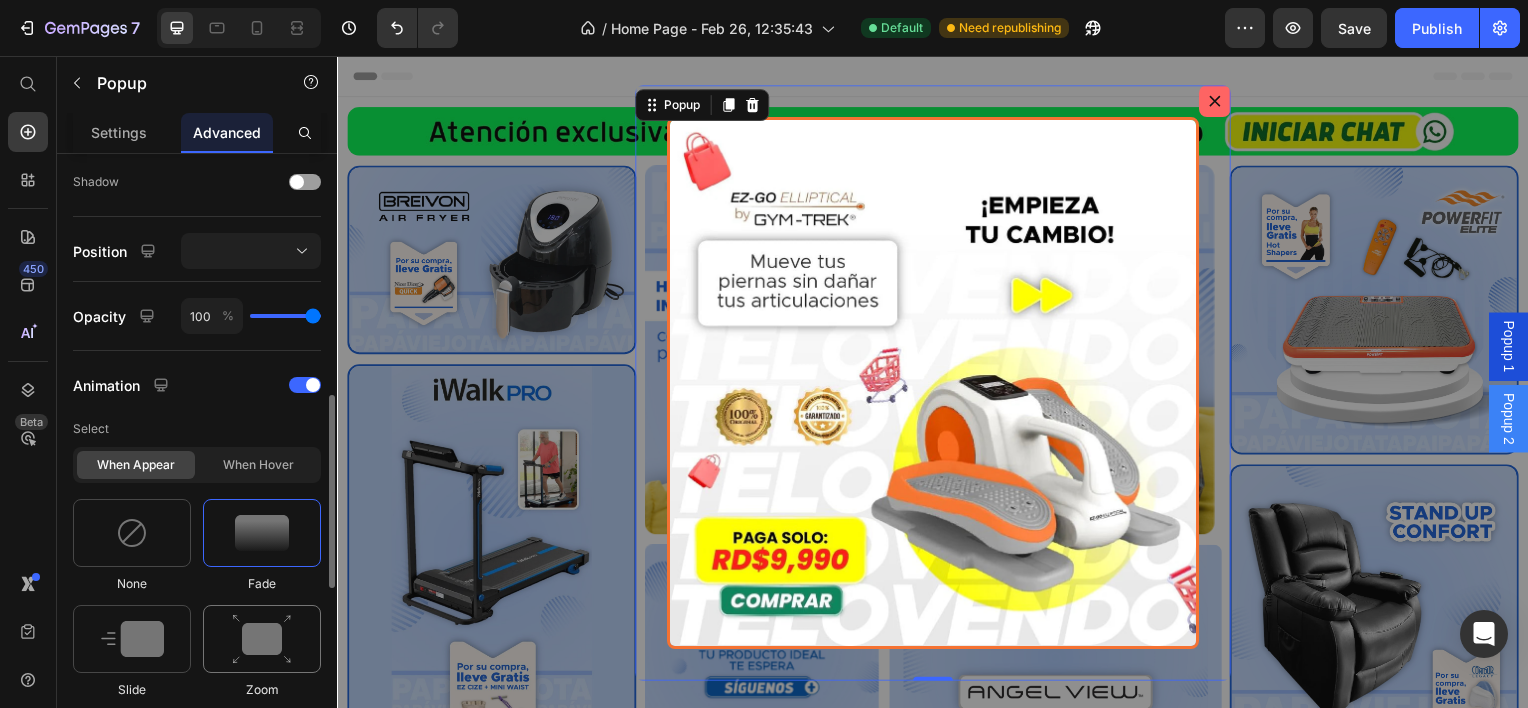 click at bounding box center [262, 639] 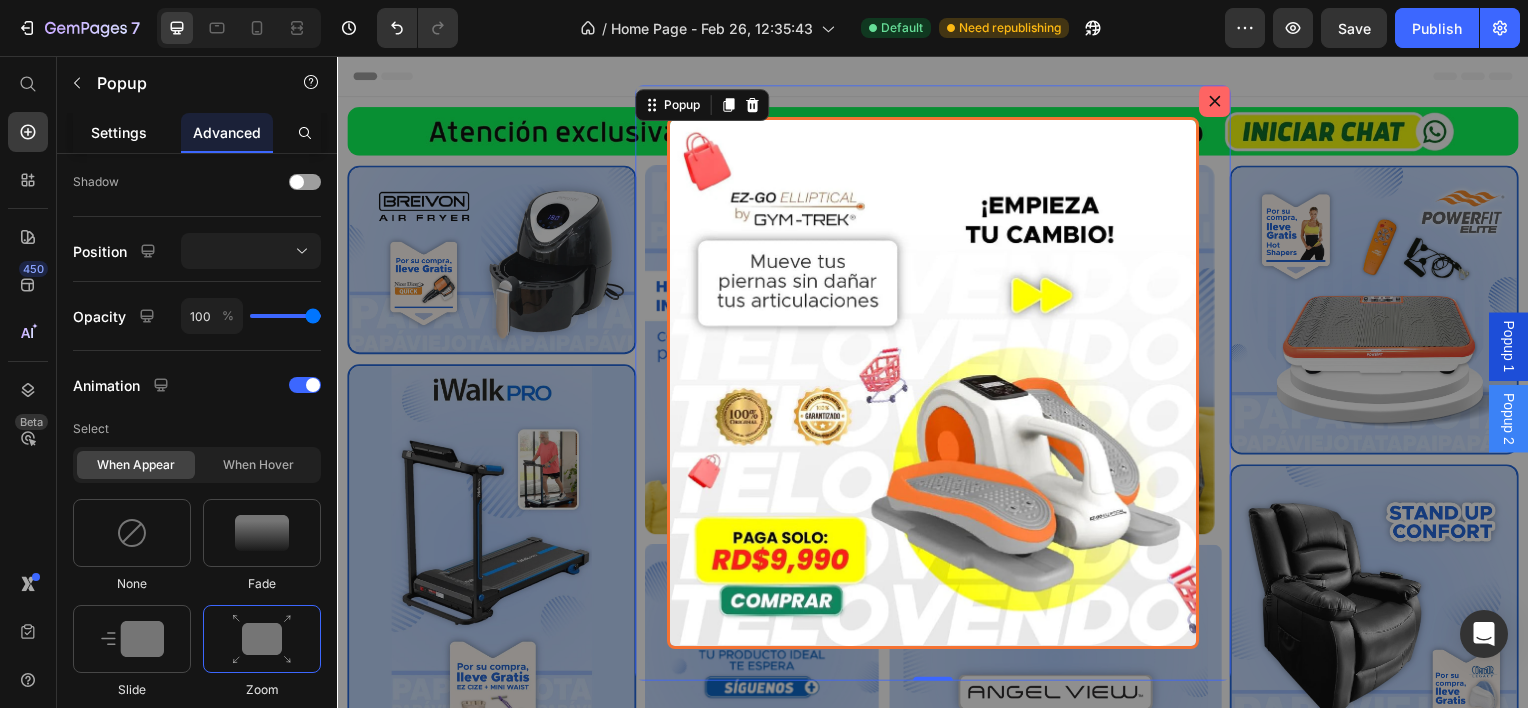click on "Settings" at bounding box center (119, 132) 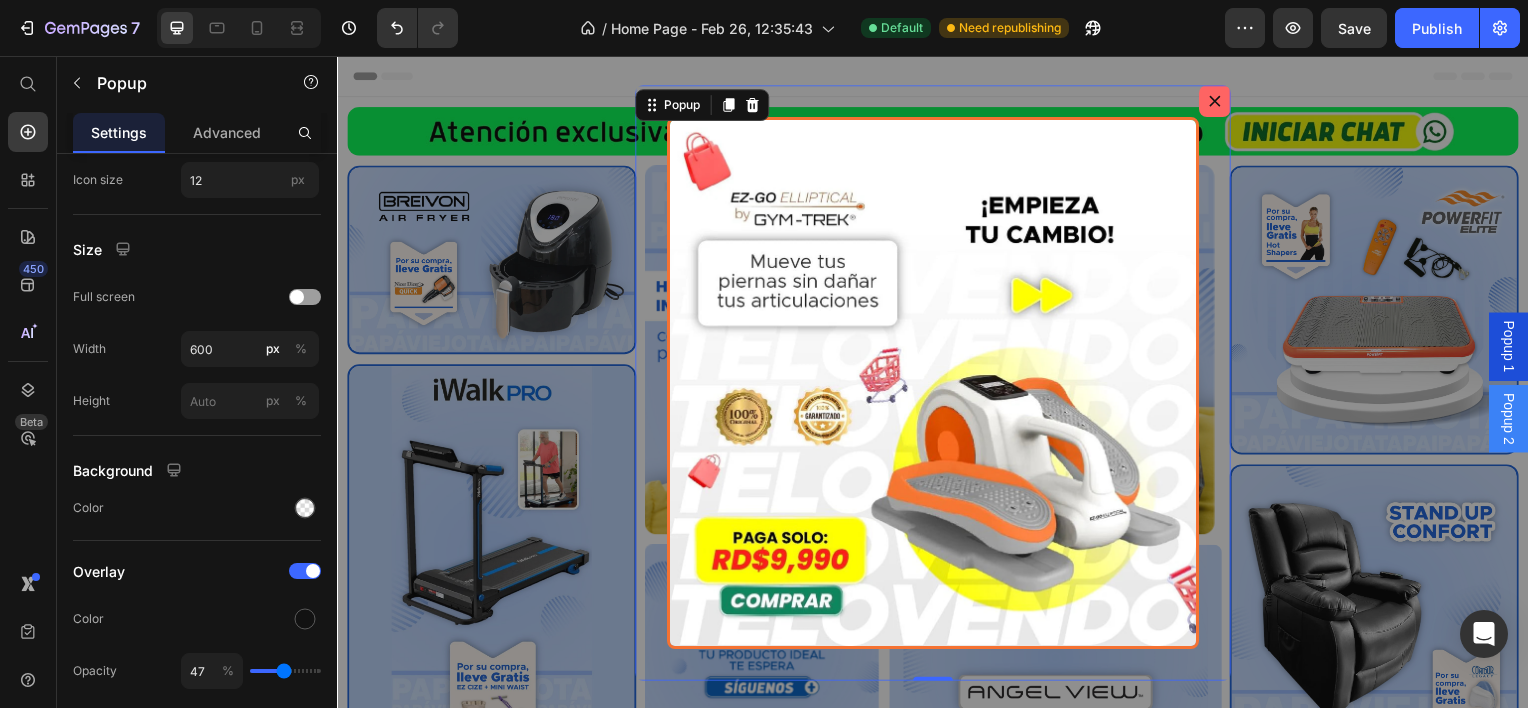 scroll, scrollTop: 0, scrollLeft: 0, axis: both 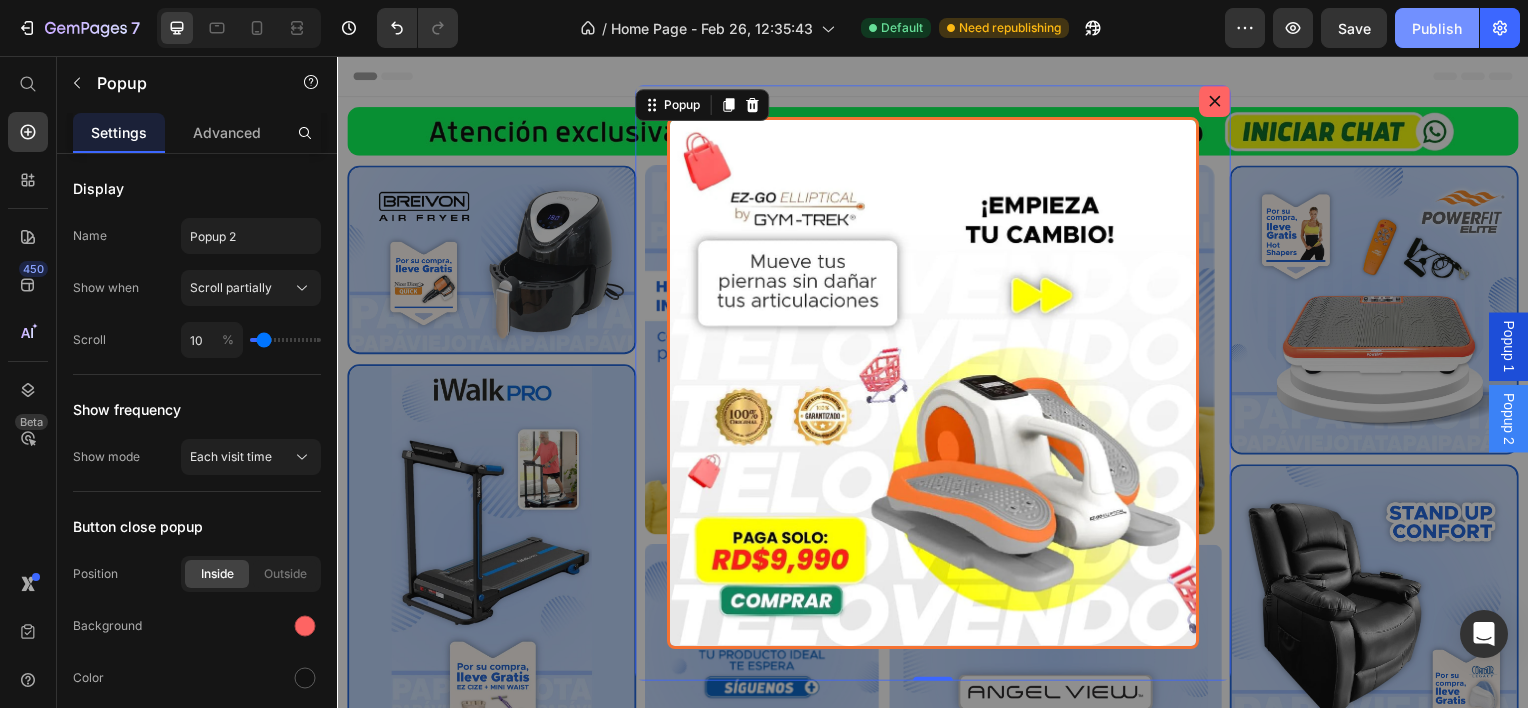 click on "Publish" at bounding box center (1437, 28) 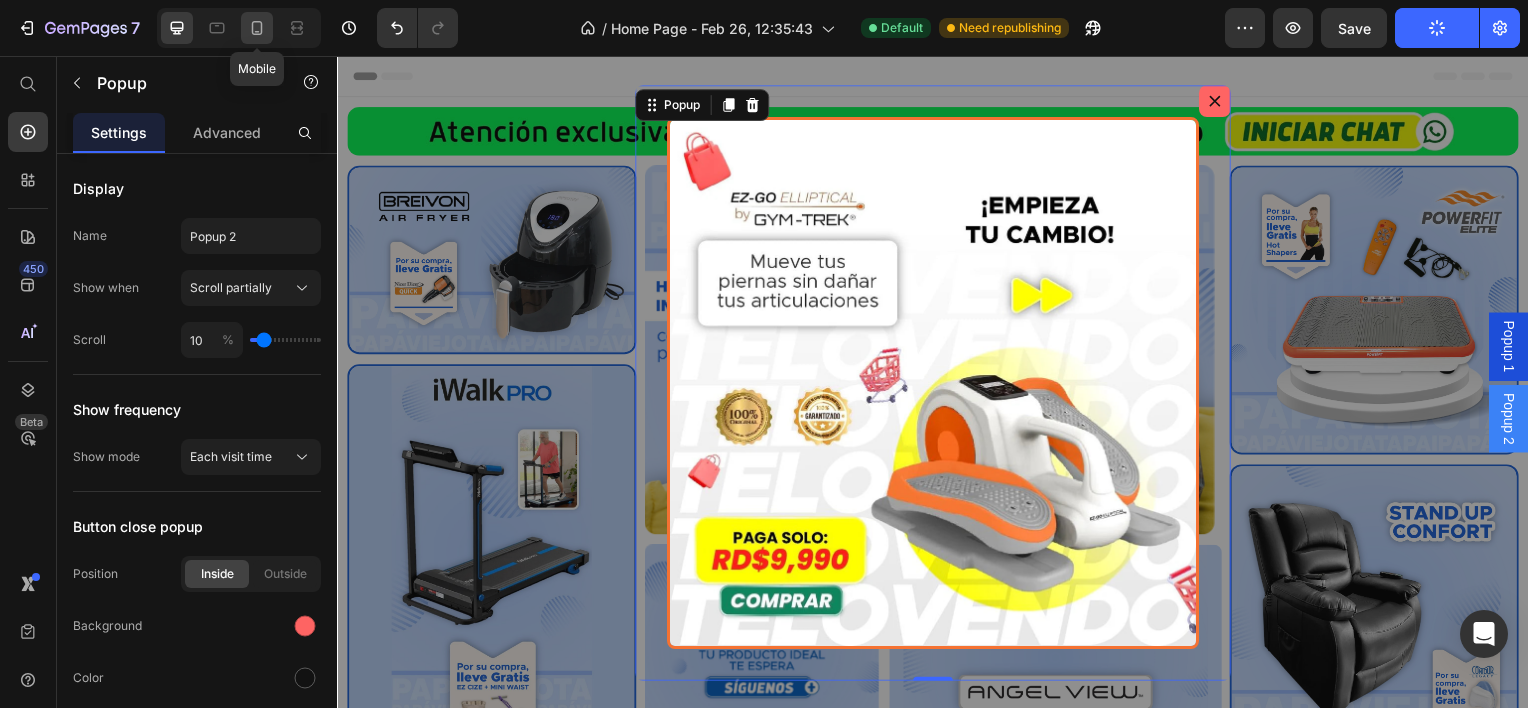 click 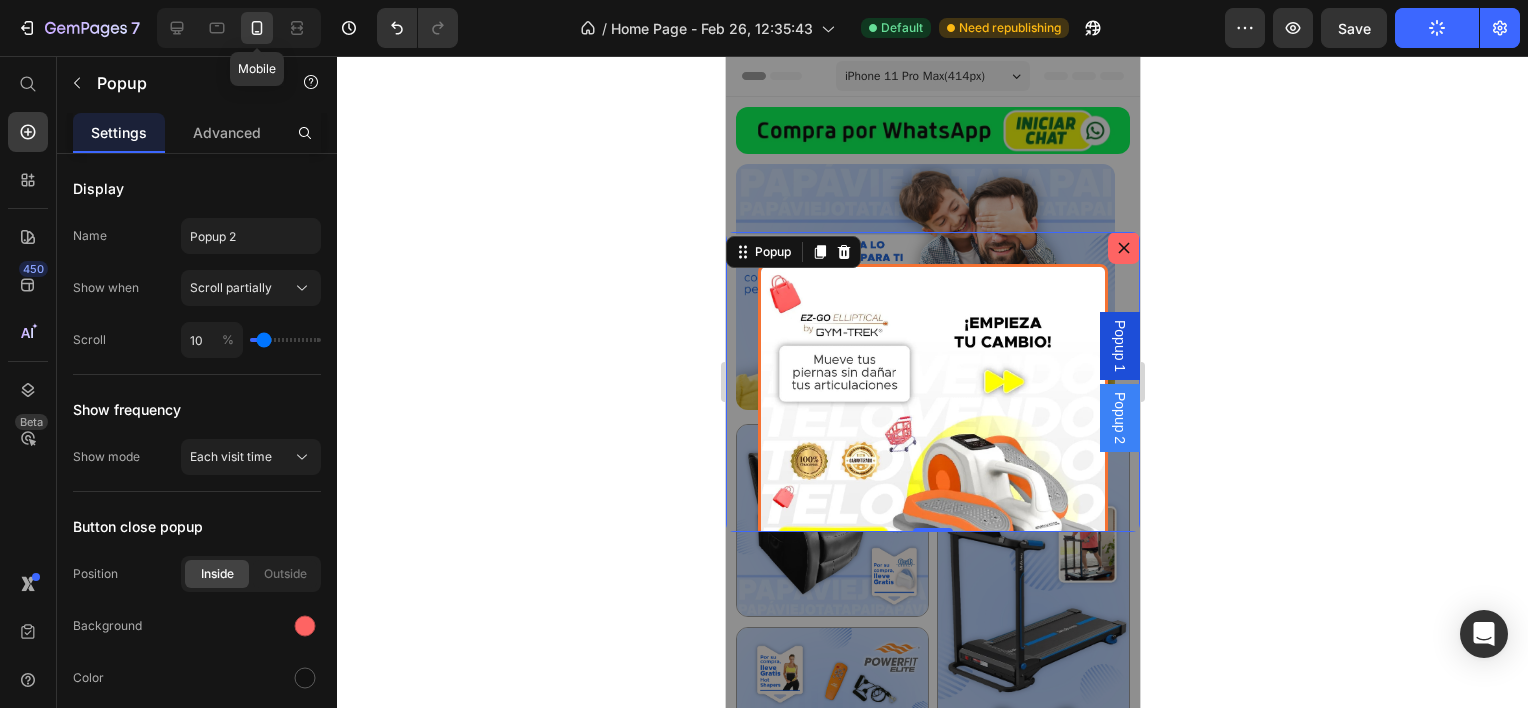 scroll, scrollTop: 106, scrollLeft: 0, axis: vertical 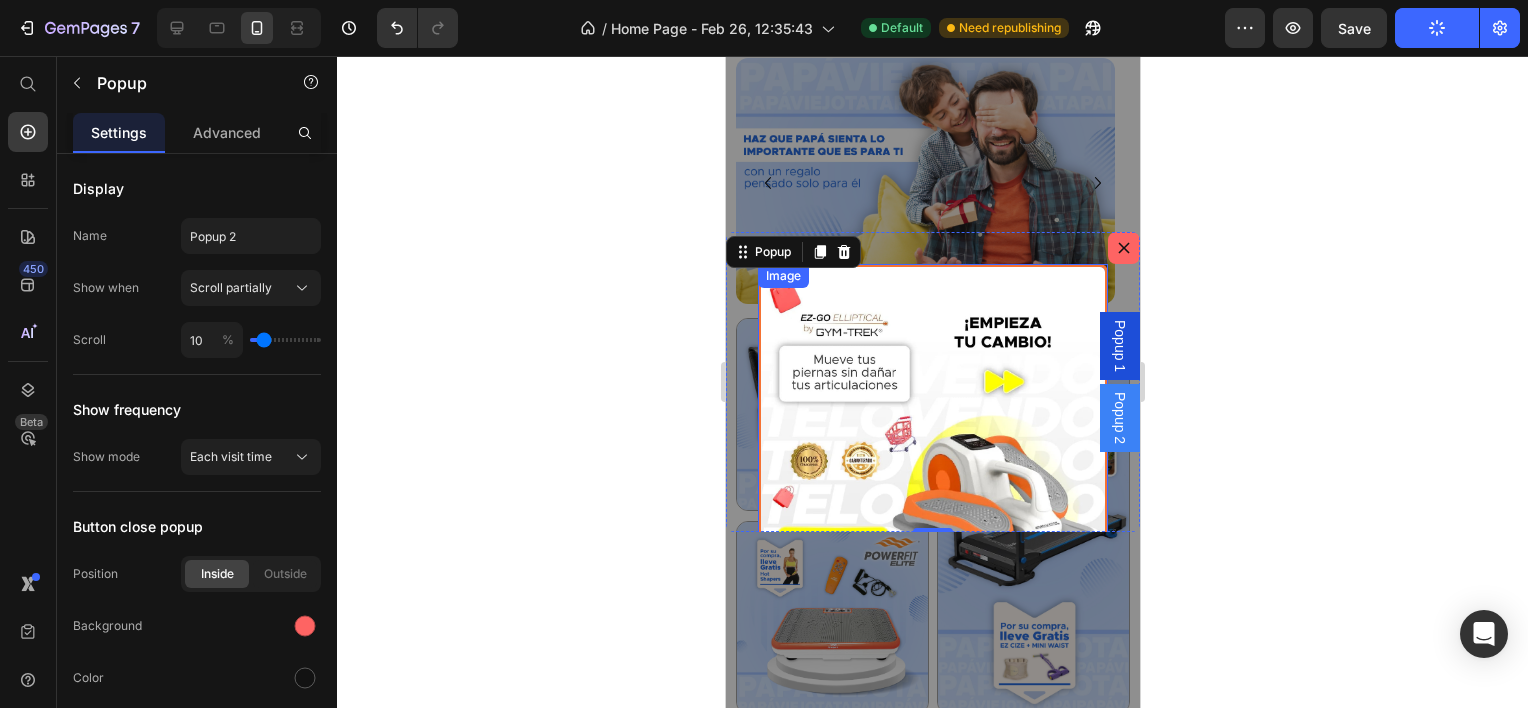 click at bounding box center [932, 439] 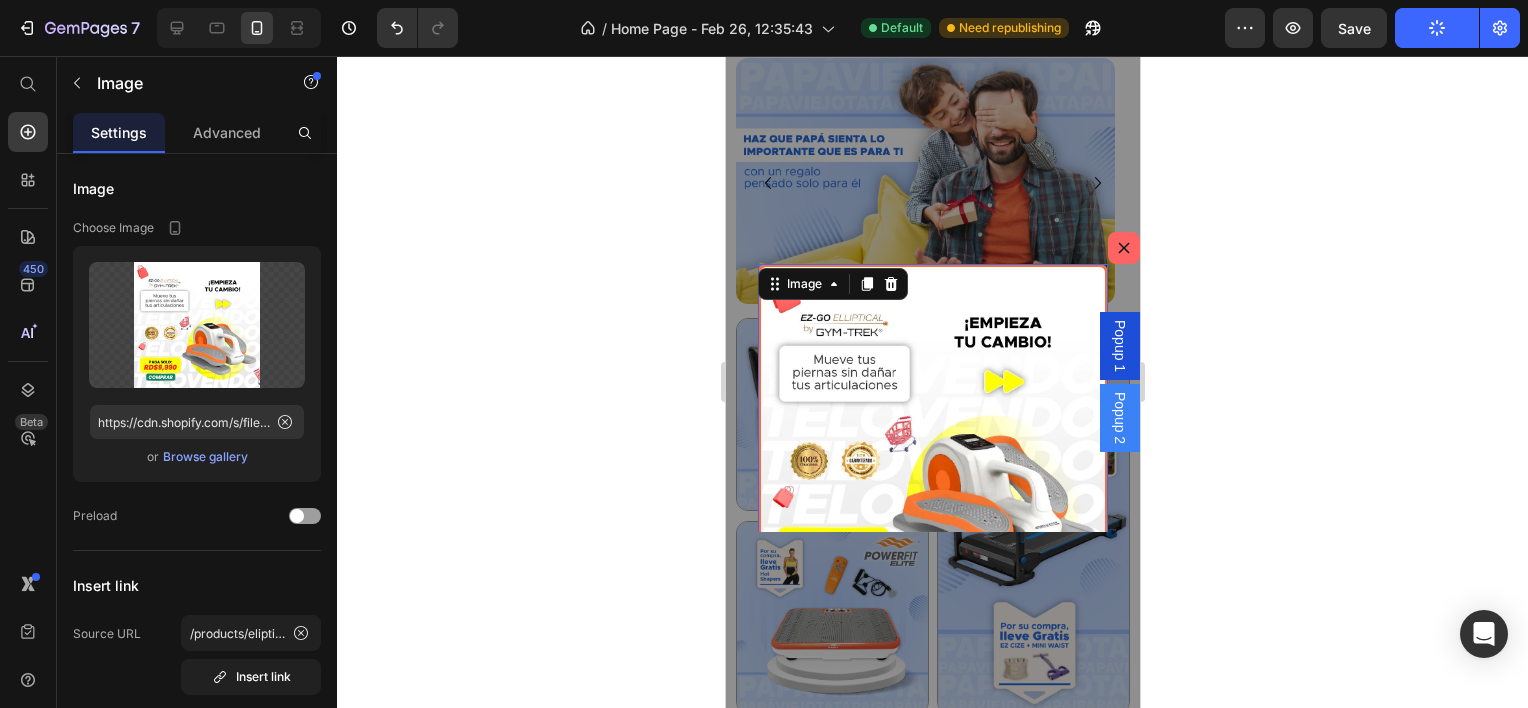 click on "Popup 2" at bounding box center (1119, 418) 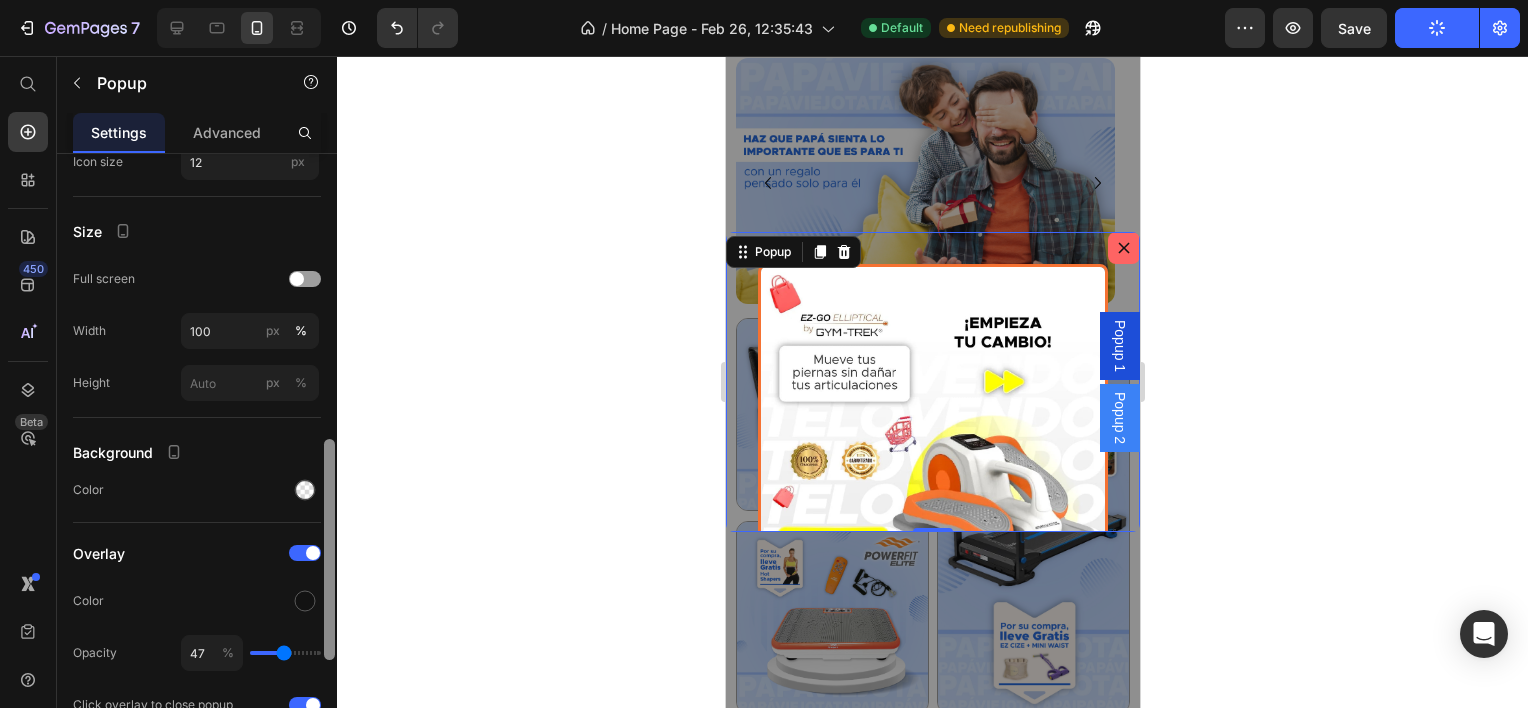 scroll, scrollTop: 780, scrollLeft: 0, axis: vertical 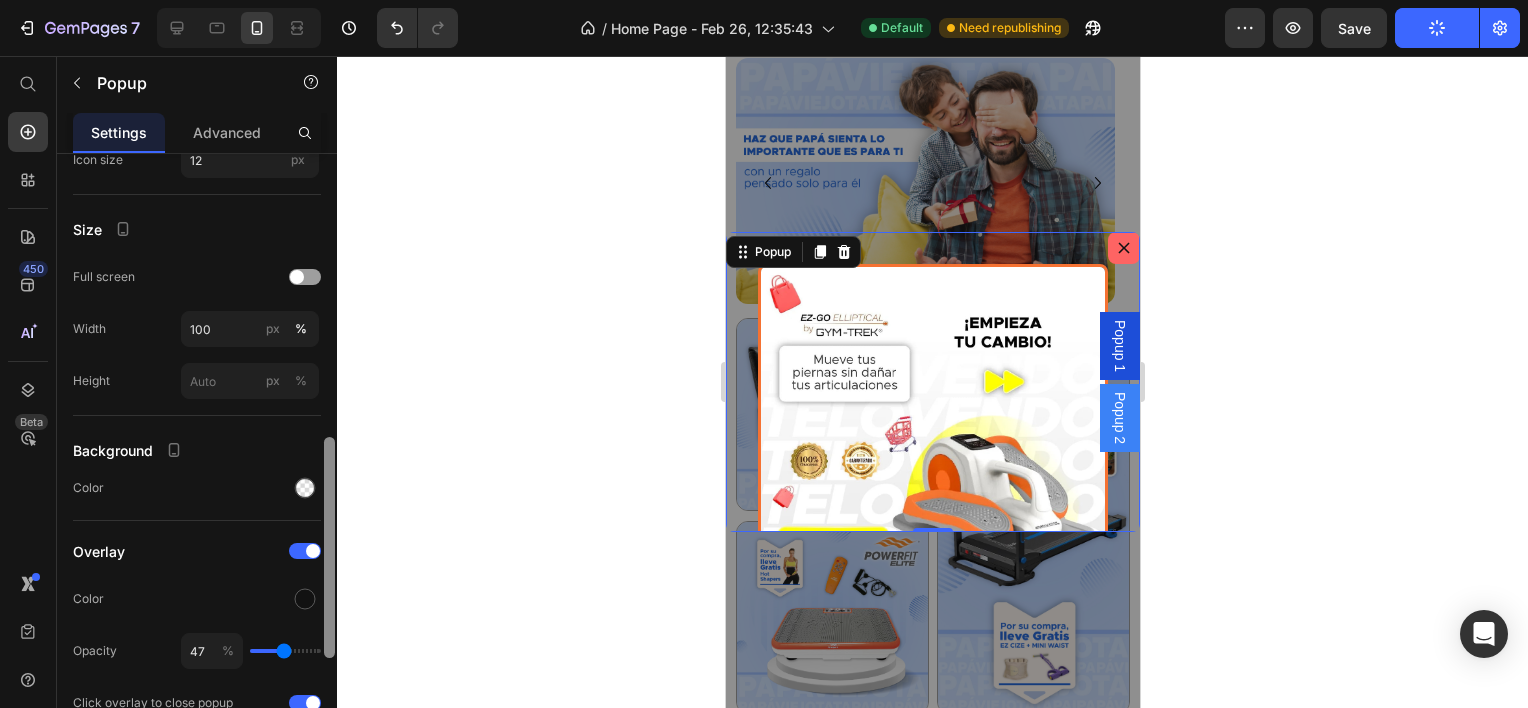 drag, startPoint x: 328, startPoint y: 185, endPoint x: 357, endPoint y: 468, distance: 284.482 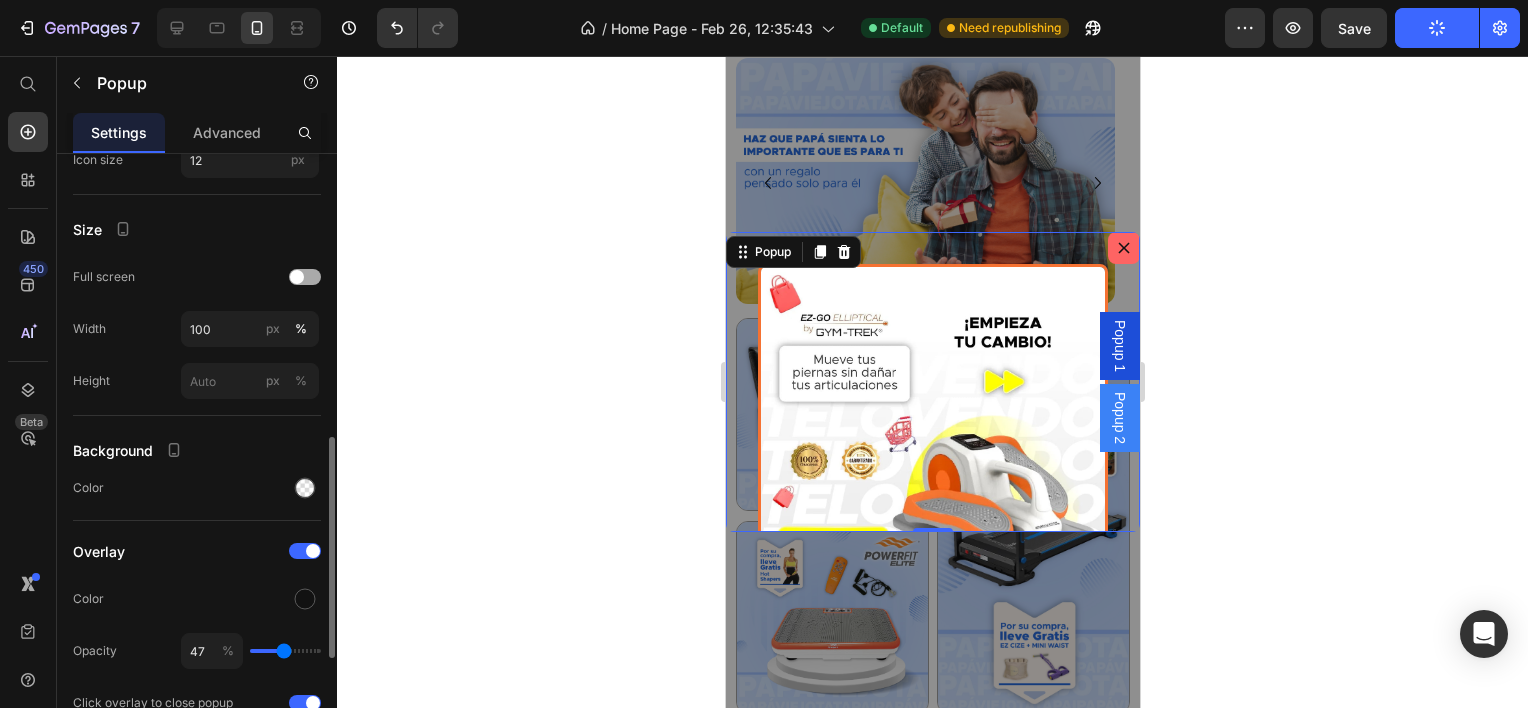click at bounding box center (305, 277) 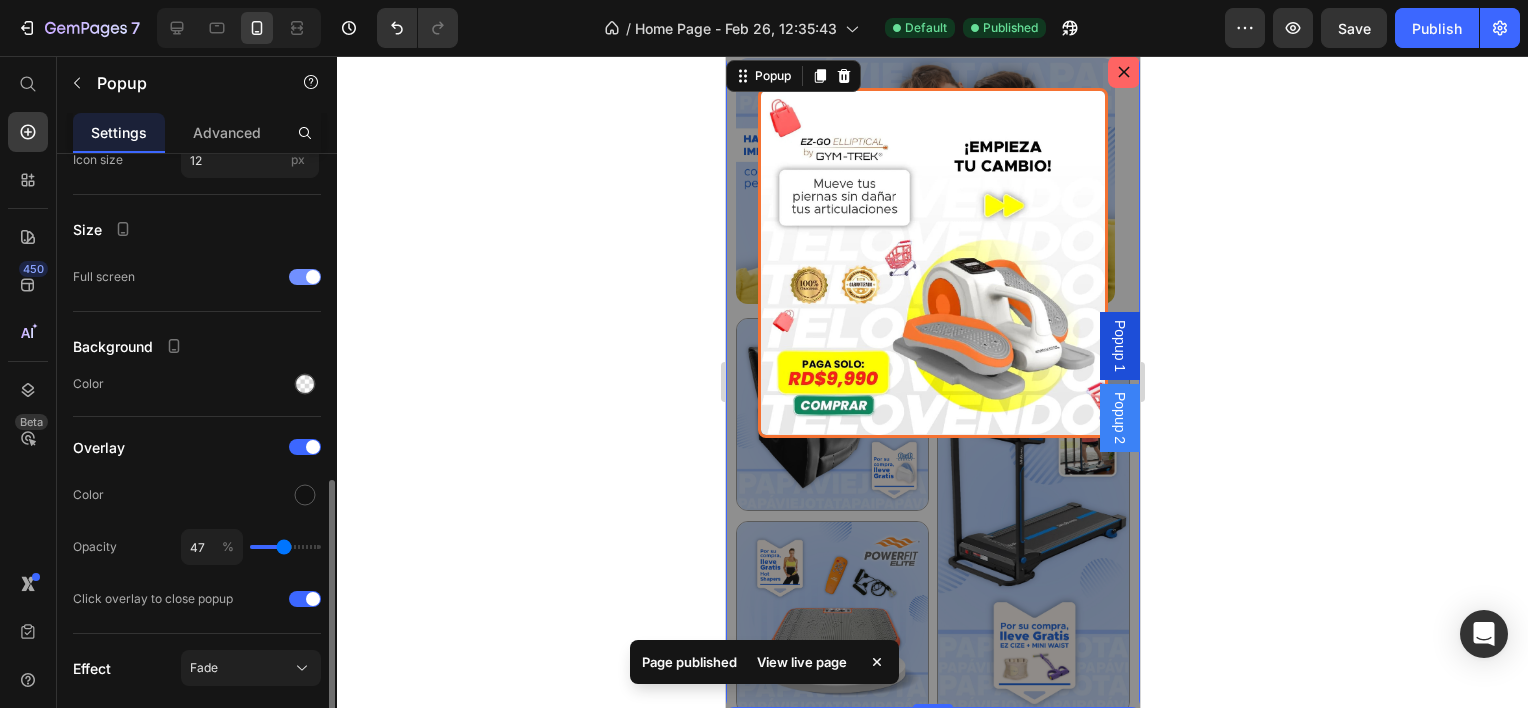 click at bounding box center (305, 277) 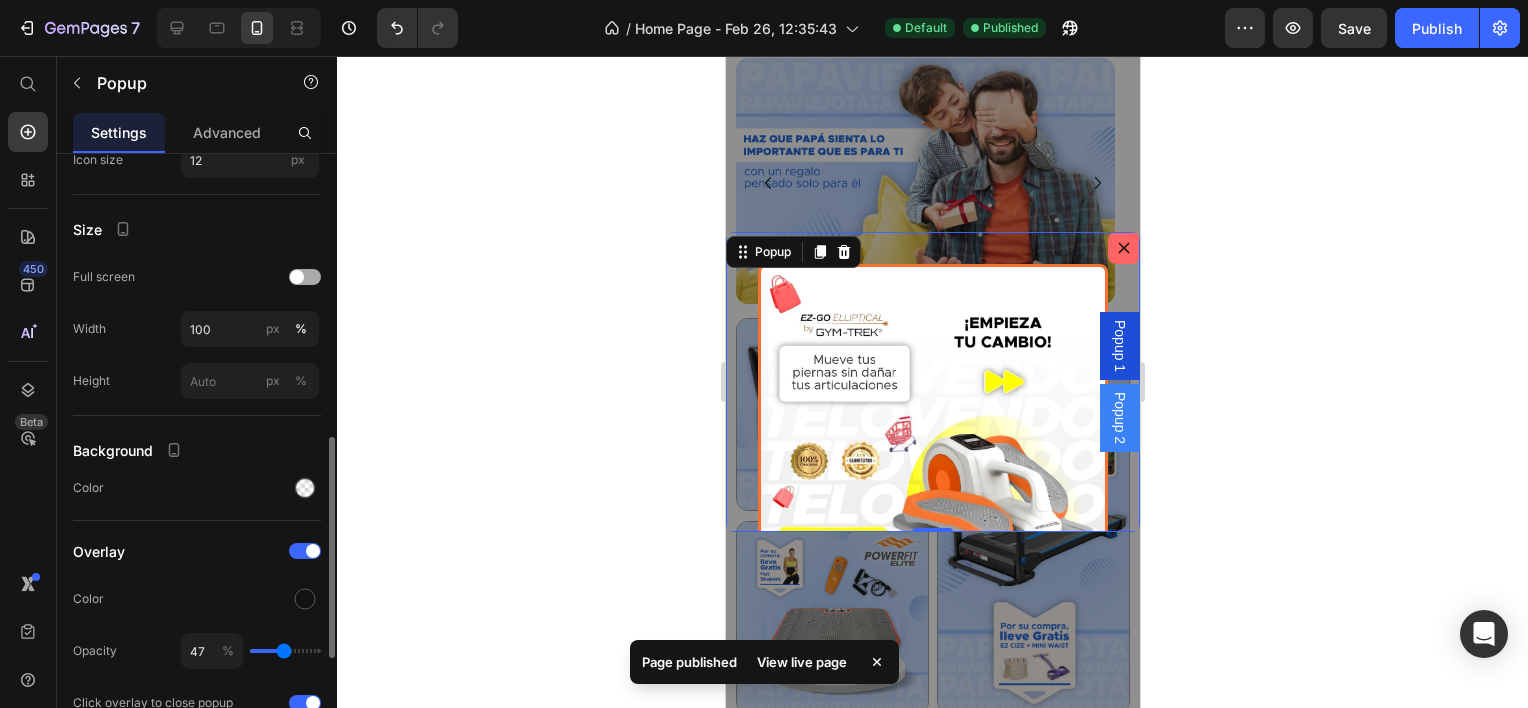 click at bounding box center [297, 277] 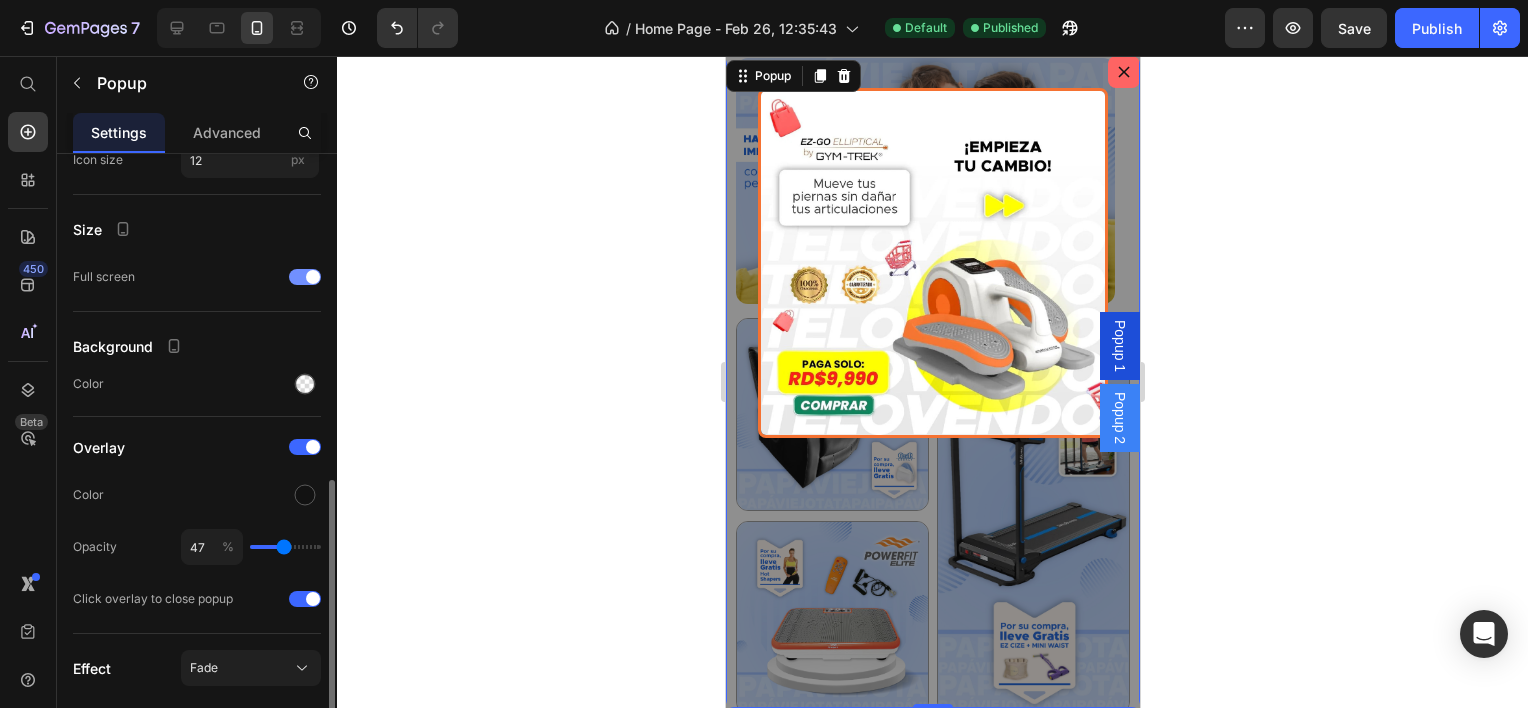 click at bounding box center (305, 277) 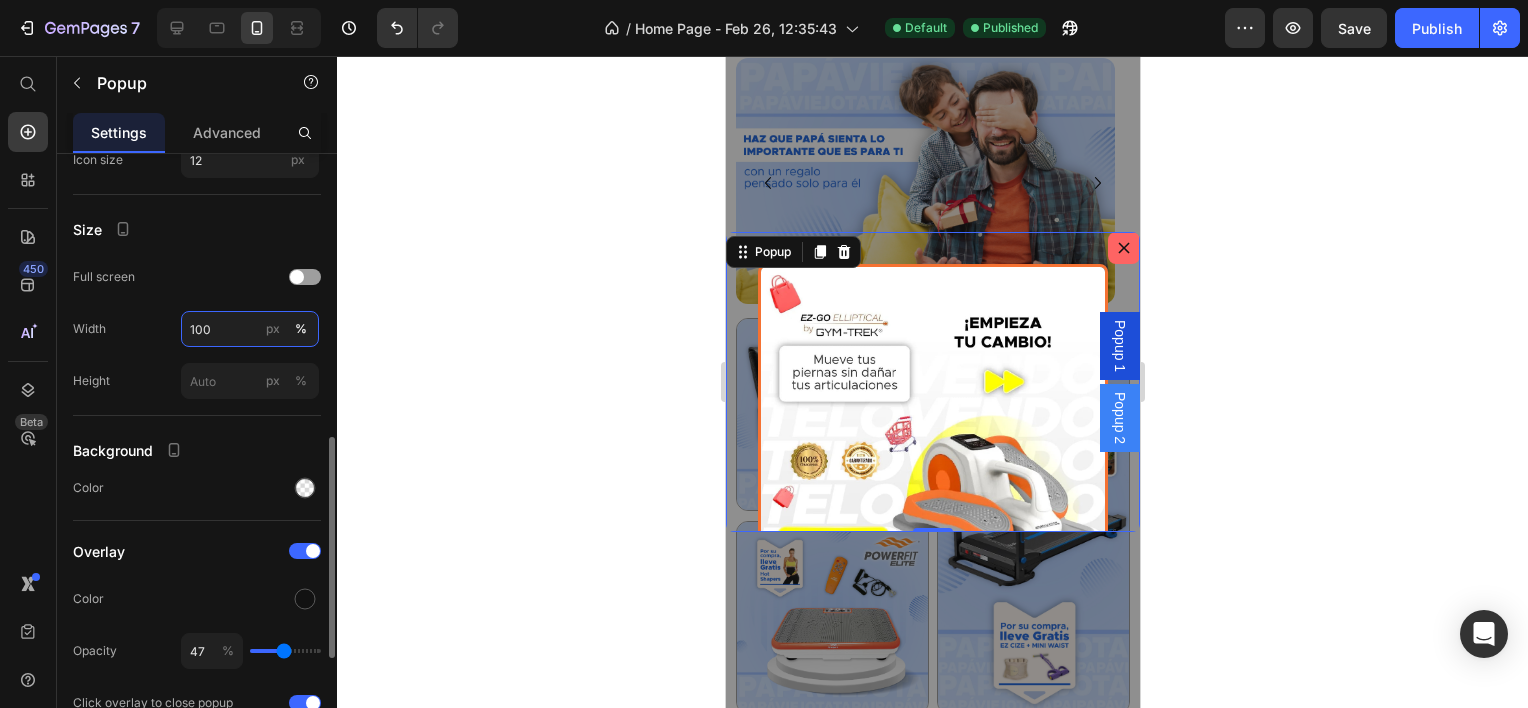 click on "100" at bounding box center [250, 329] 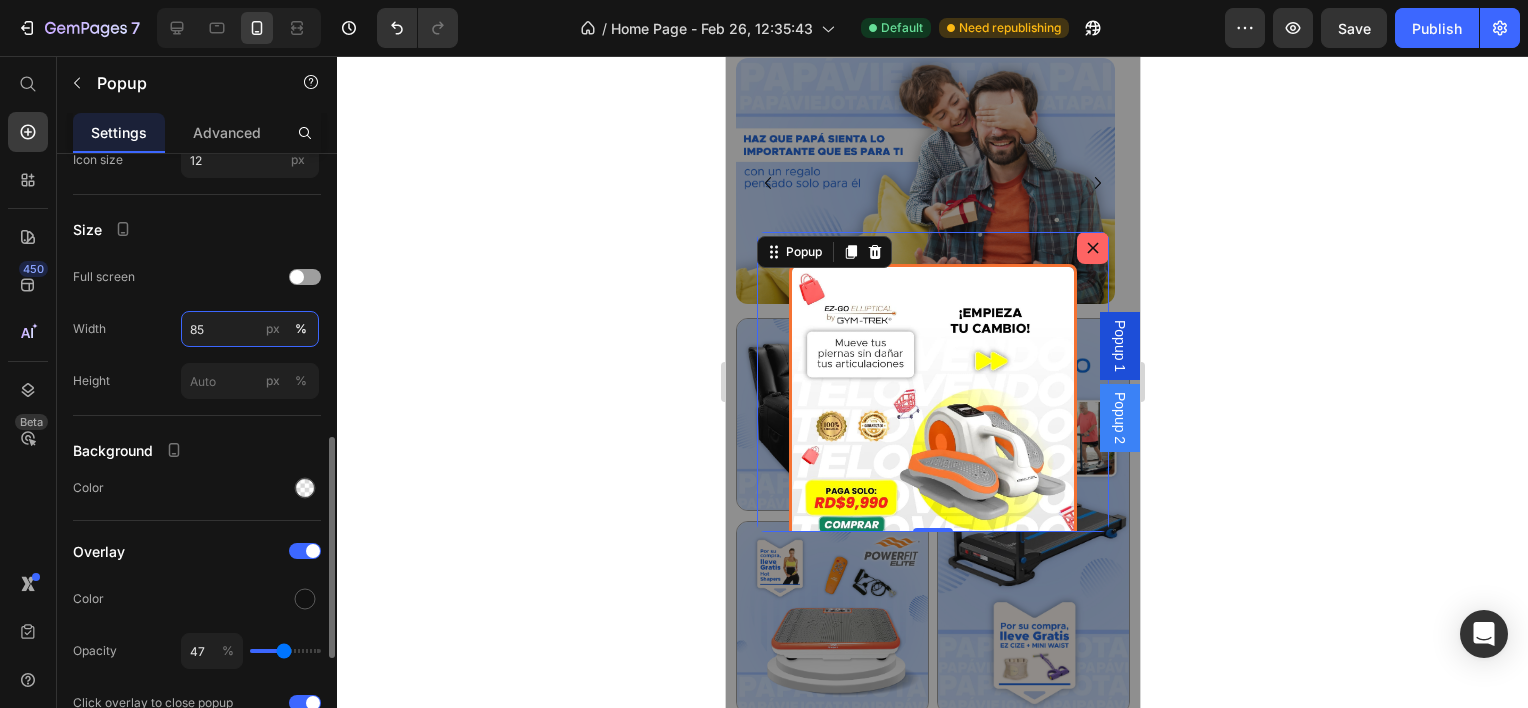 type on "8" 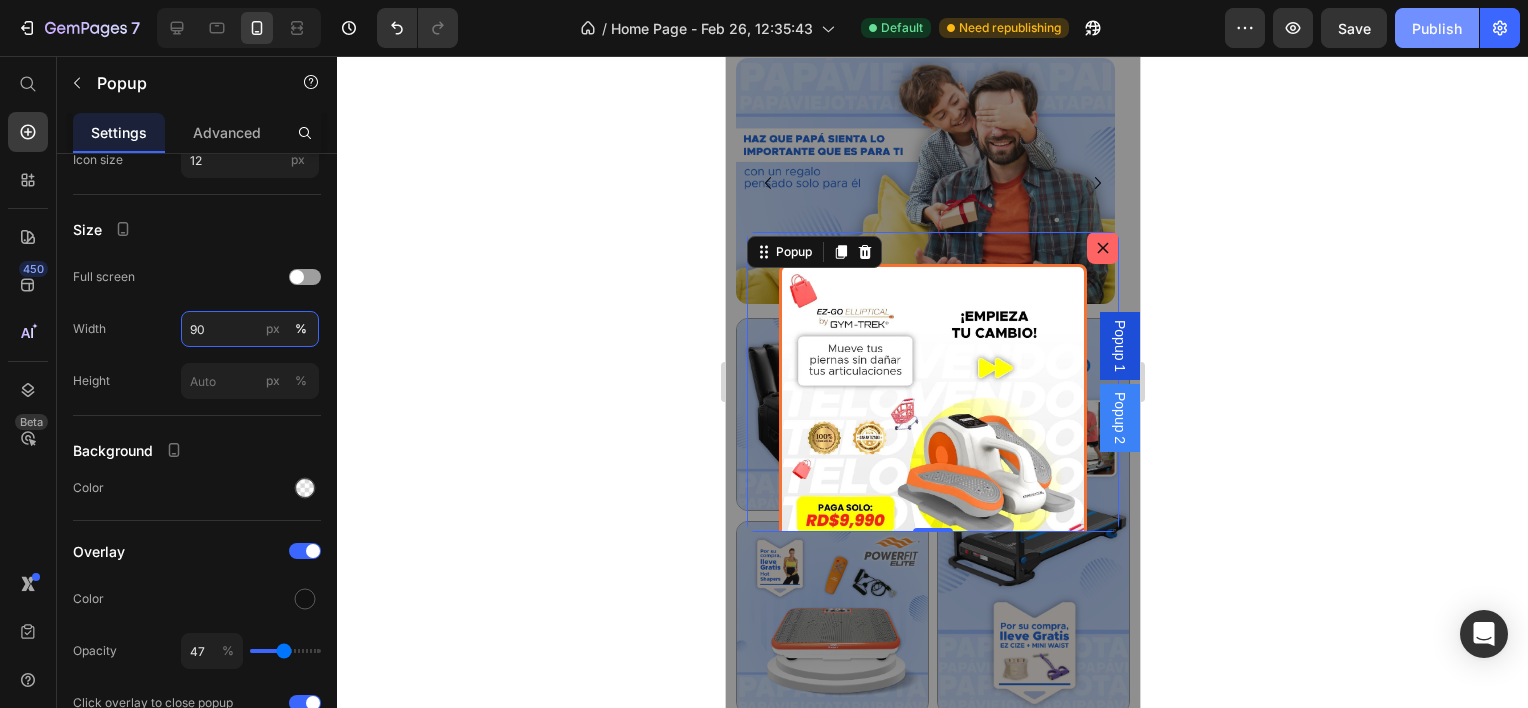 type on "90" 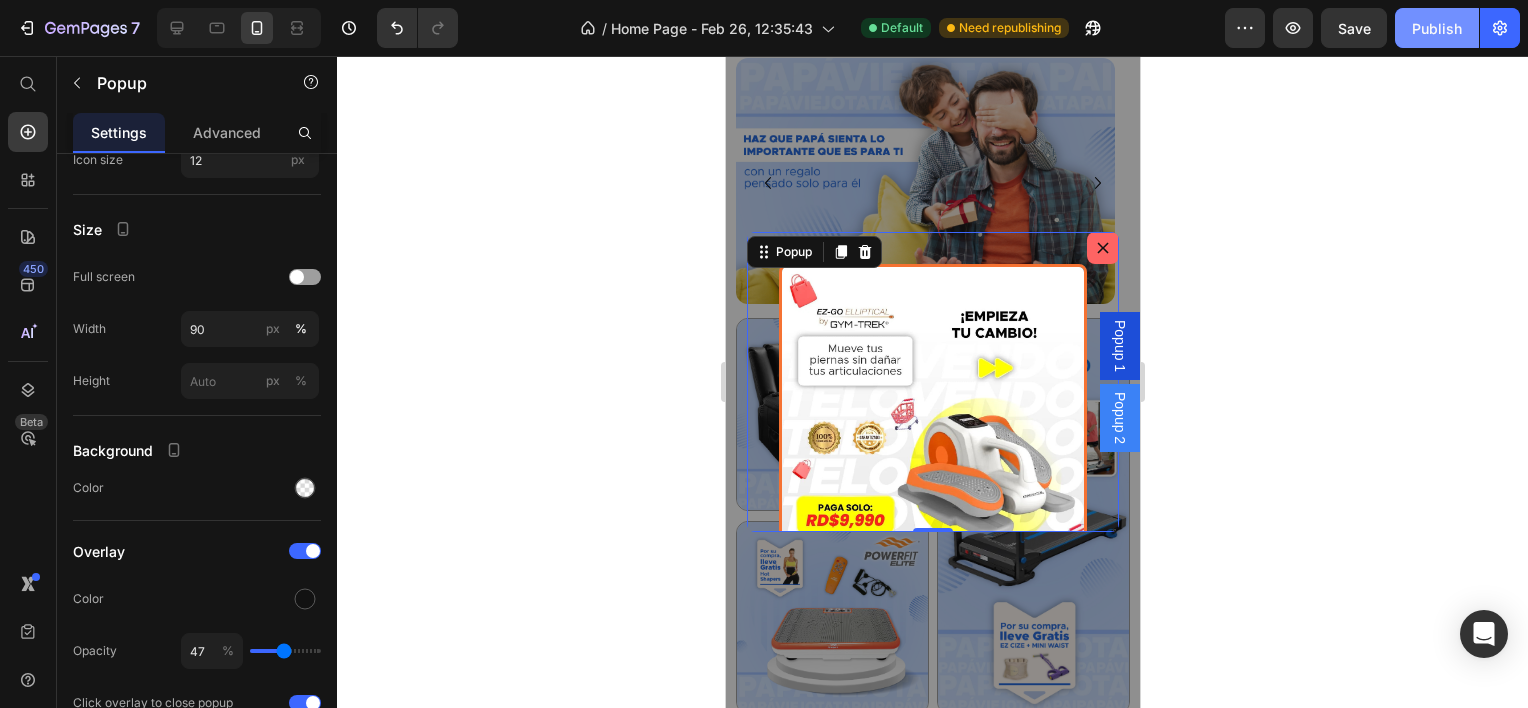 click on "Publish" at bounding box center [1437, 28] 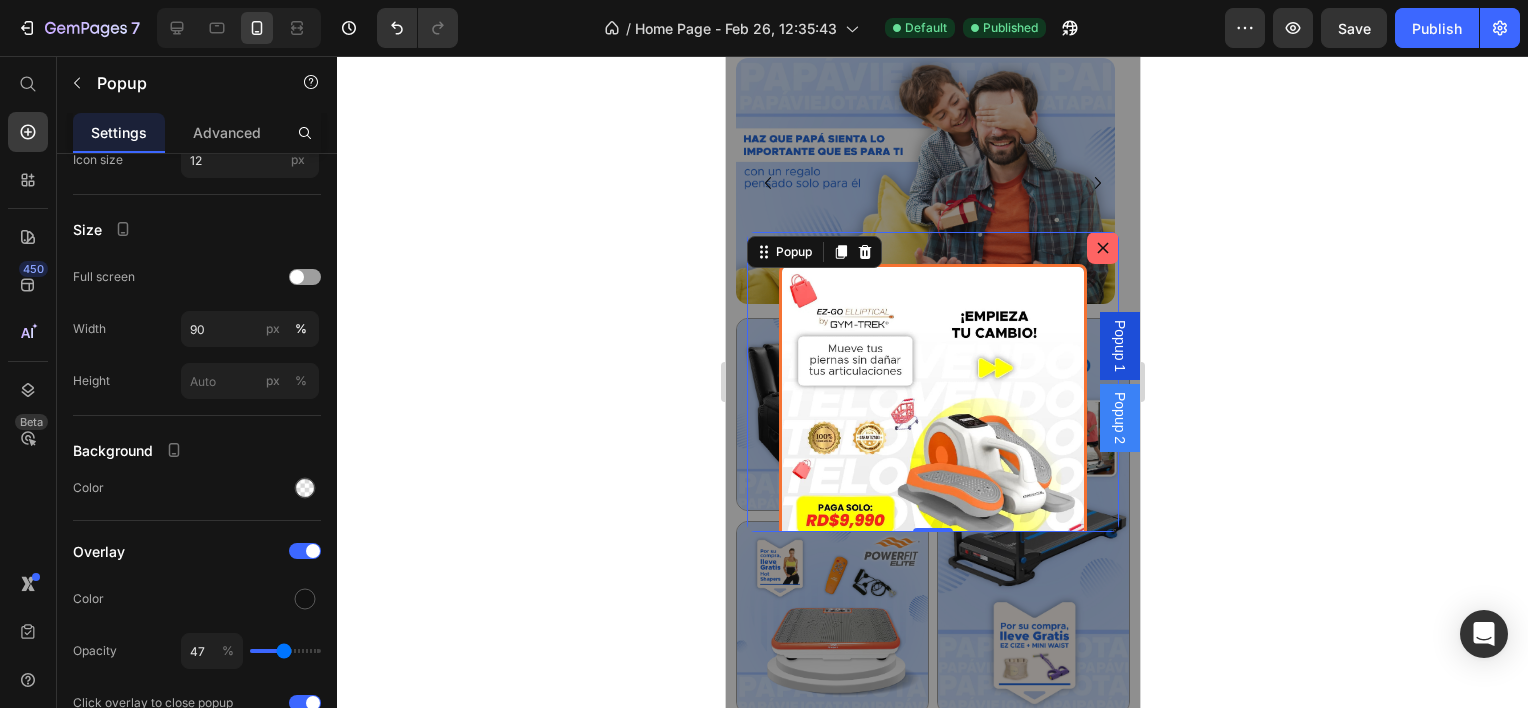 drag, startPoint x: 1527, startPoint y: 414, endPoint x: 1517, endPoint y: 188, distance: 226.22113 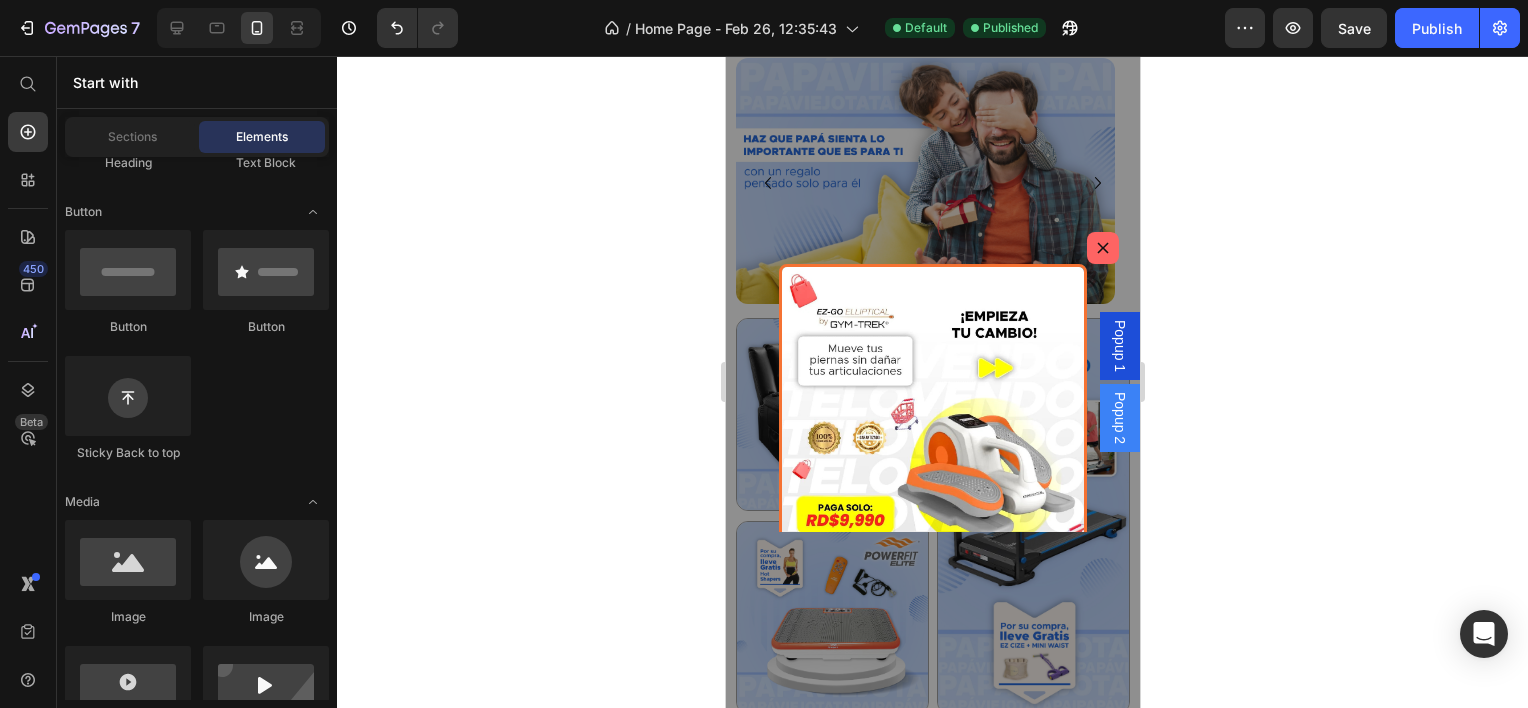 click 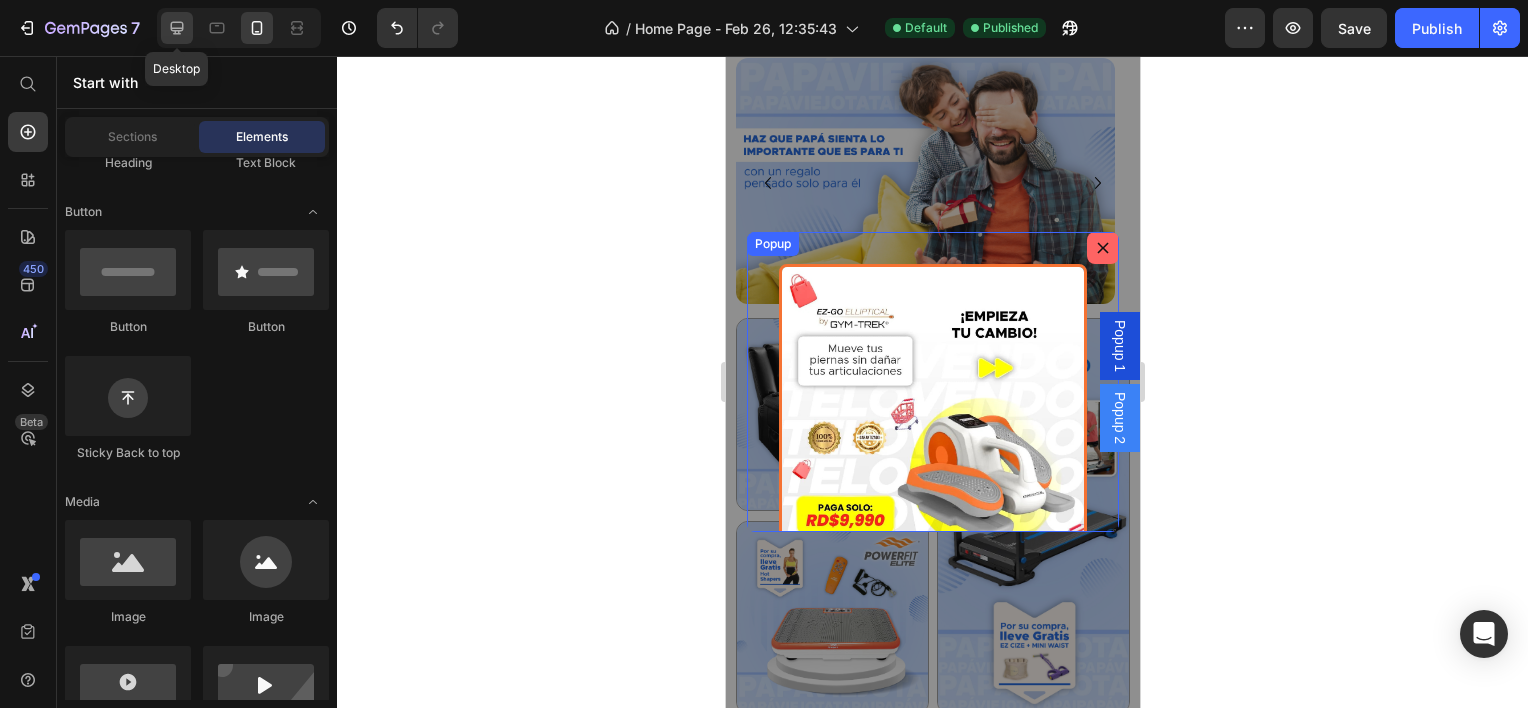 click 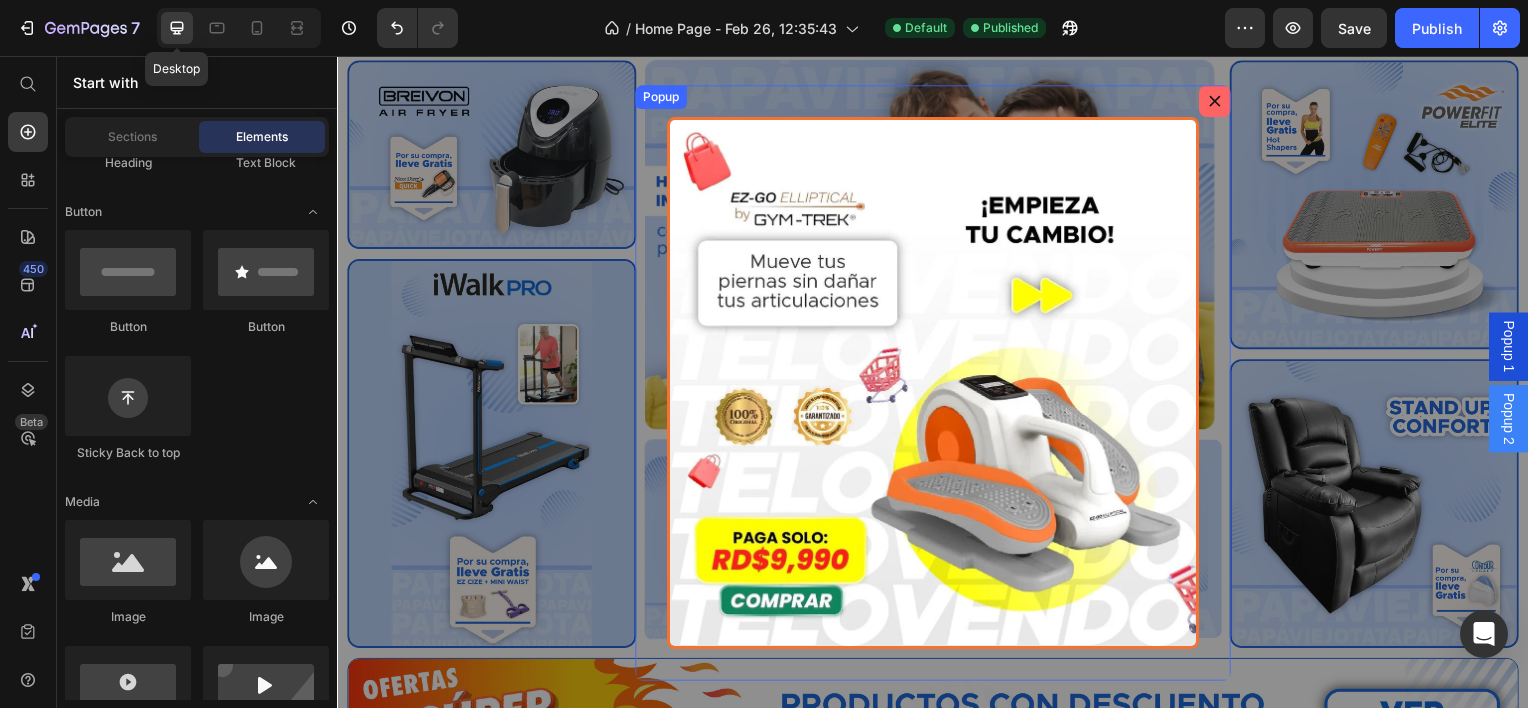 click 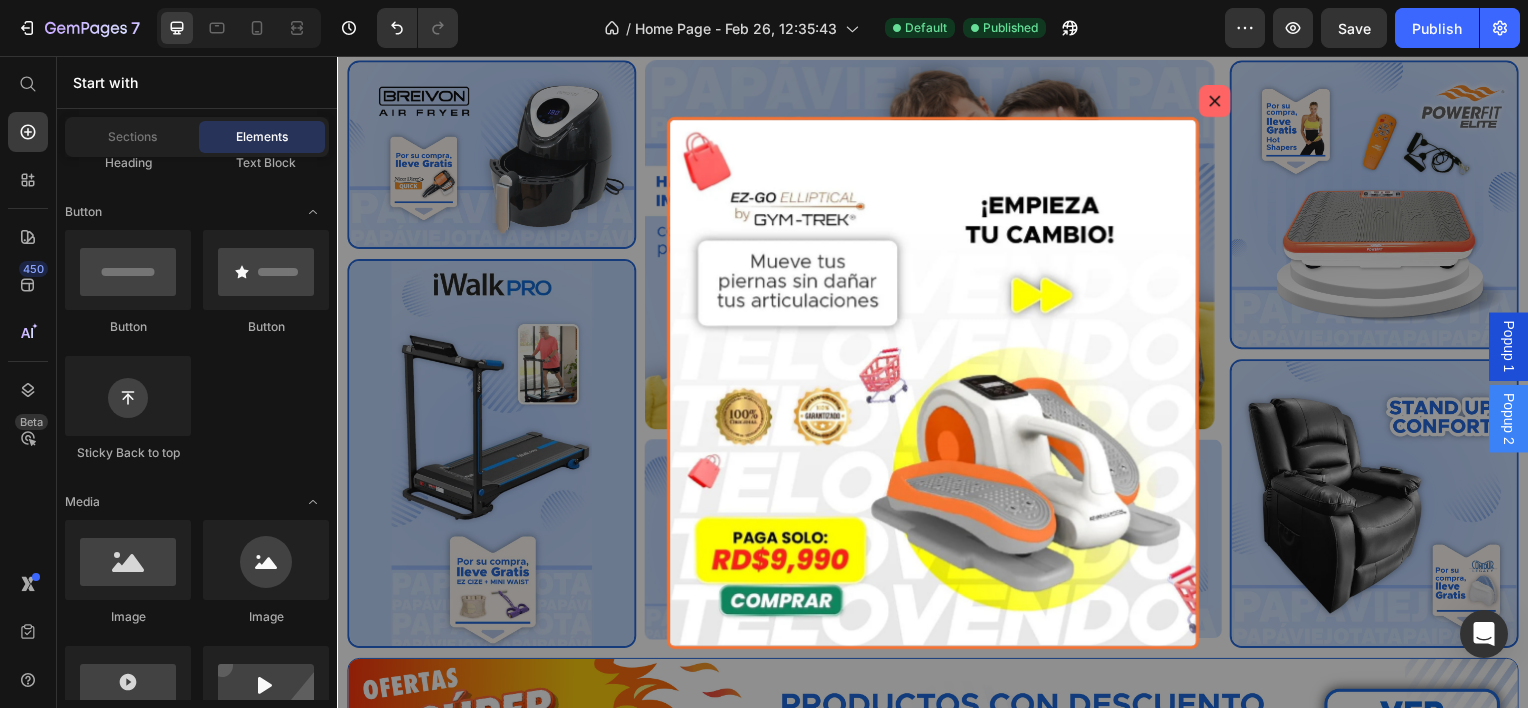 click on "Popup 1" at bounding box center [1517, 348] 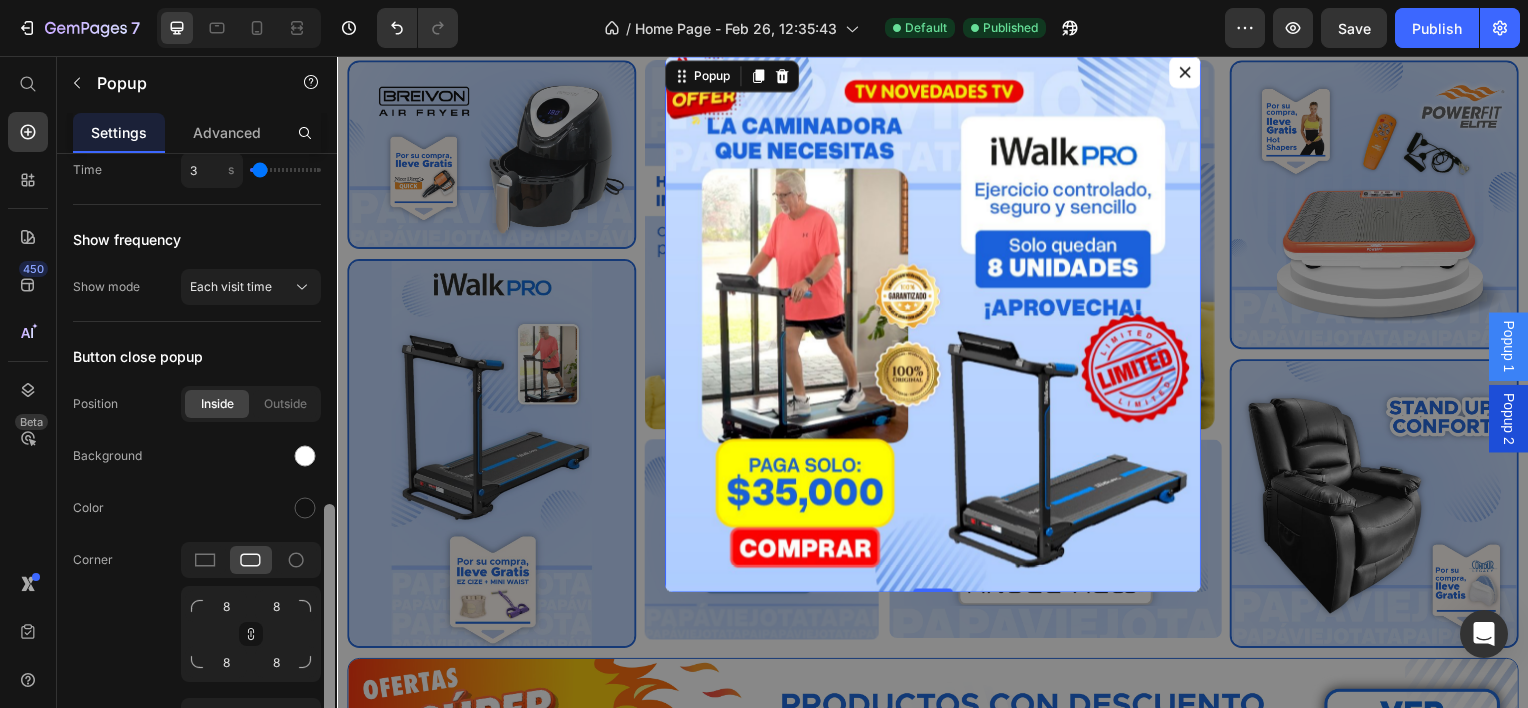scroll, scrollTop: 0, scrollLeft: 0, axis: both 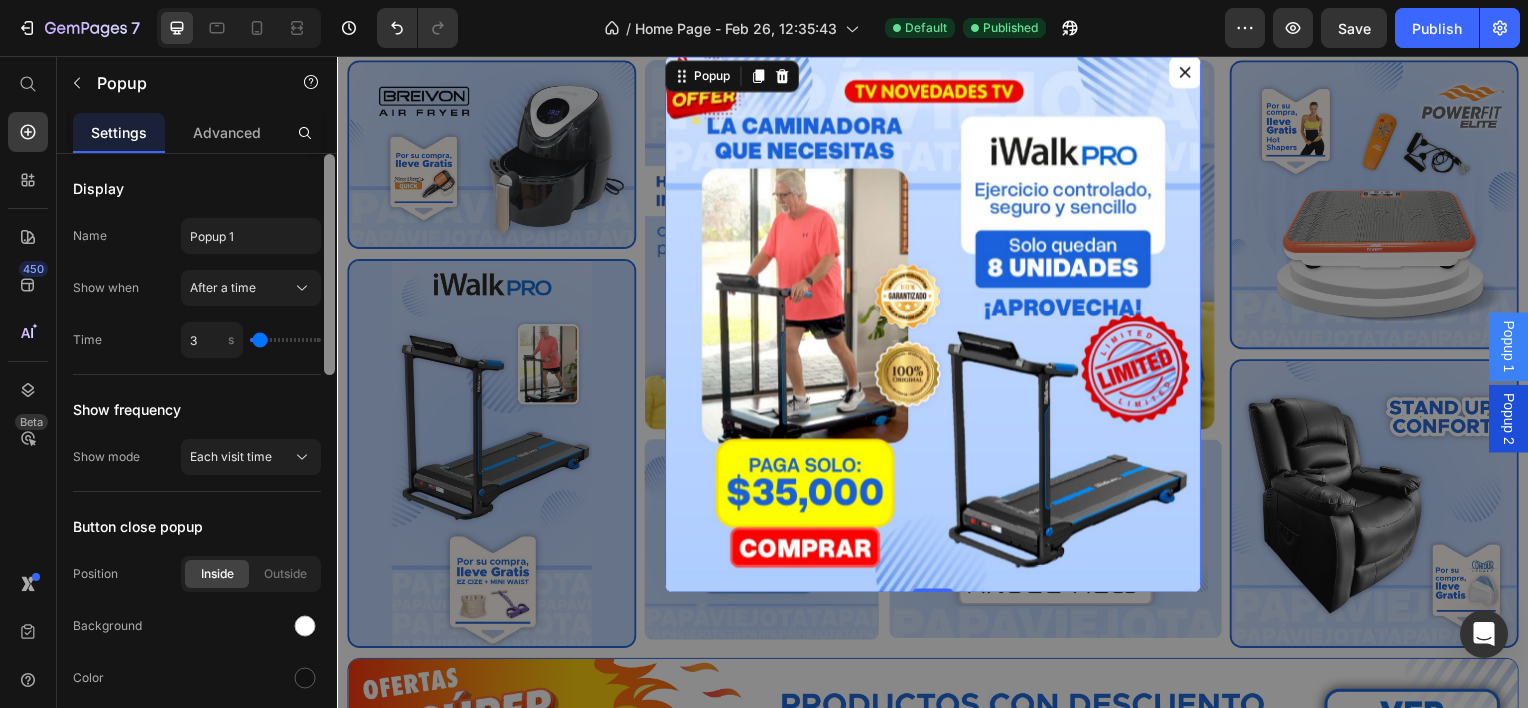 drag, startPoint x: 328, startPoint y: 457, endPoint x: 331, endPoint y: 136, distance: 321.014 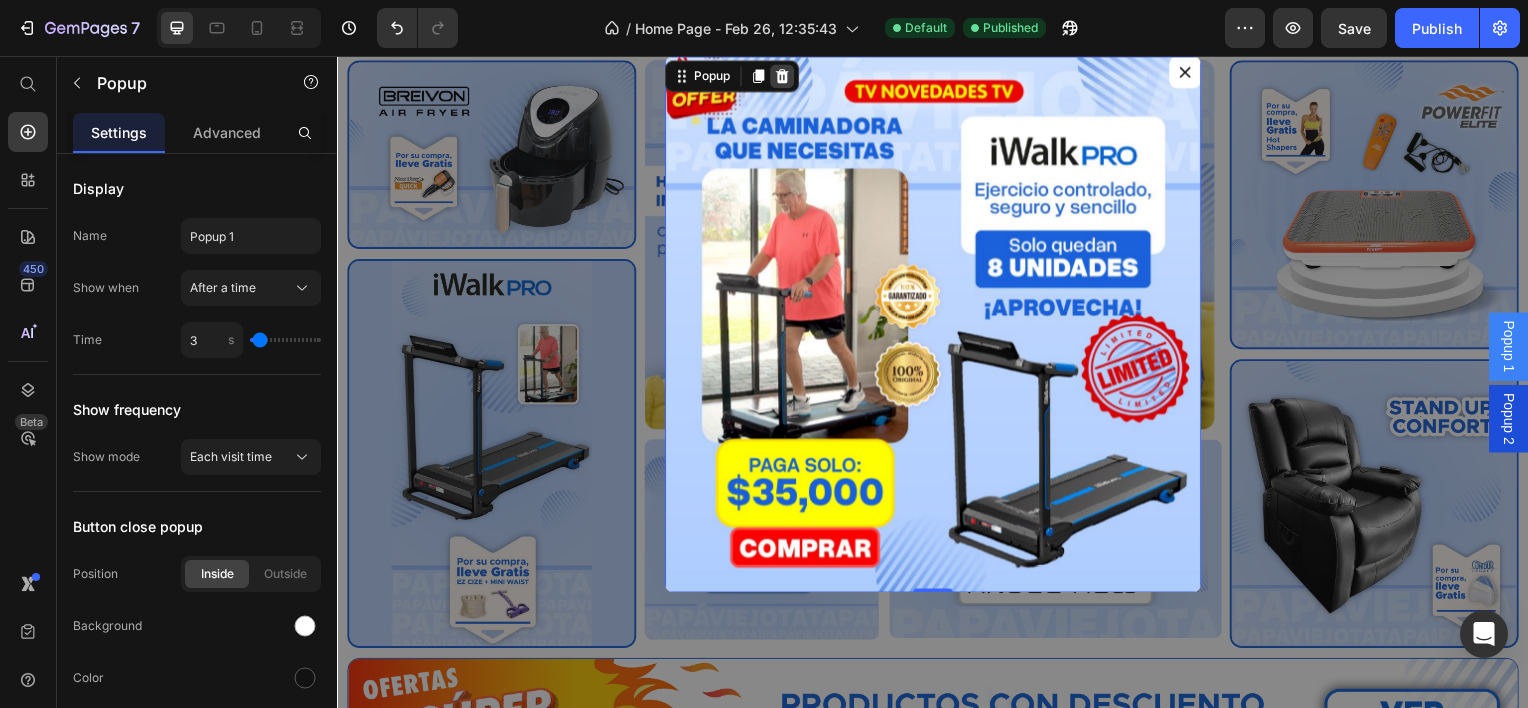 click 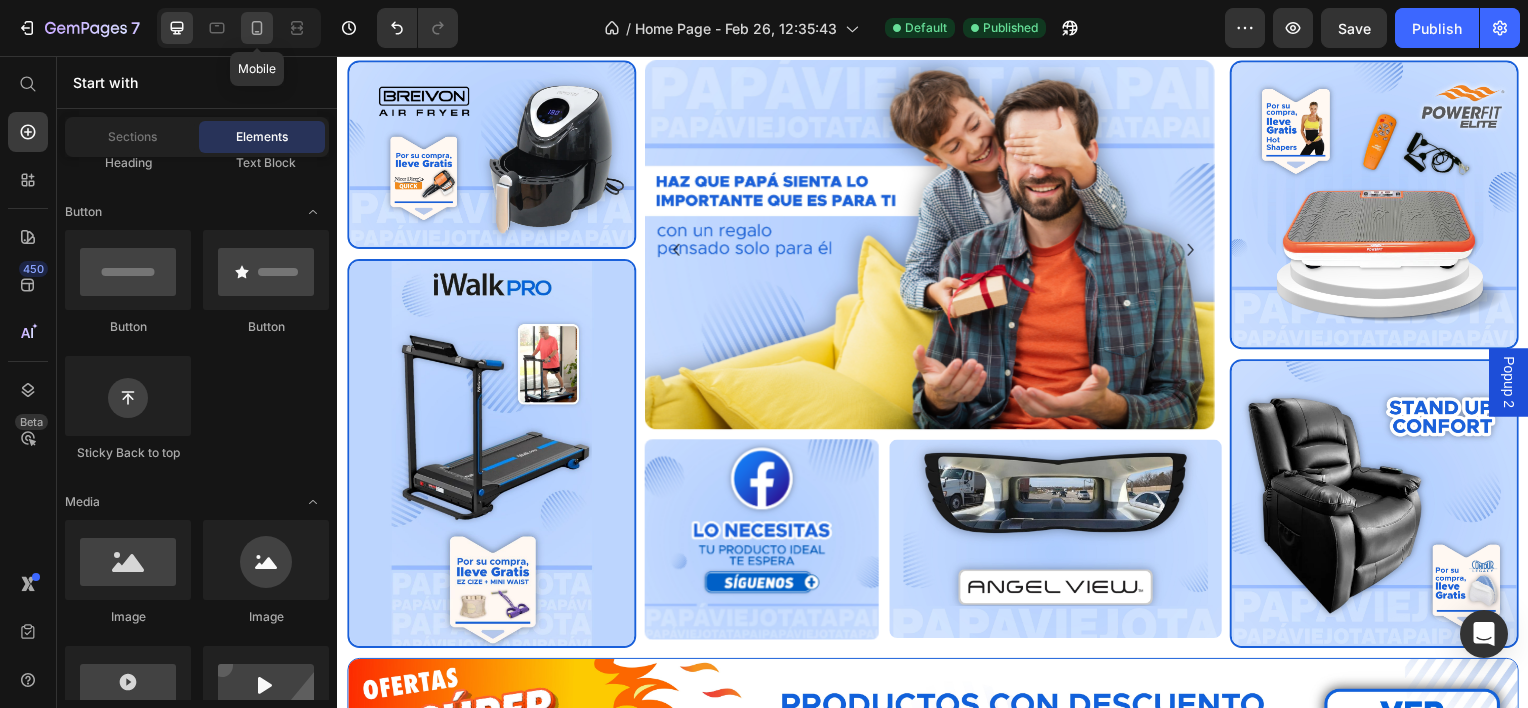 click 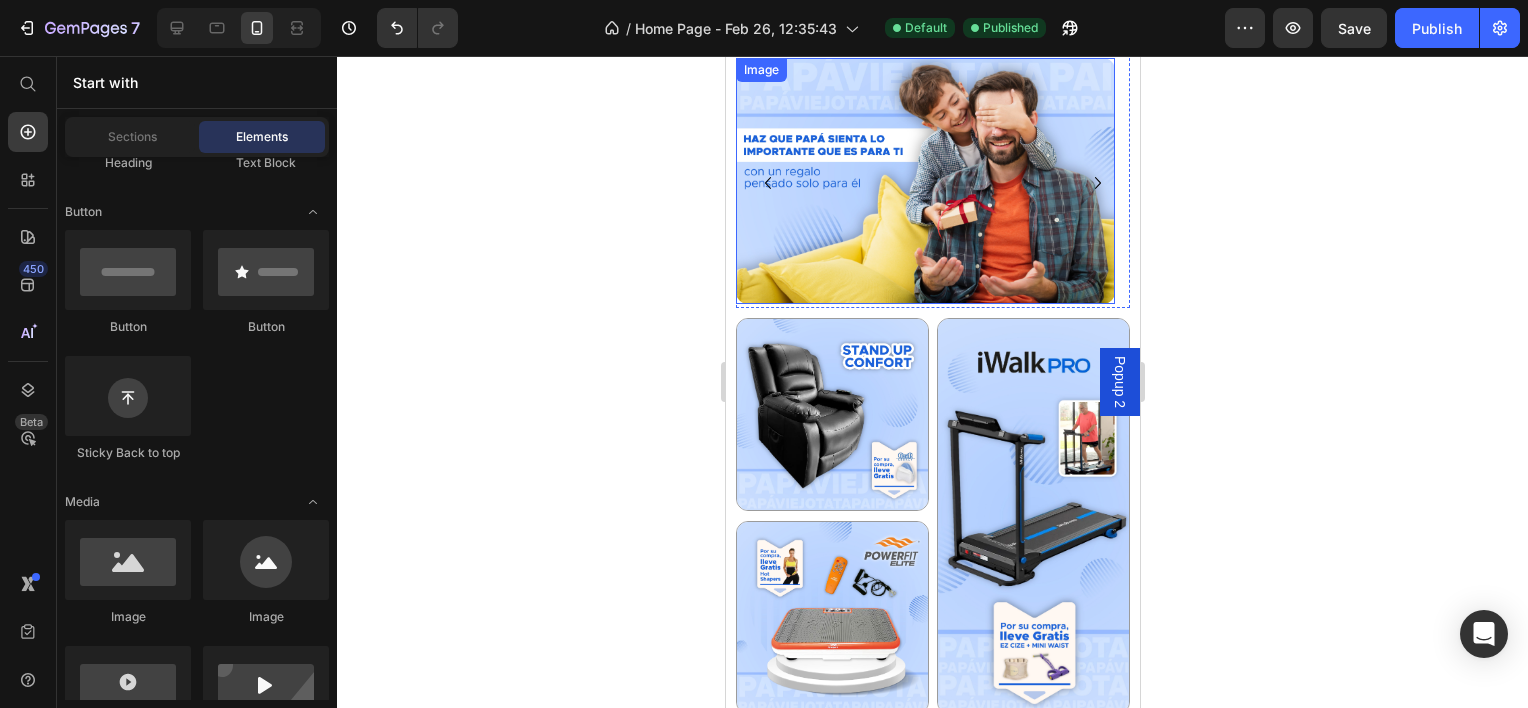 scroll, scrollTop: 122, scrollLeft: 0, axis: vertical 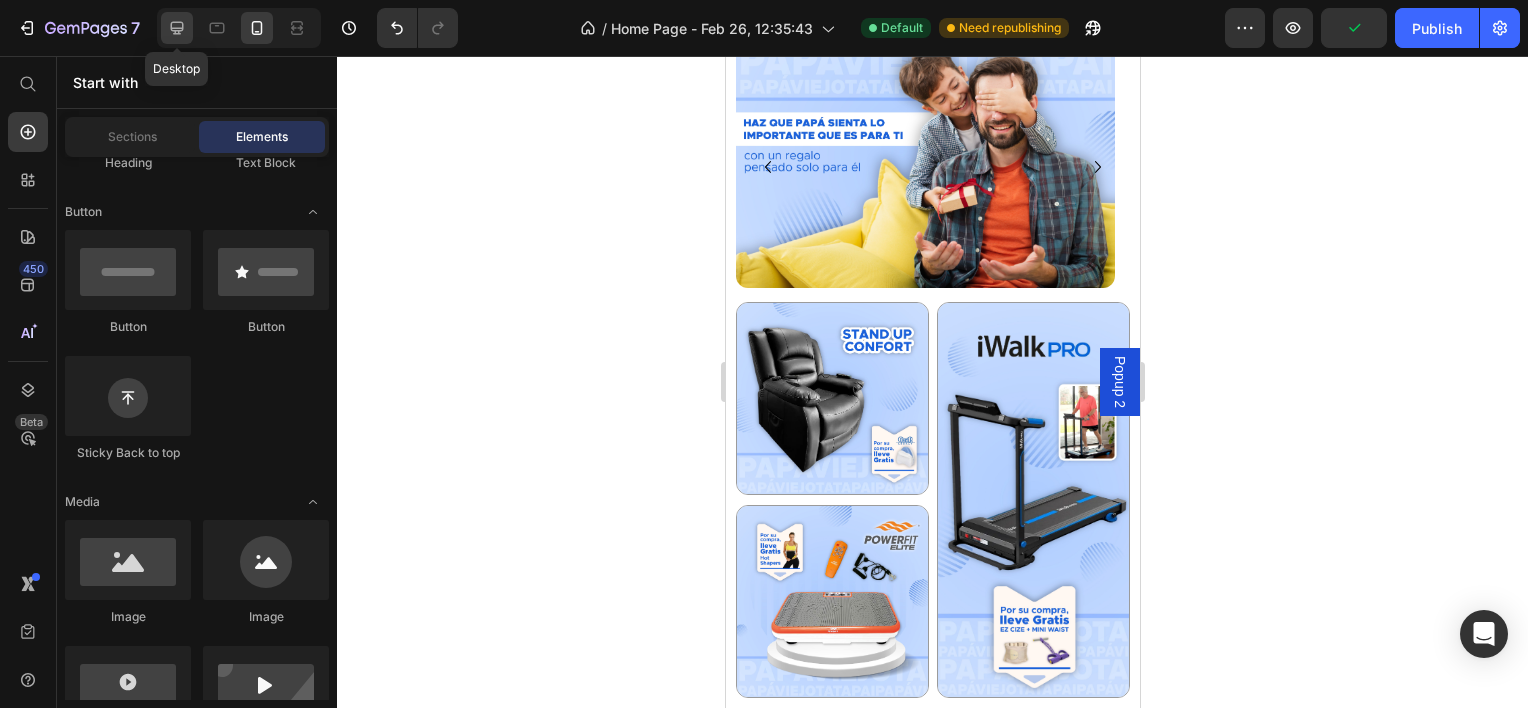 click 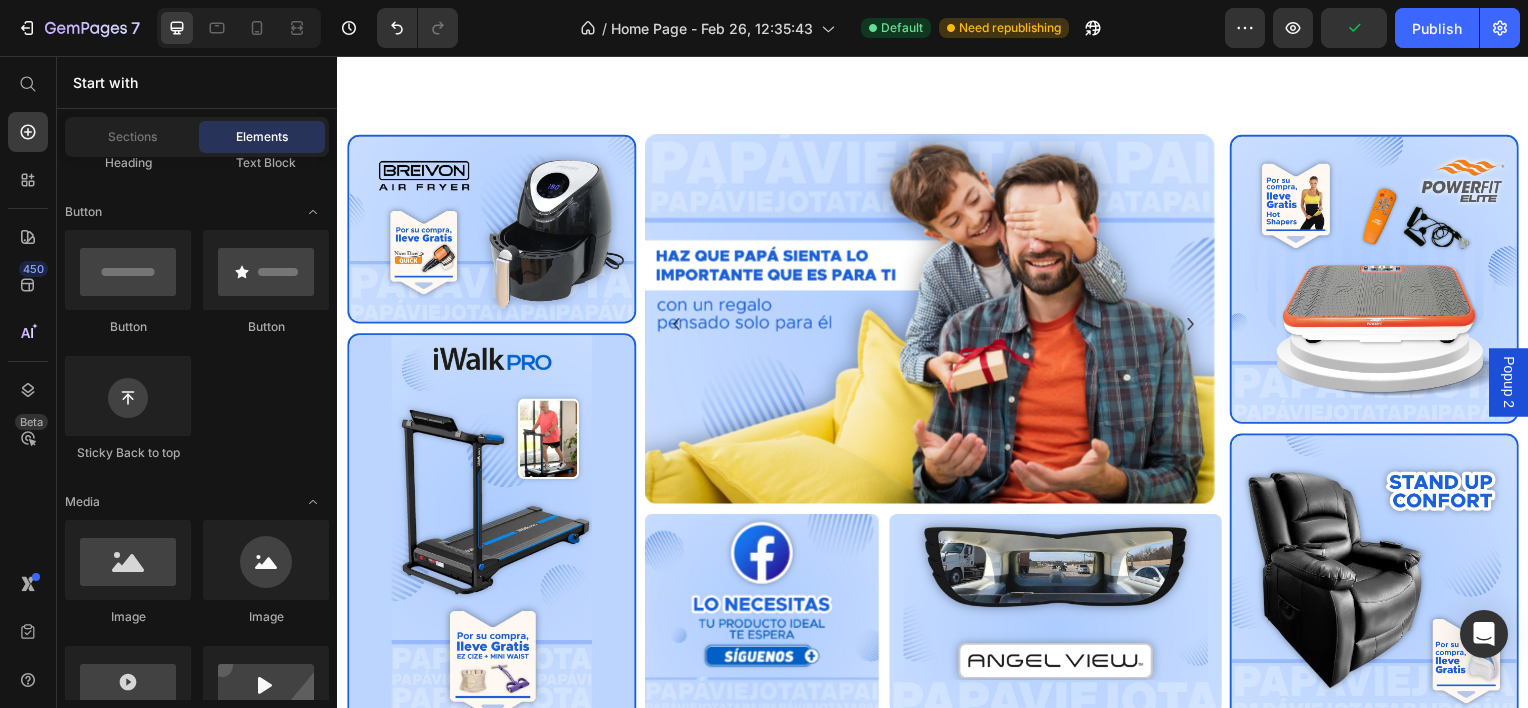 click on "Popup 2" at bounding box center [1517, 384] 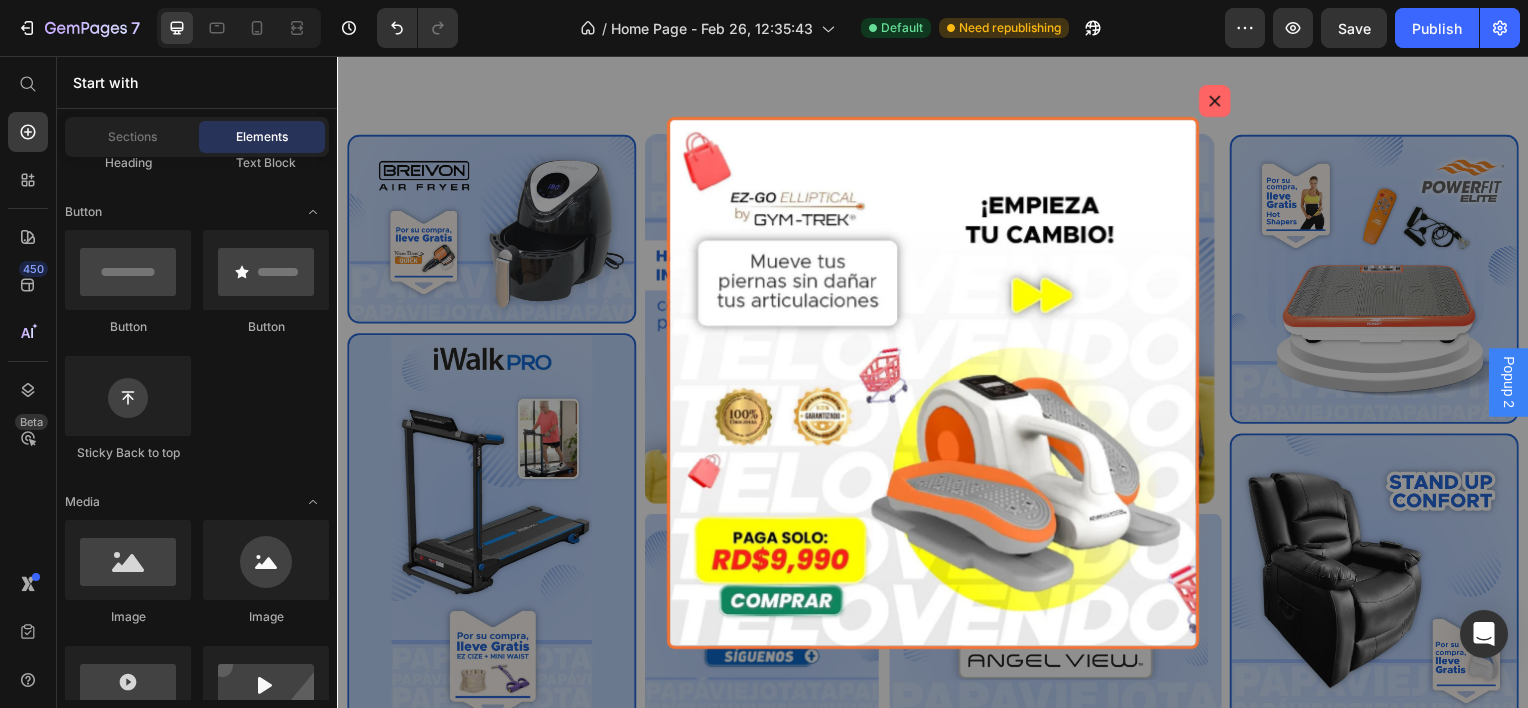 scroll, scrollTop: 821, scrollLeft: 0, axis: vertical 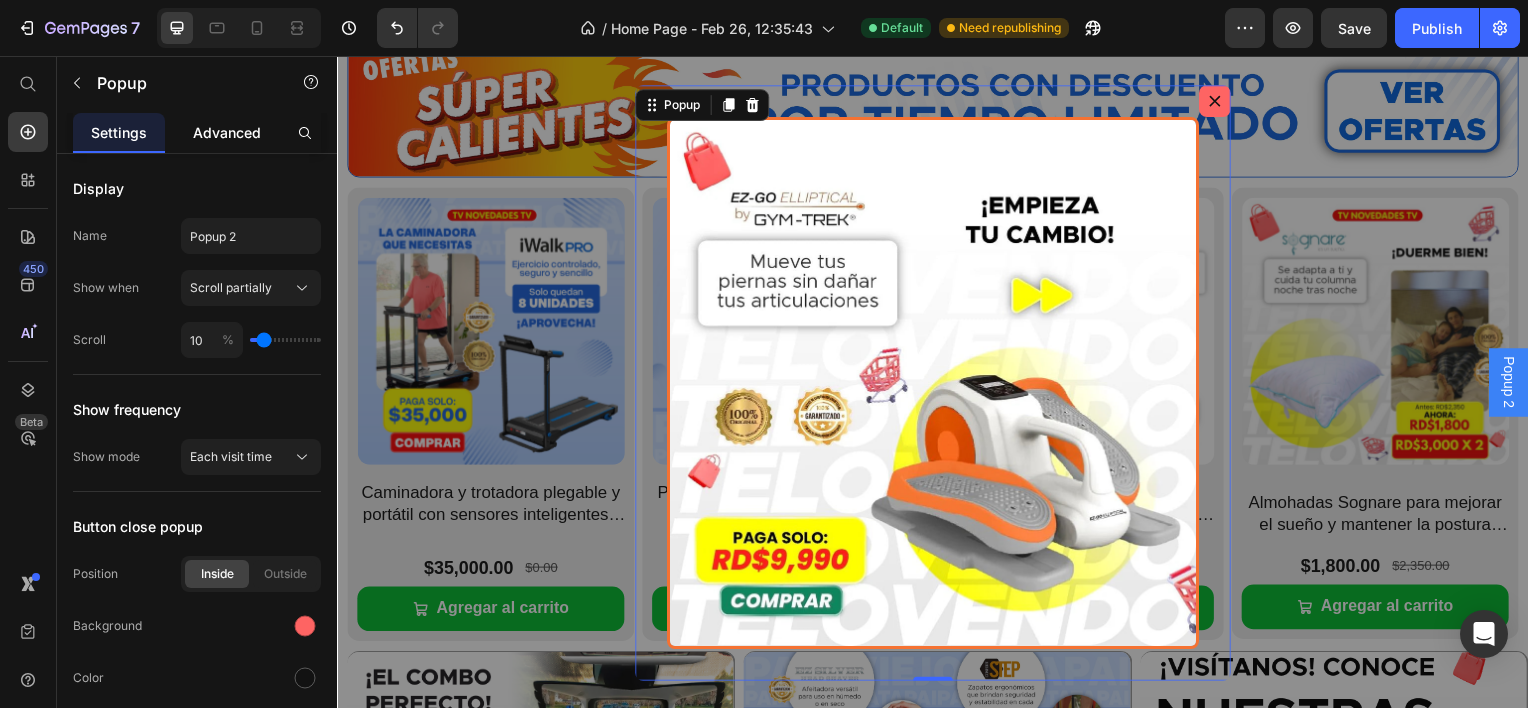 click on "Advanced" at bounding box center [227, 132] 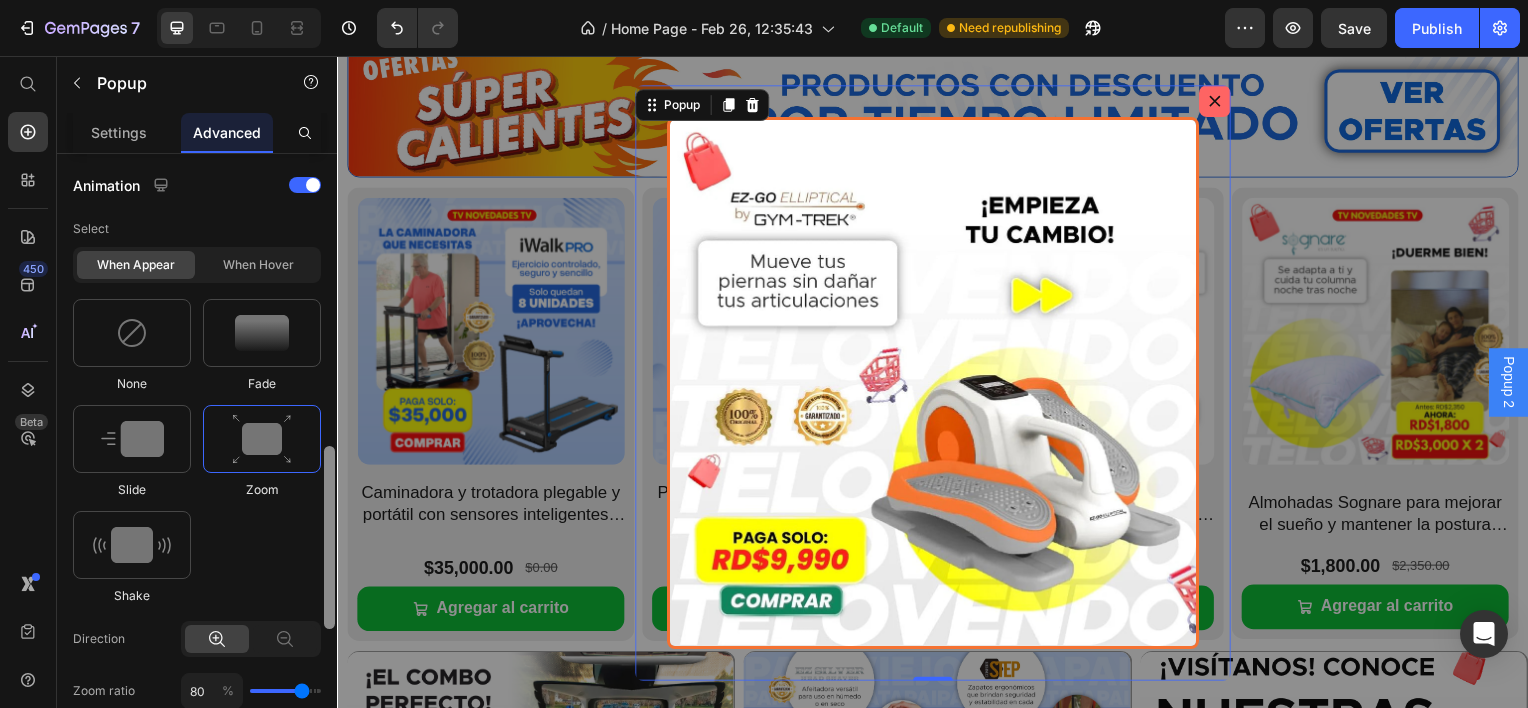 scroll, scrollTop: 963, scrollLeft: 0, axis: vertical 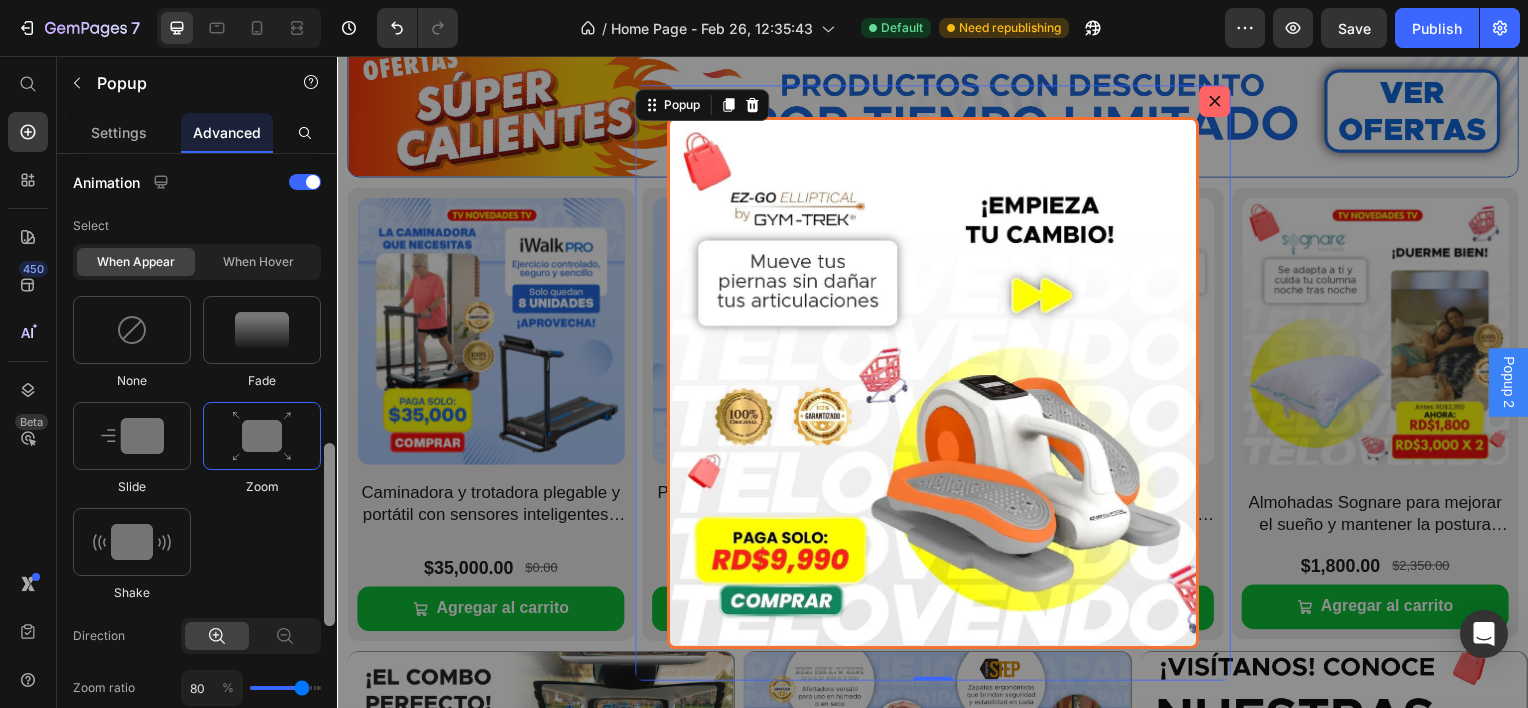 drag, startPoint x: 325, startPoint y: 236, endPoint x: 323, endPoint y: 525, distance: 289.00693 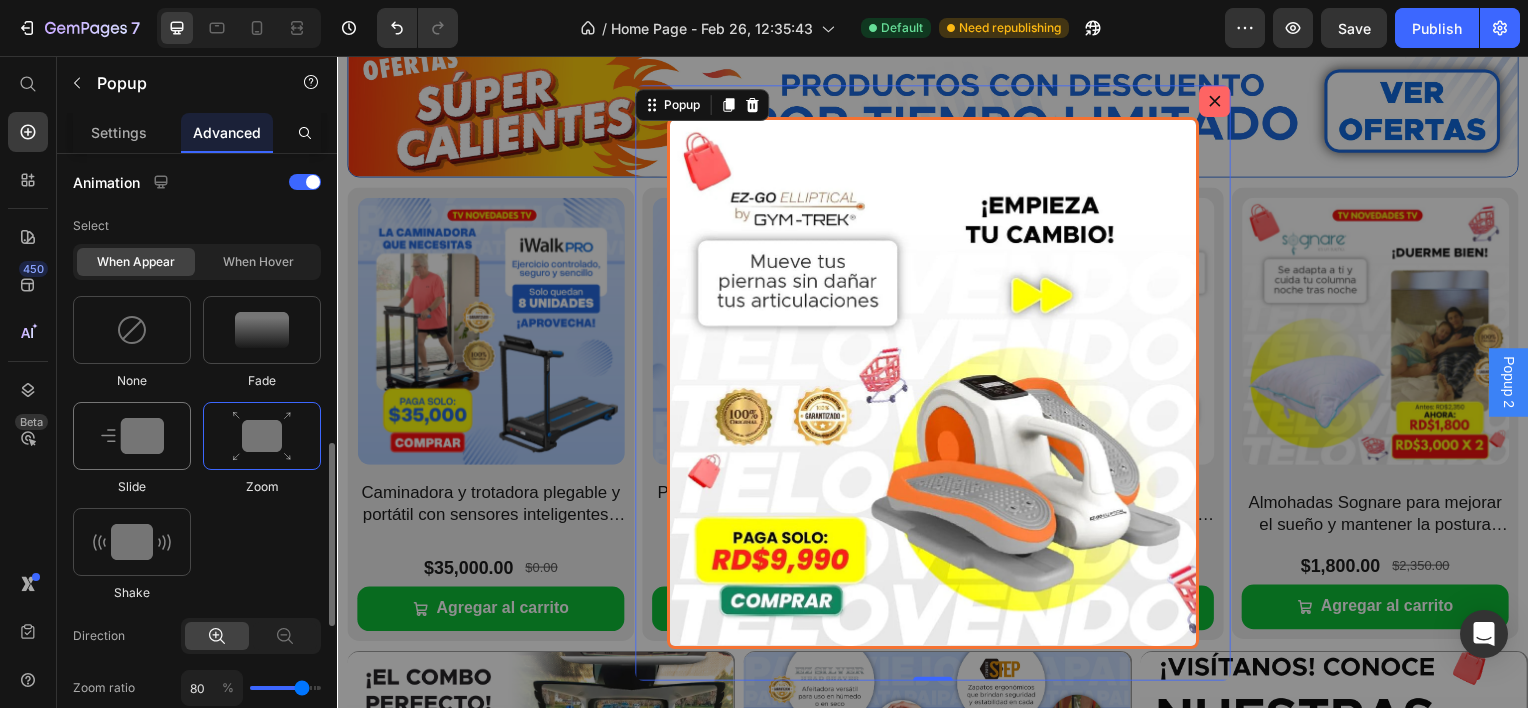 click at bounding box center (132, 436) 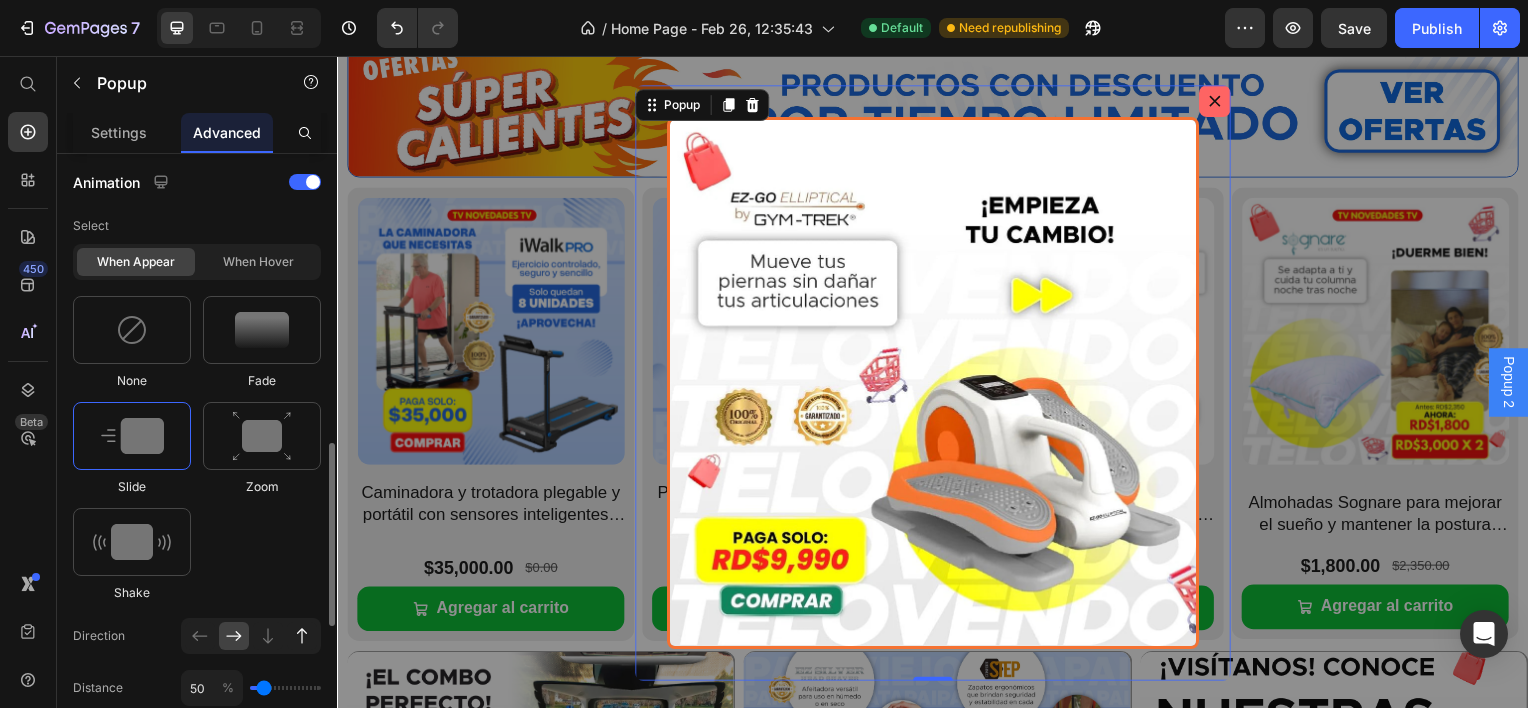 click 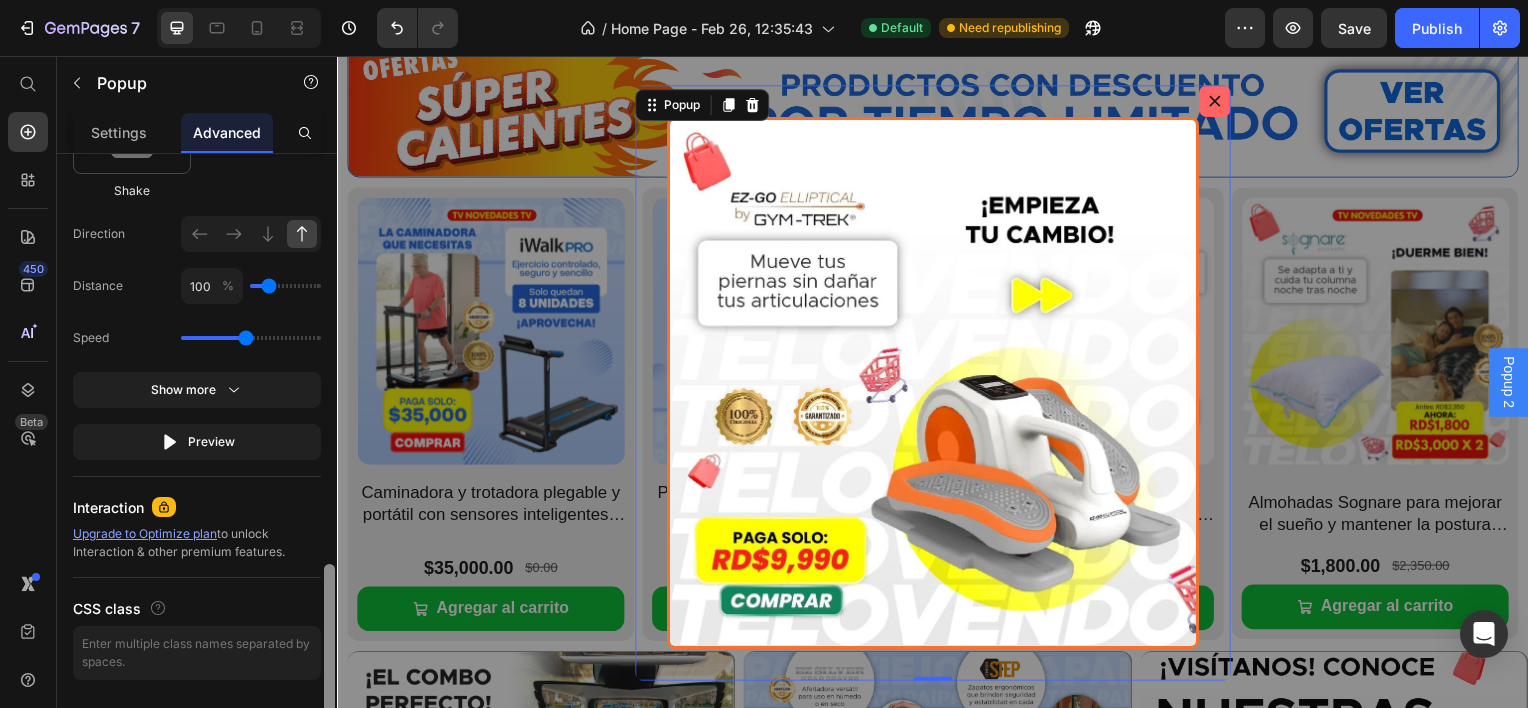 drag, startPoint x: 330, startPoint y: 495, endPoint x: 324, endPoint y: 615, distance: 120.14991 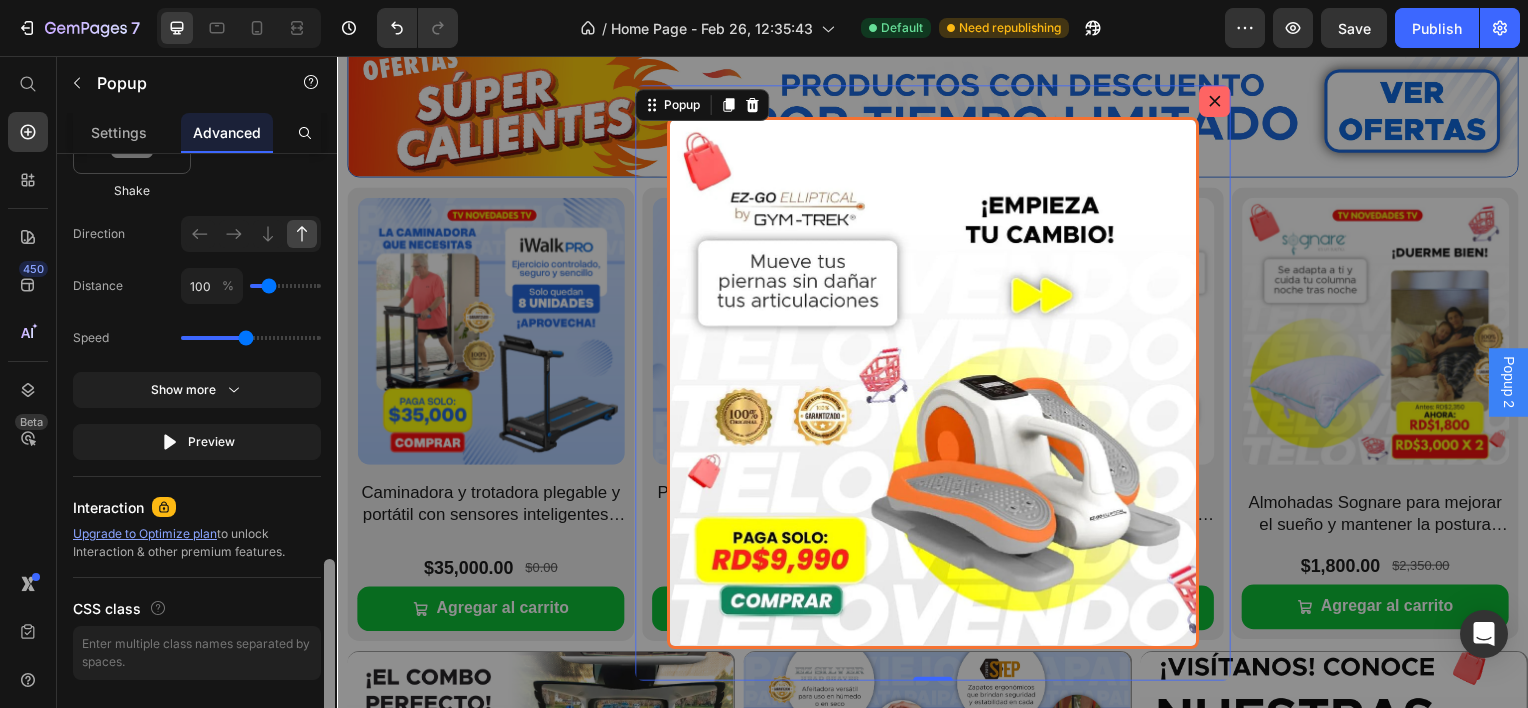 scroll, scrollTop: 1361, scrollLeft: 0, axis: vertical 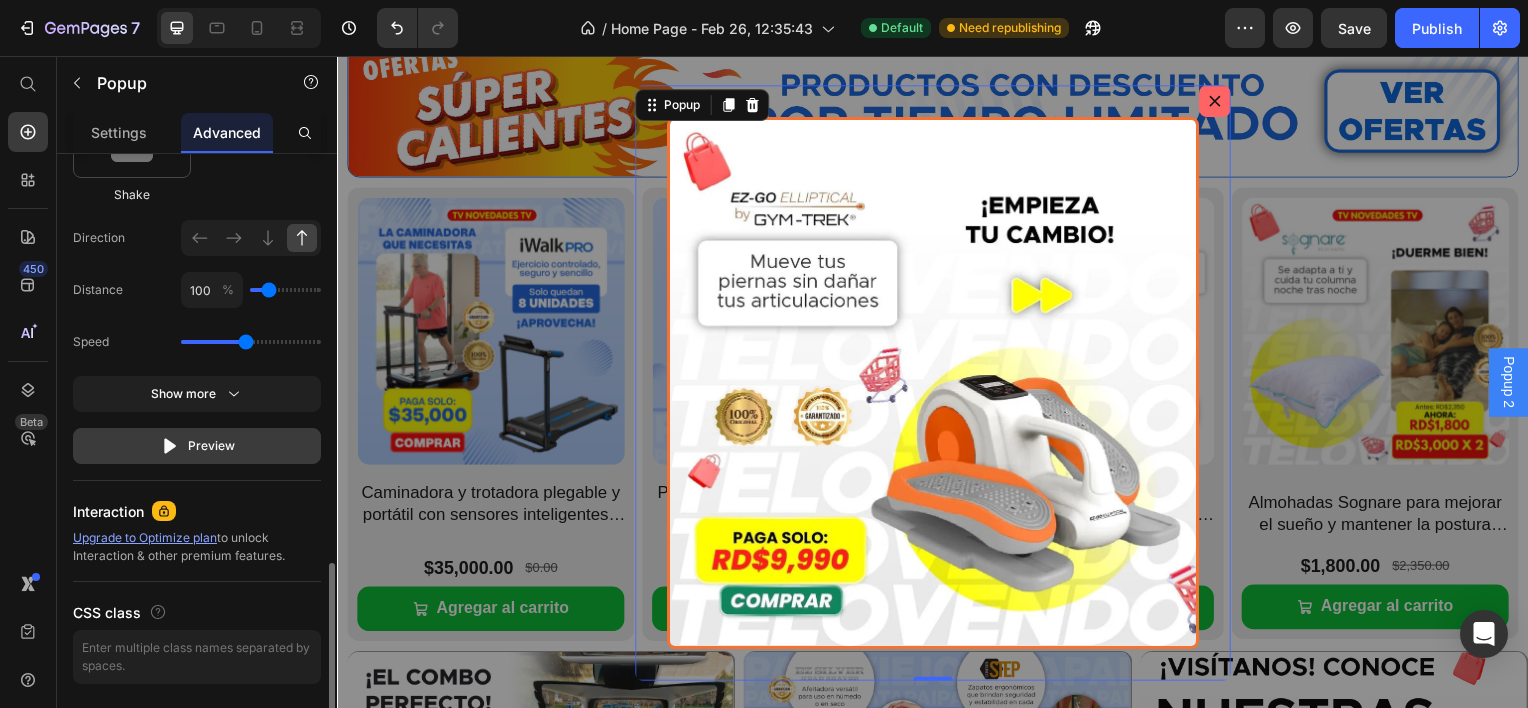 click on "Preview" at bounding box center (197, 446) 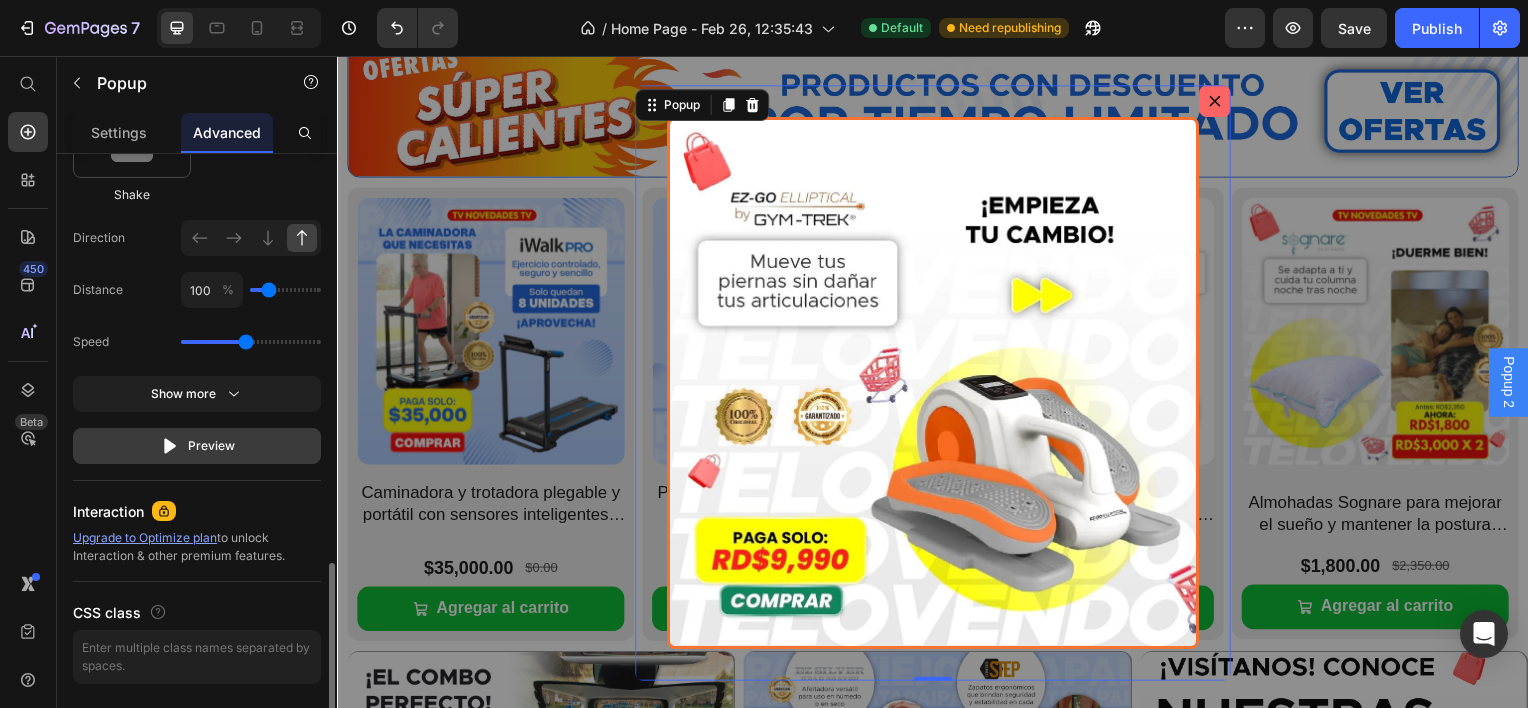click on "Preview" at bounding box center [197, 446] 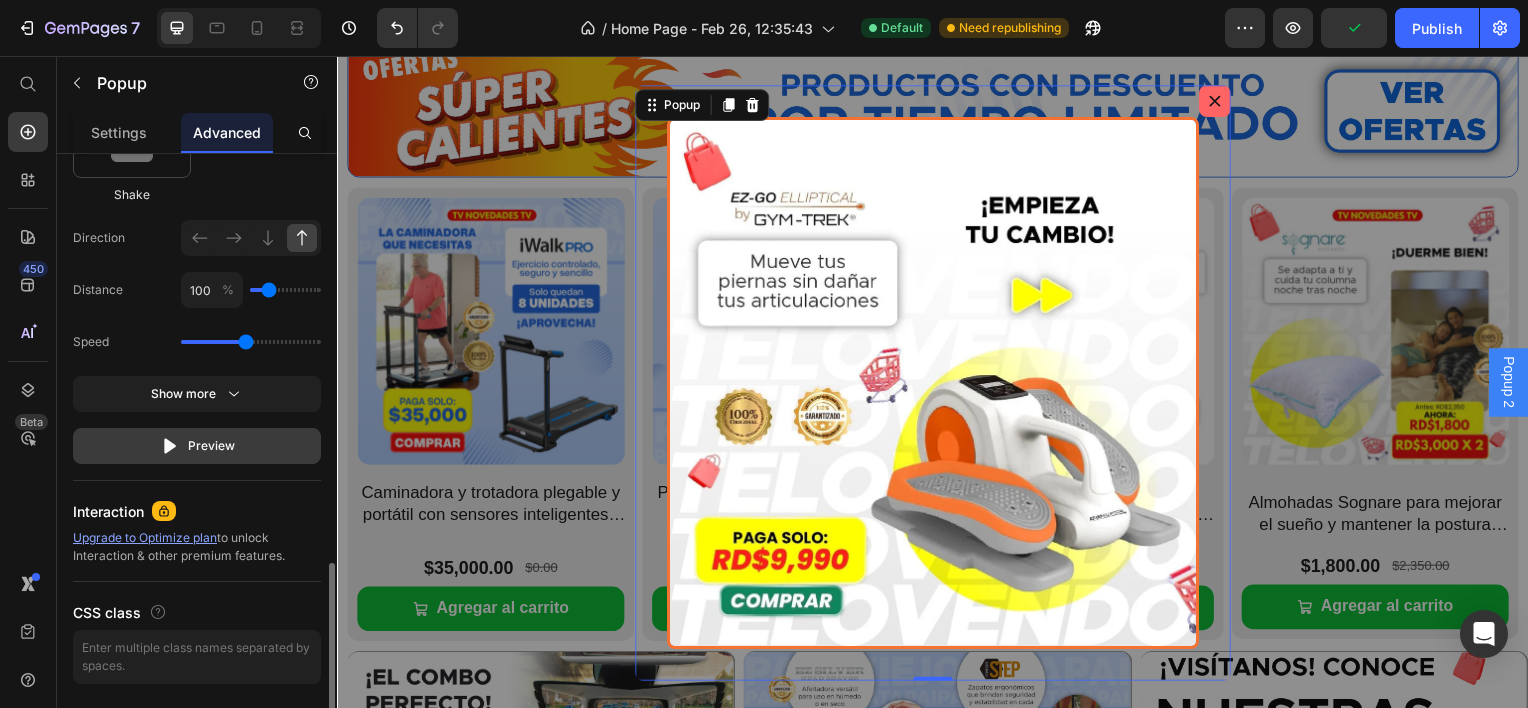 click on "Preview" at bounding box center (197, 446) 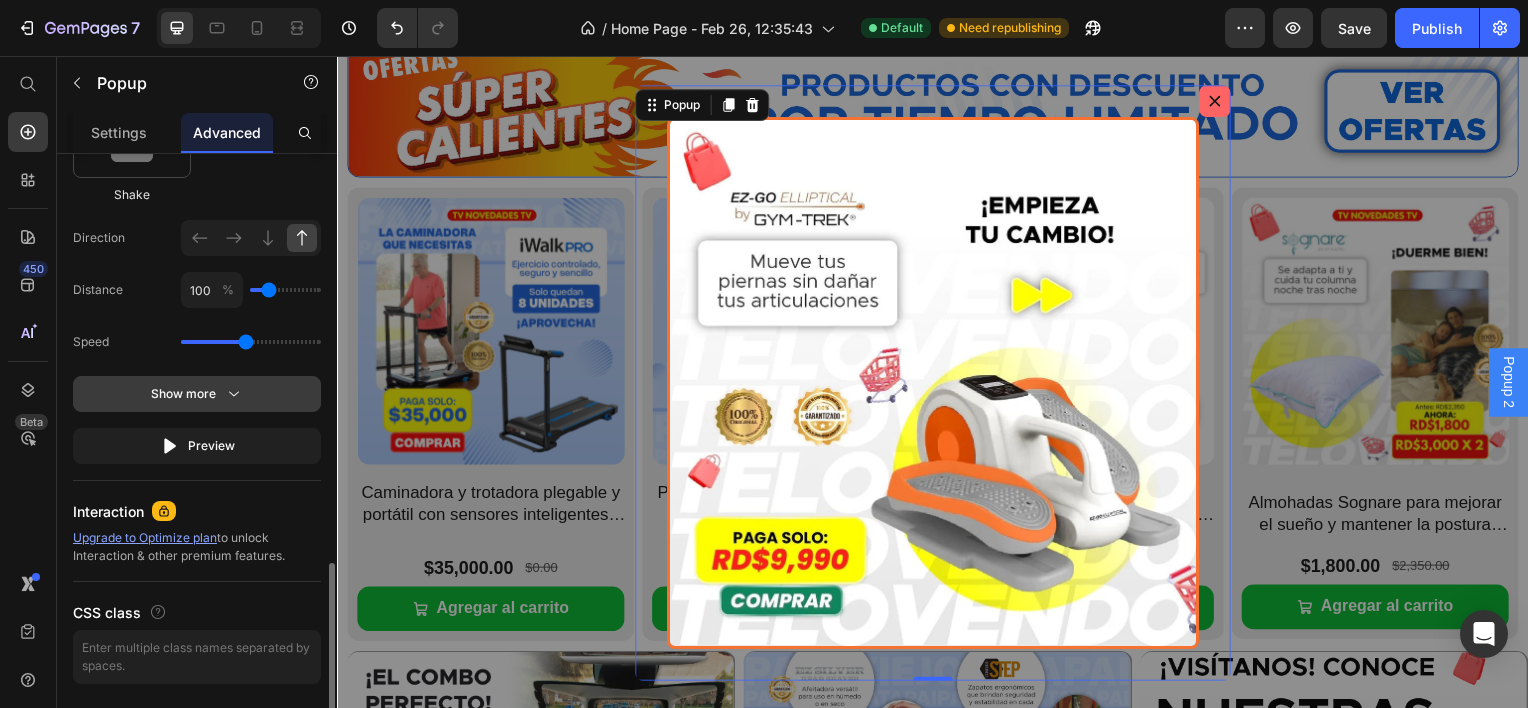 click on "Show more" at bounding box center (197, 394) 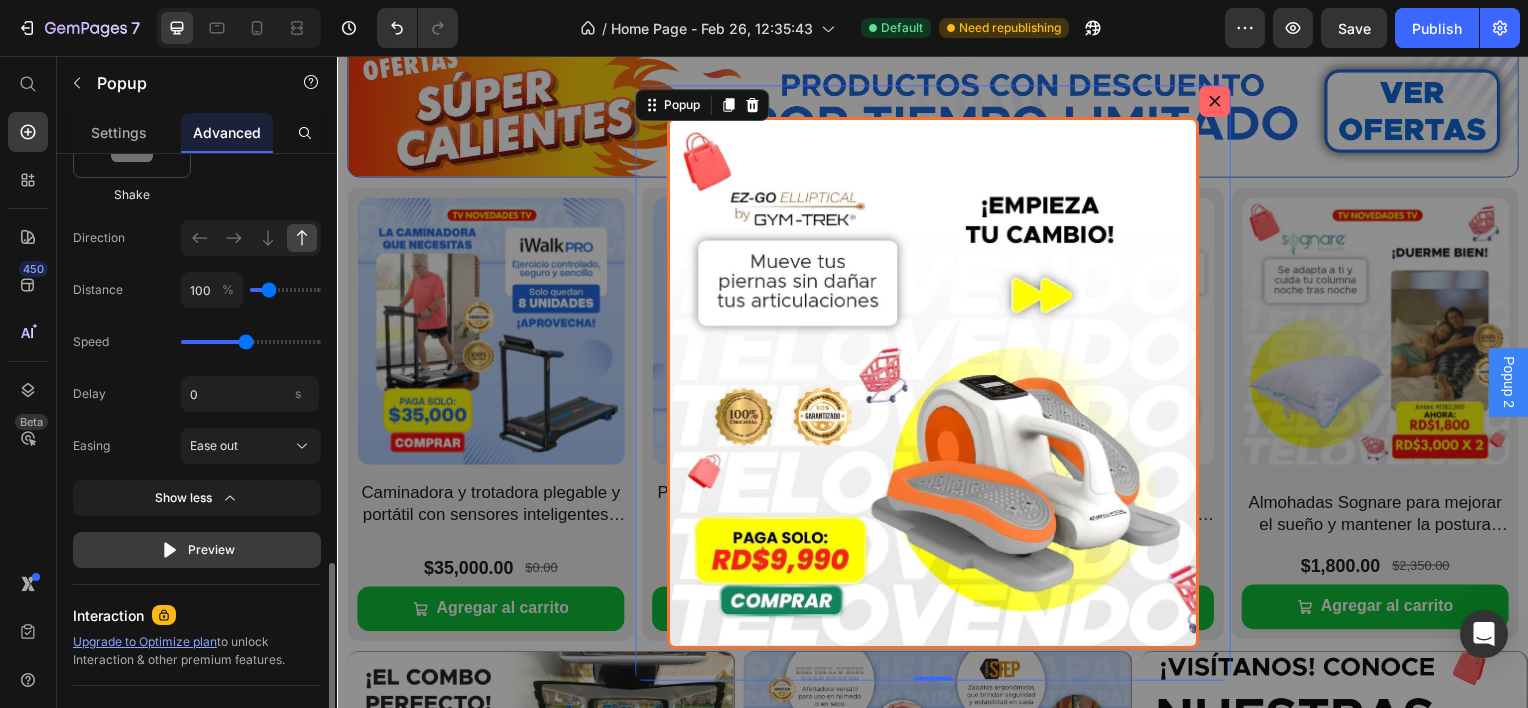 click on "Preview" 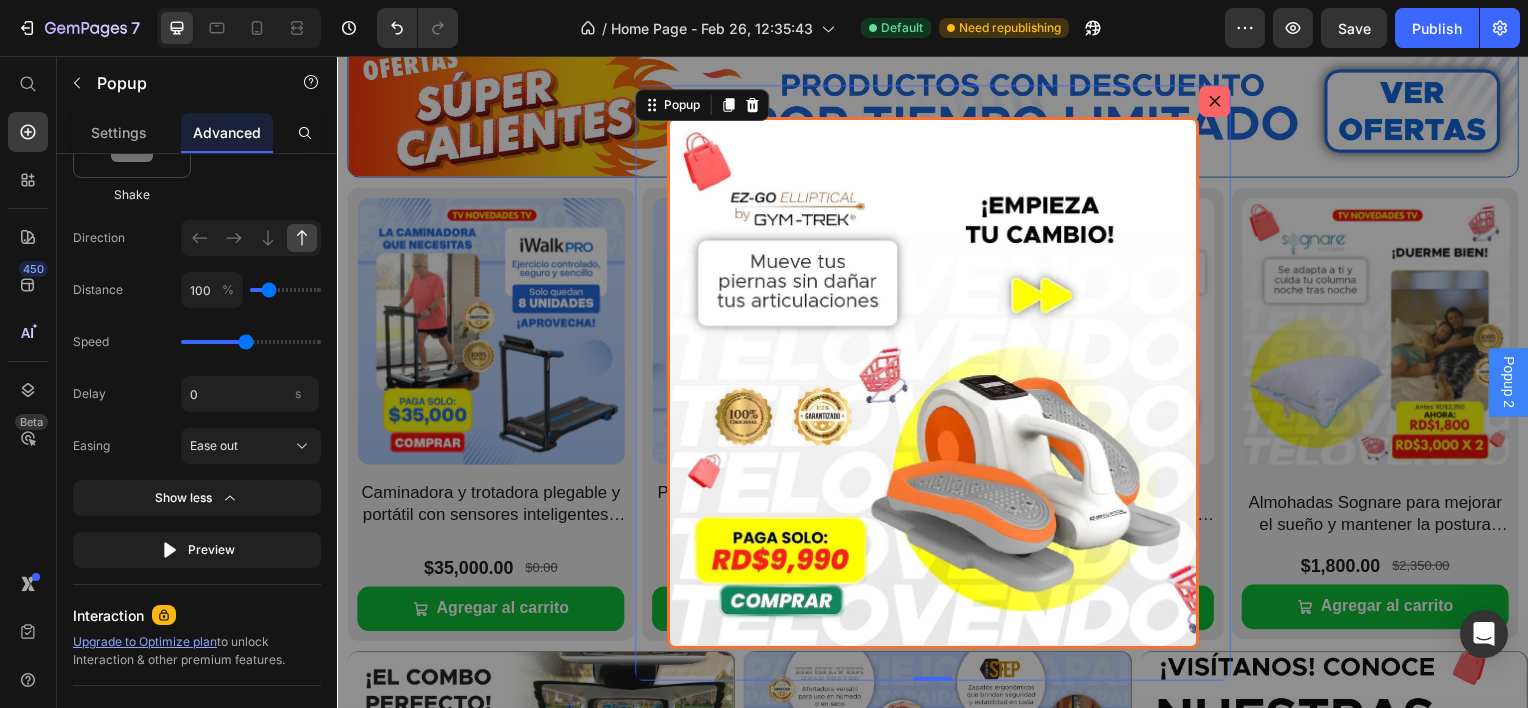 click on "Image" at bounding box center [937, 385] 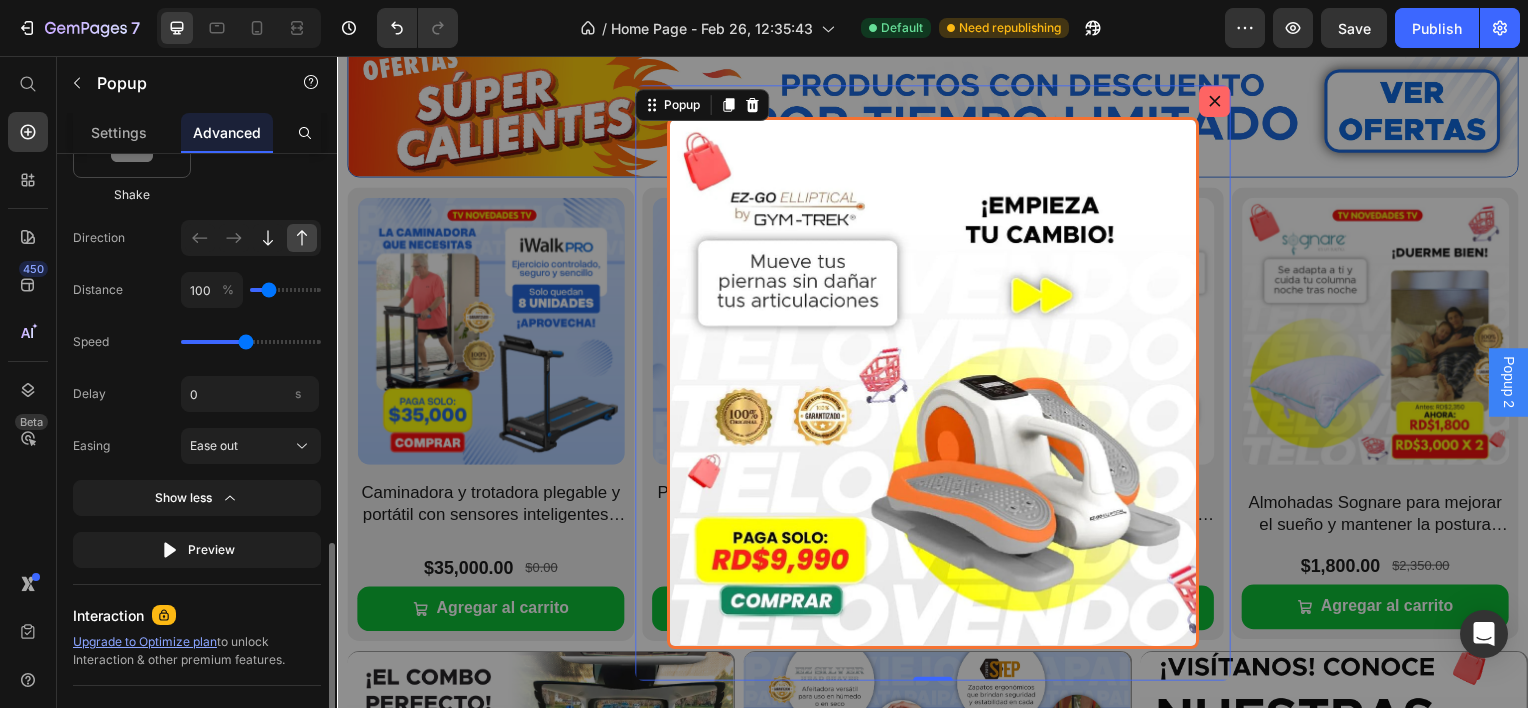 click 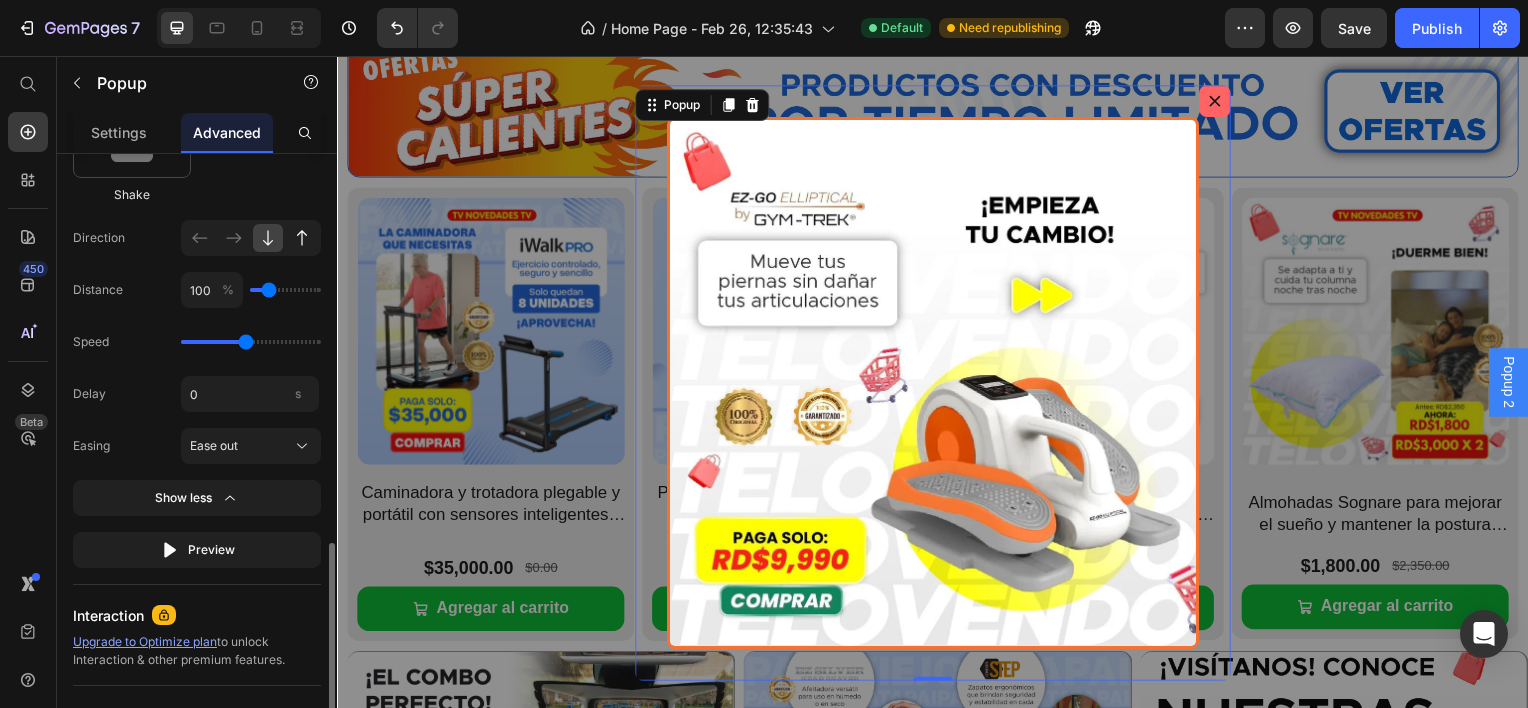 click 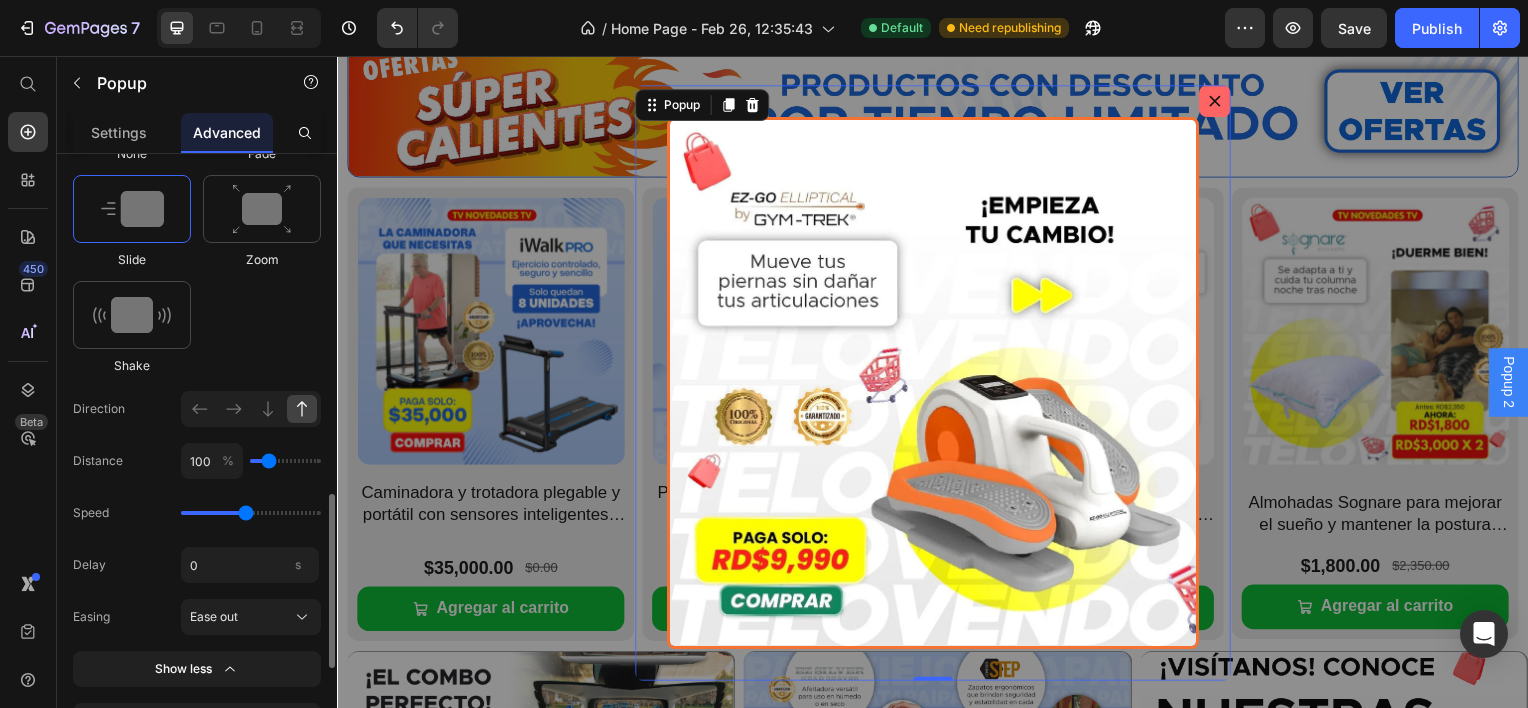 scroll, scrollTop: 1220, scrollLeft: 0, axis: vertical 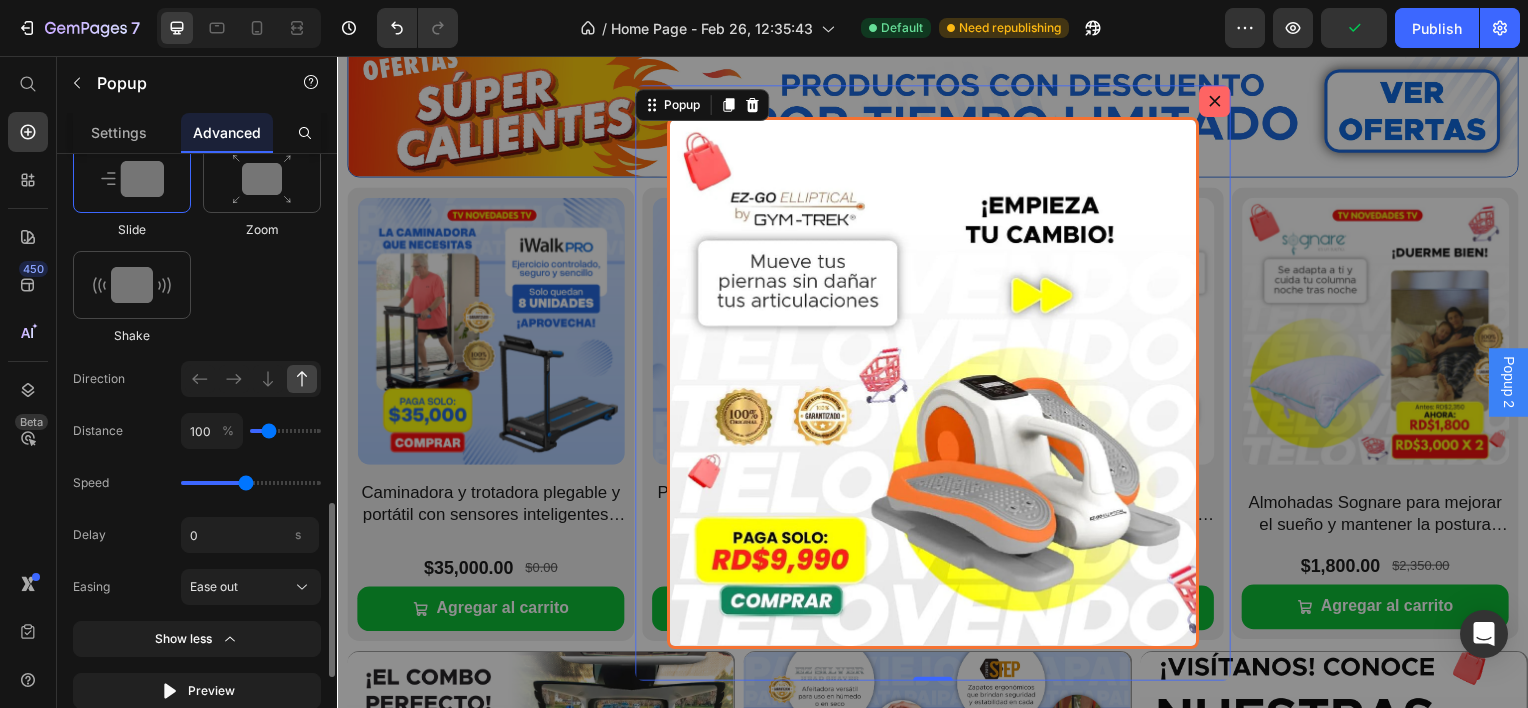 type on "150" 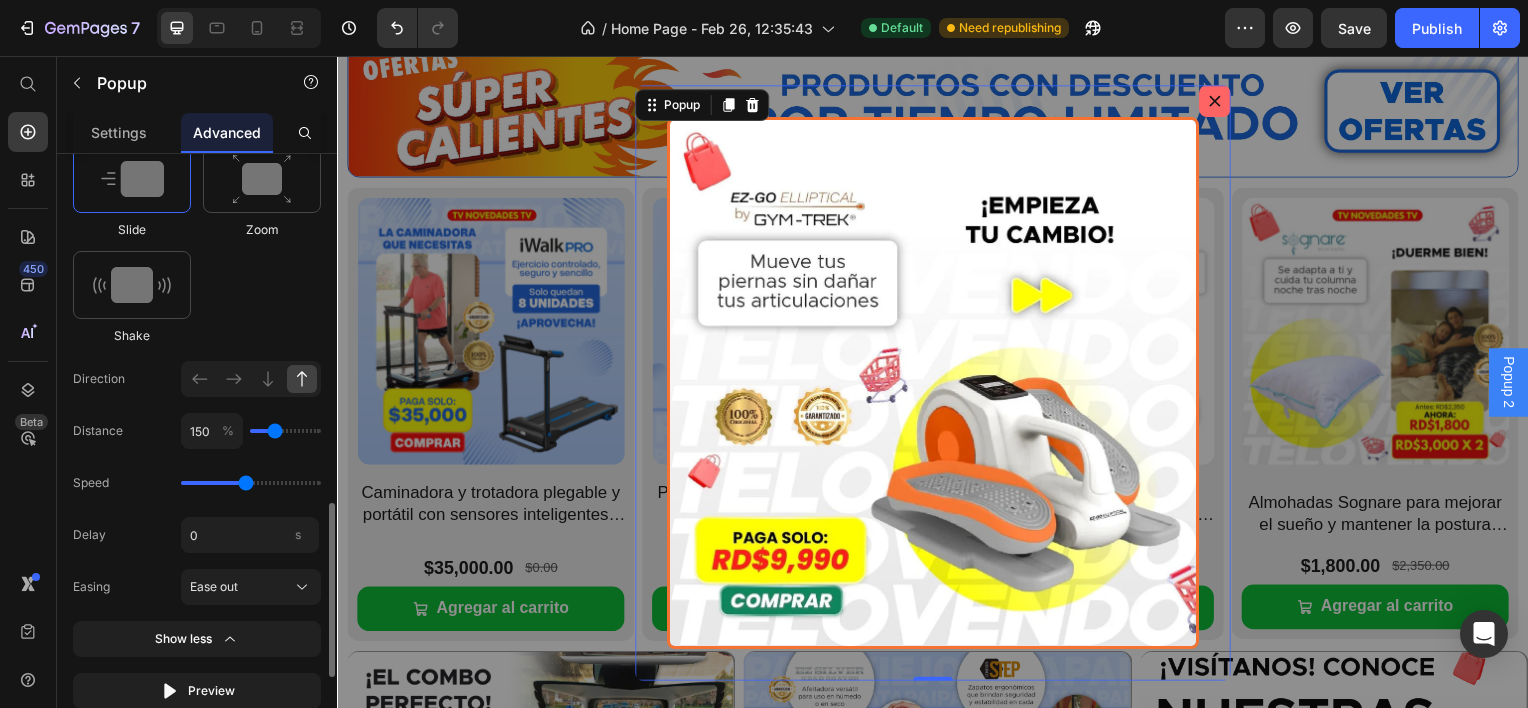 type on "100" 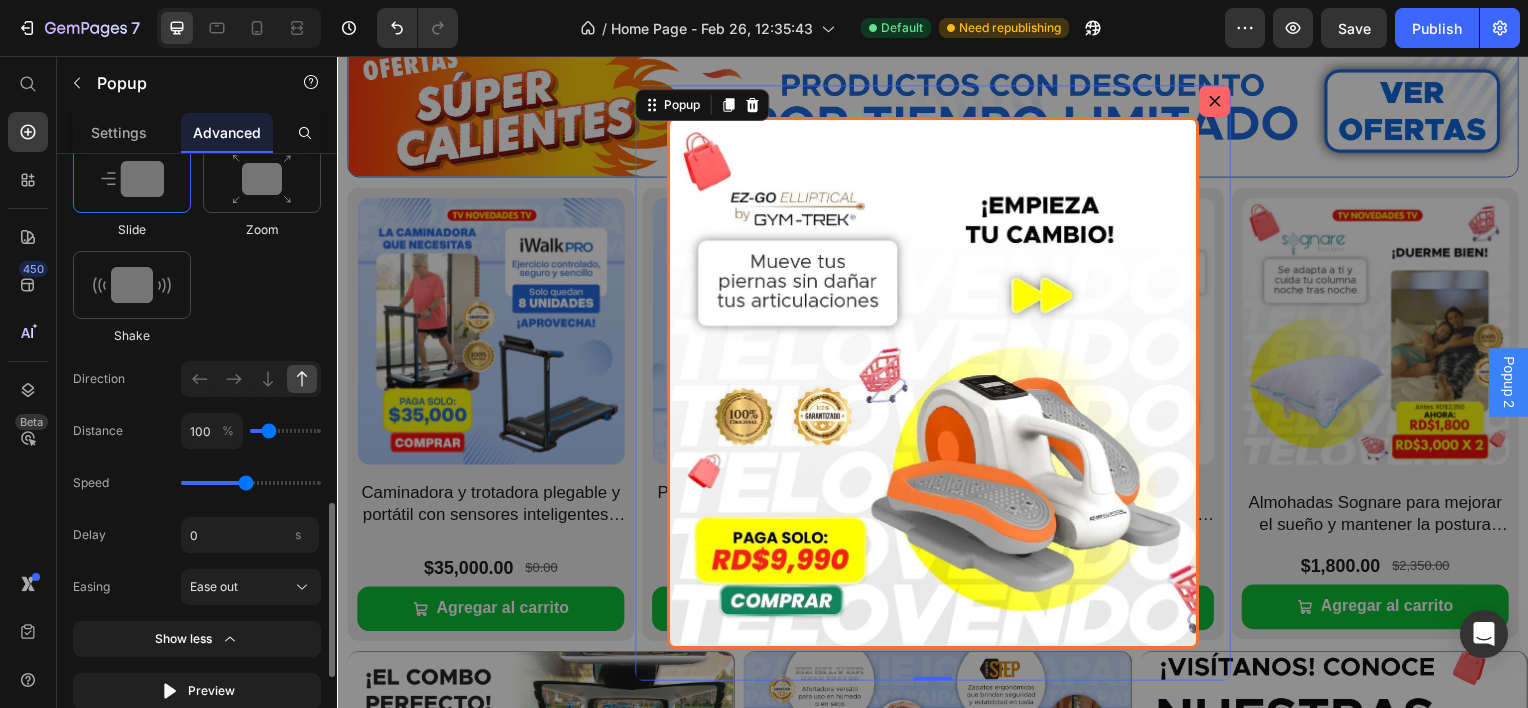 type on "50" 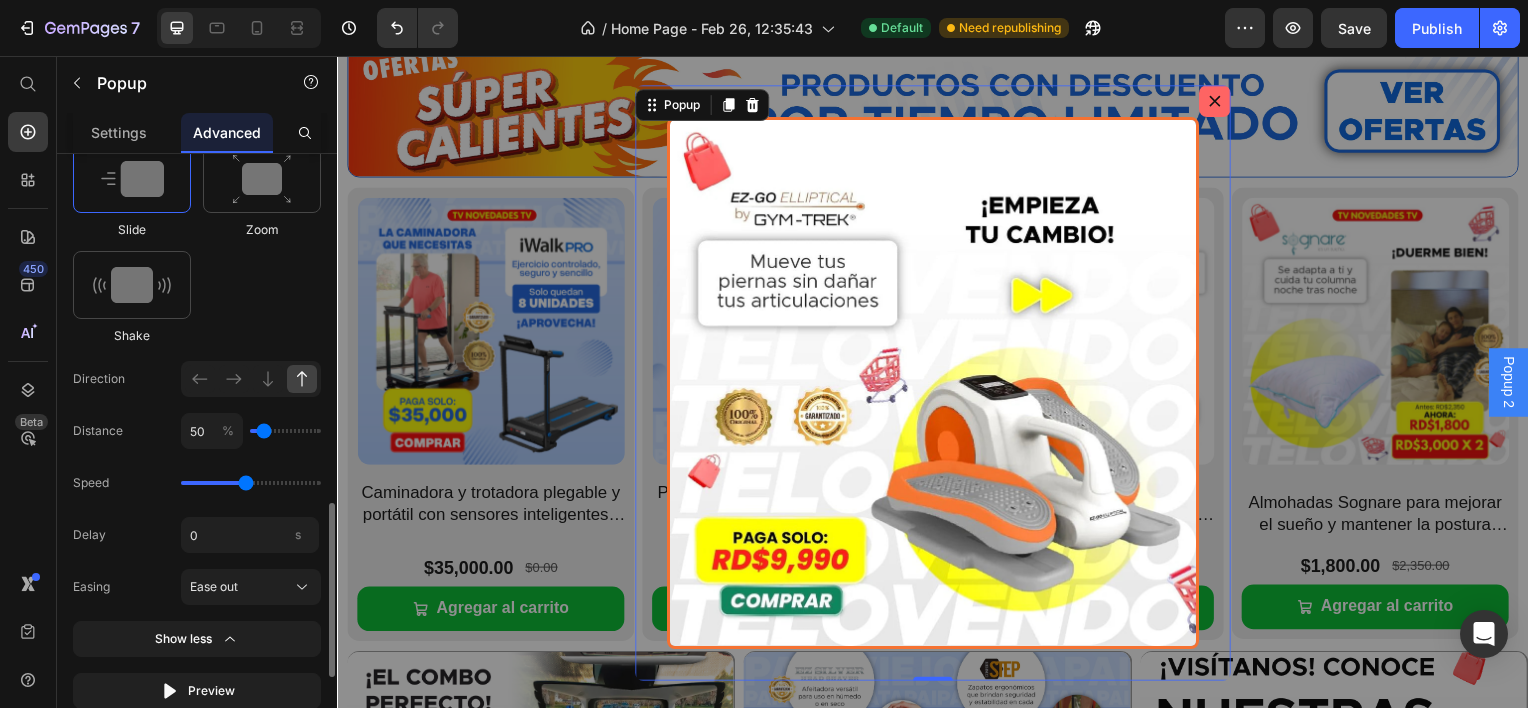 type on "100" 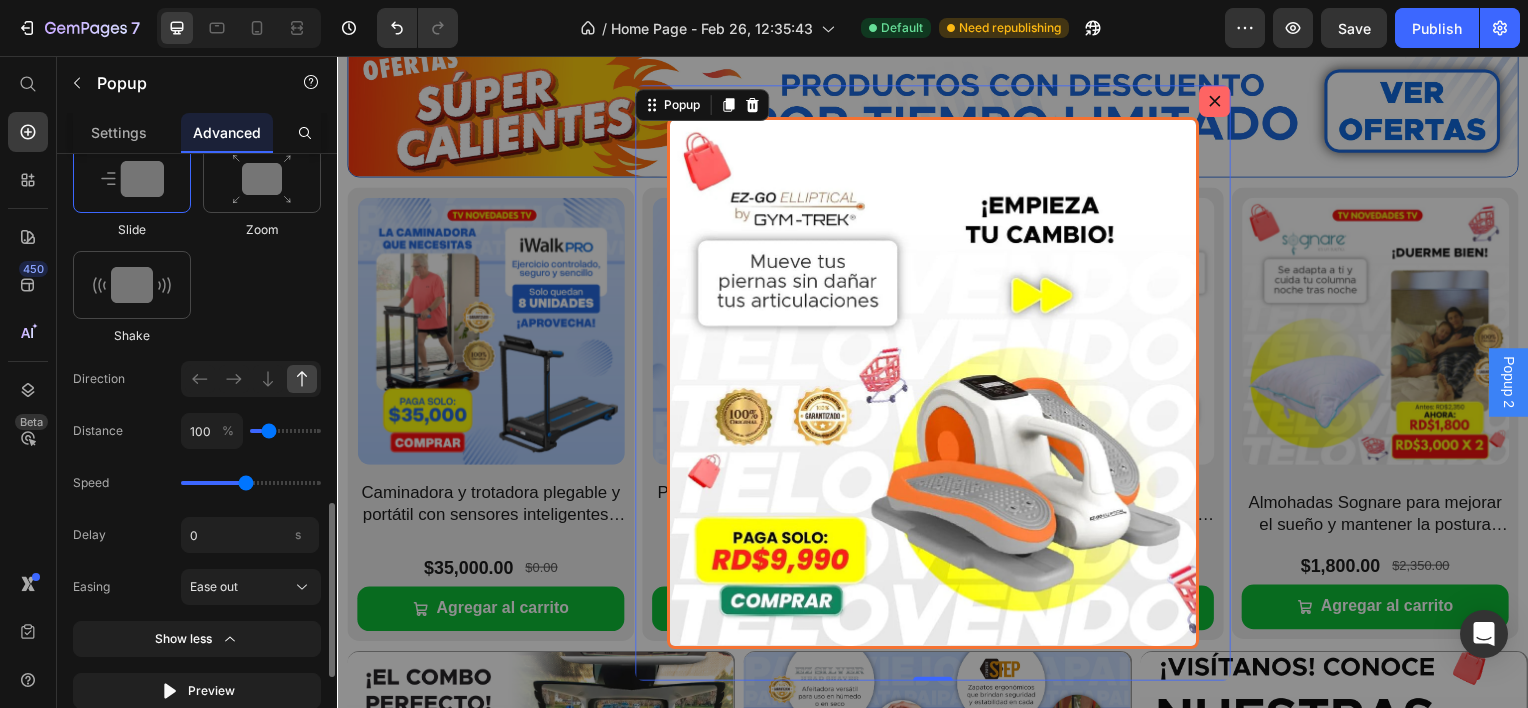 type on "150" 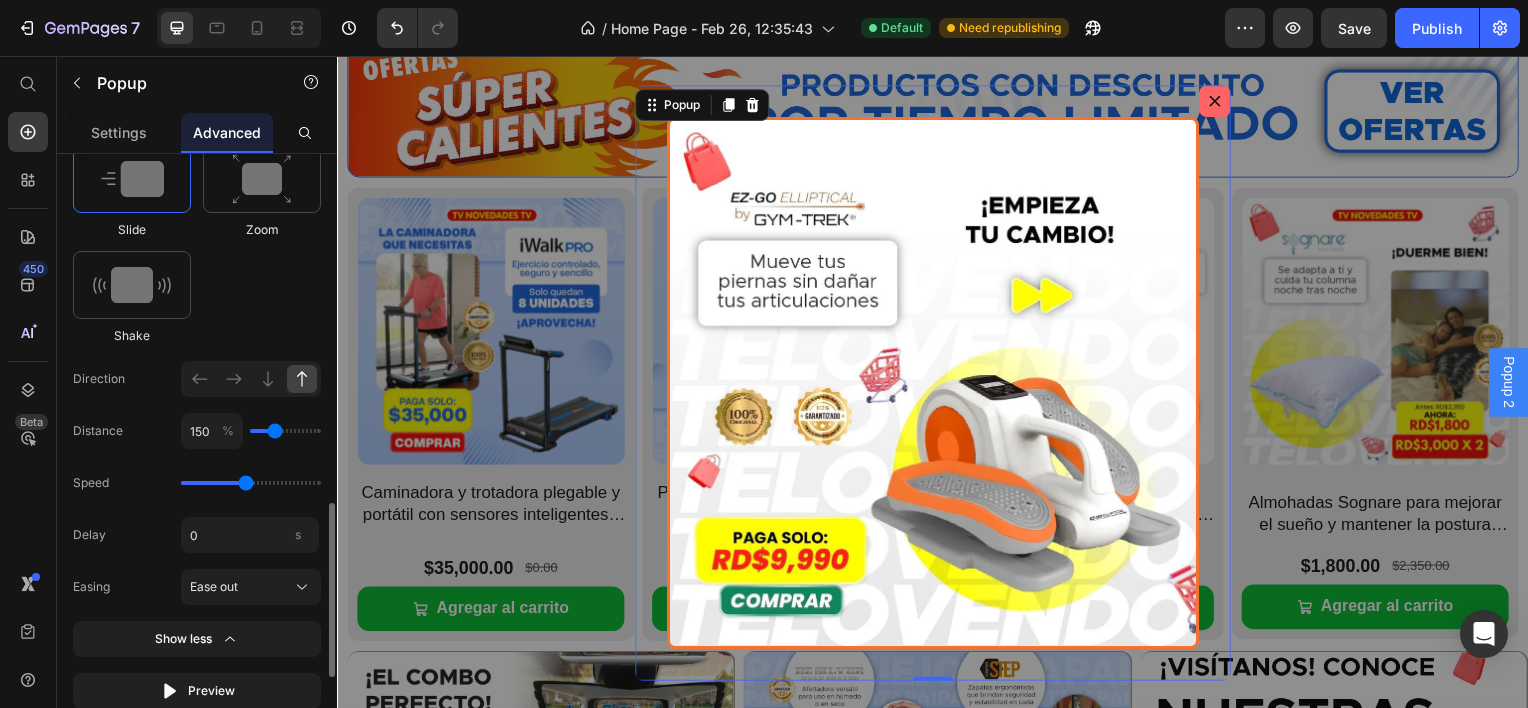 type on "200" 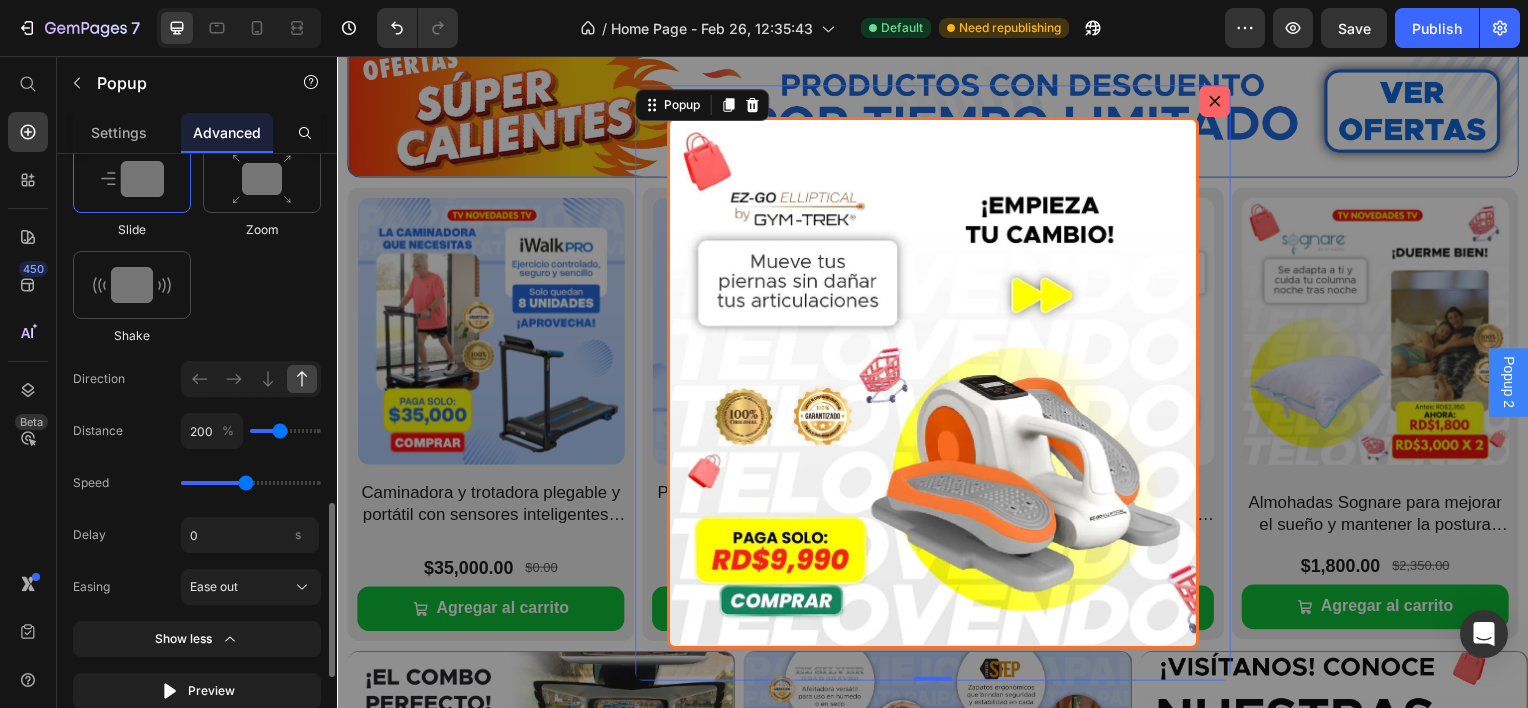 drag, startPoint x: 267, startPoint y: 431, endPoint x: 281, endPoint y: 426, distance: 14.866069 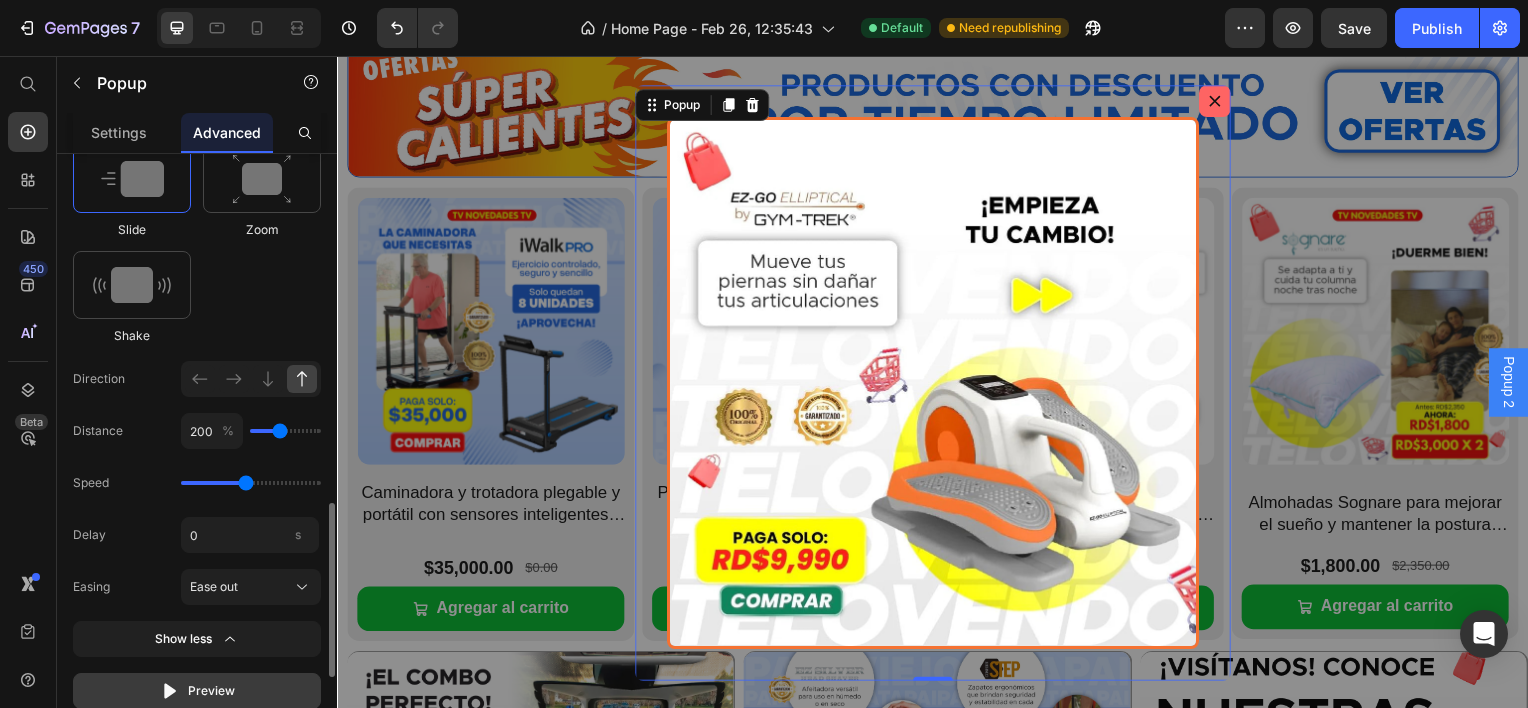 click on "Preview" at bounding box center (197, 691) 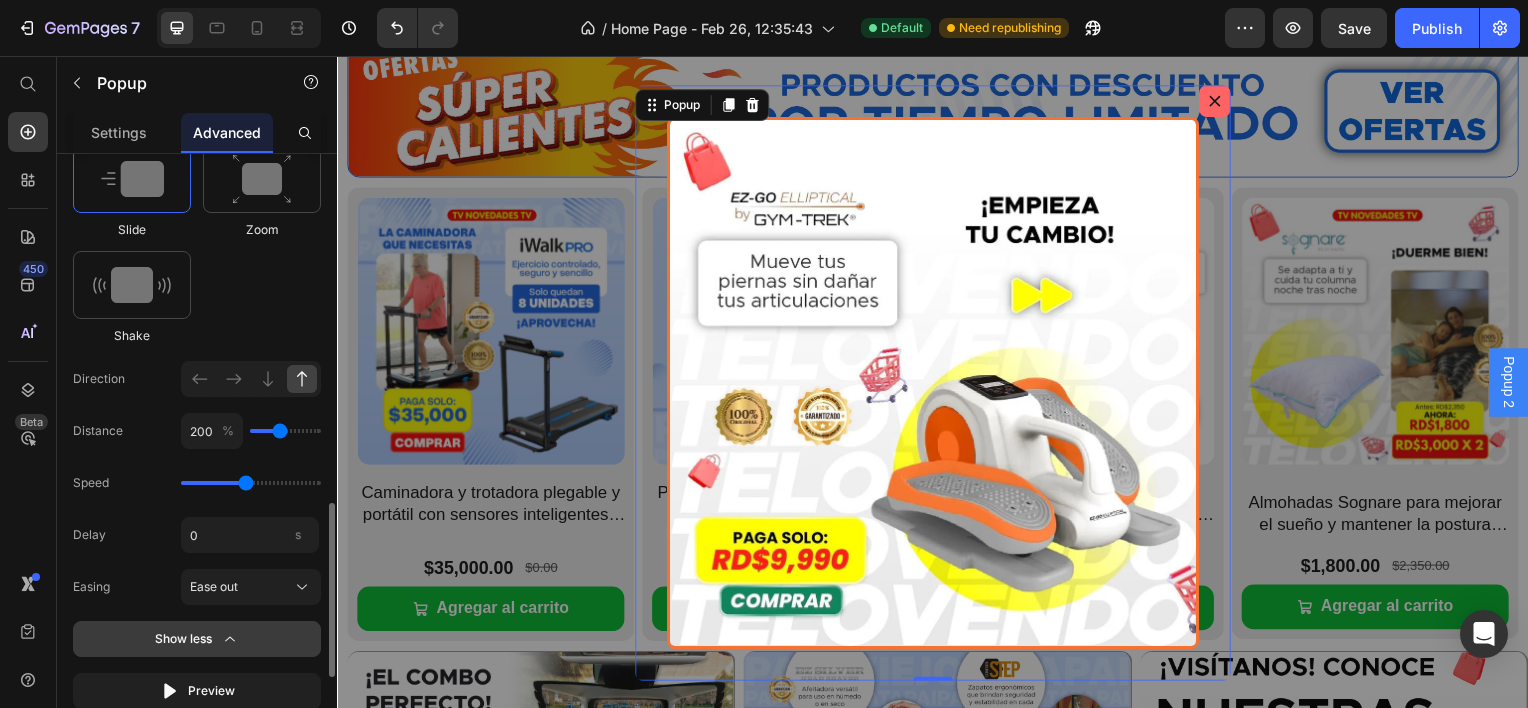 click 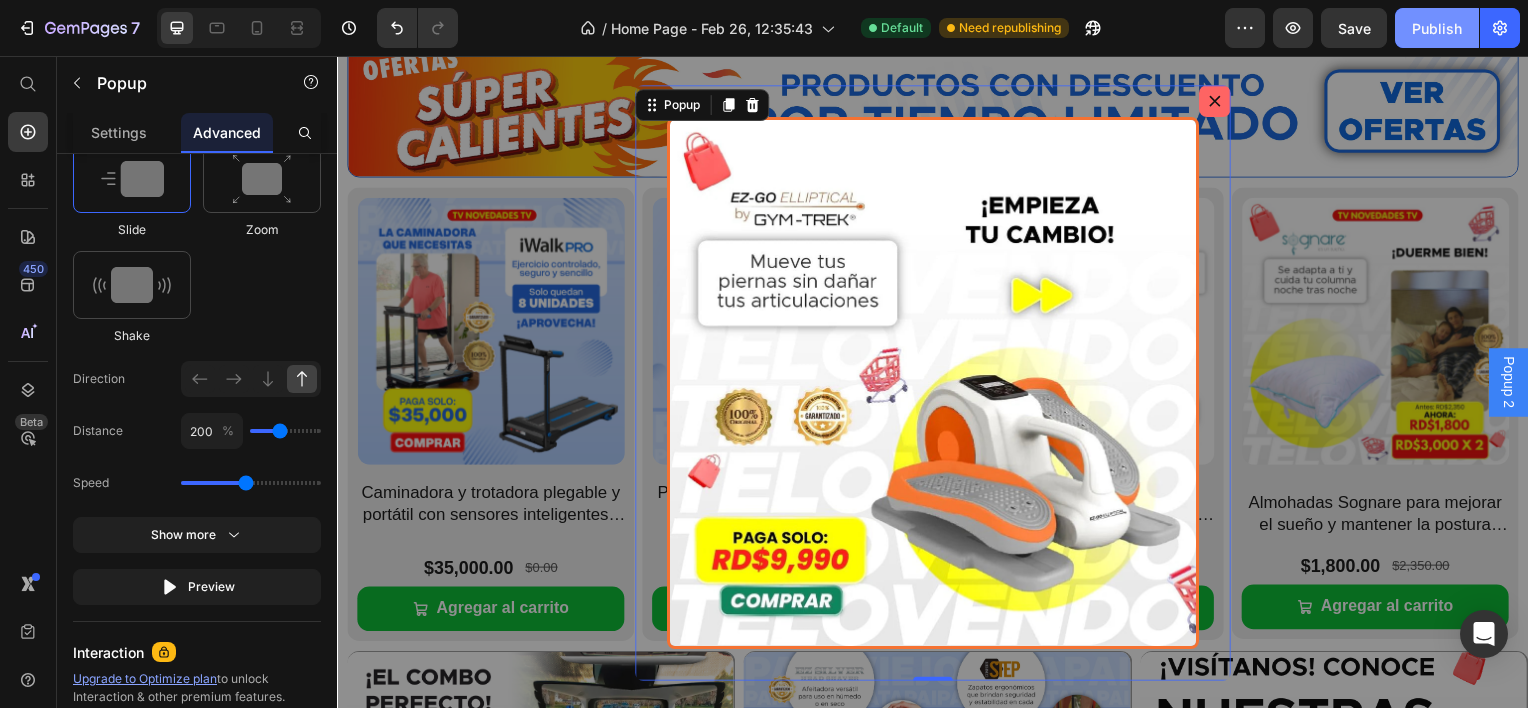 click on "Publish" 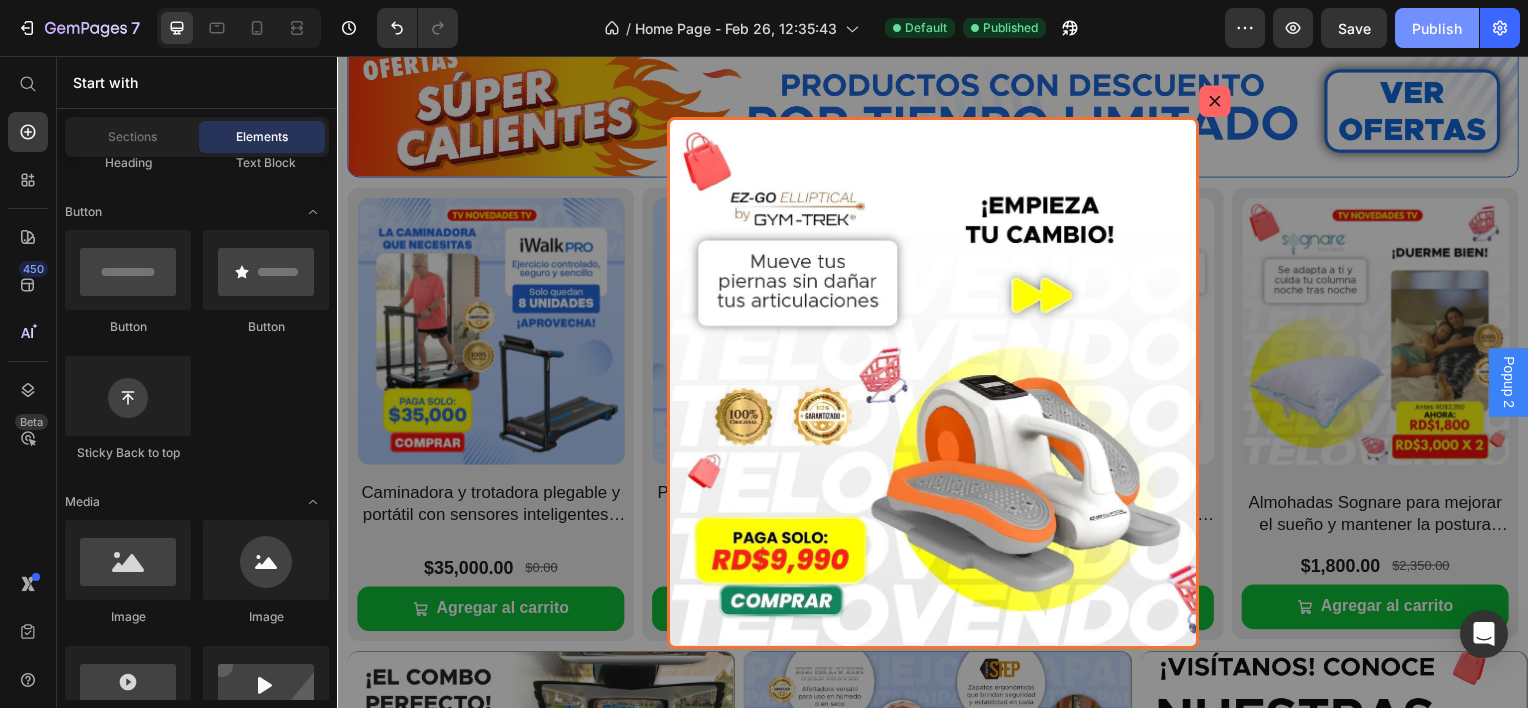click on "Publish" at bounding box center [1437, 28] 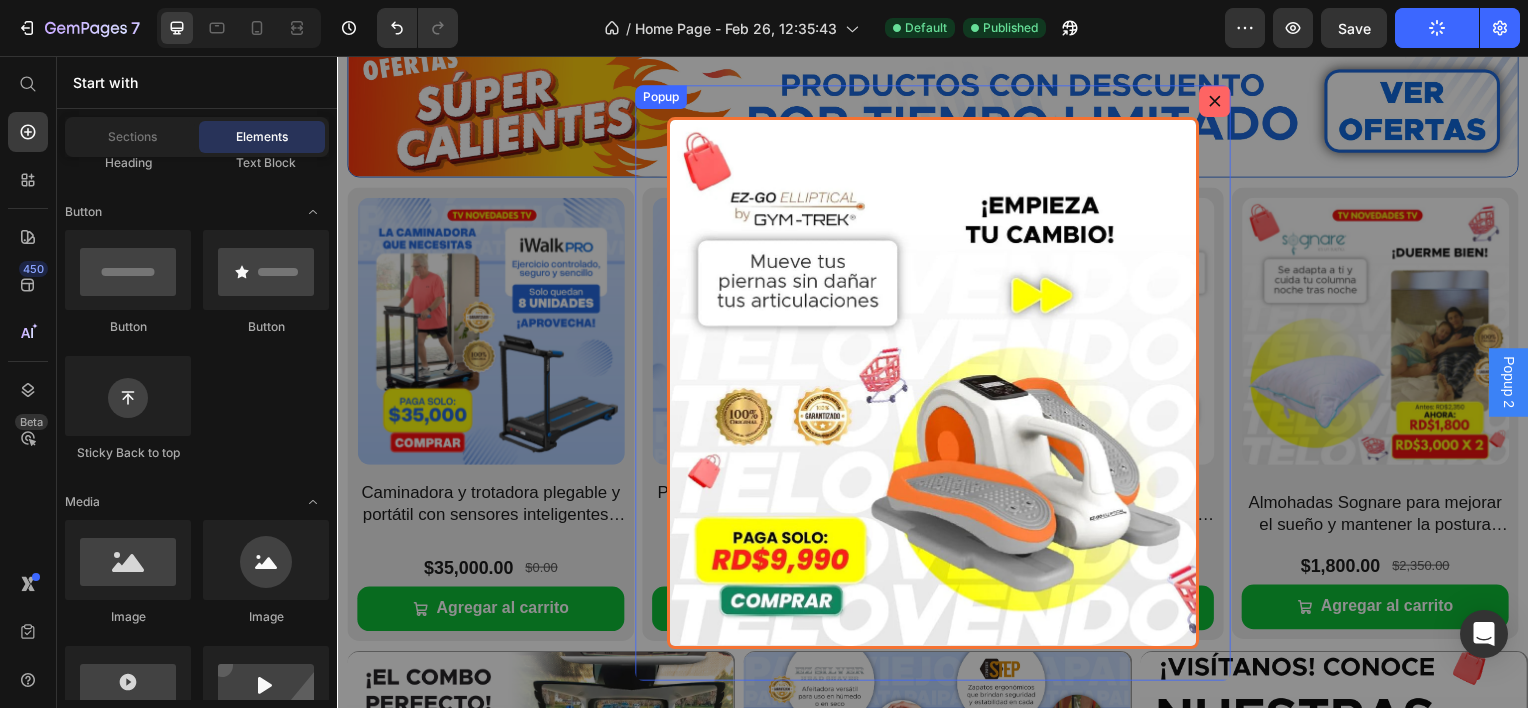 click at bounding box center (1221, 101) 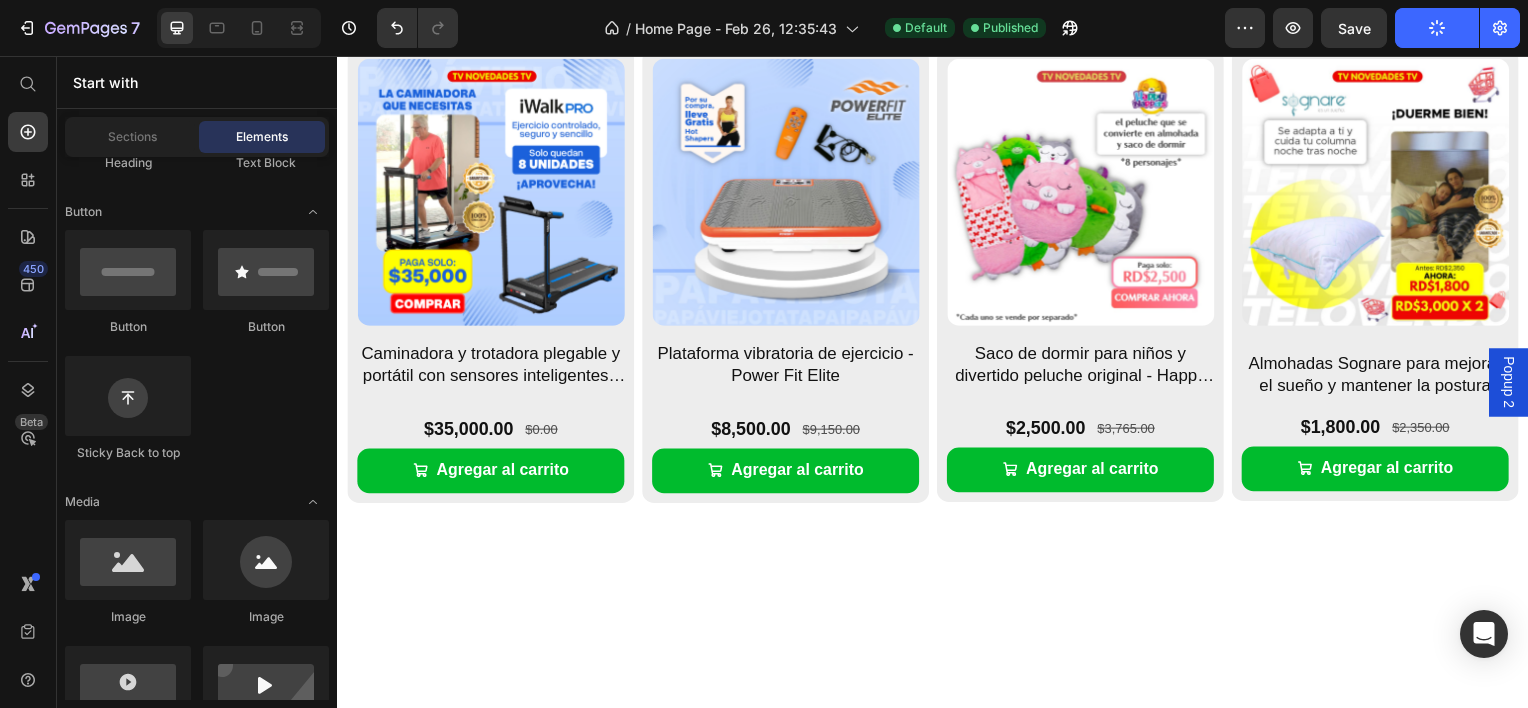 scroll, scrollTop: 0, scrollLeft: 0, axis: both 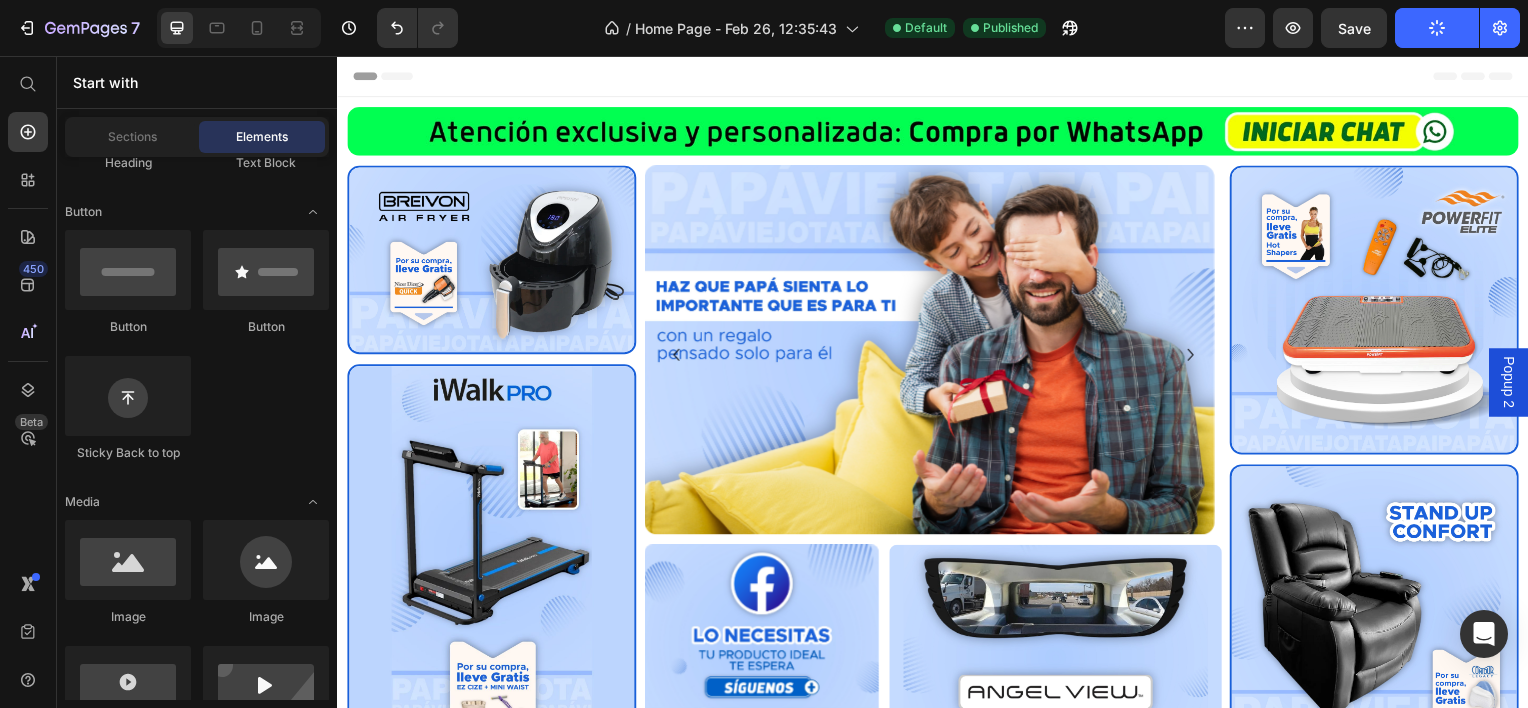 click on "Header" at bounding box center [937, 76] 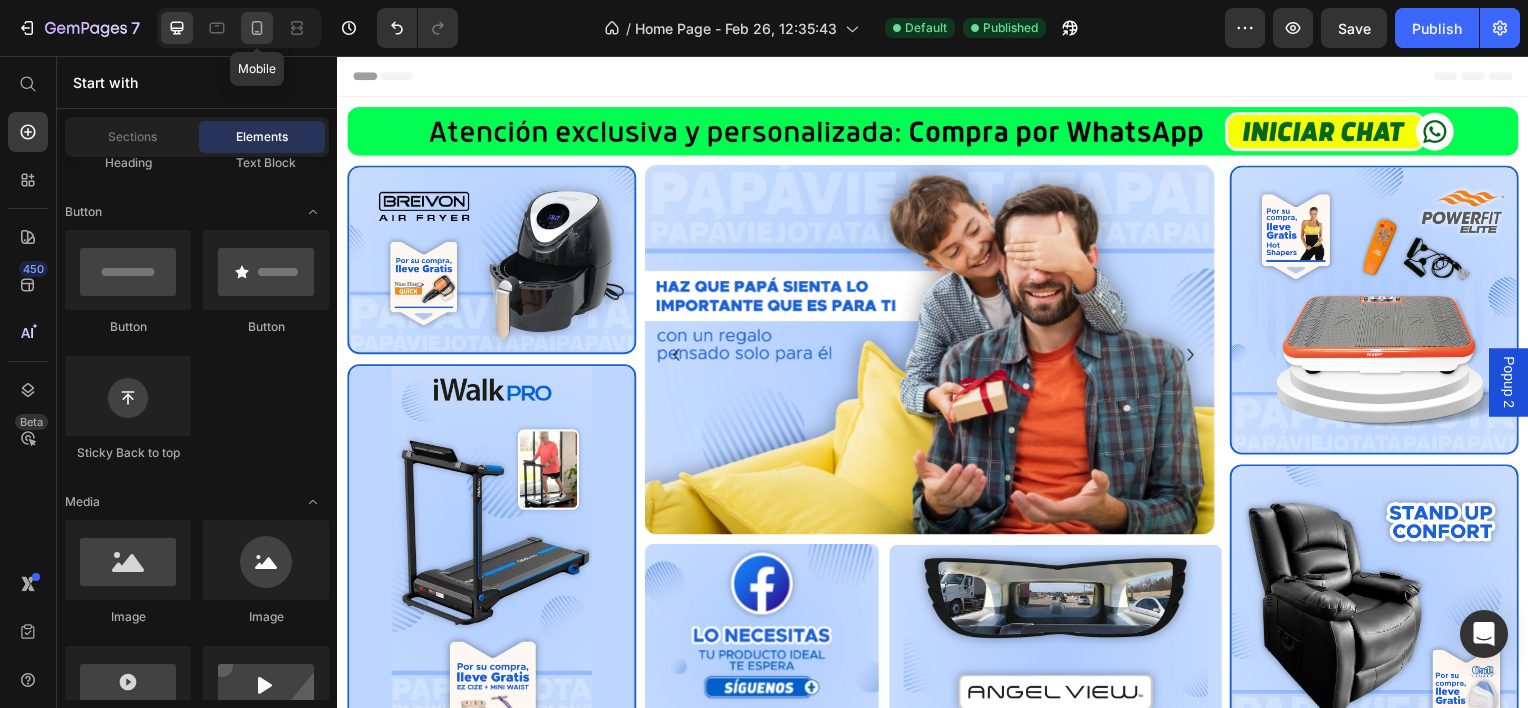 click 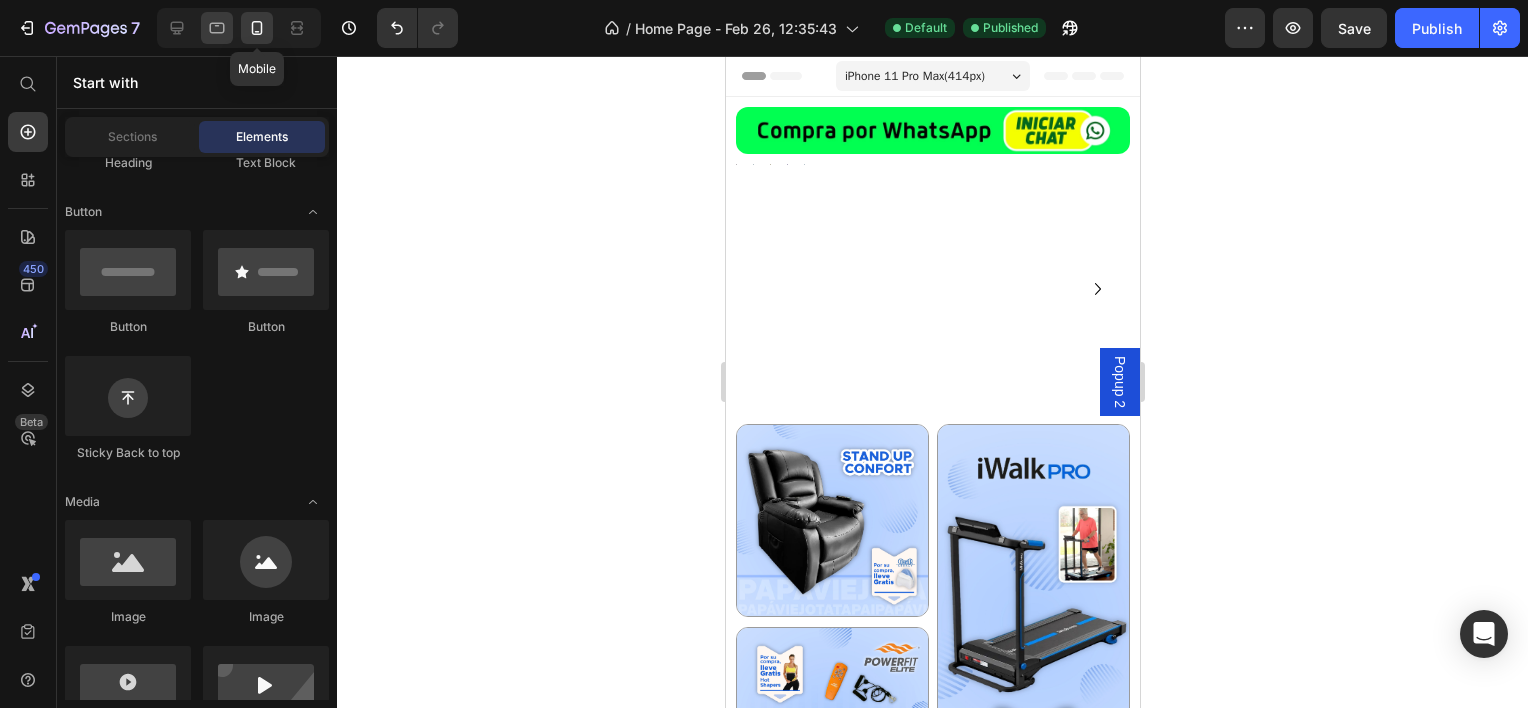 click 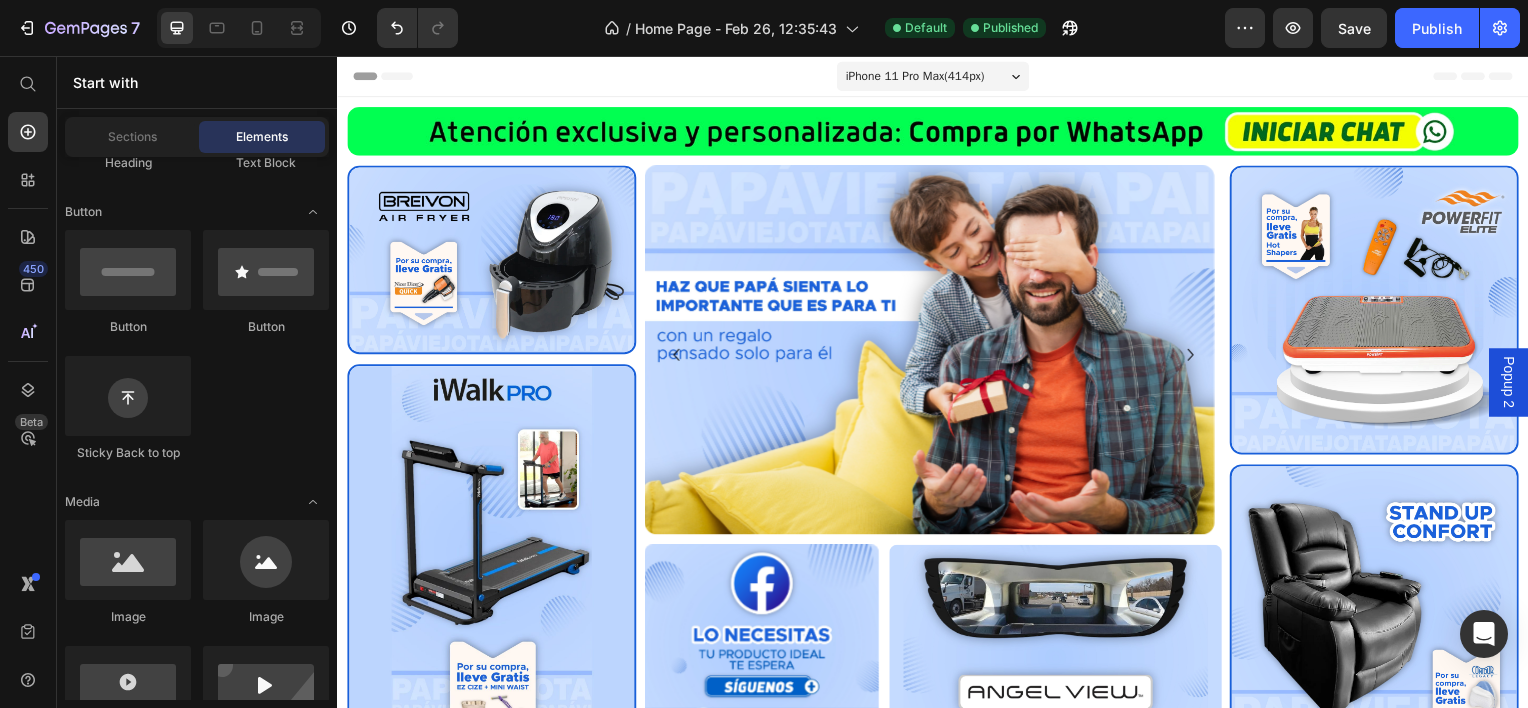 click on "Popup 2" at bounding box center [1517, 384] 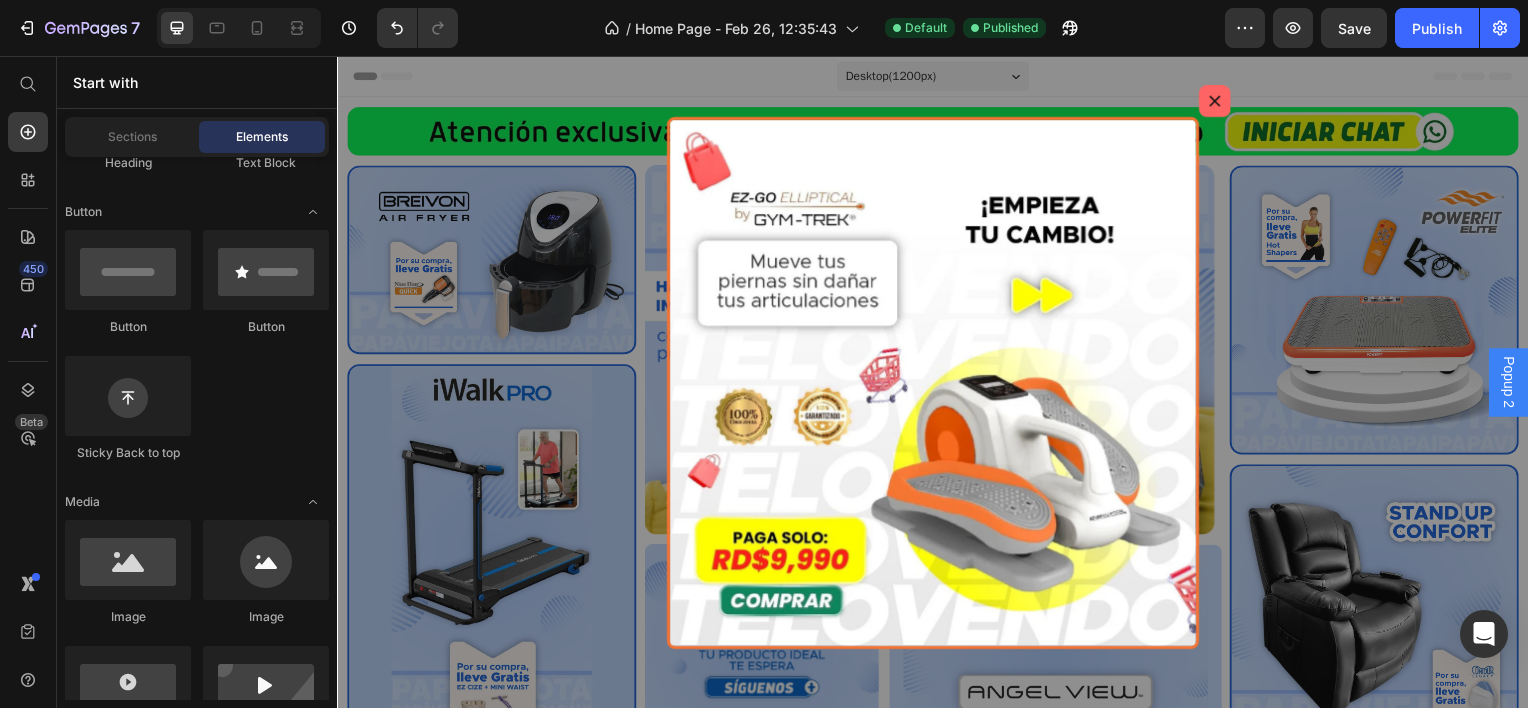 click at bounding box center [937, 385] 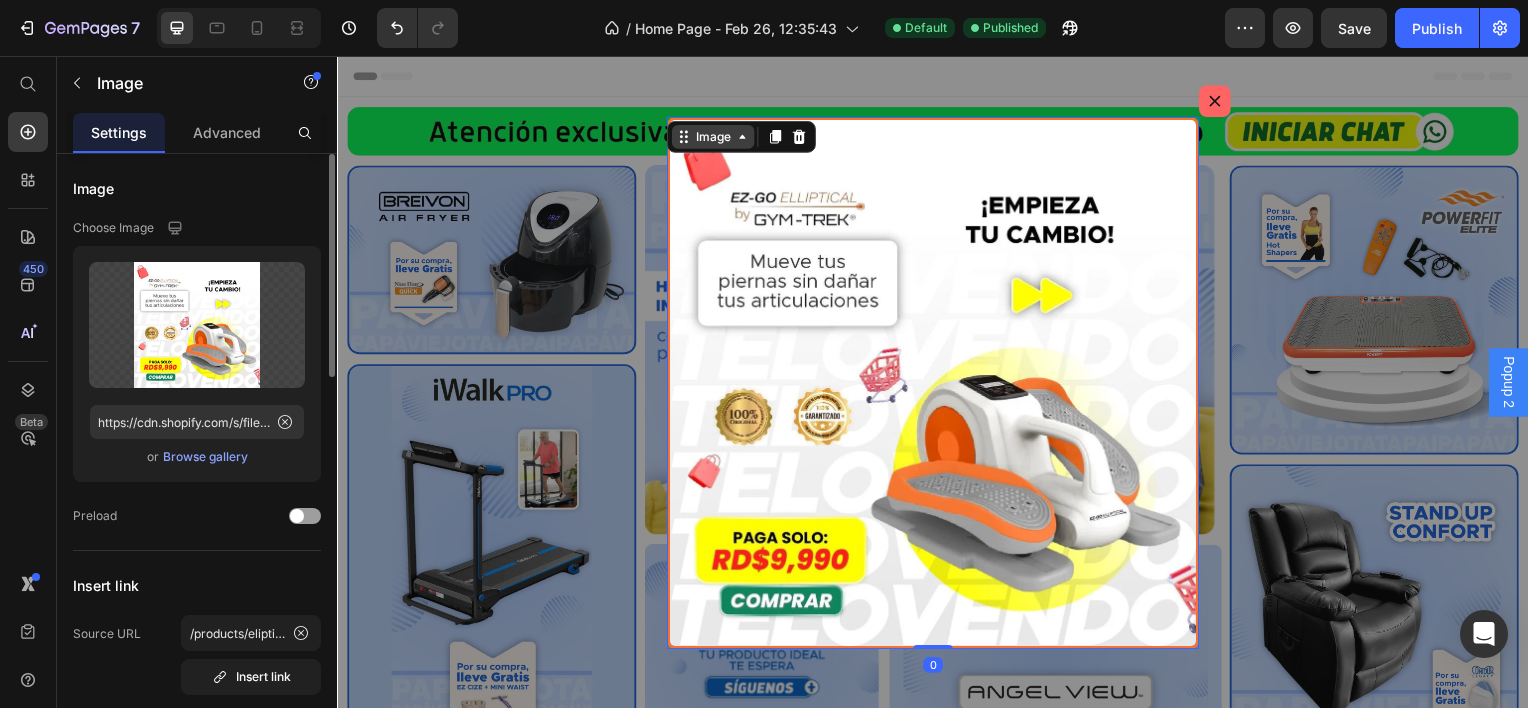 scroll, scrollTop: 0, scrollLeft: 0, axis: both 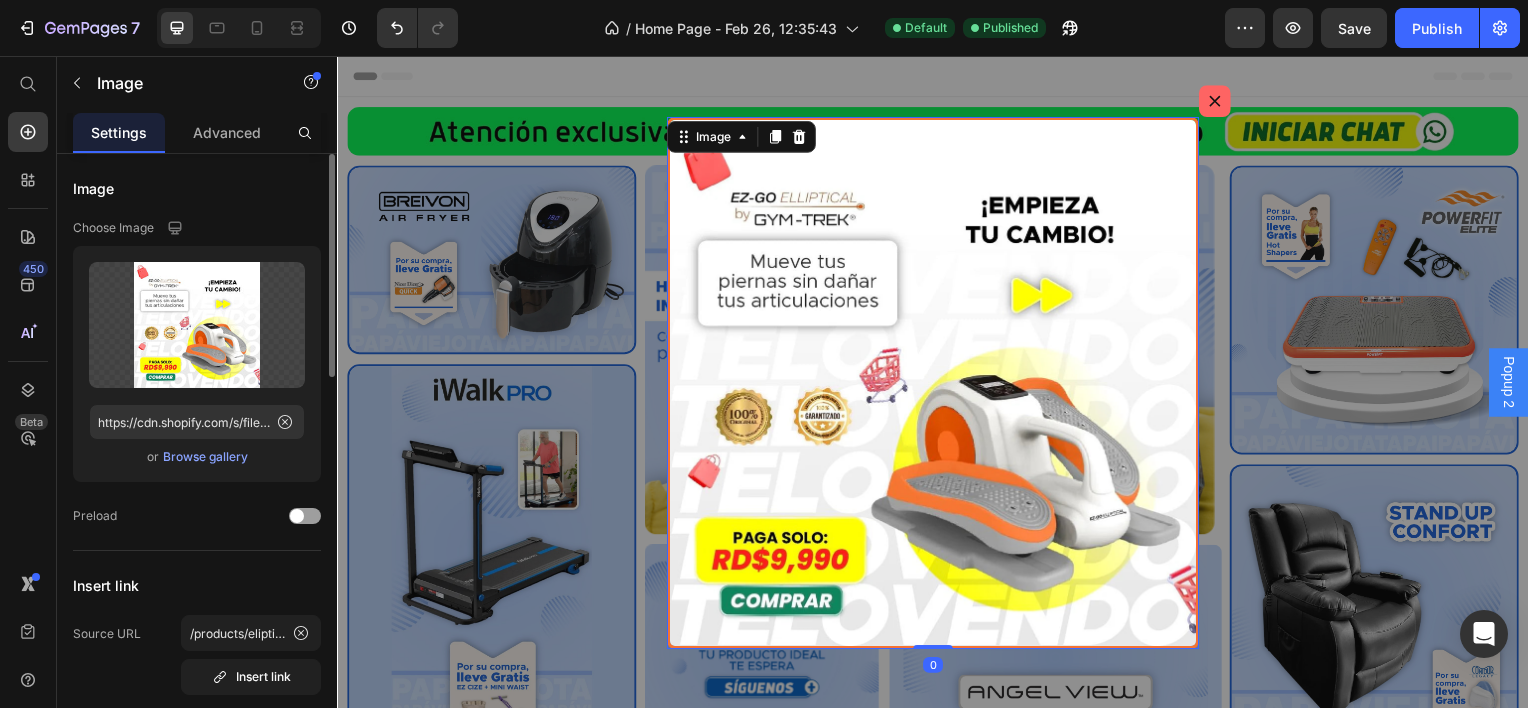click at bounding box center (937, 385) 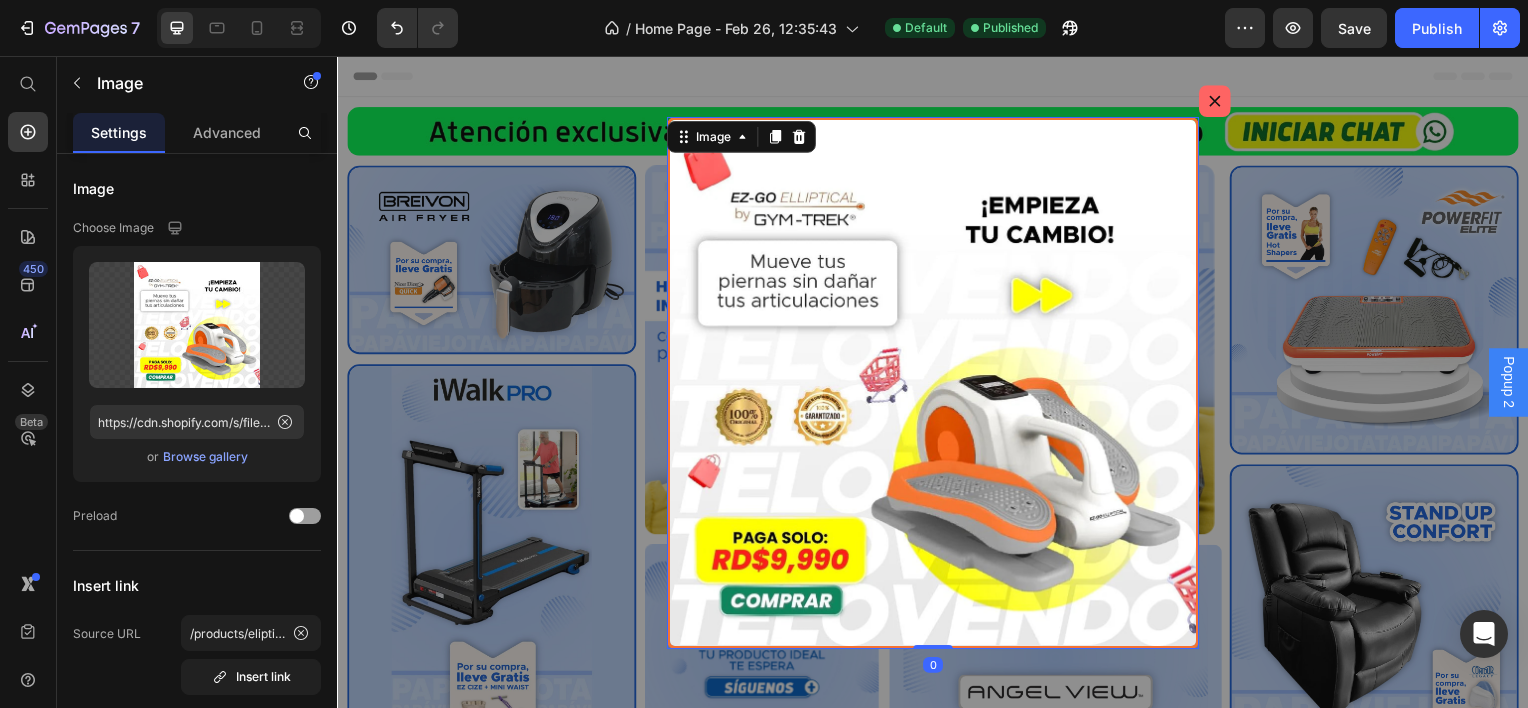 click at bounding box center [937, 385] 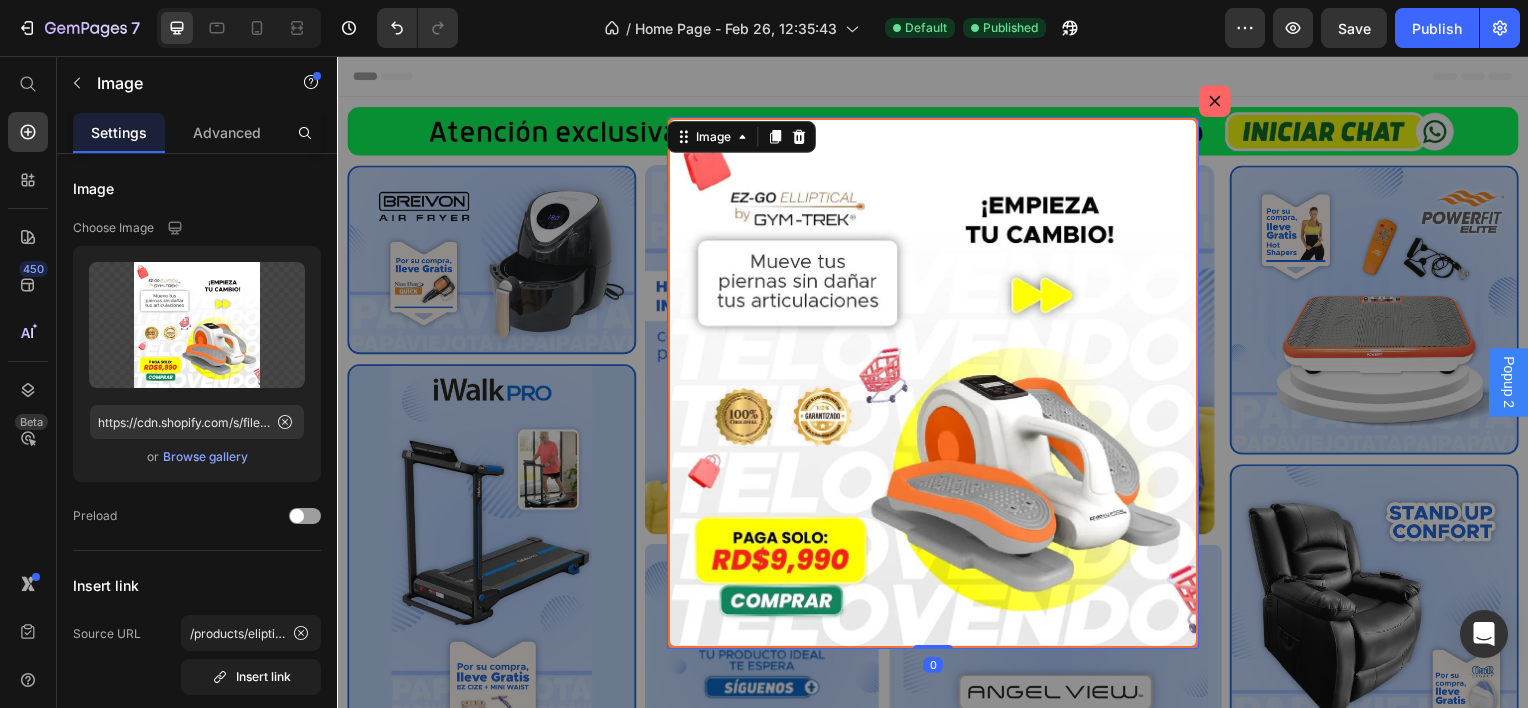 click at bounding box center [937, 385] 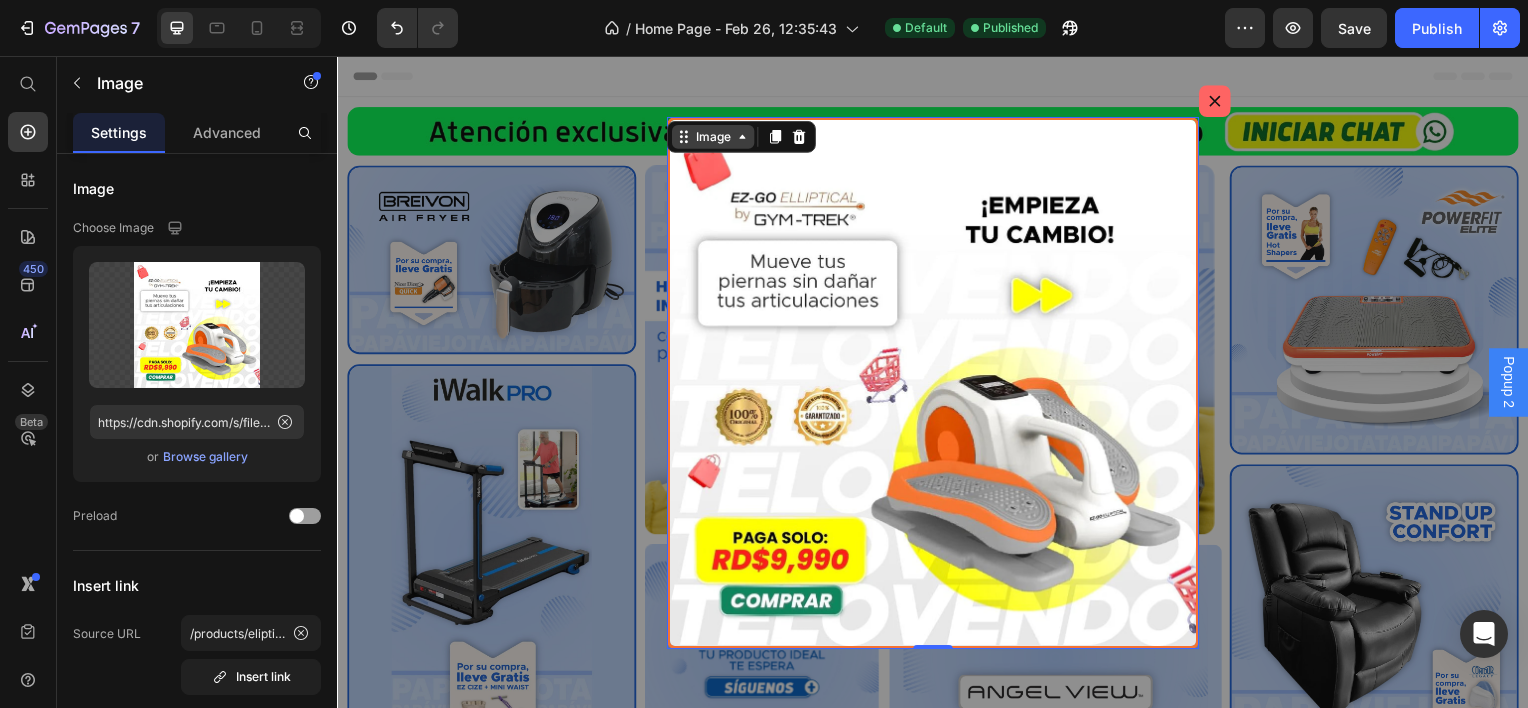 click 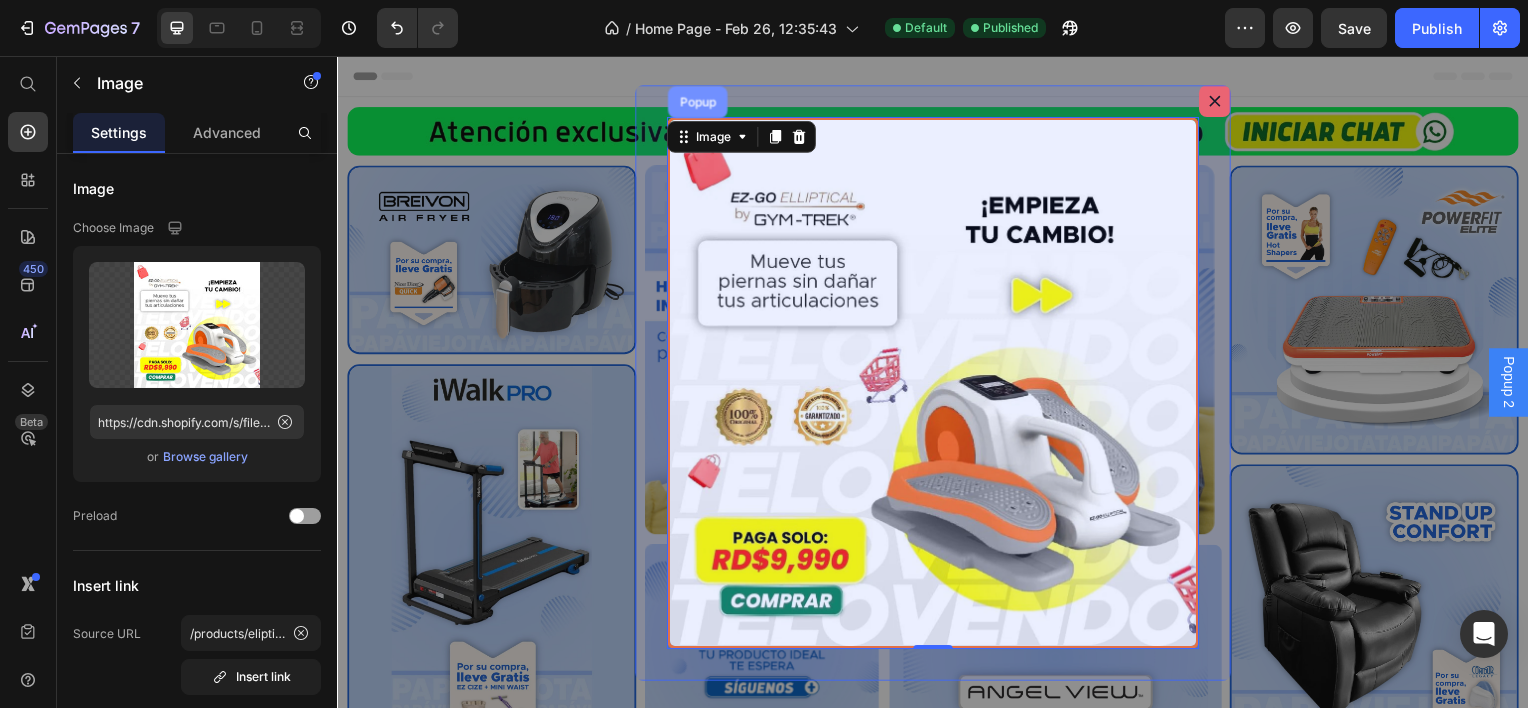 click on "Popup" at bounding box center [700, 102] 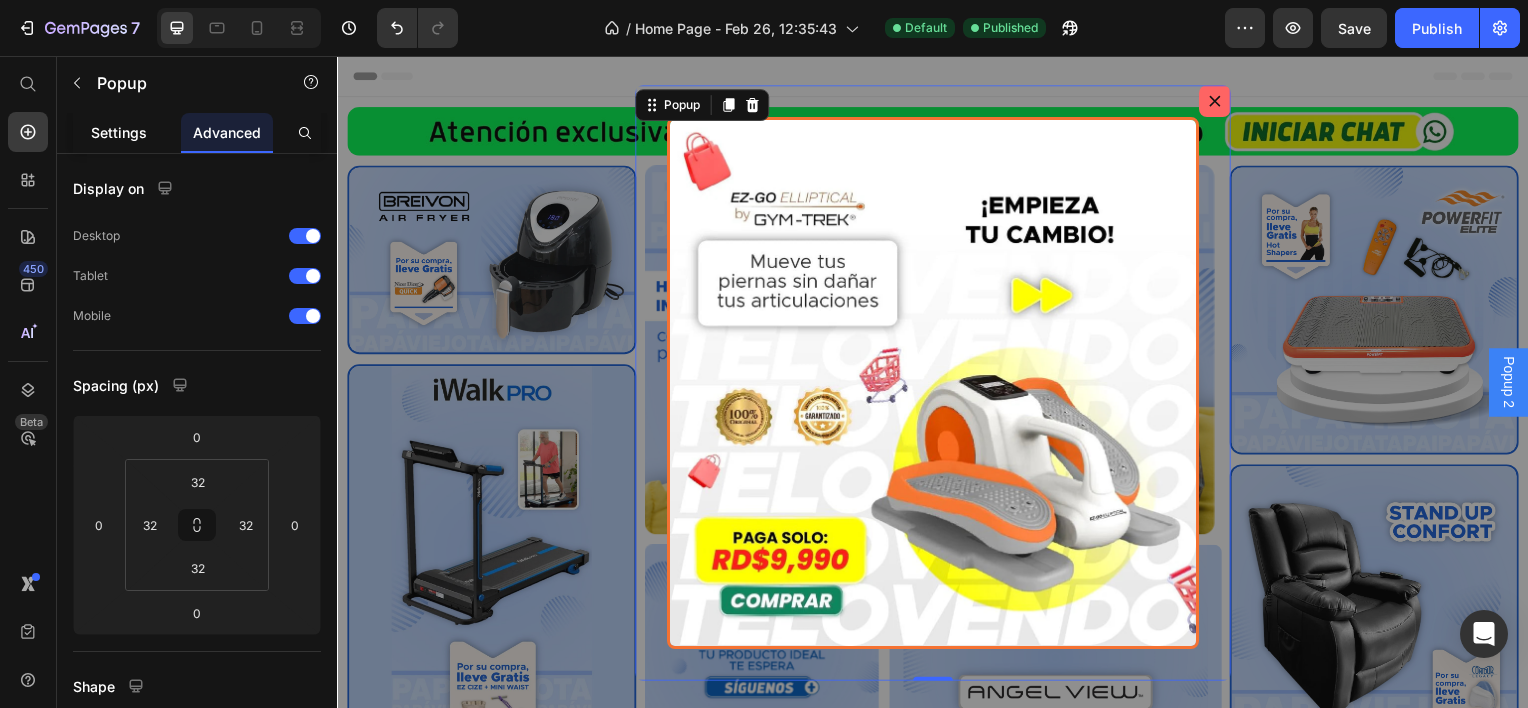 click on "Settings" at bounding box center [119, 132] 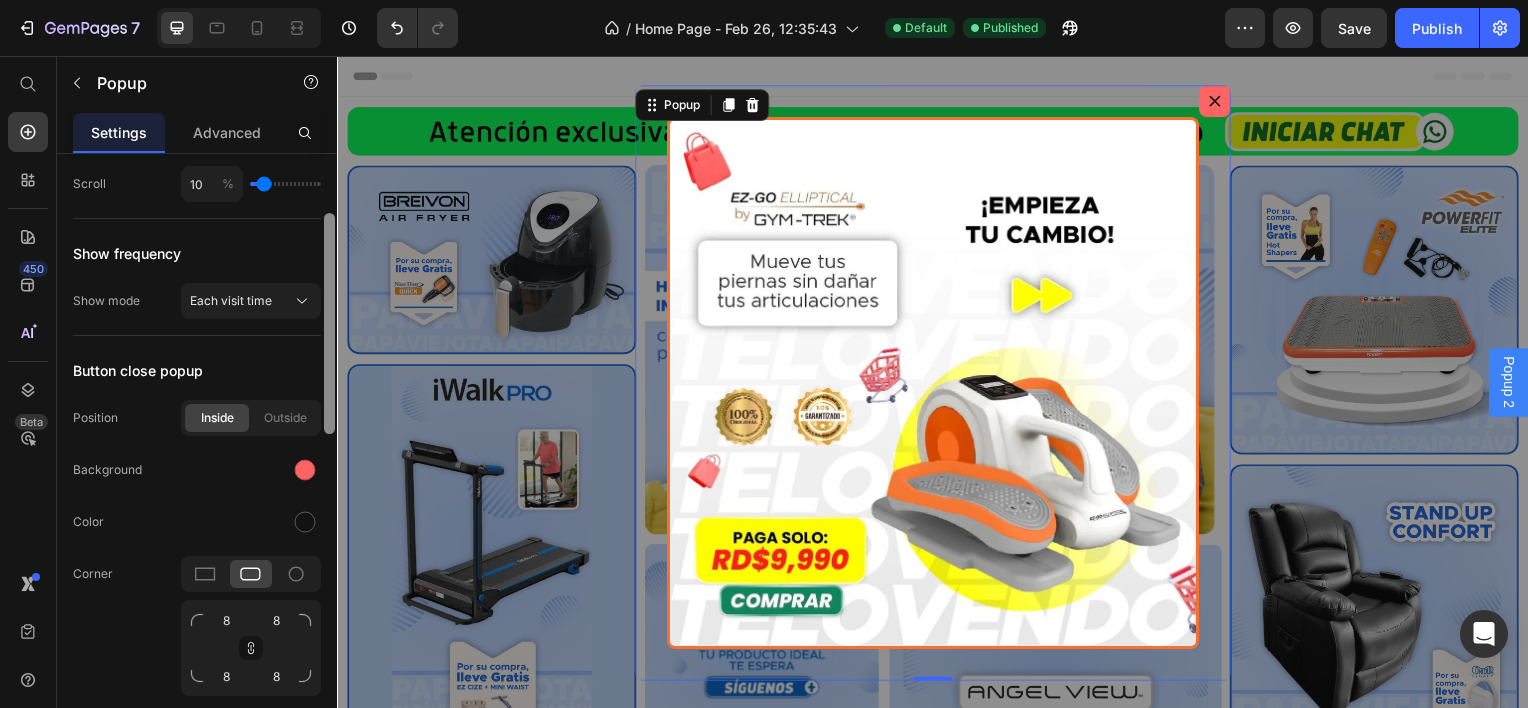 scroll, scrollTop: 161, scrollLeft: 0, axis: vertical 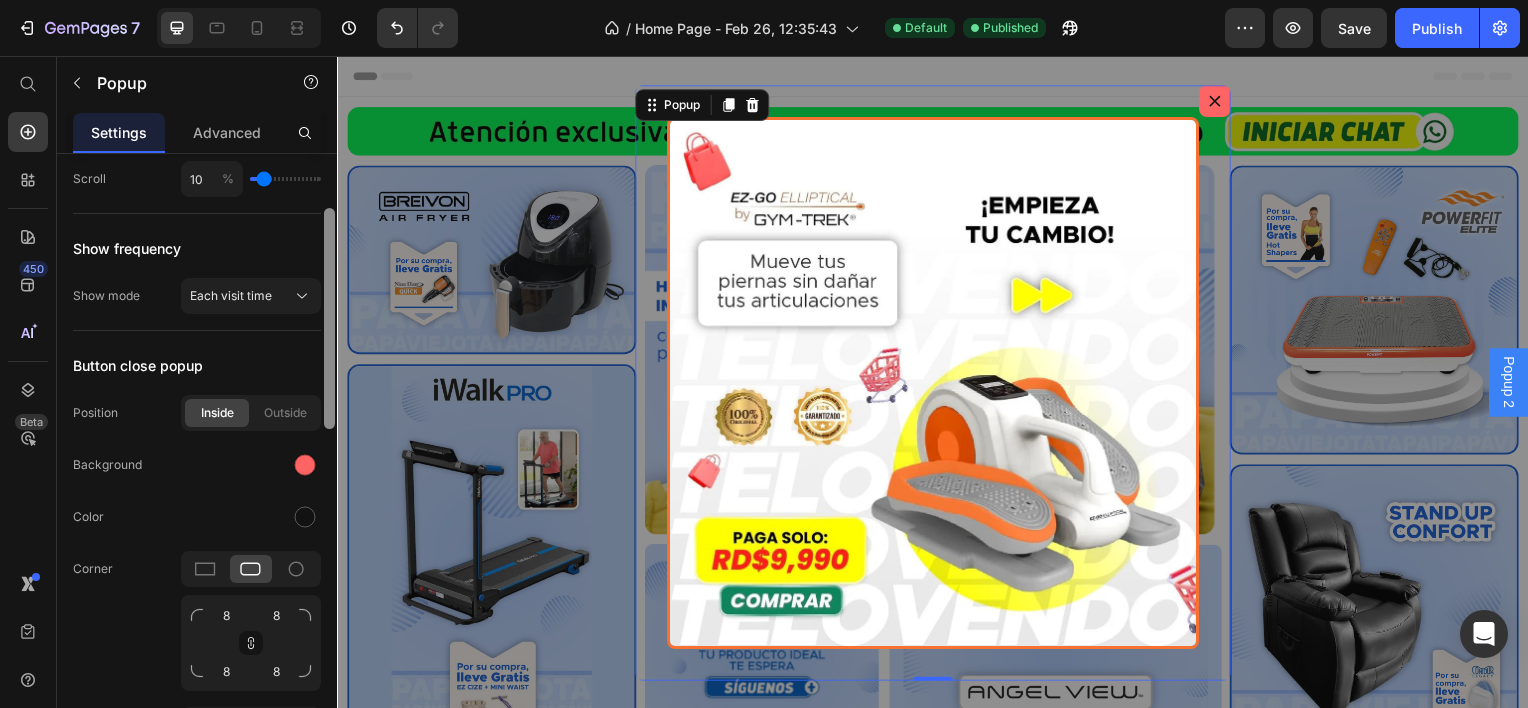 drag, startPoint x: 326, startPoint y: 198, endPoint x: 326, endPoint y: 257, distance: 59 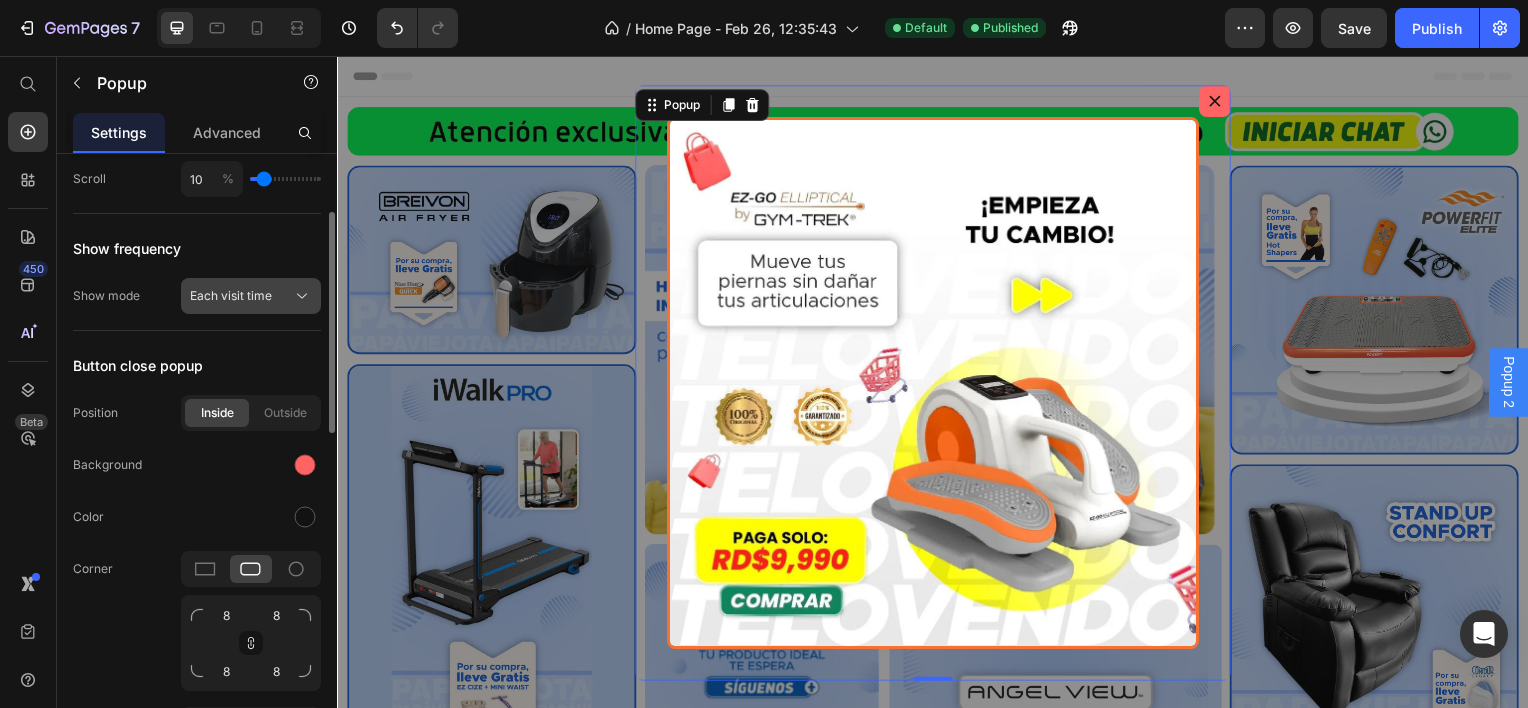 click on "Each visit time" 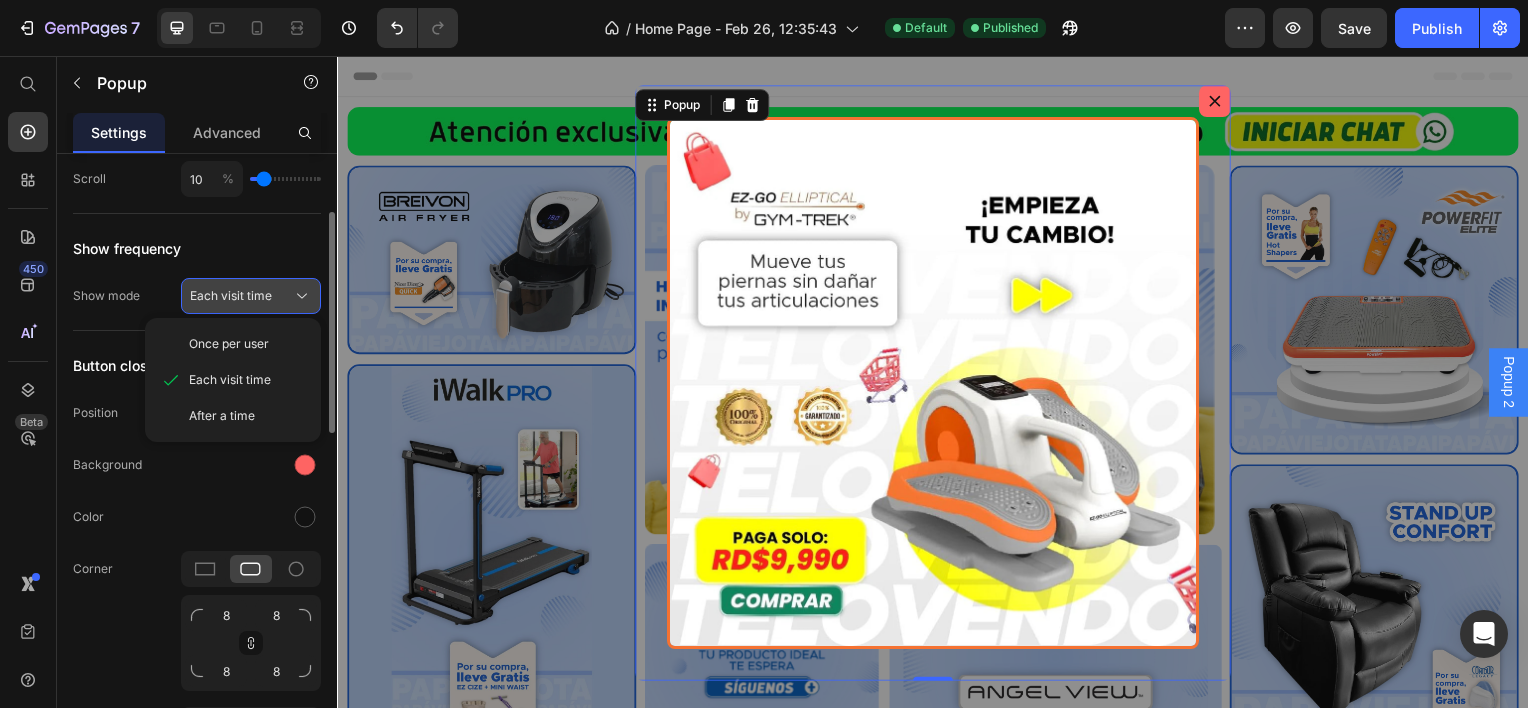 click on "Each visit time" 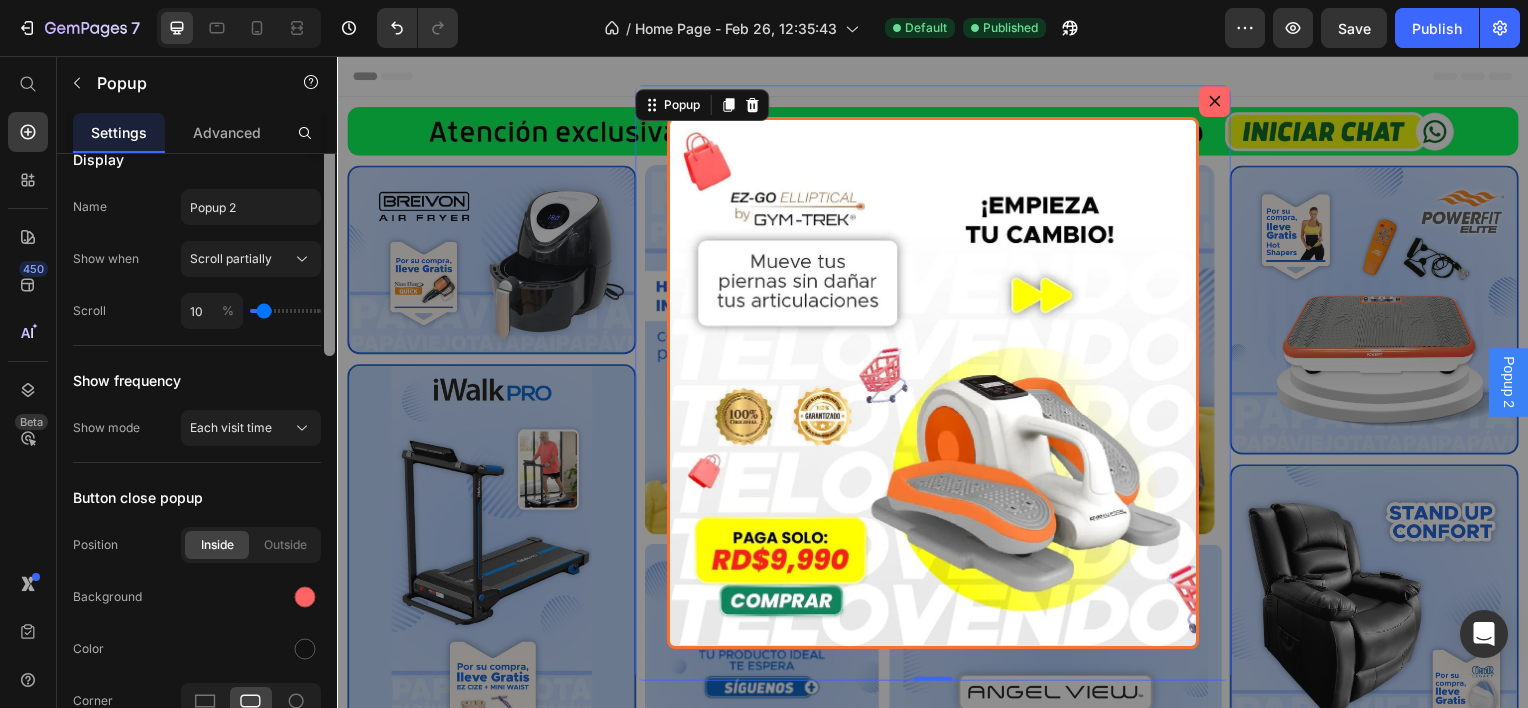 scroll, scrollTop: 0, scrollLeft: 0, axis: both 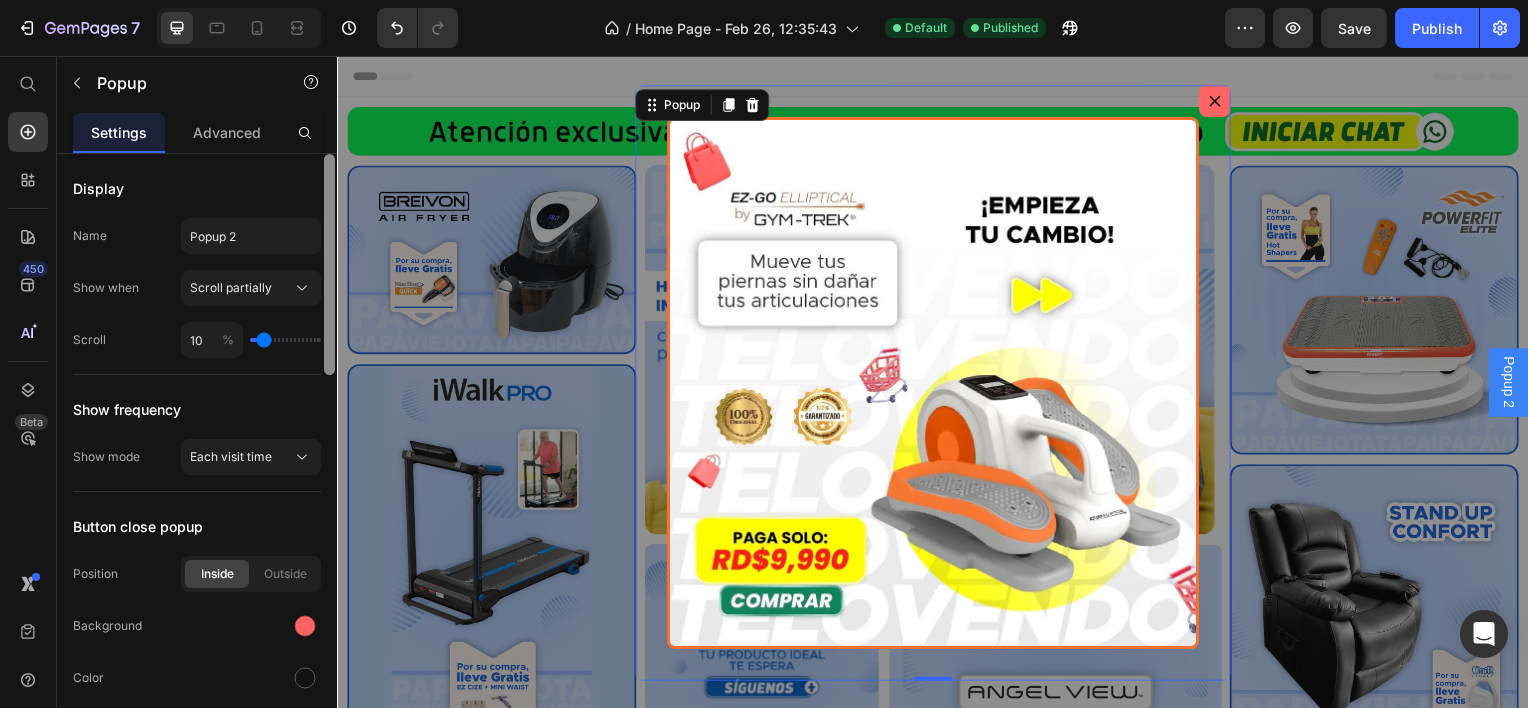 drag, startPoint x: 330, startPoint y: 295, endPoint x: 335, endPoint y: 221, distance: 74.168724 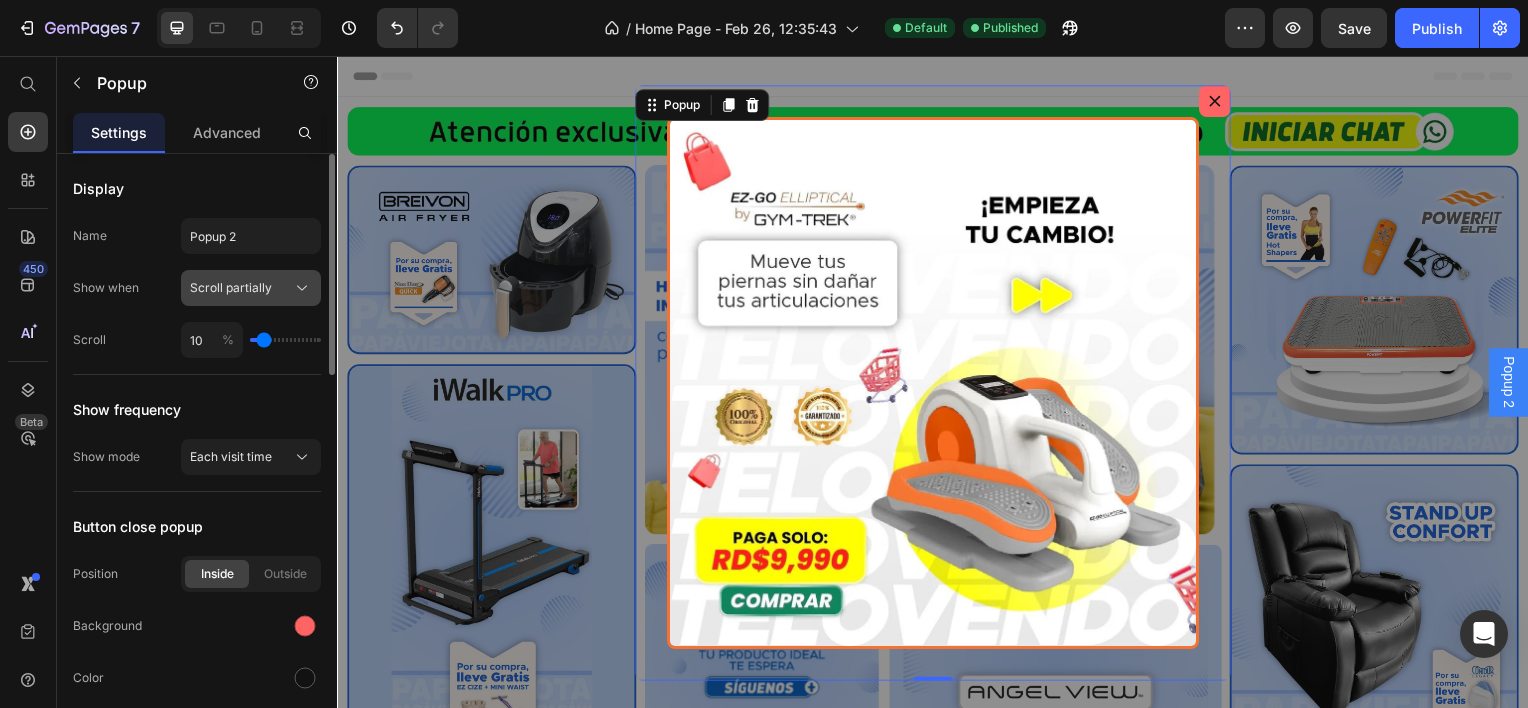 click 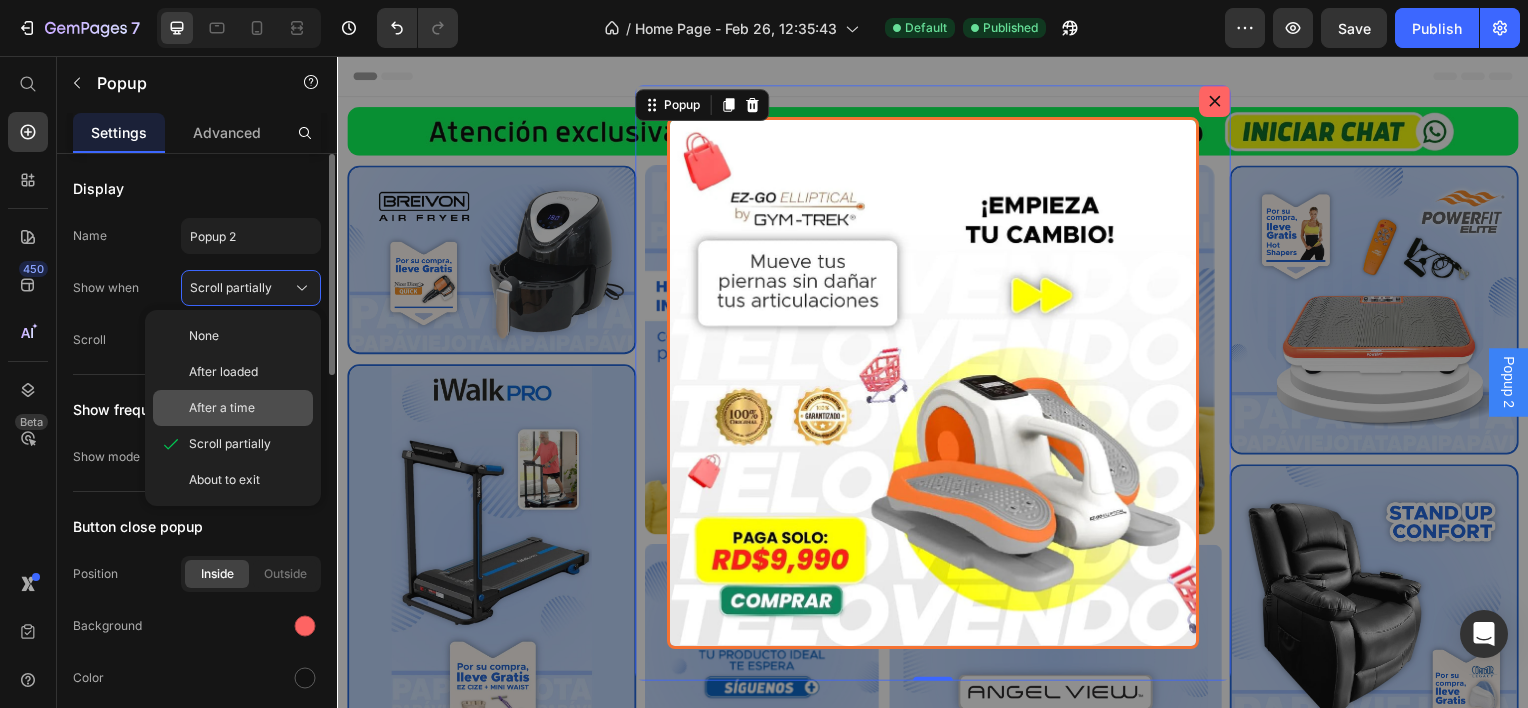 click on "After a time" at bounding box center (247, 408) 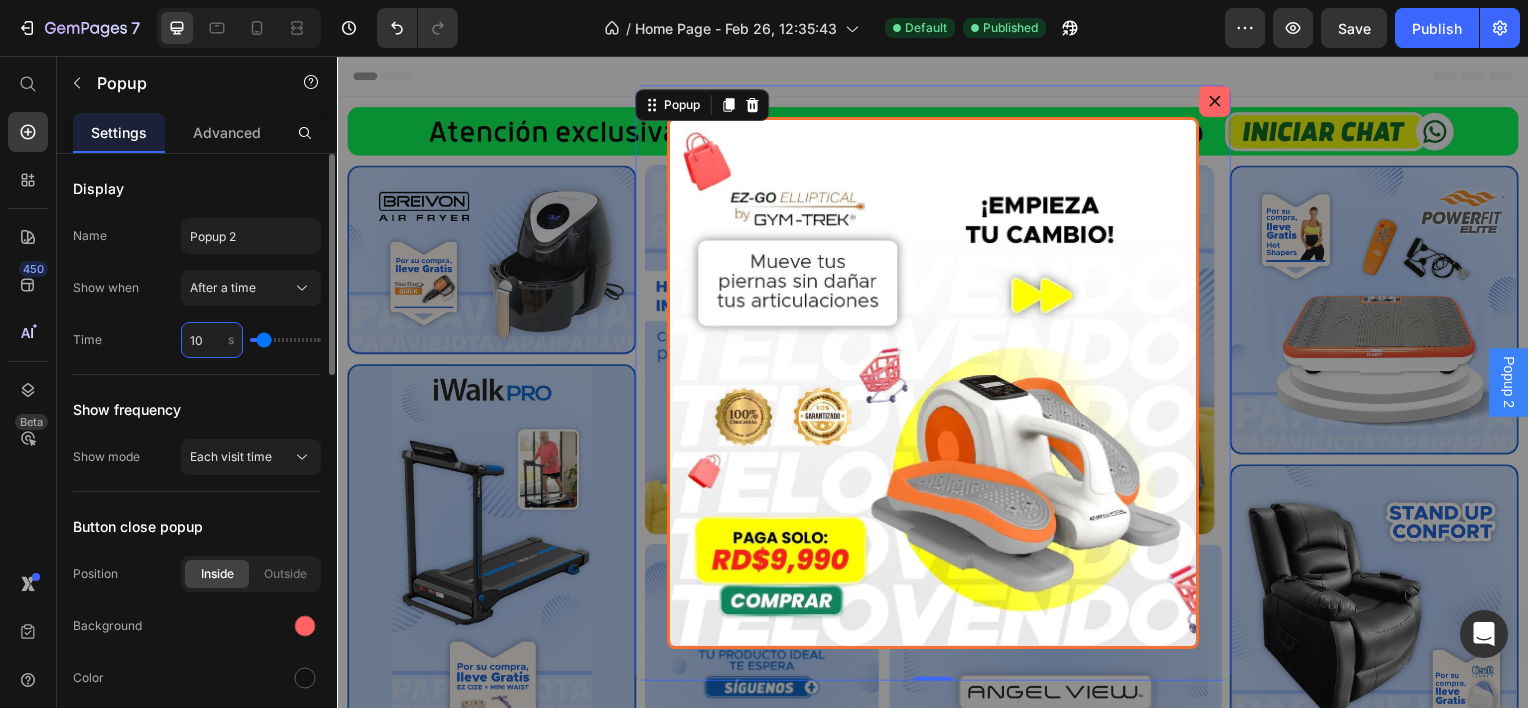click on "10" at bounding box center [212, 340] 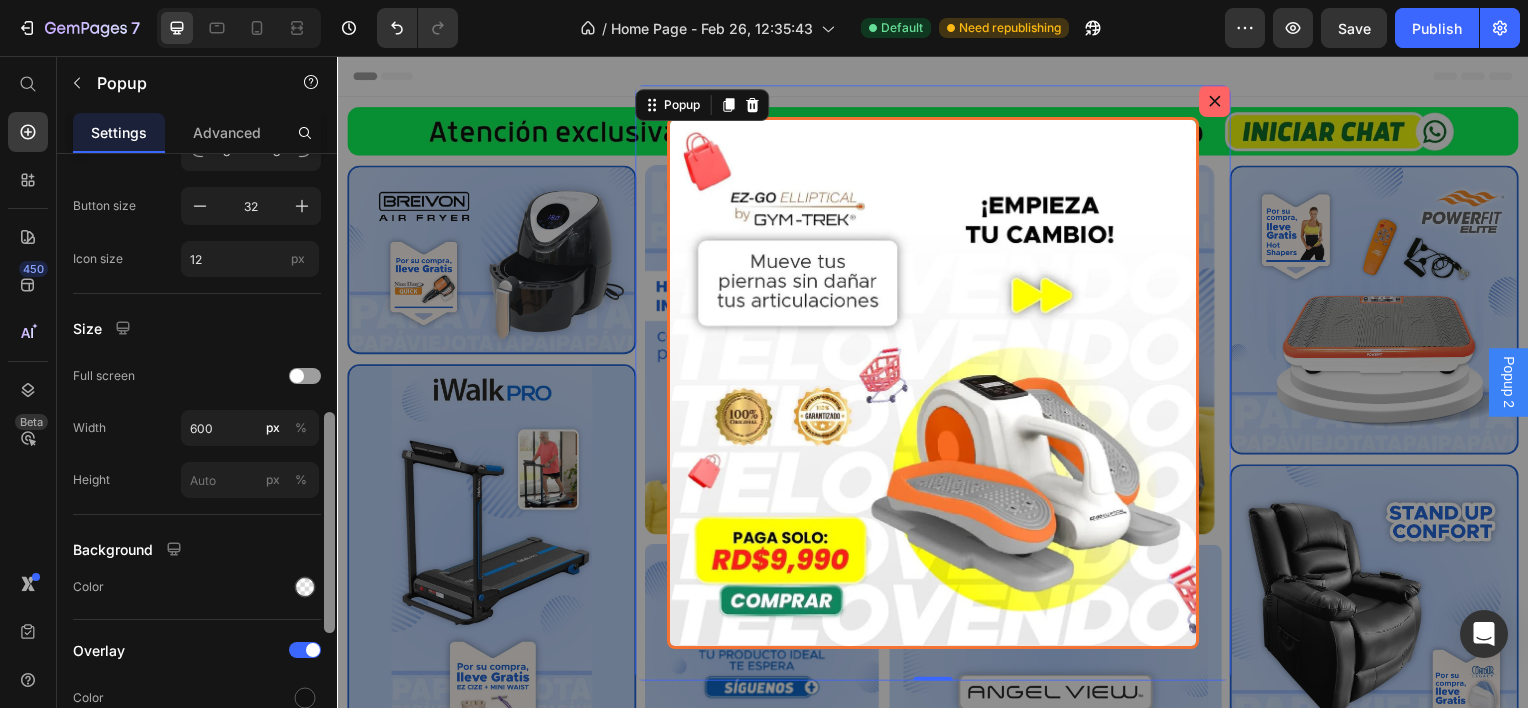 scroll, scrollTop: 689, scrollLeft: 0, axis: vertical 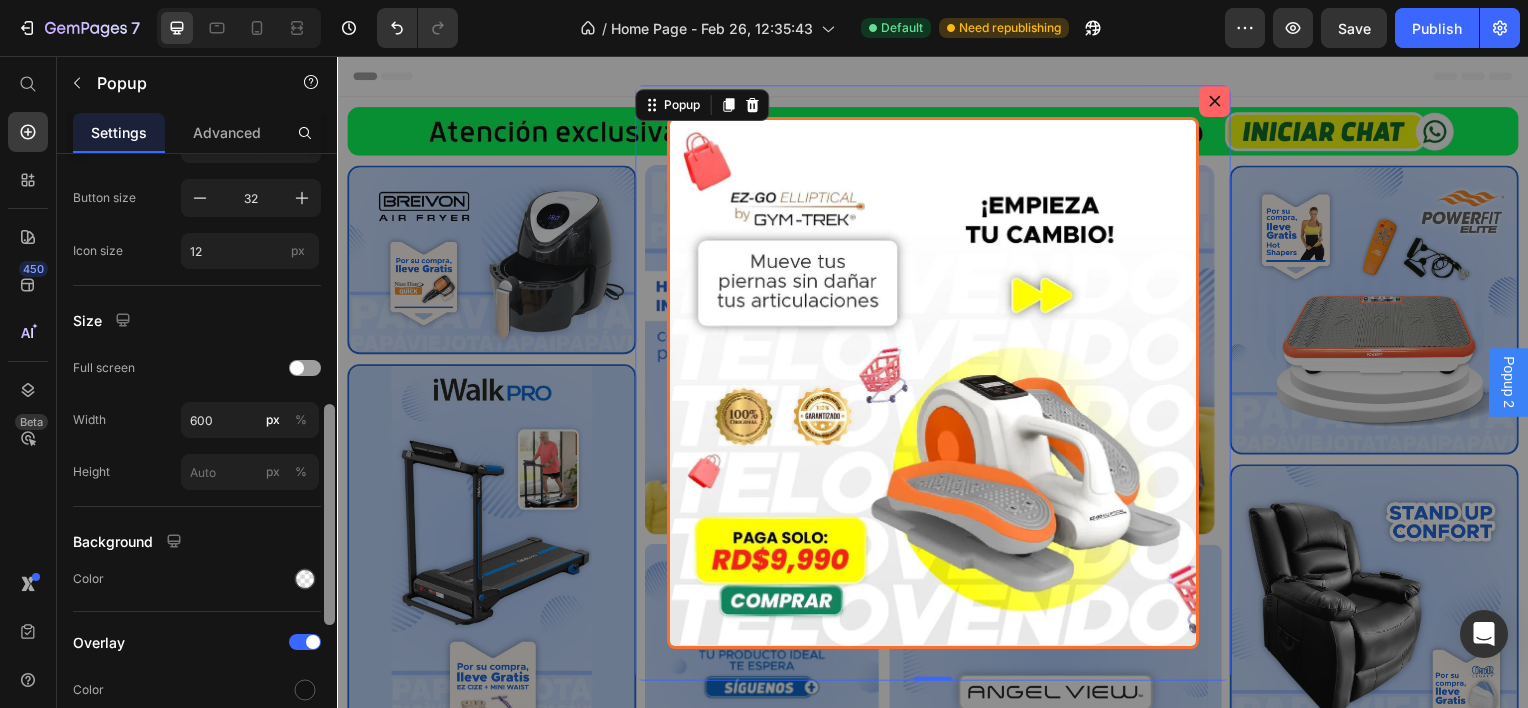 drag, startPoint x: 328, startPoint y: 248, endPoint x: 316, endPoint y: 499, distance: 251.28668 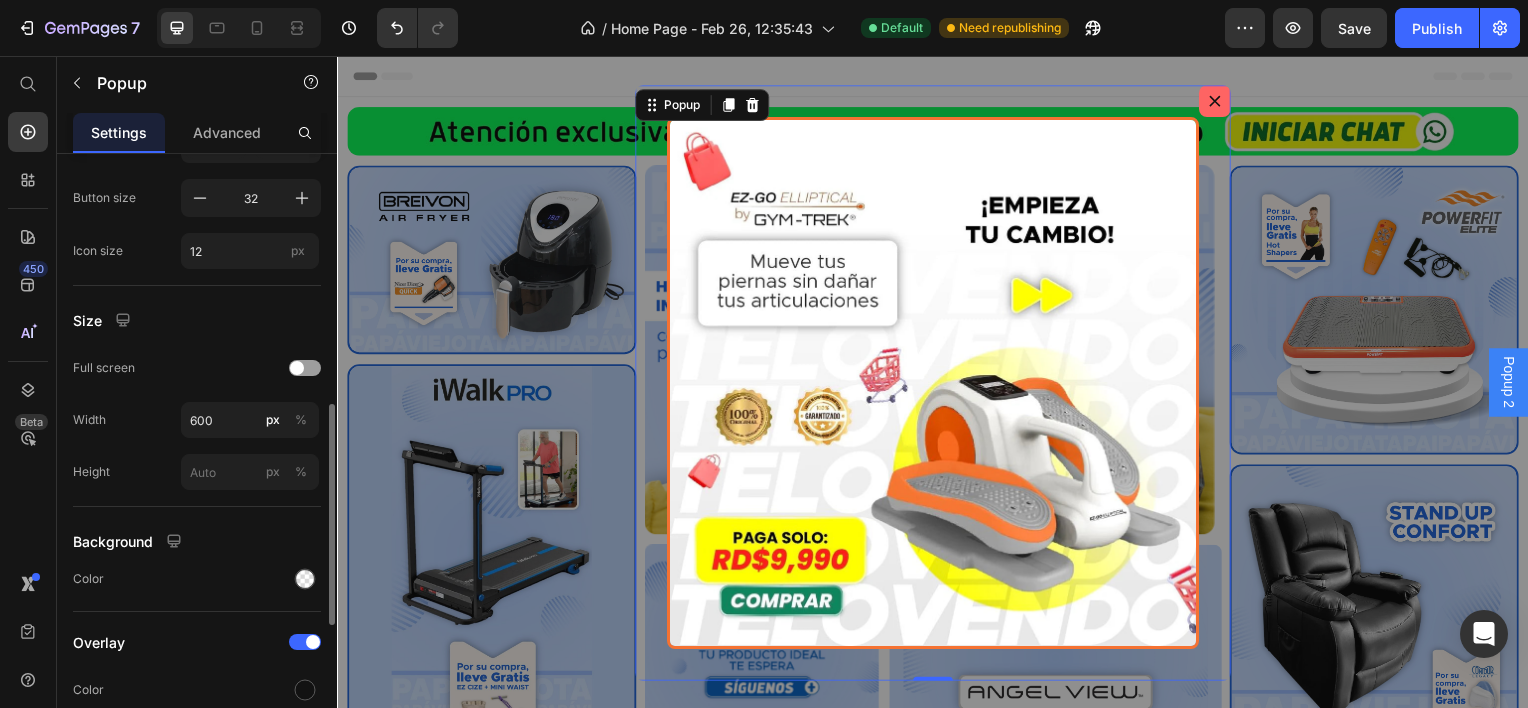 type on "4" 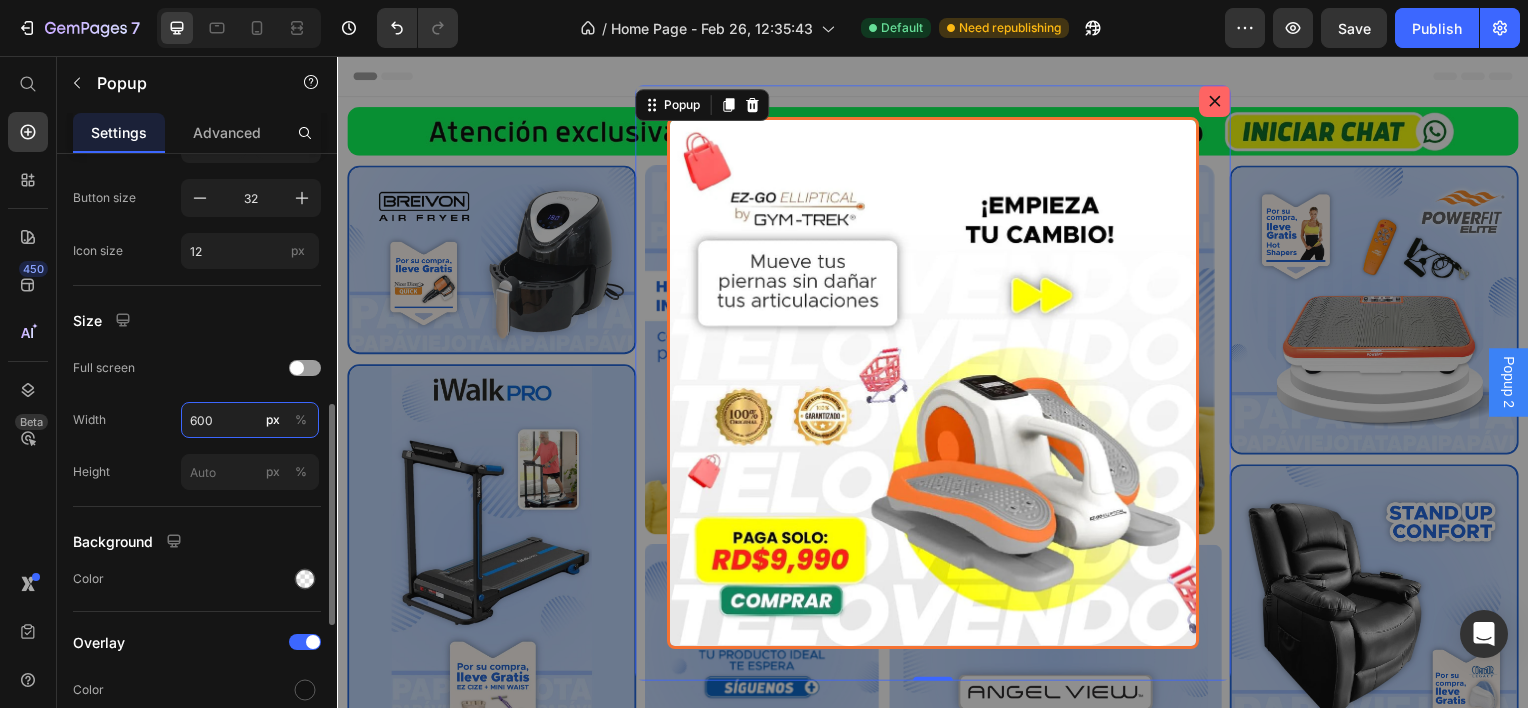 click on "600" at bounding box center (250, 420) 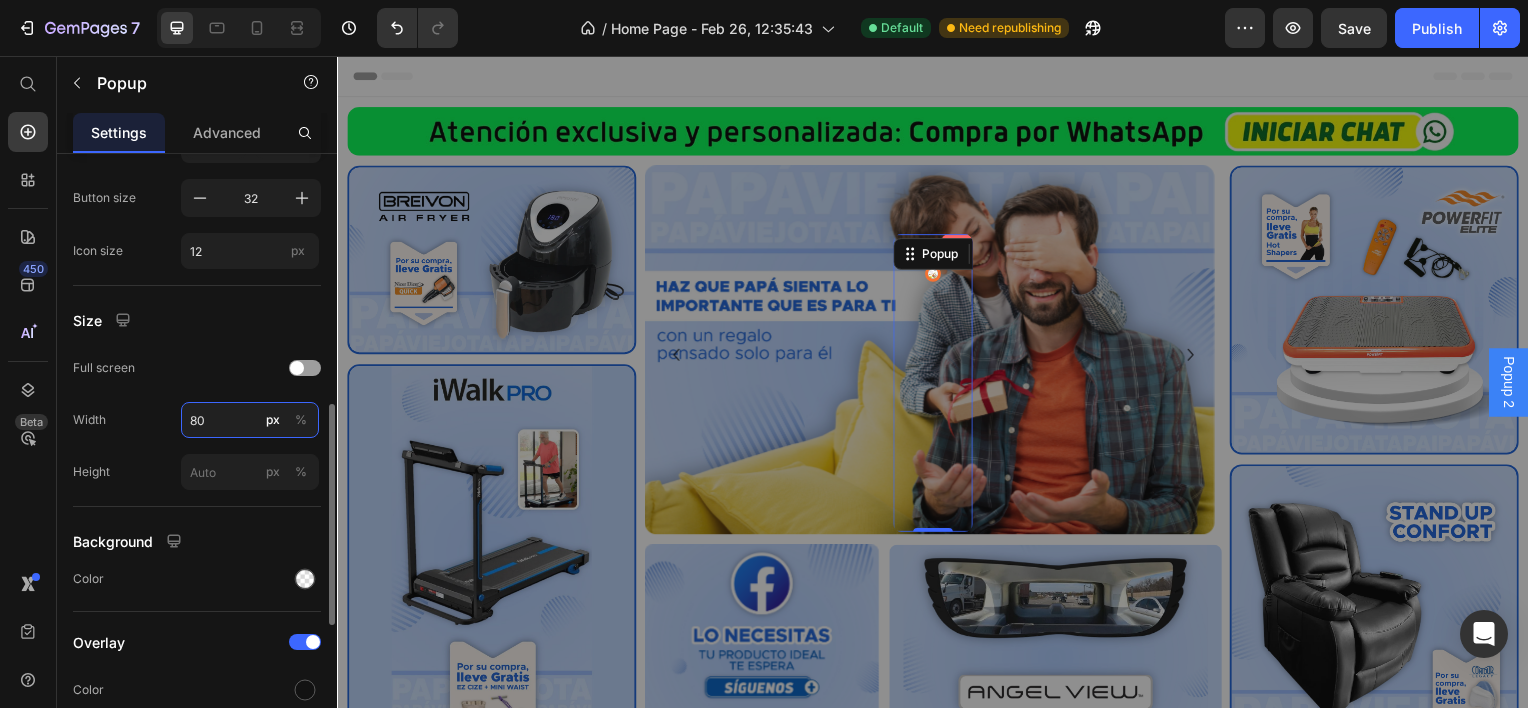 type on "8" 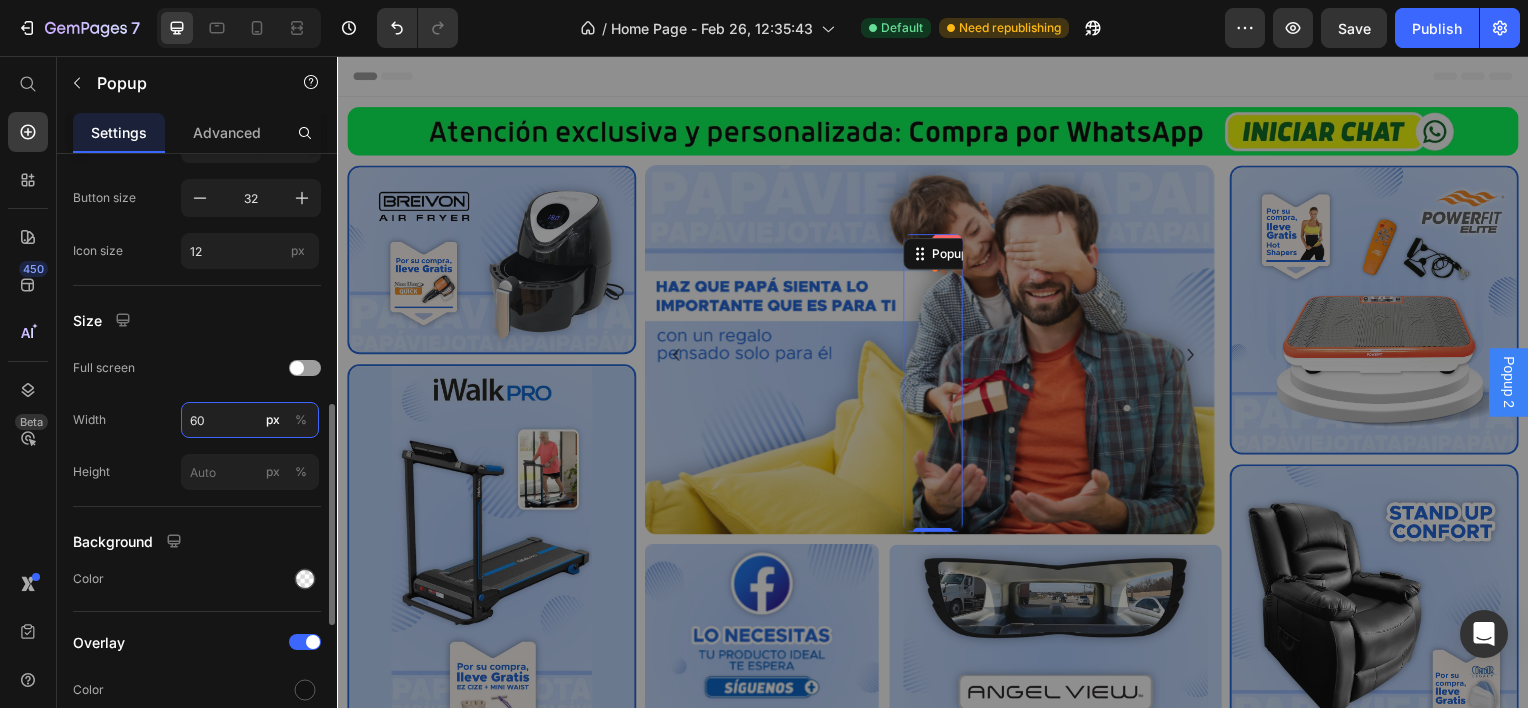 type on "600" 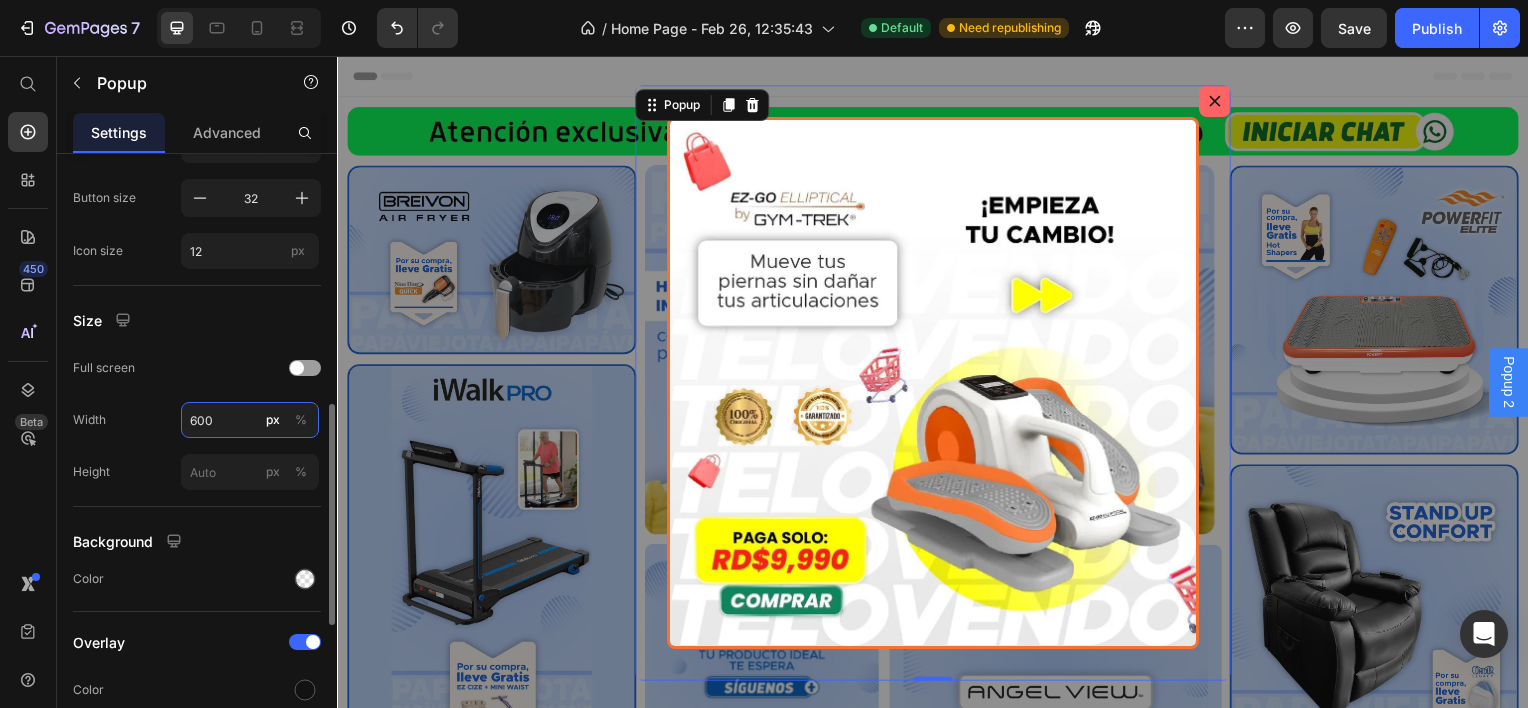 drag, startPoint x: 216, startPoint y: 402, endPoint x: 150, endPoint y: 407, distance: 66.189125 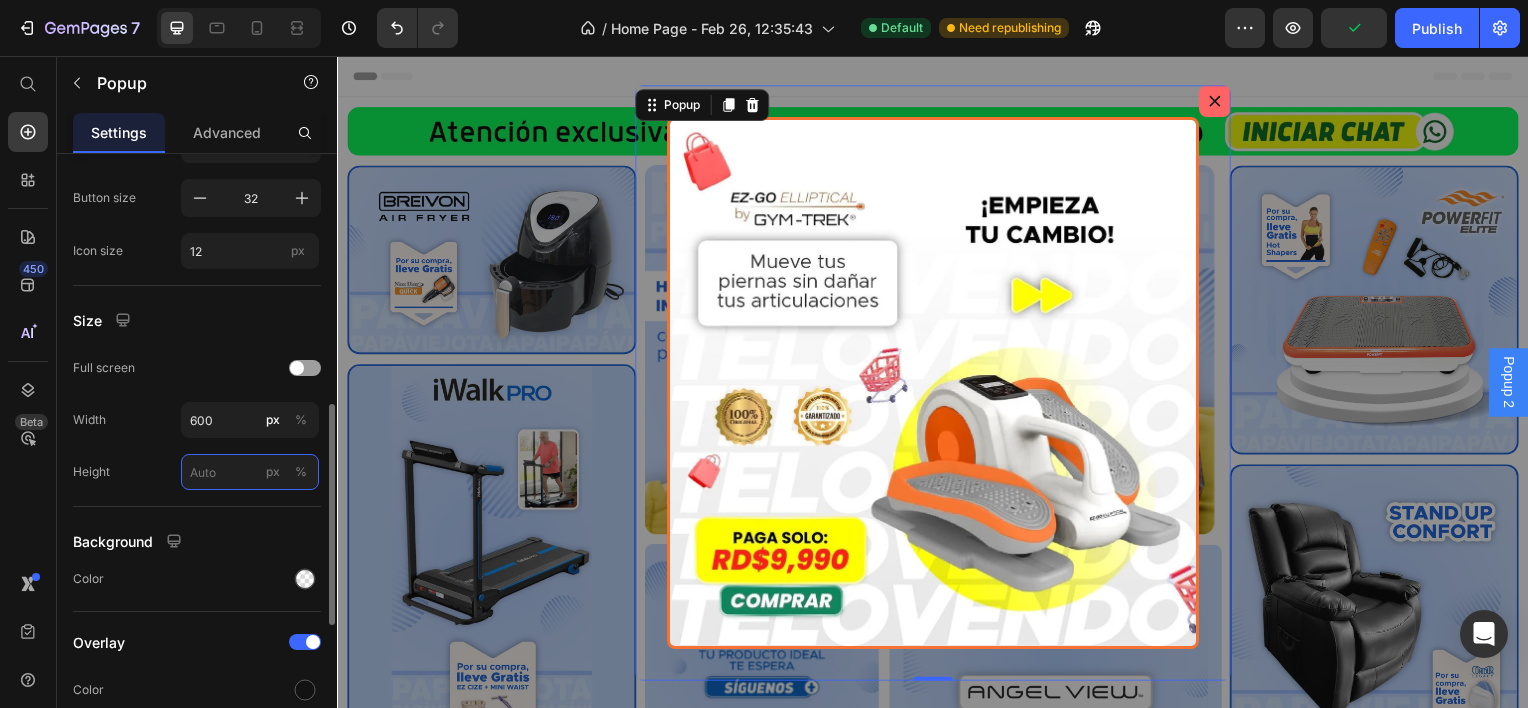 click on "px %" at bounding box center (250, 472) 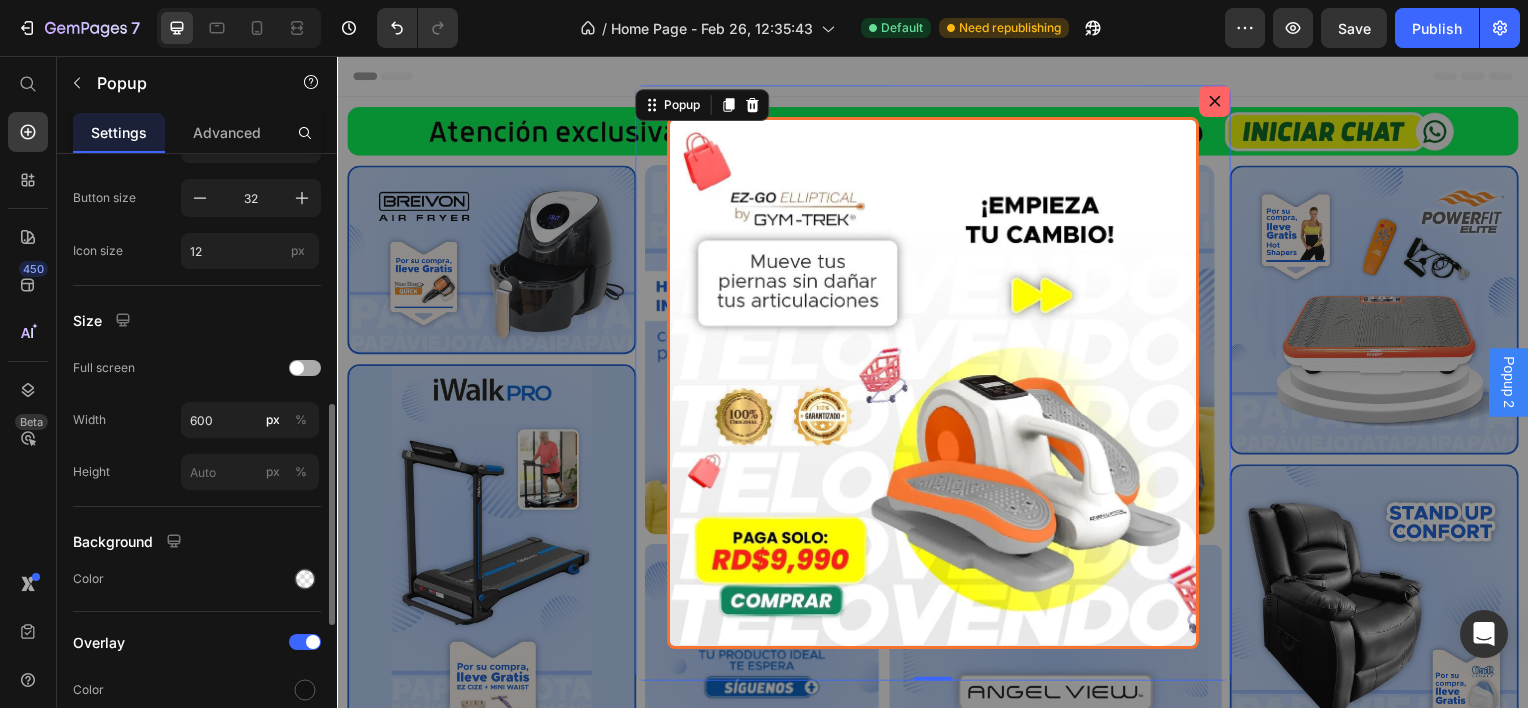 click at bounding box center (305, 368) 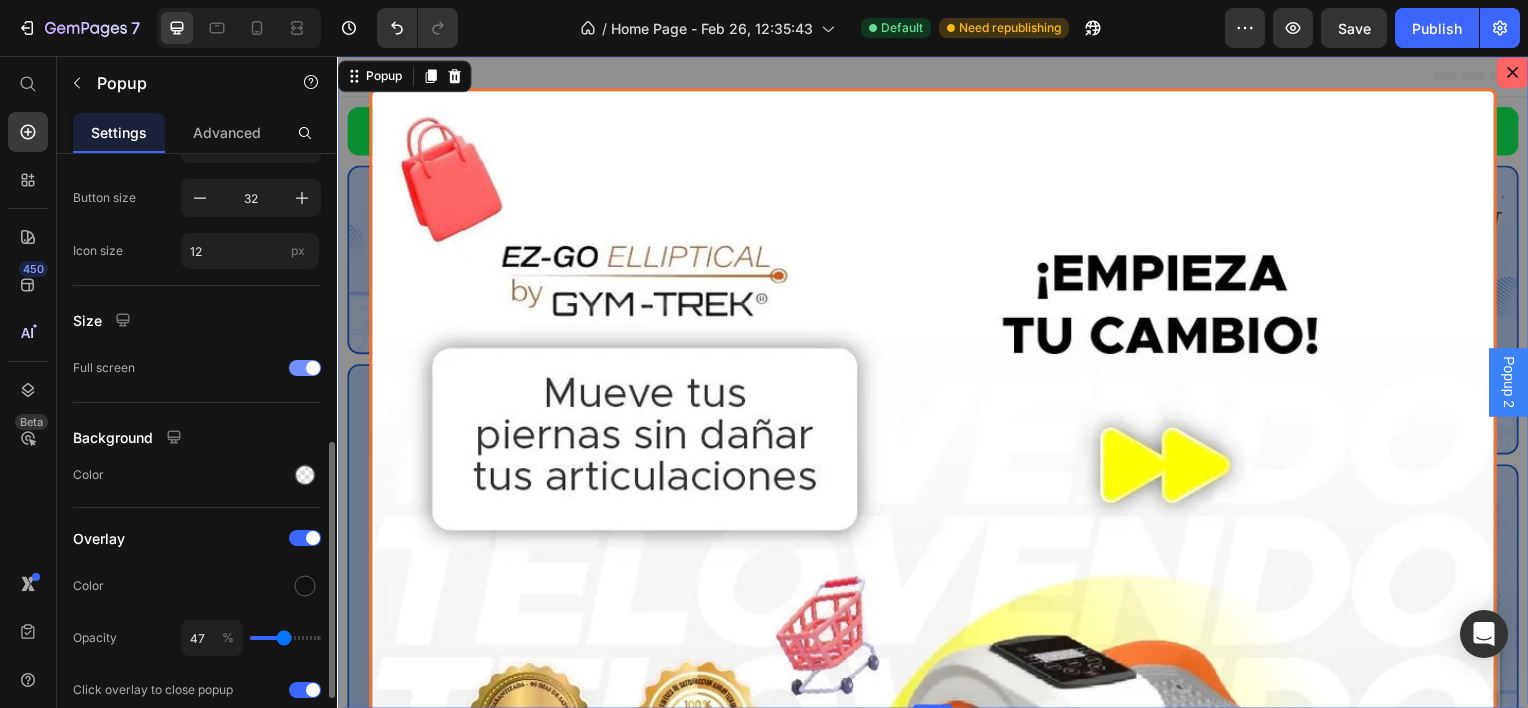 click at bounding box center (305, 368) 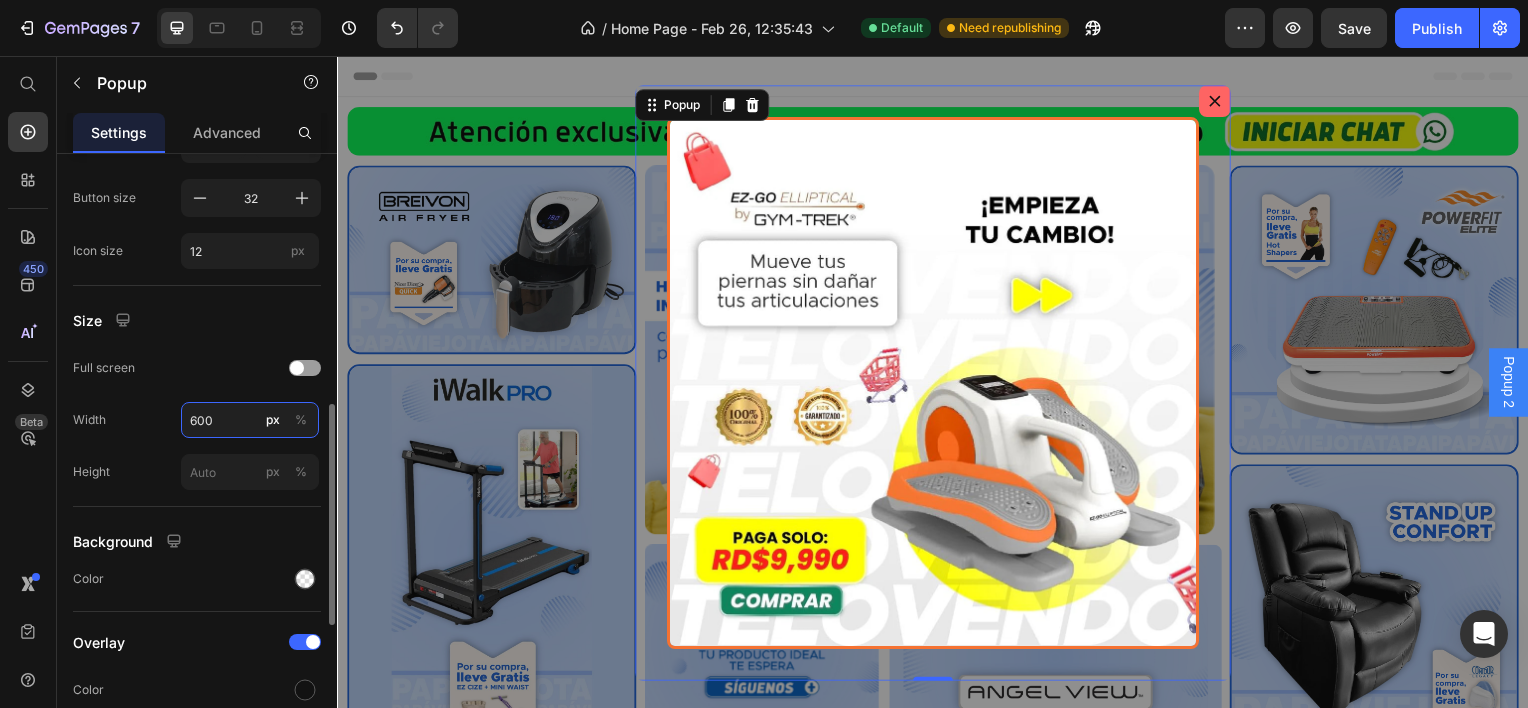 click on "600" at bounding box center (250, 420) 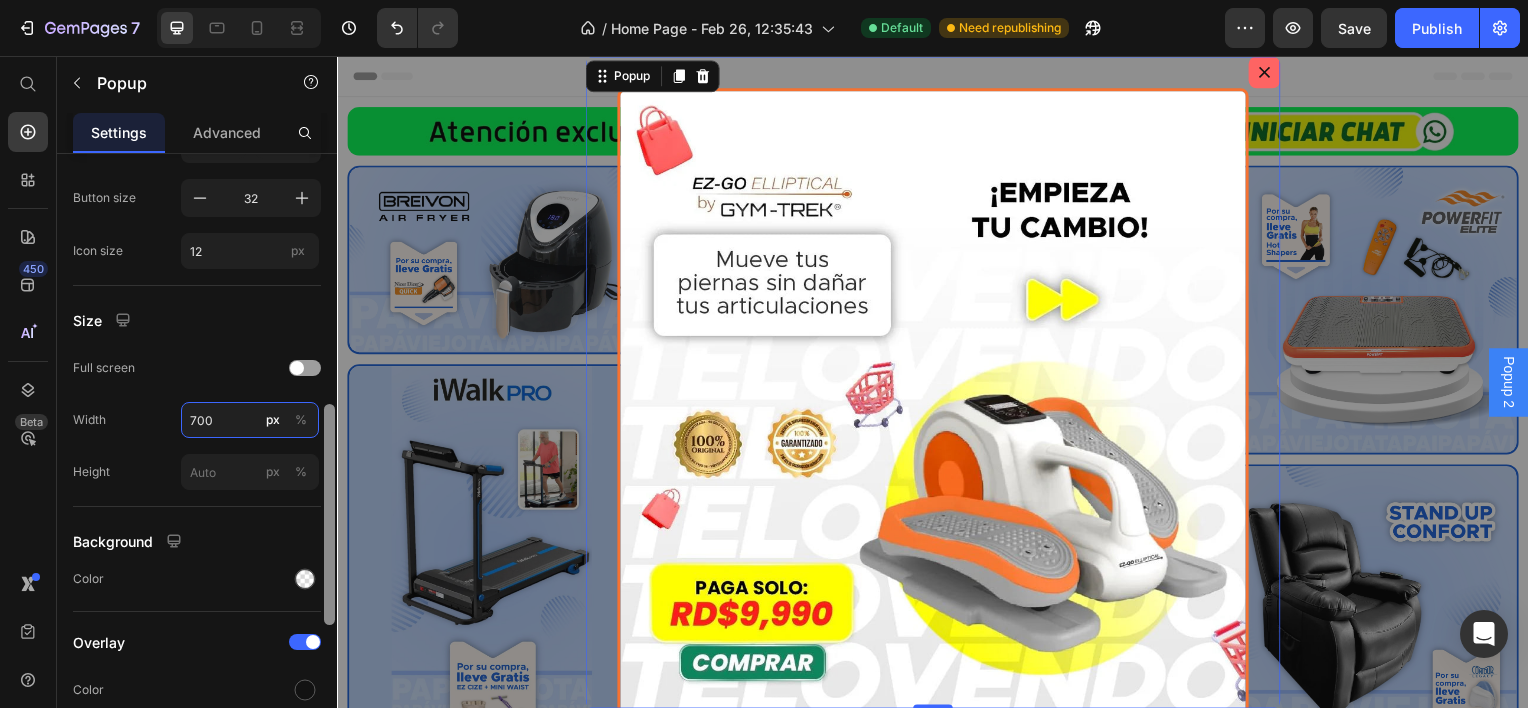type on "700" 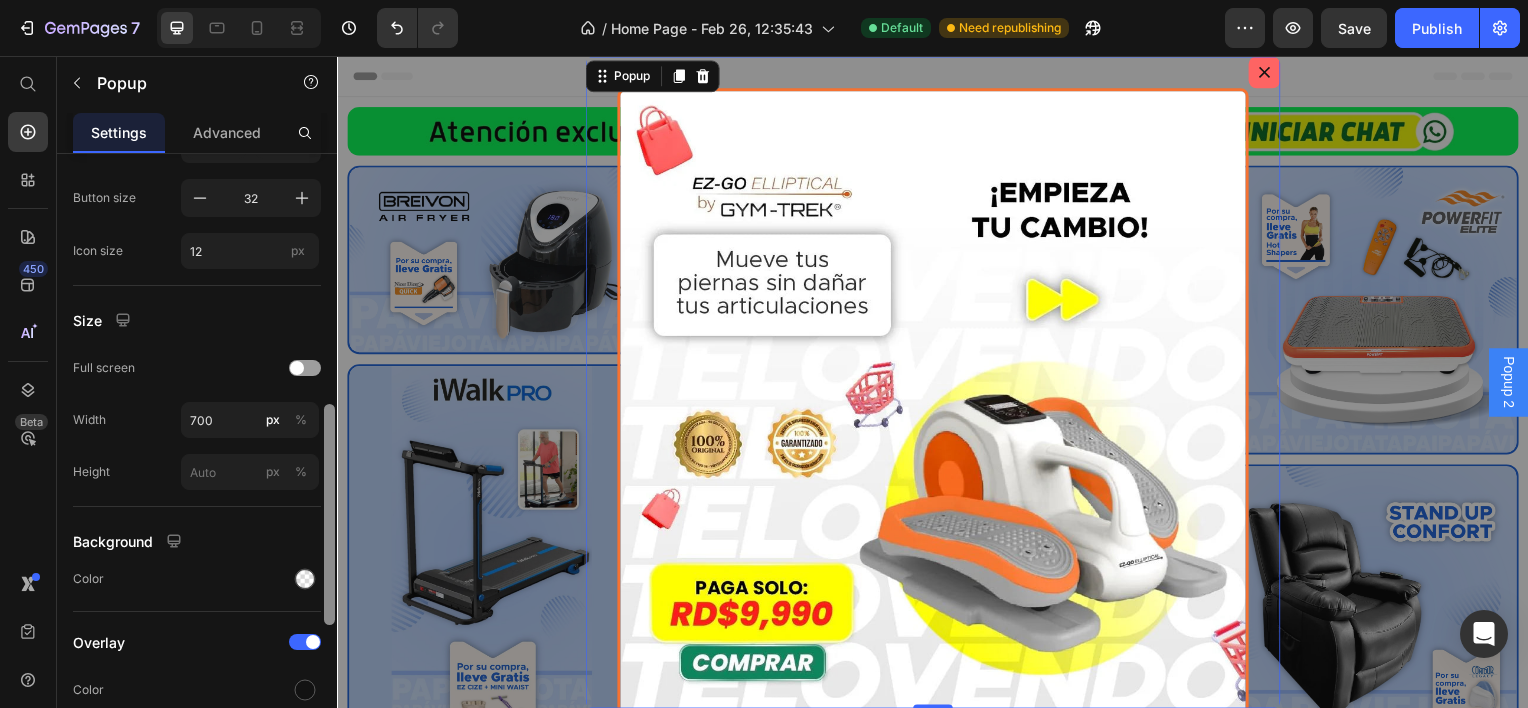 scroll, scrollTop: 1072, scrollLeft: 0, axis: vertical 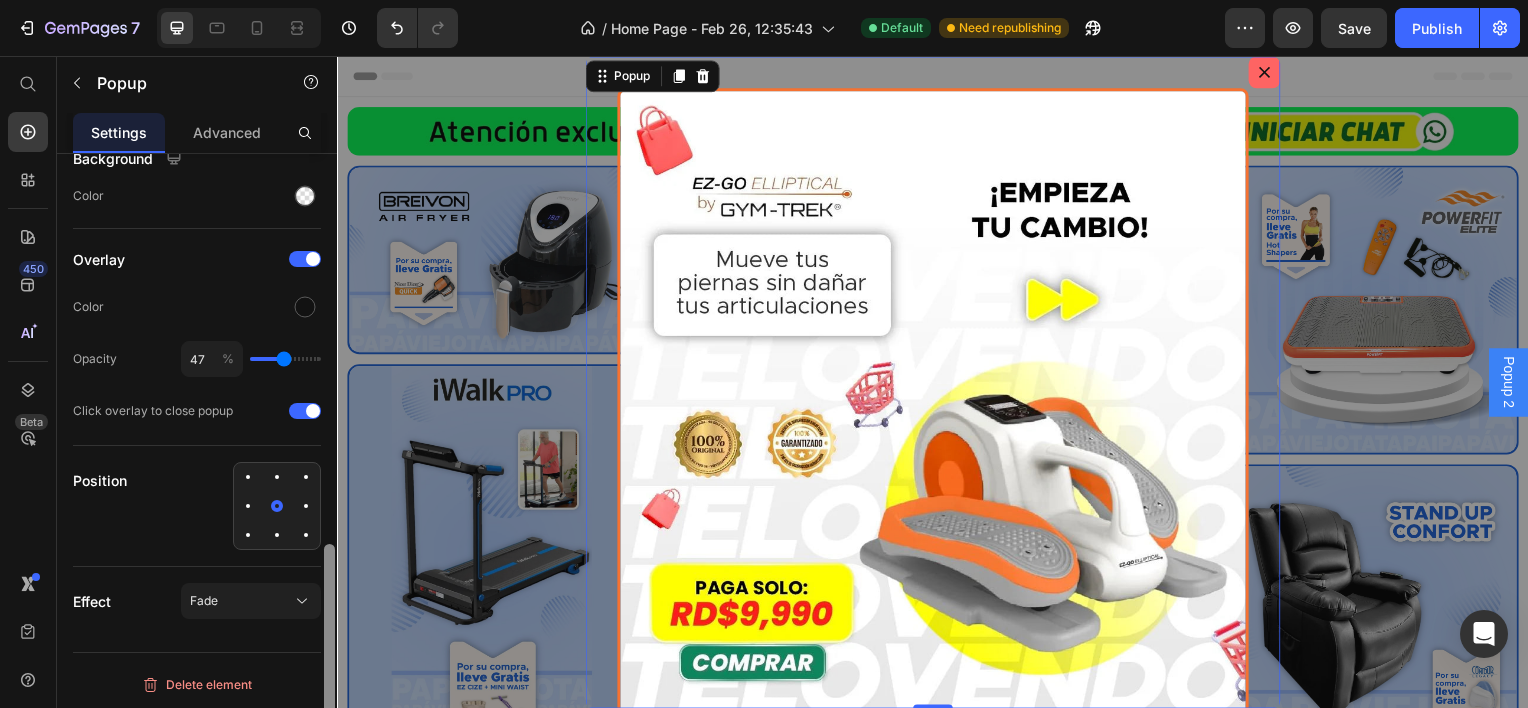 click at bounding box center (329, 459) 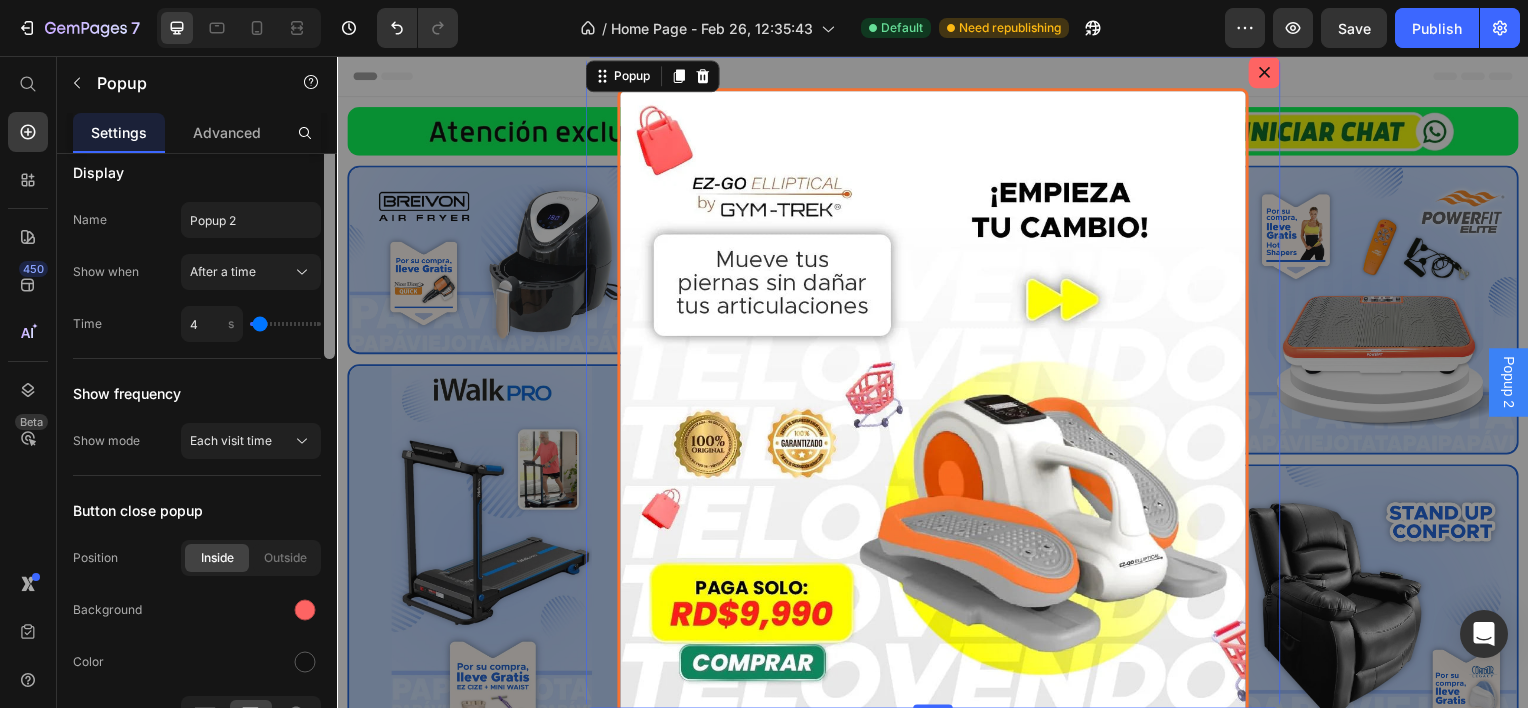 scroll, scrollTop: 0, scrollLeft: 0, axis: both 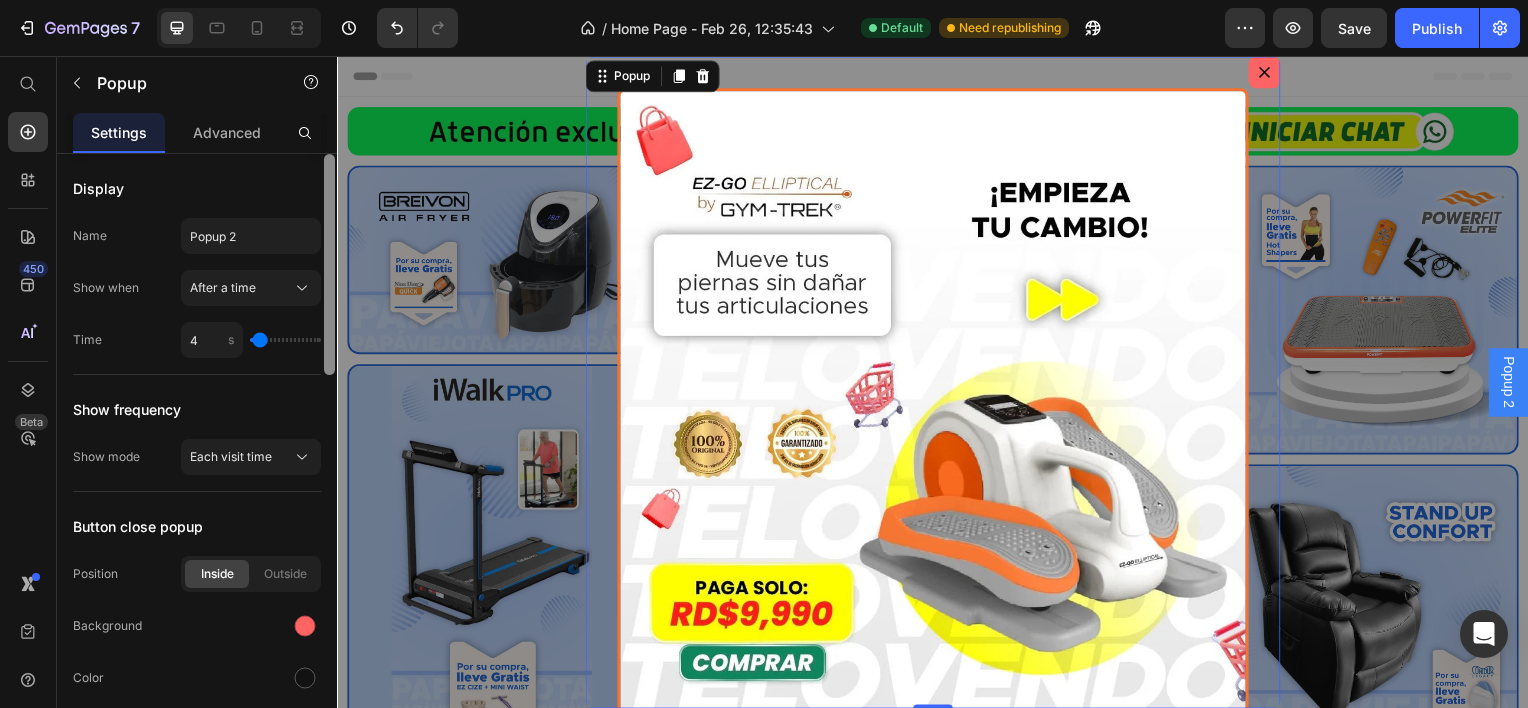 drag, startPoint x: 328, startPoint y: 614, endPoint x: 291, endPoint y: 211, distance: 404.69495 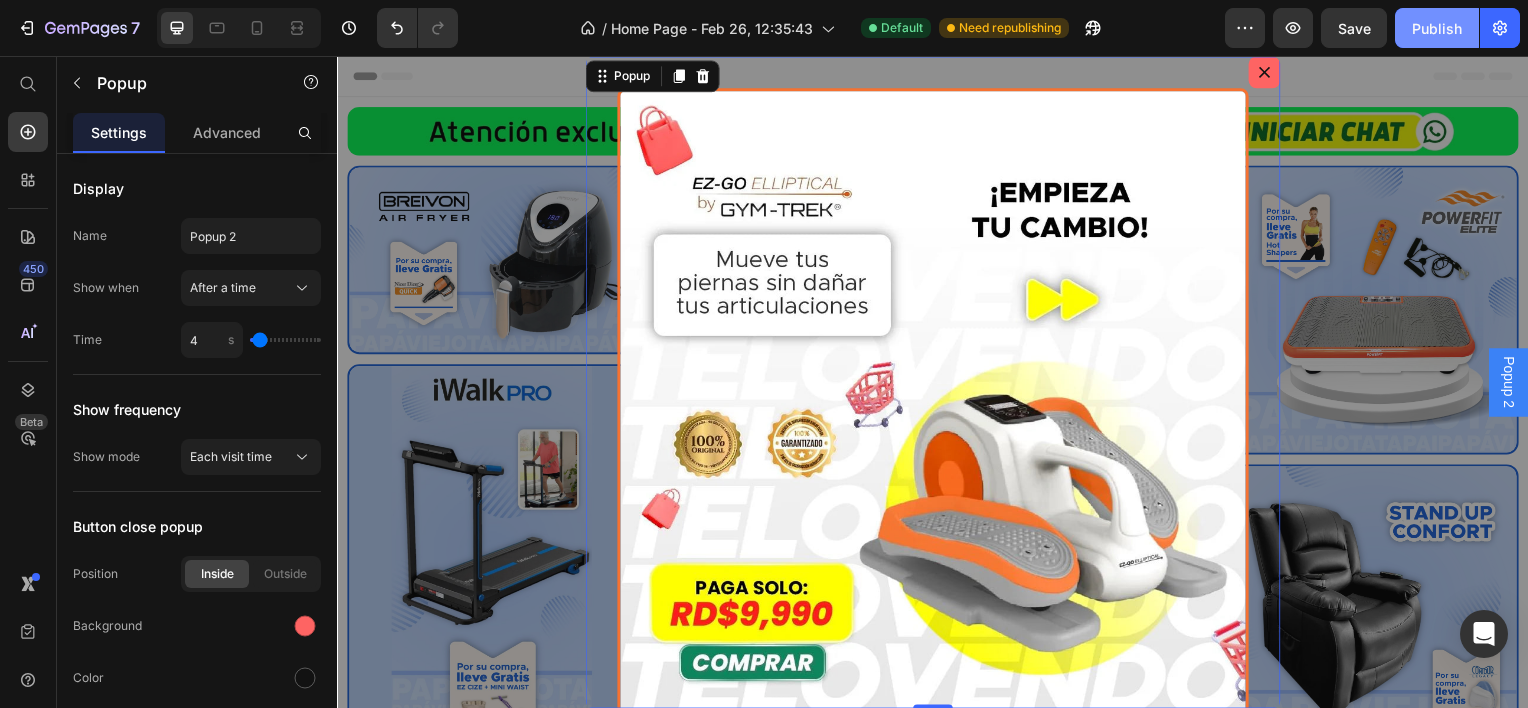 click on "Publish" at bounding box center [1437, 28] 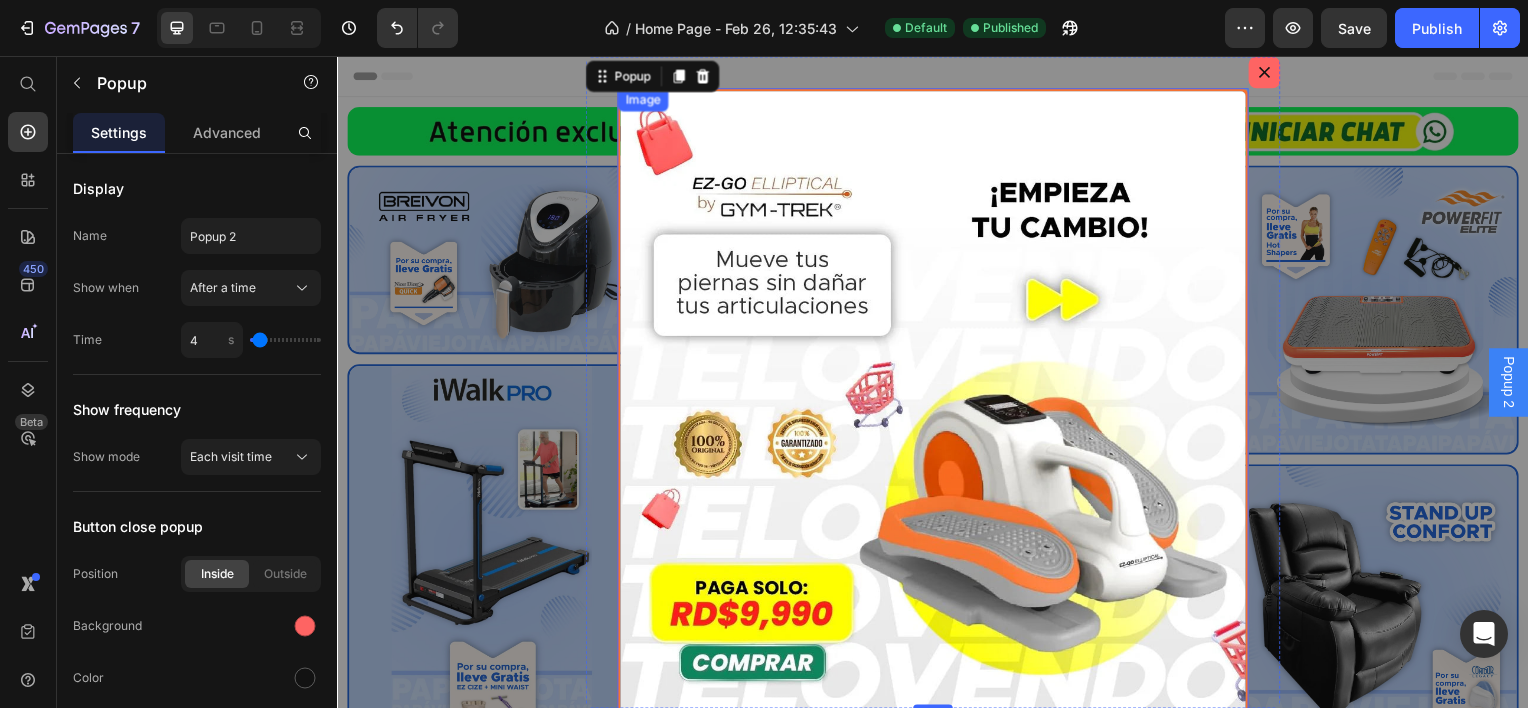 click at bounding box center [937, 406] 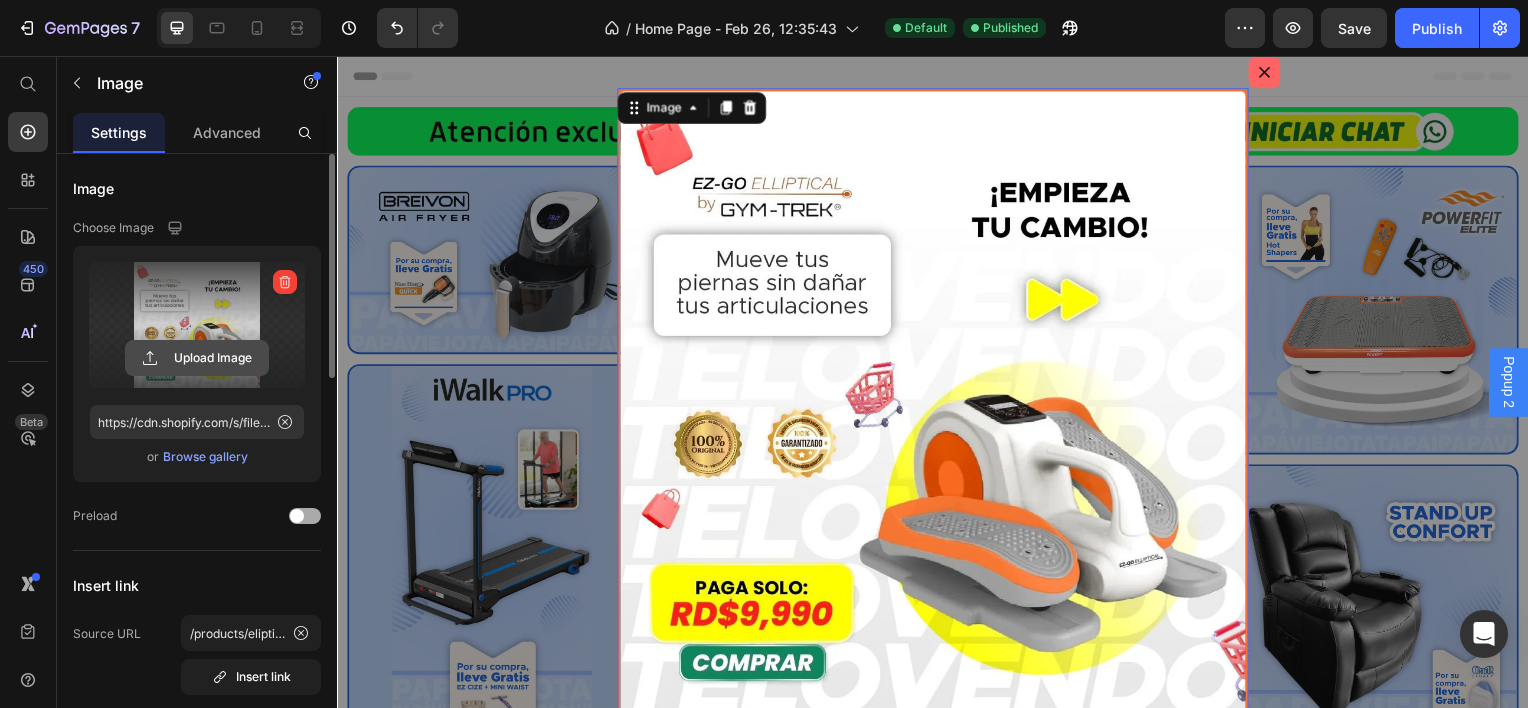 click 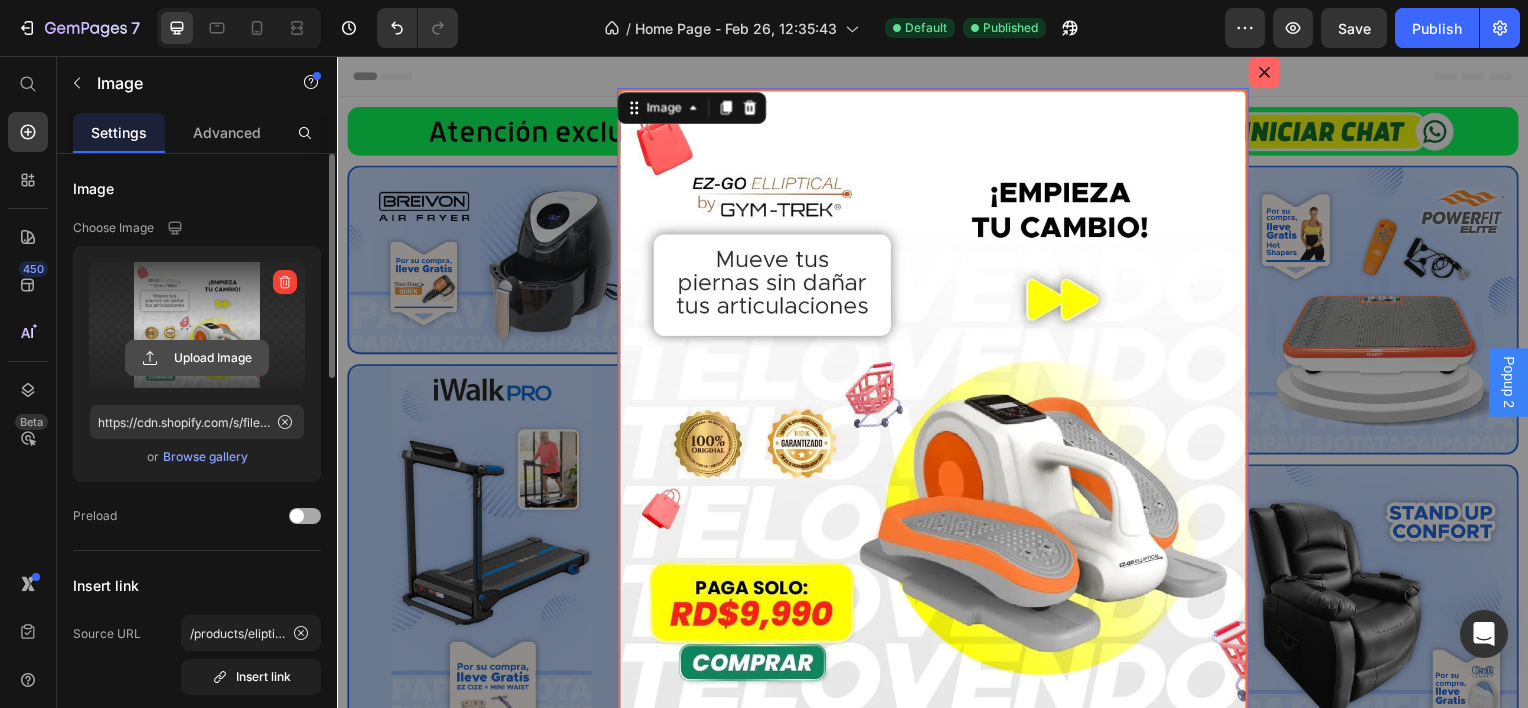 click 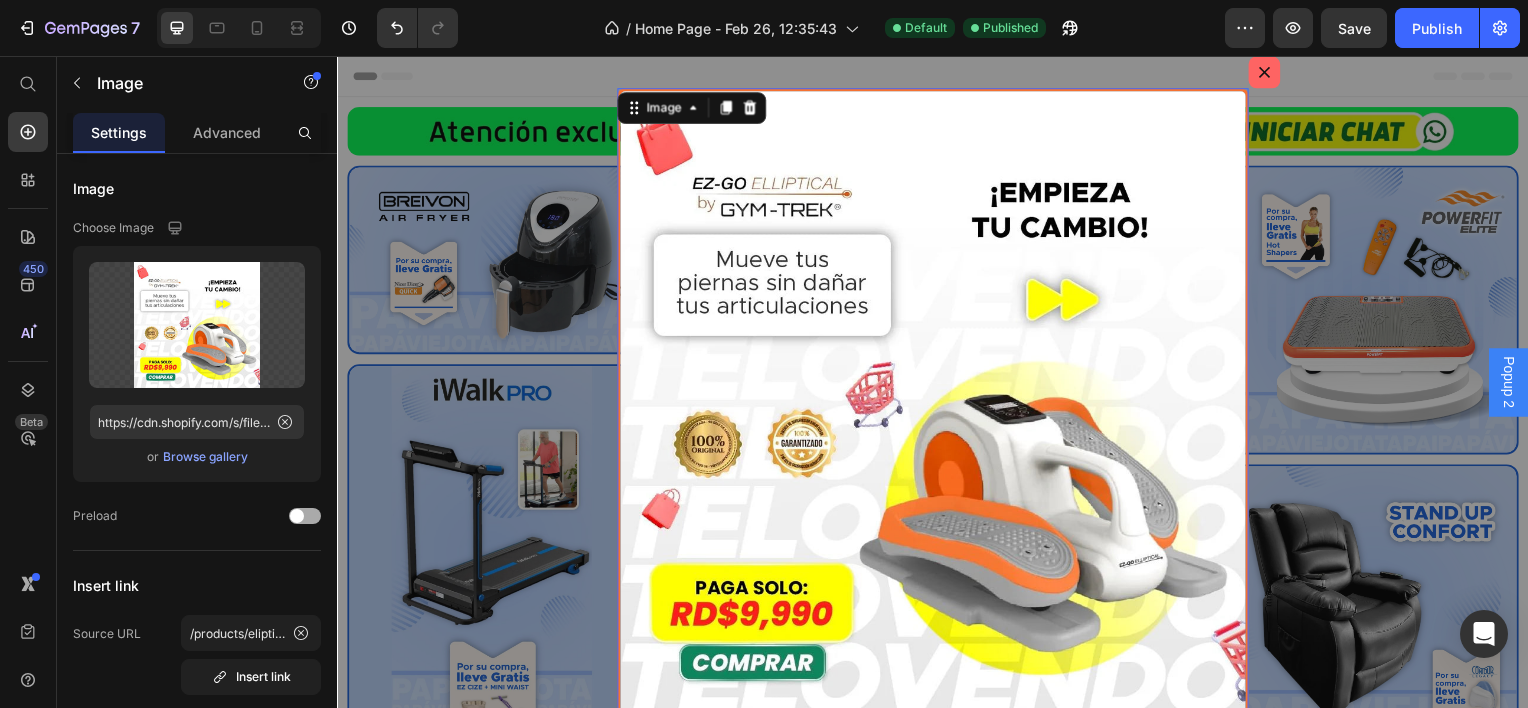 drag, startPoint x: 521, startPoint y: 398, endPoint x: 1344, endPoint y: 529, distance: 833.36066 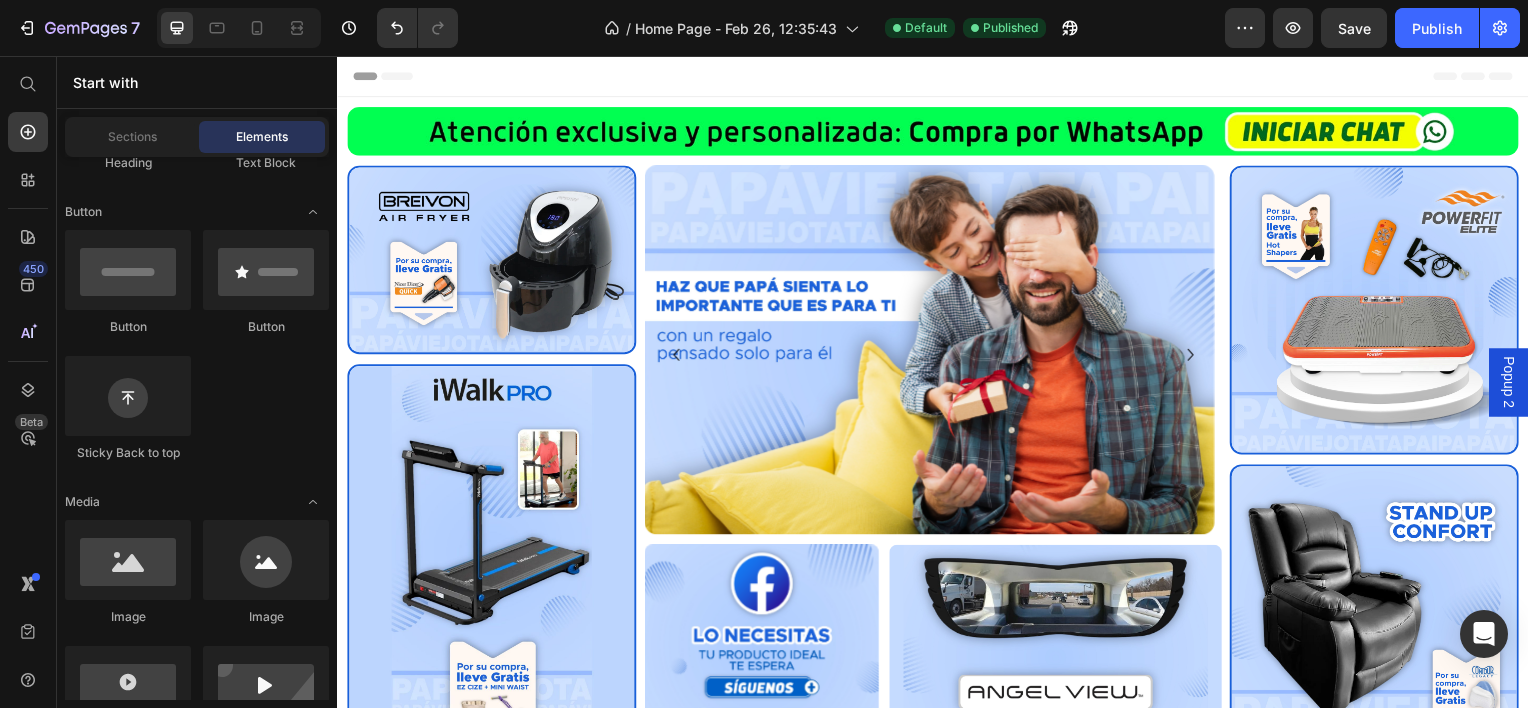 click on "Popup 2" at bounding box center (1517, 384) 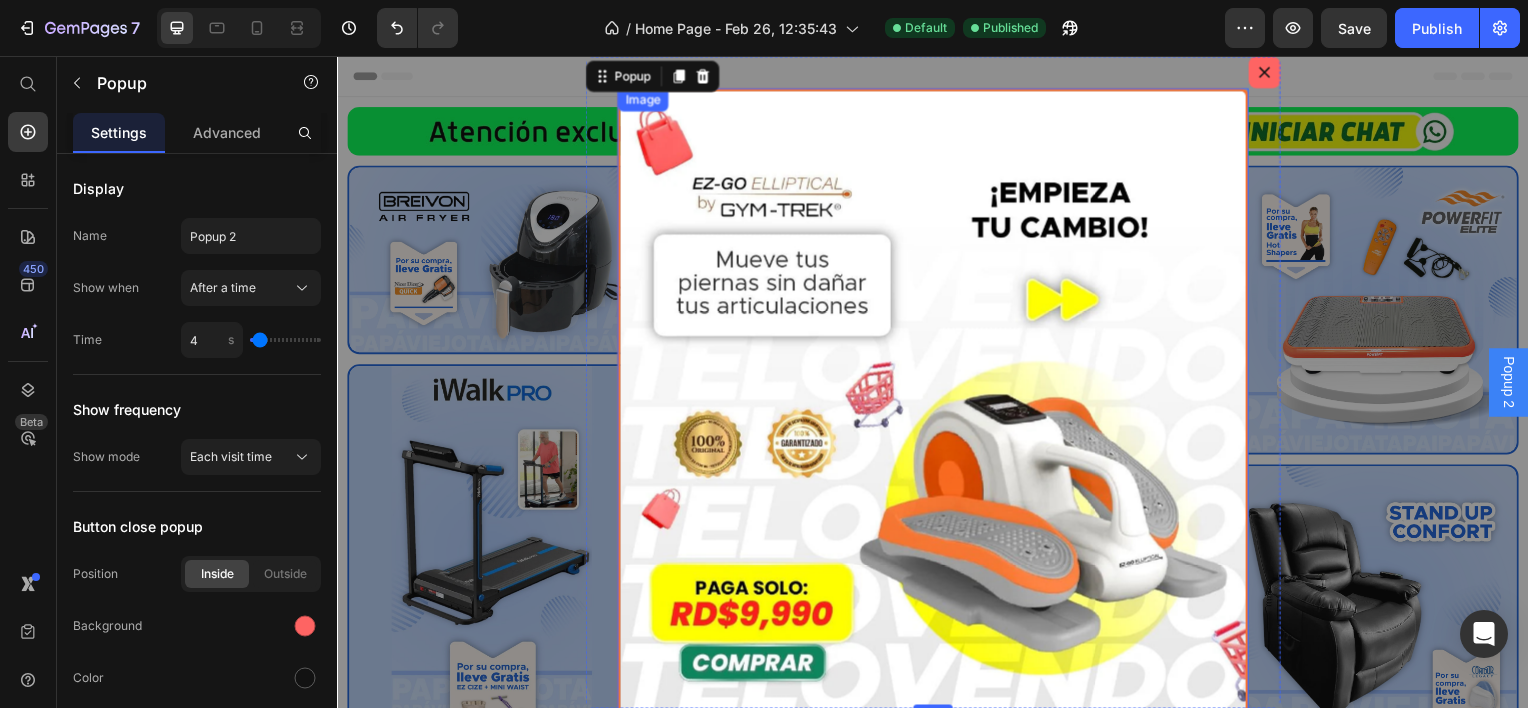 click at bounding box center [937, 406] 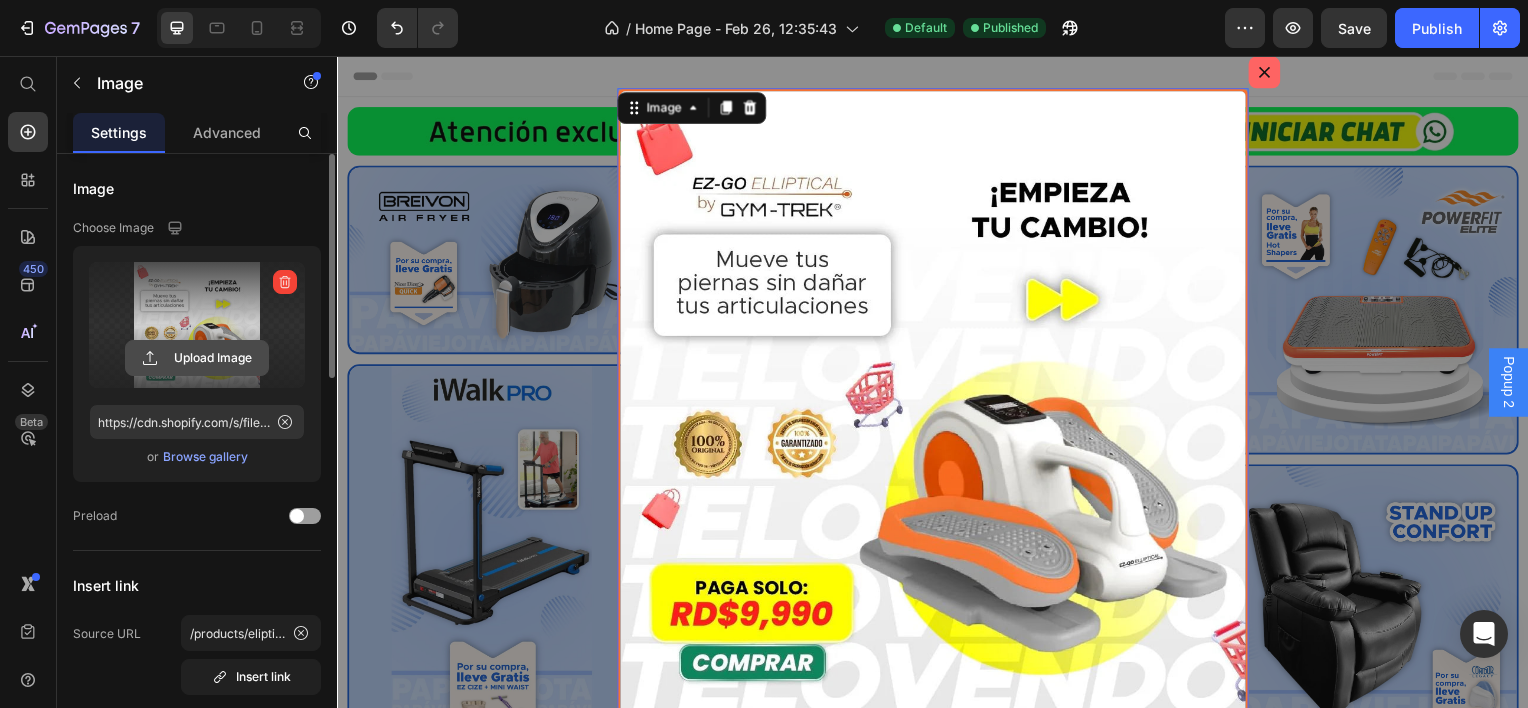 click 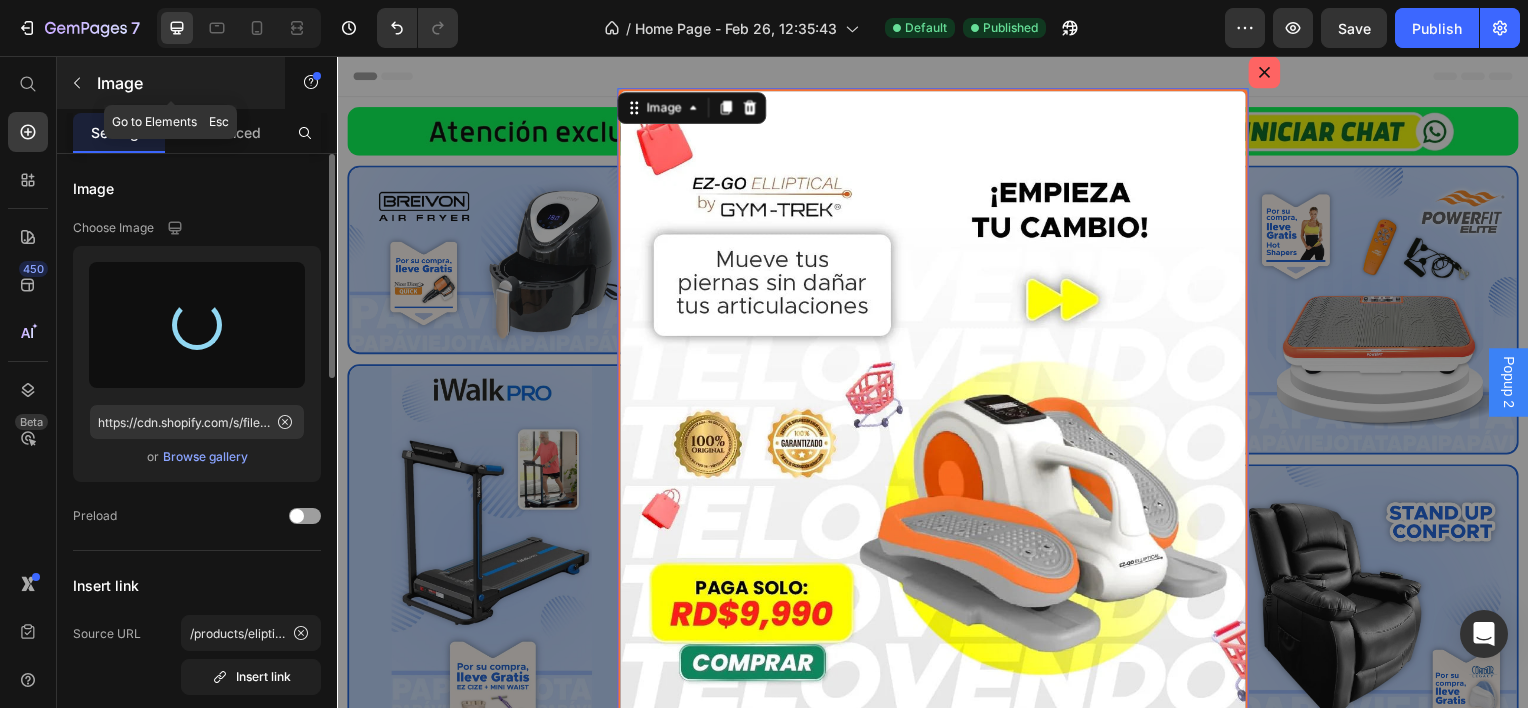 type on "https://cdn.shopify.com/s/files/1/0603/6275/2075/files/gempages_555154769006560066-0ece6034-6ce9-4acc-b841-e95f0b4ccaf4.png" 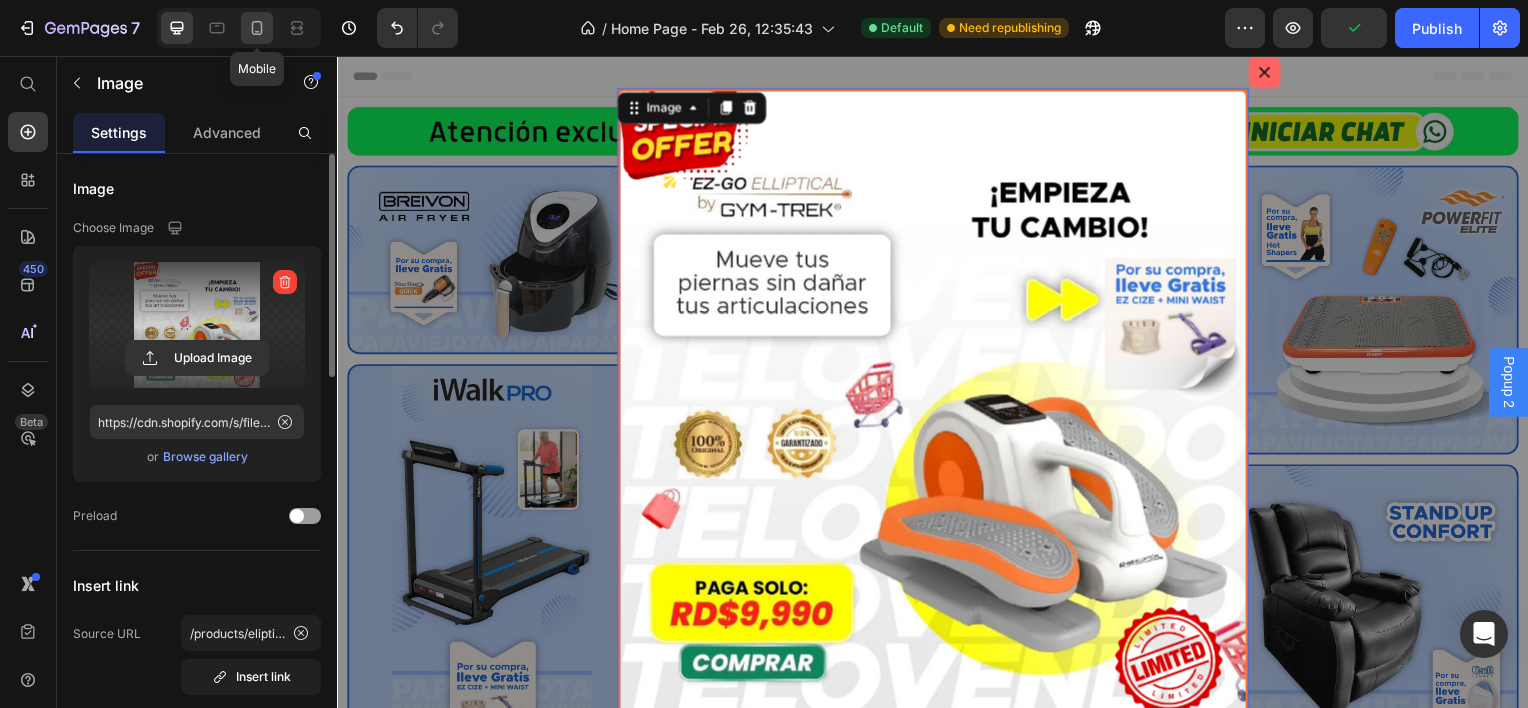 click 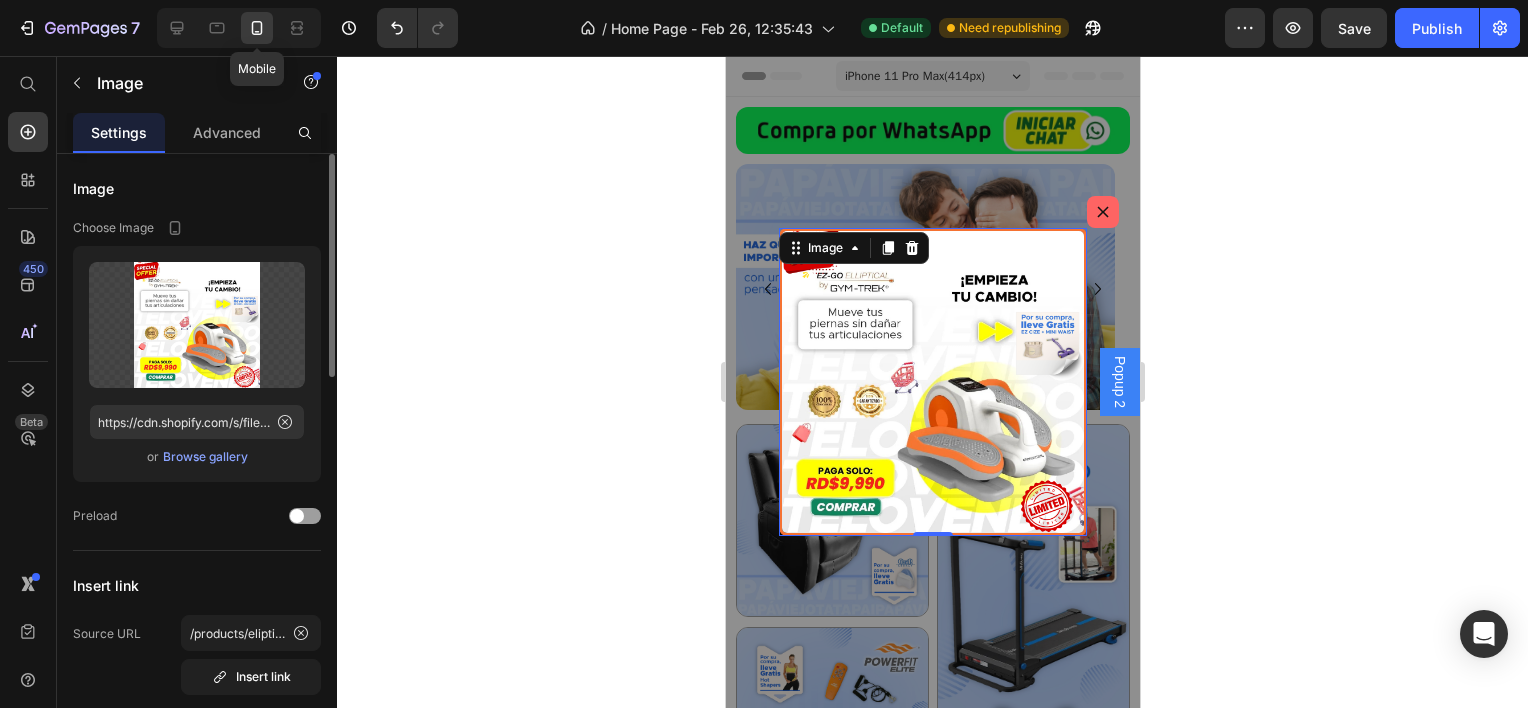 scroll, scrollTop: 108, scrollLeft: 0, axis: vertical 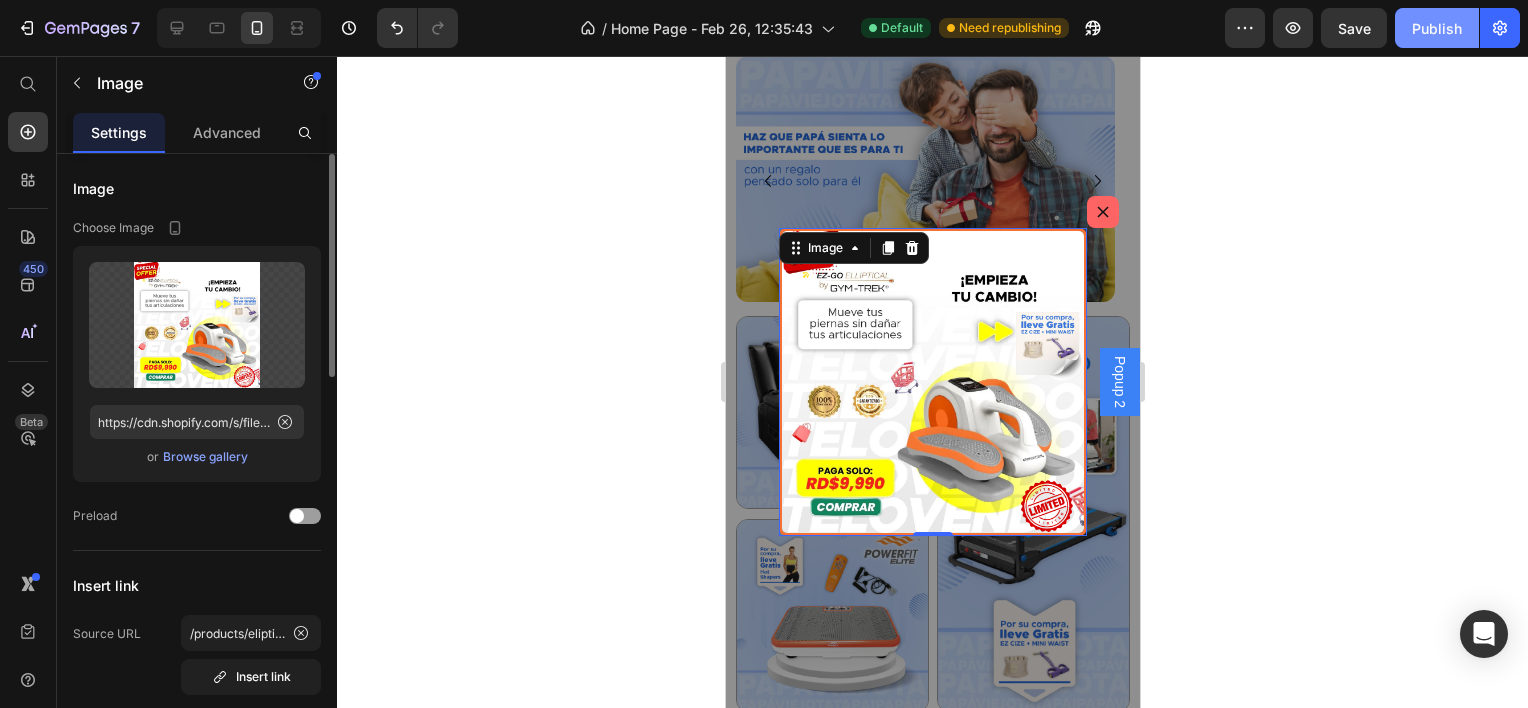 click on "Publish" at bounding box center [1437, 28] 